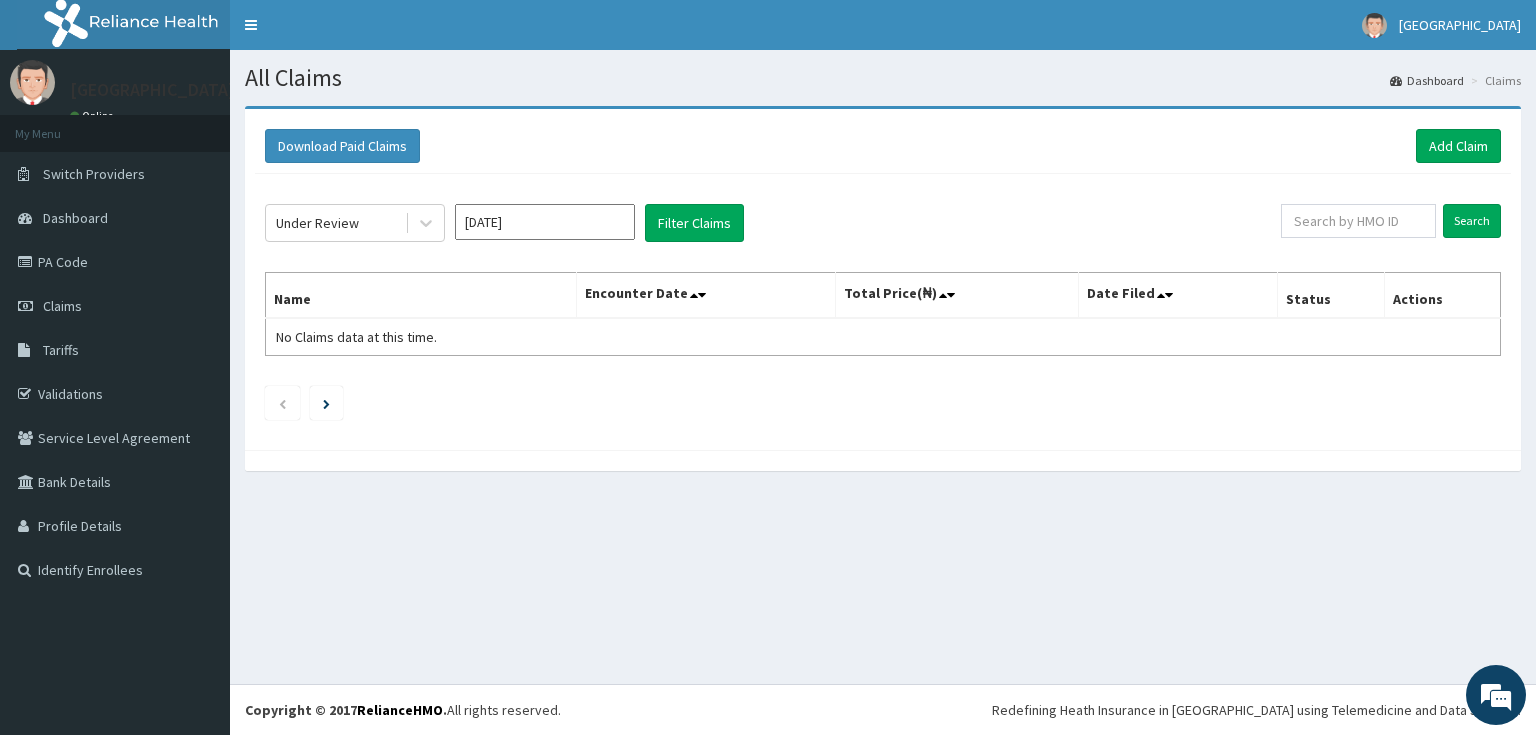 scroll, scrollTop: 0, scrollLeft: 0, axis: both 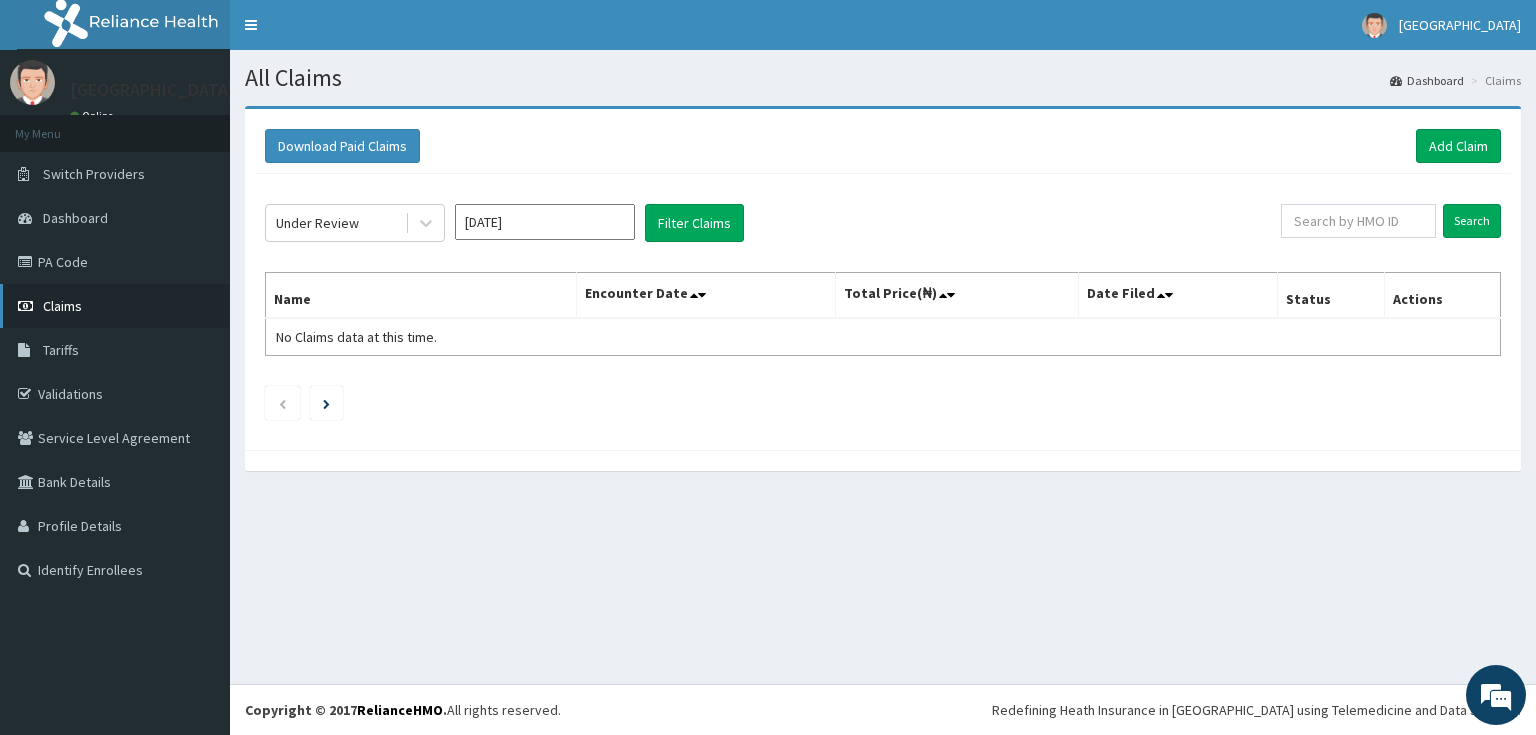 click on "Claims" at bounding box center (62, 306) 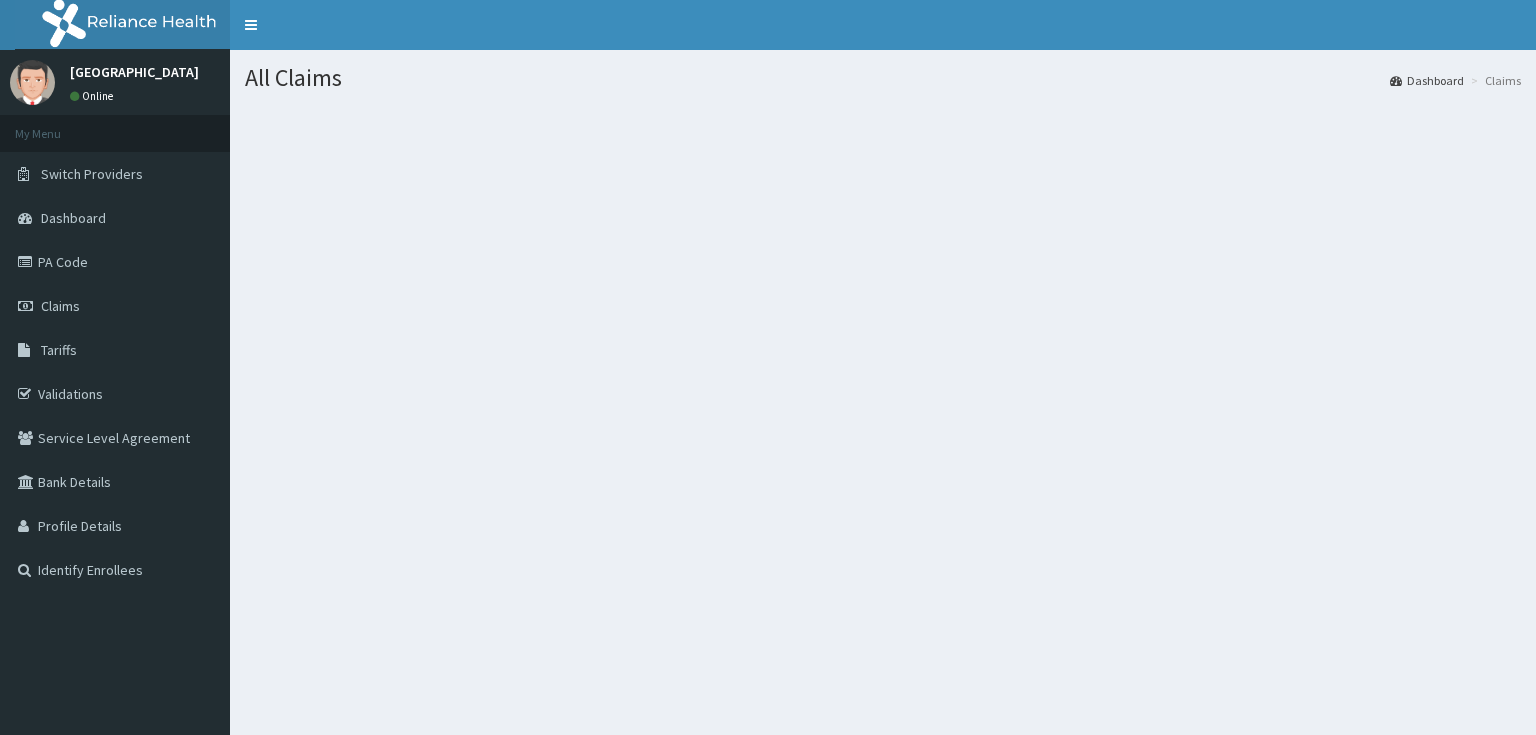 scroll, scrollTop: 0, scrollLeft: 0, axis: both 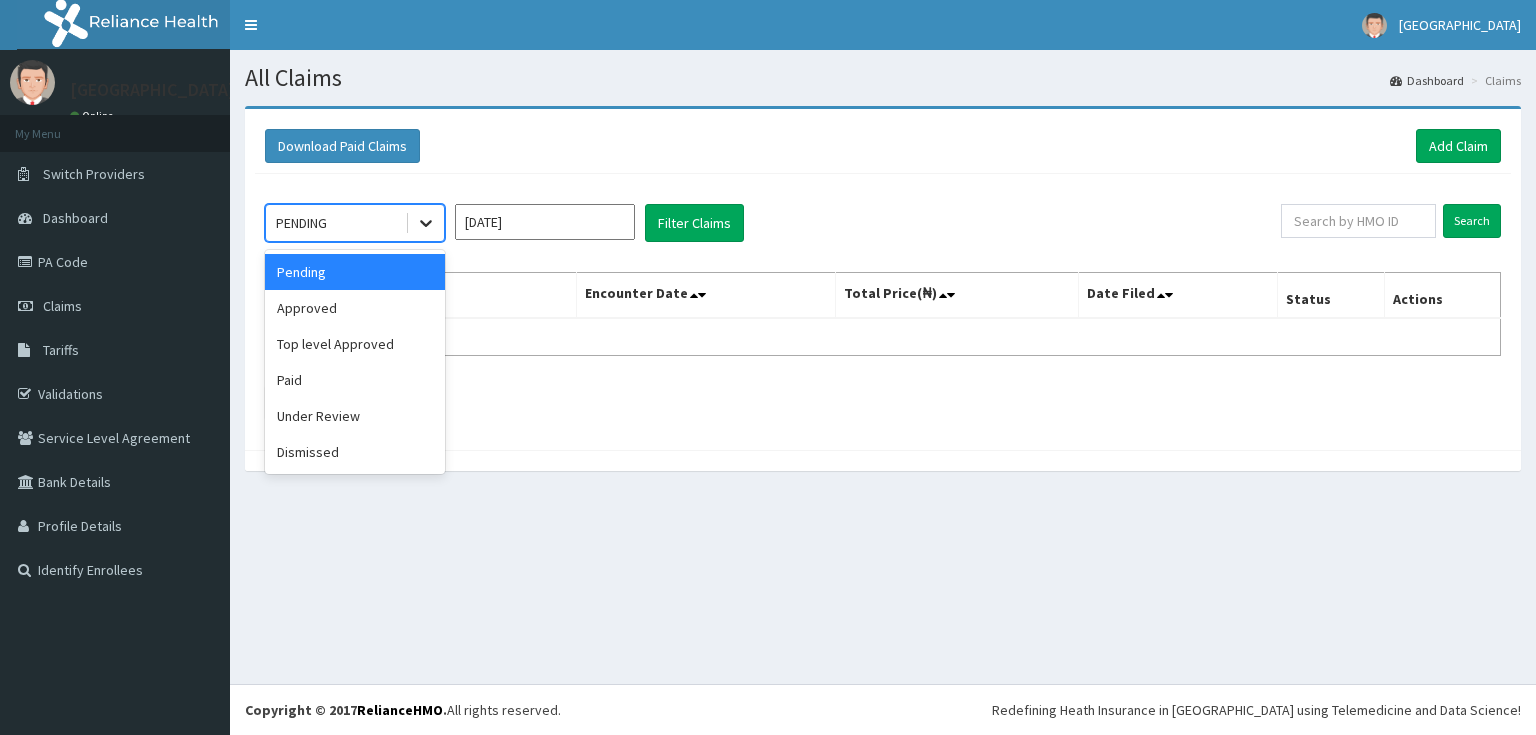 click 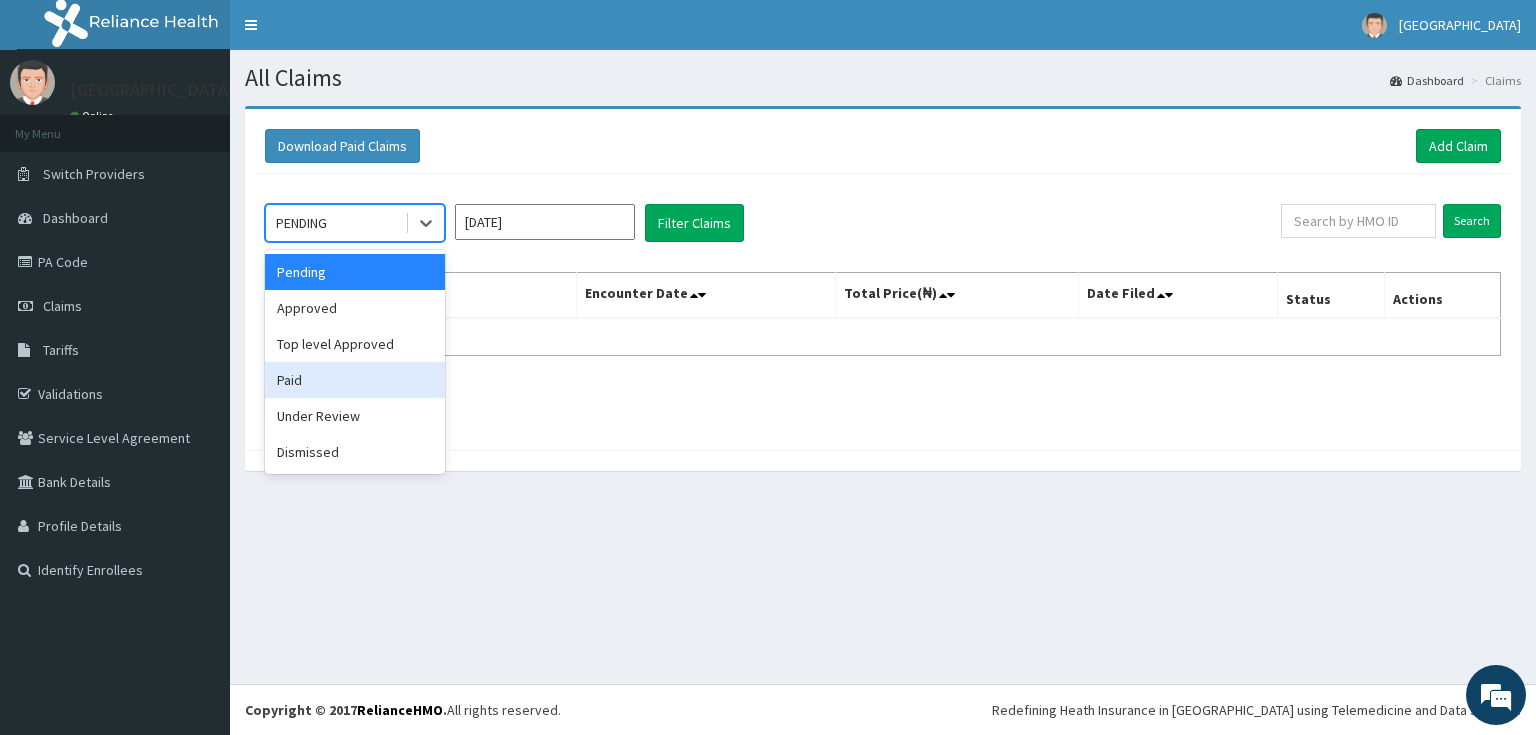 click on "Paid" at bounding box center (355, 380) 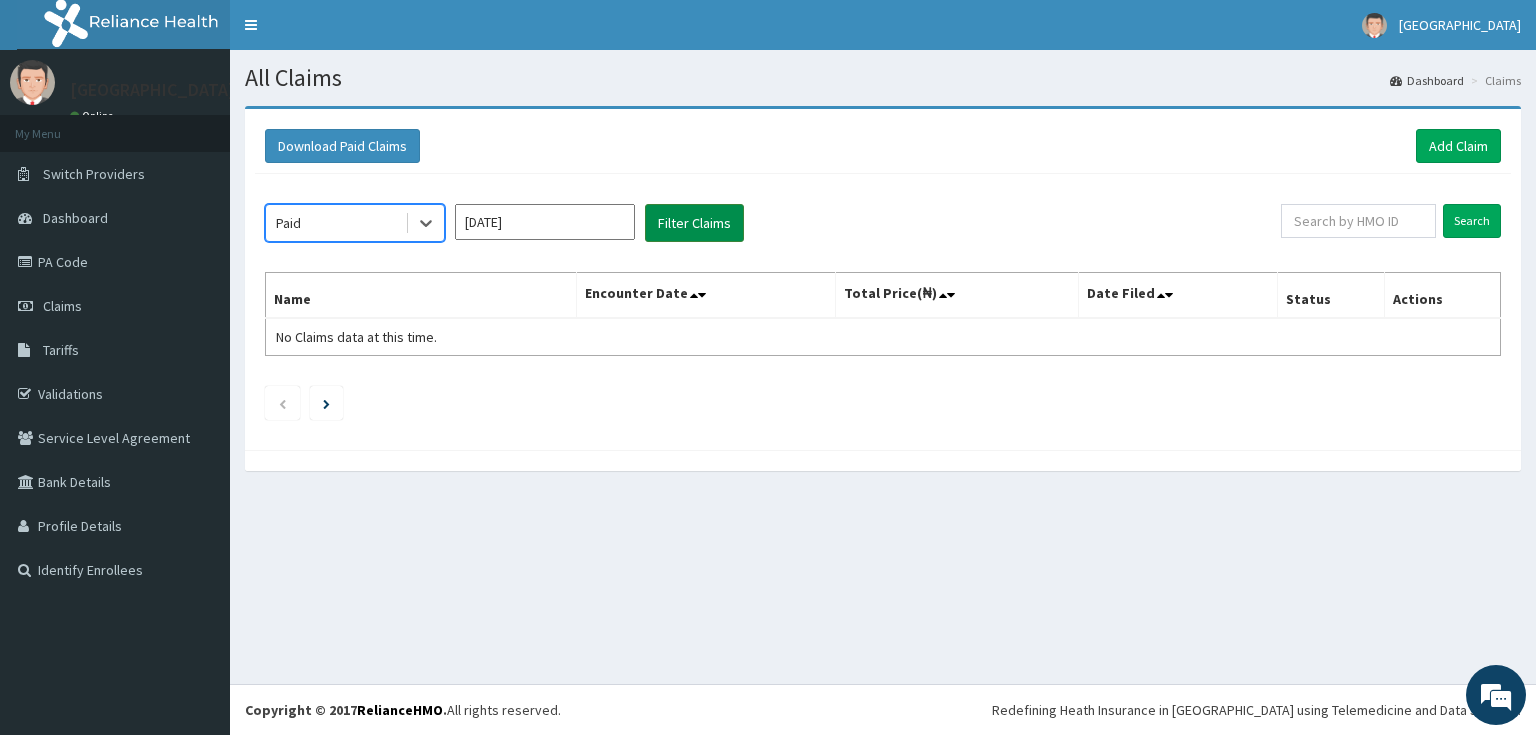 drag, startPoint x: 681, startPoint y: 211, endPoint x: 671, endPoint y: 235, distance: 26 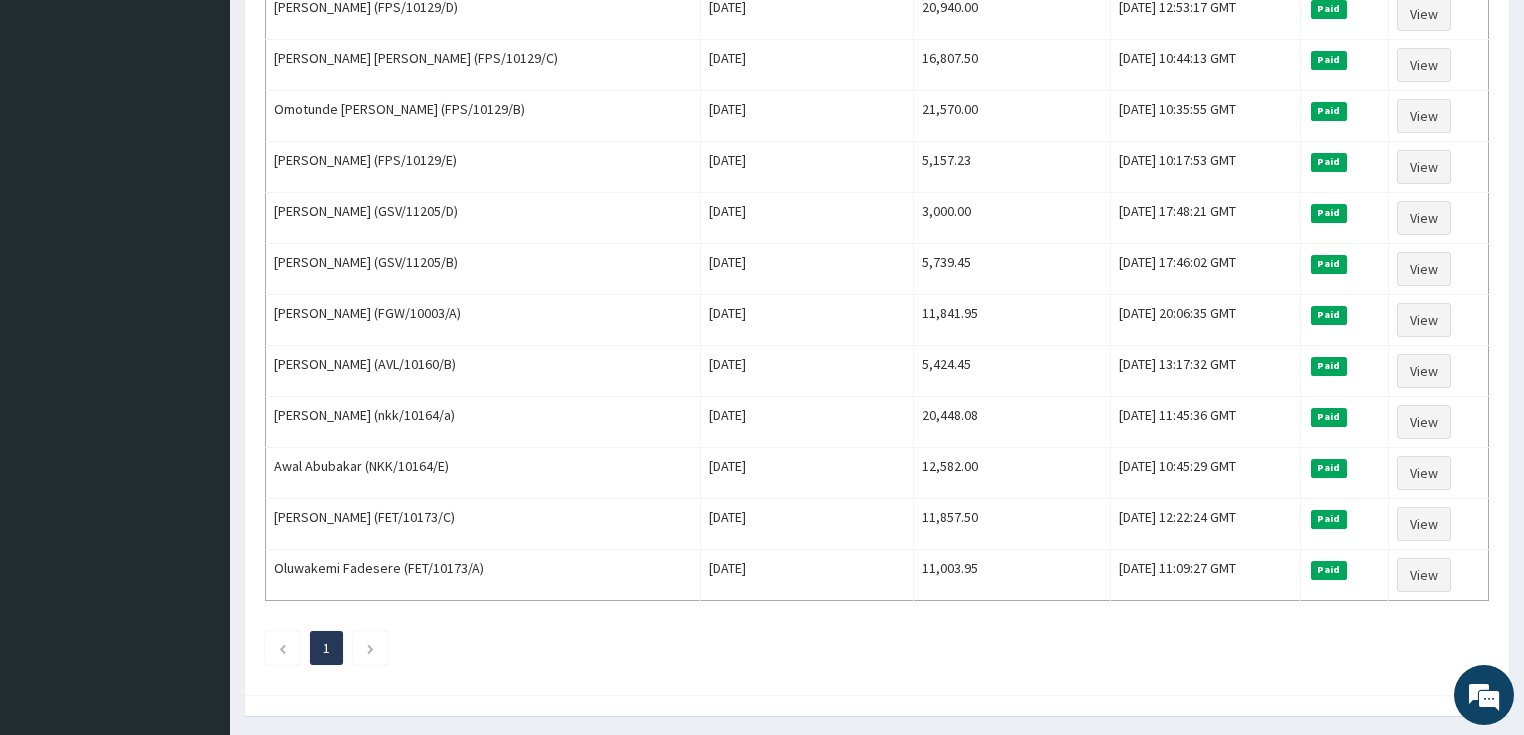 scroll, scrollTop: 1294, scrollLeft: 0, axis: vertical 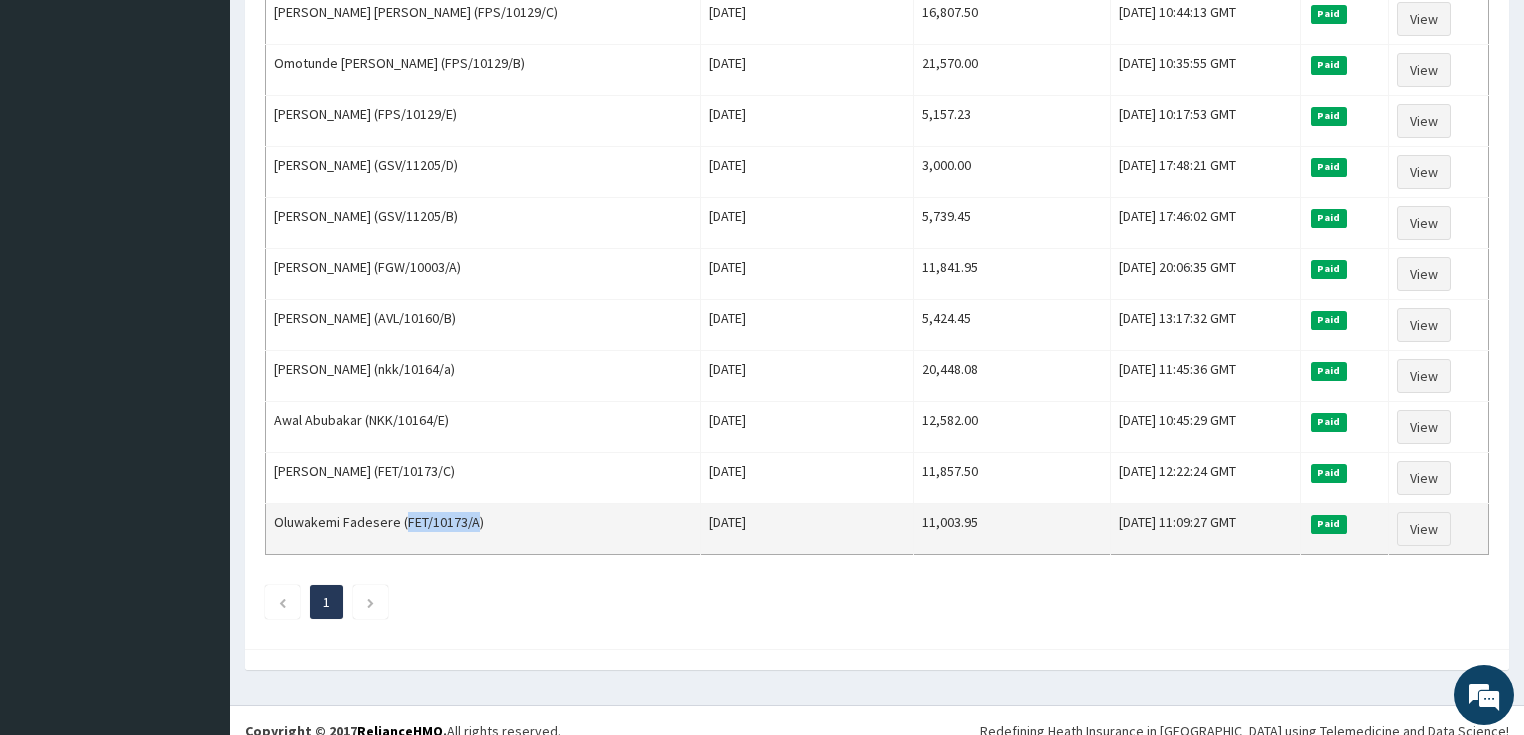 drag, startPoint x: 401, startPoint y: 501, endPoint x: 472, endPoint y: 502, distance: 71.00704 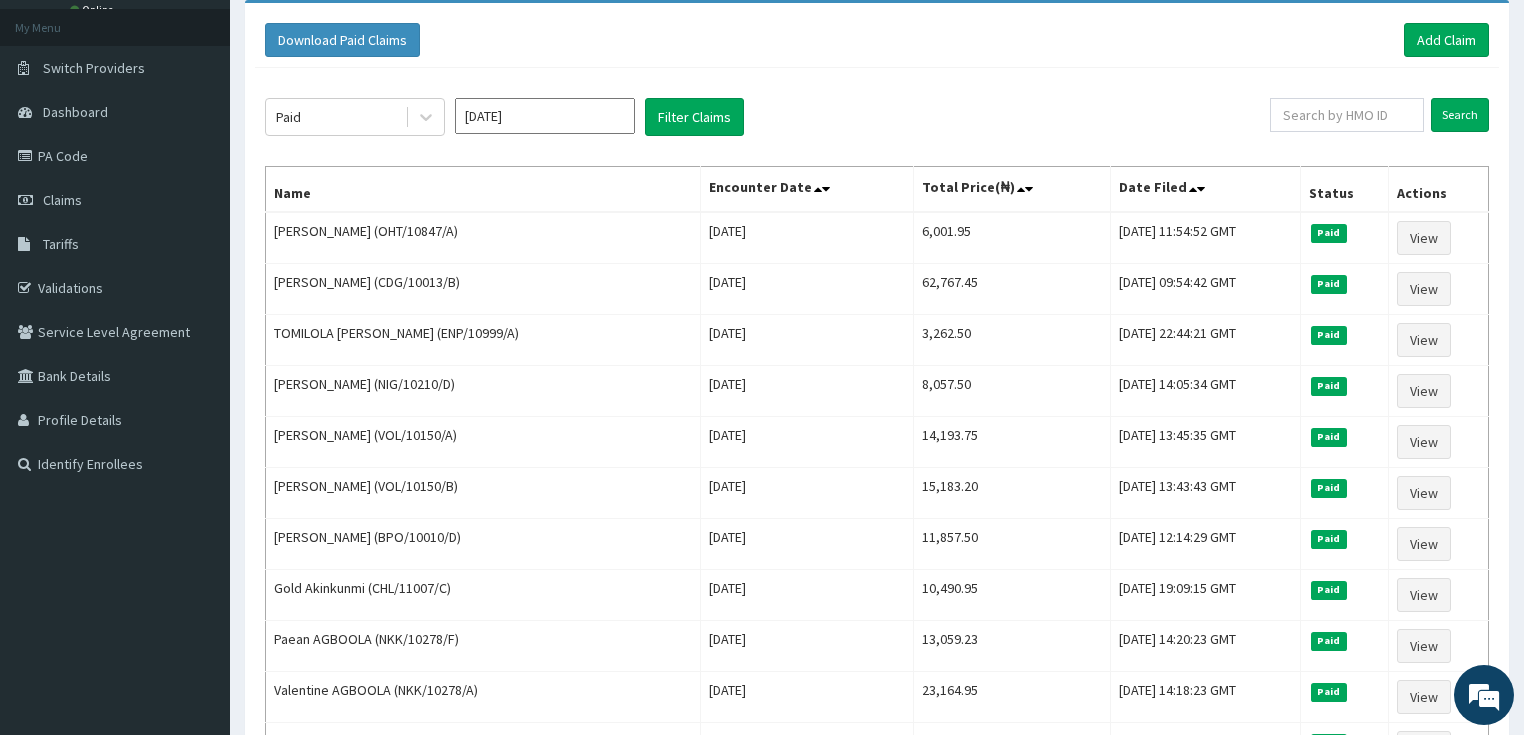 scroll, scrollTop: 94, scrollLeft: 0, axis: vertical 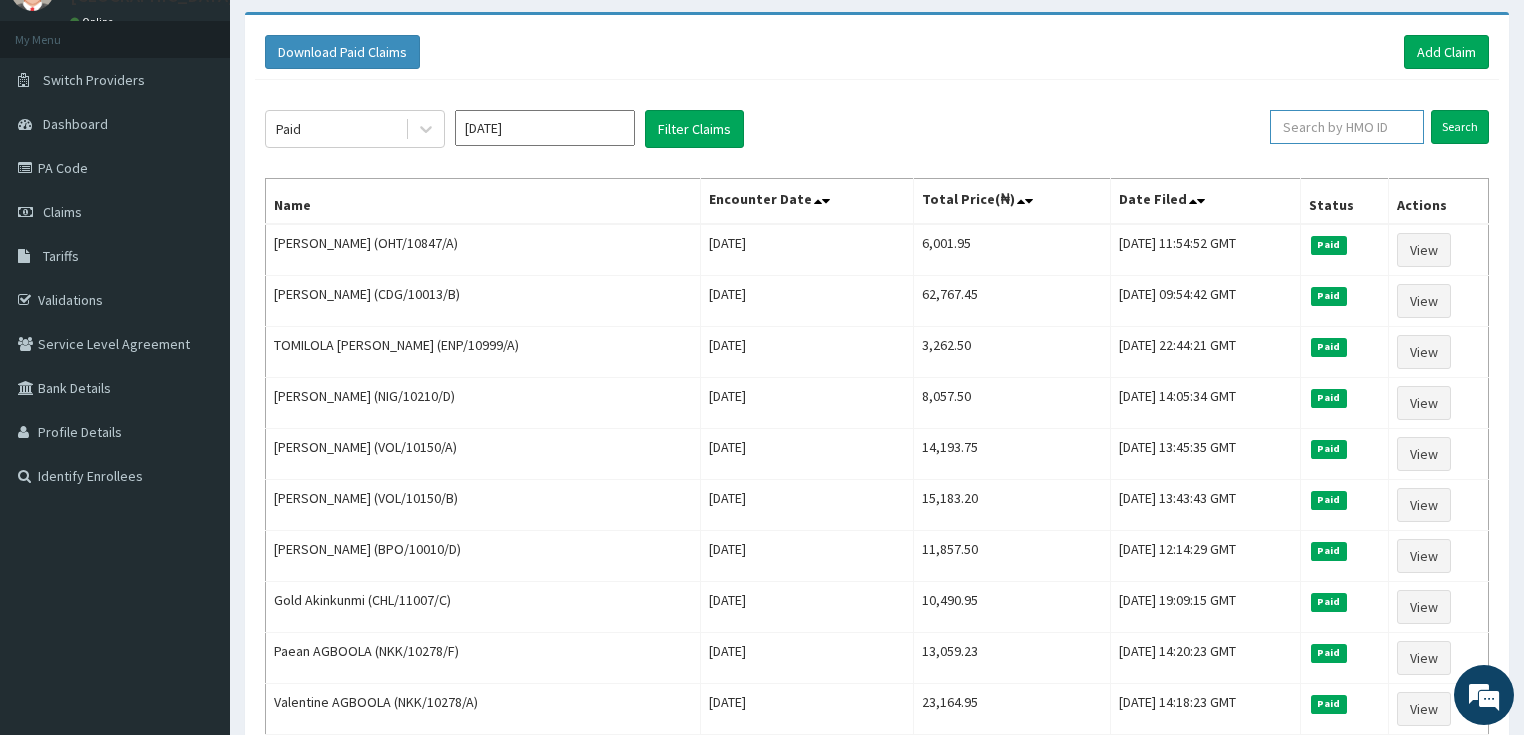 click at bounding box center [1347, 127] 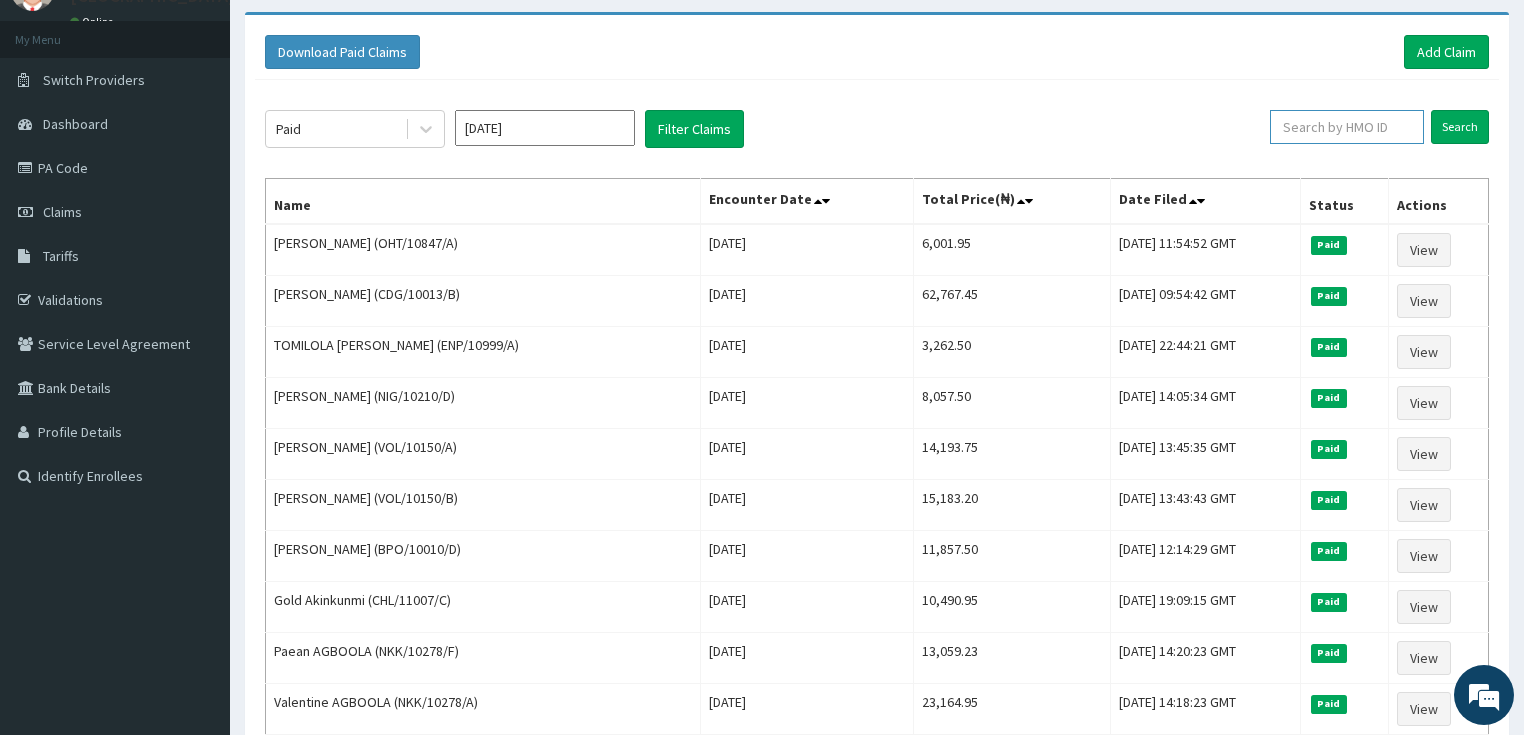 paste on "FET/10173/A" 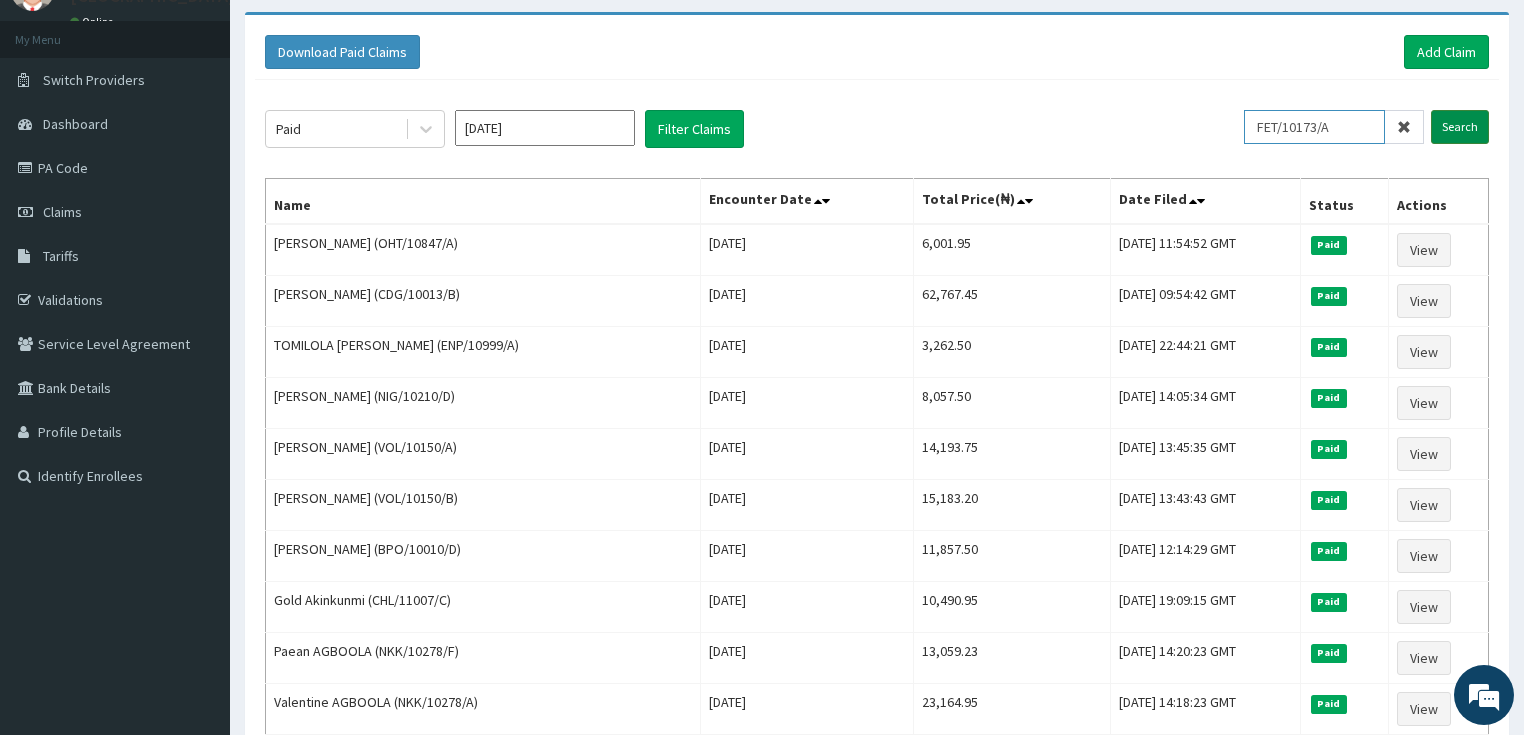 type on "FET/10173/A" 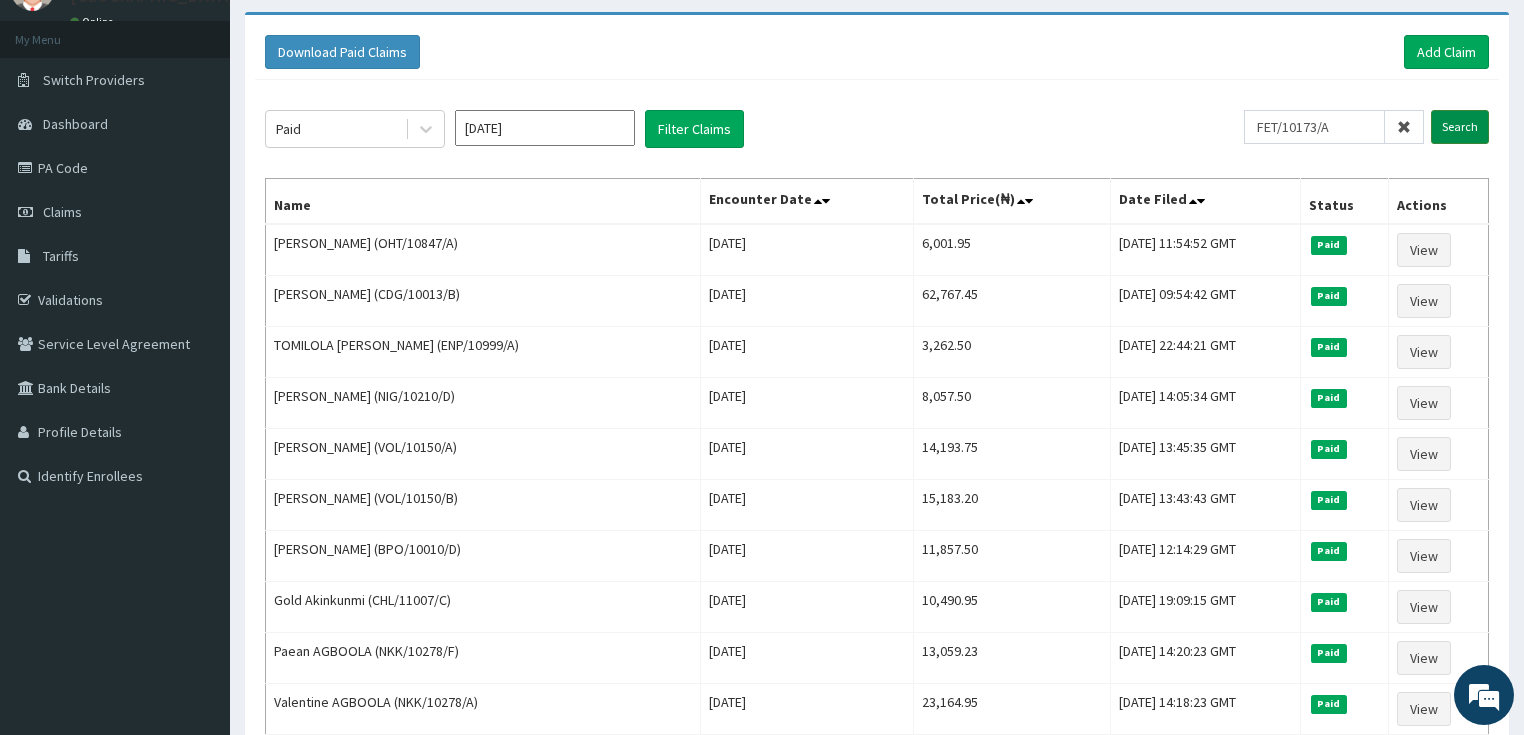 click on "Search" at bounding box center (1460, 127) 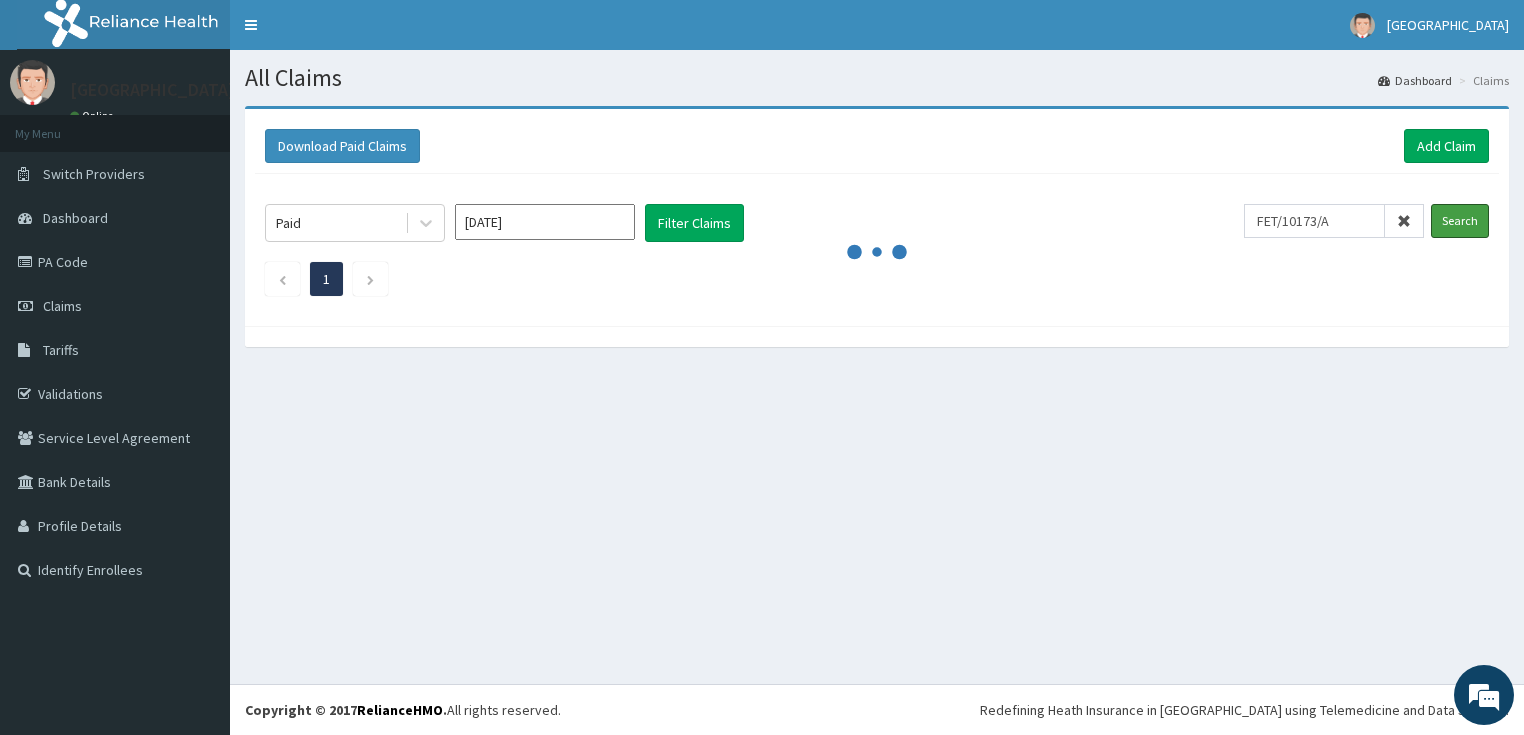 scroll, scrollTop: 0, scrollLeft: 0, axis: both 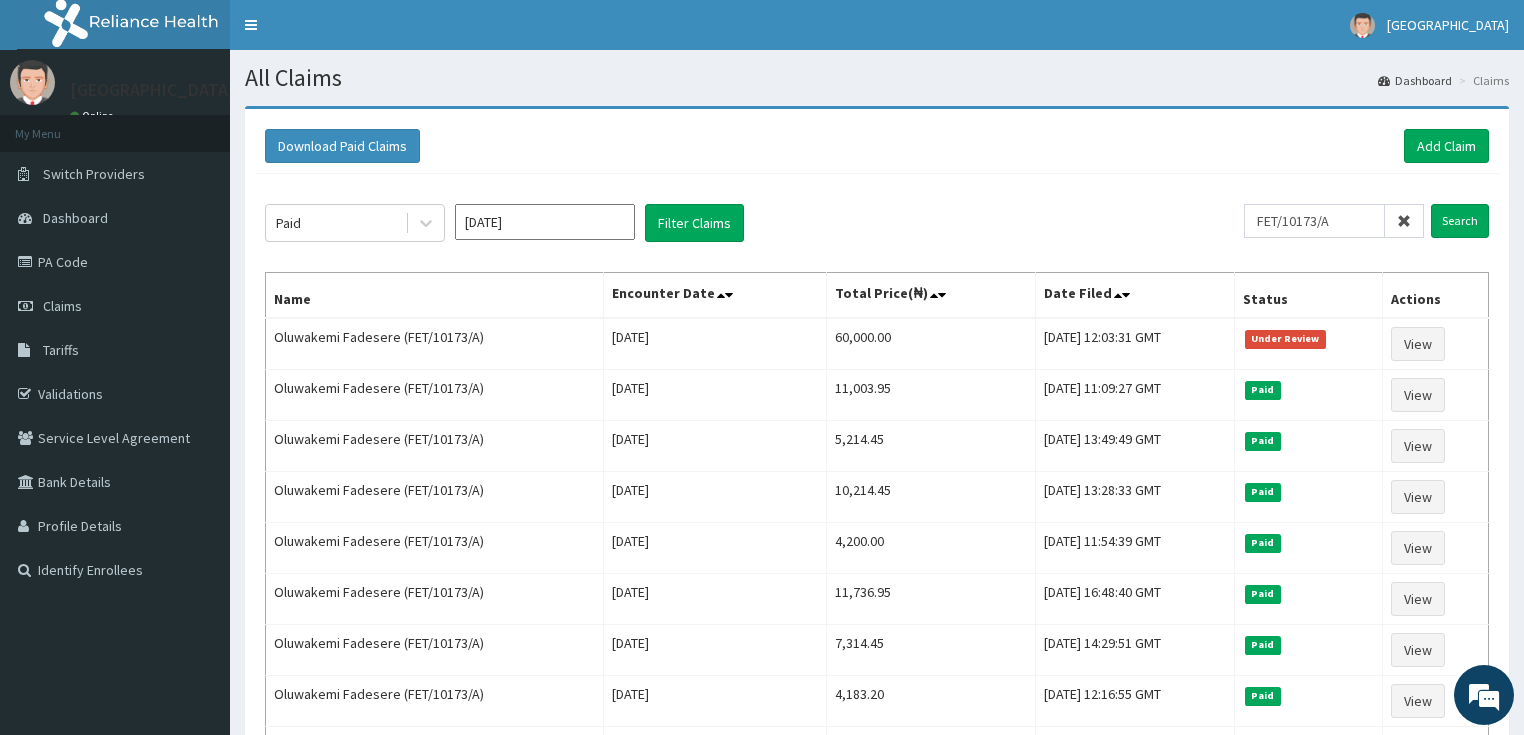 click at bounding box center [1404, 221] 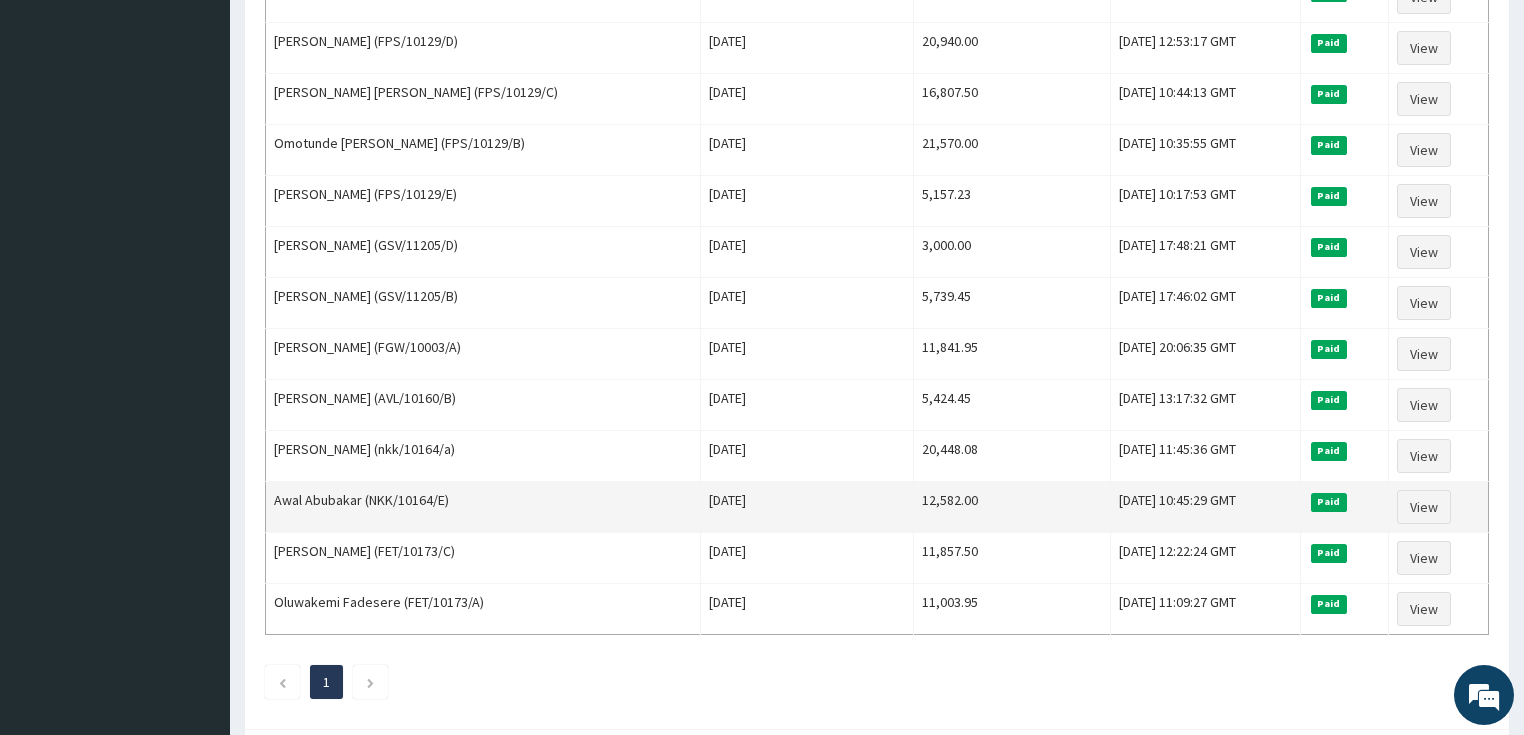 scroll, scrollTop: 1134, scrollLeft: 0, axis: vertical 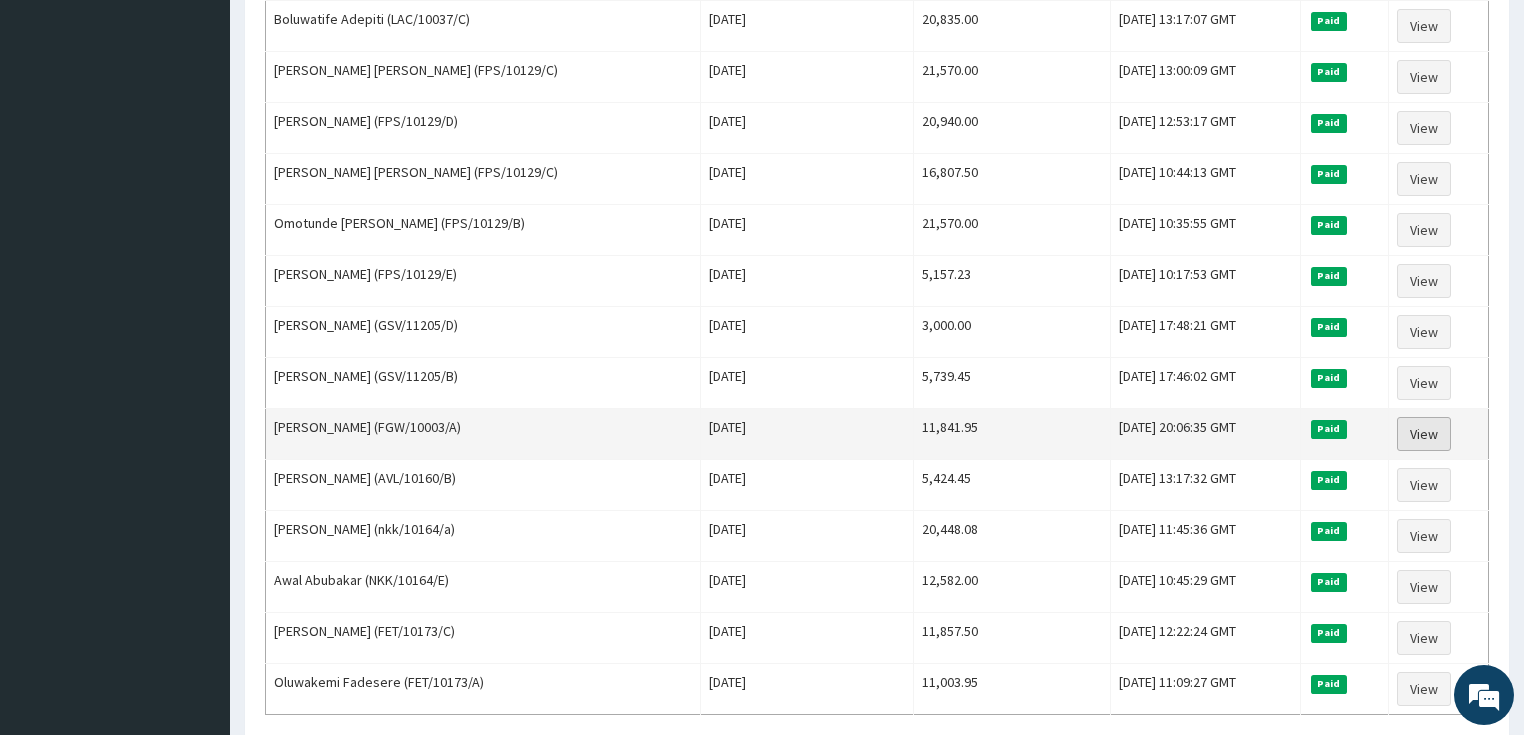 click on "View" at bounding box center [1424, 434] 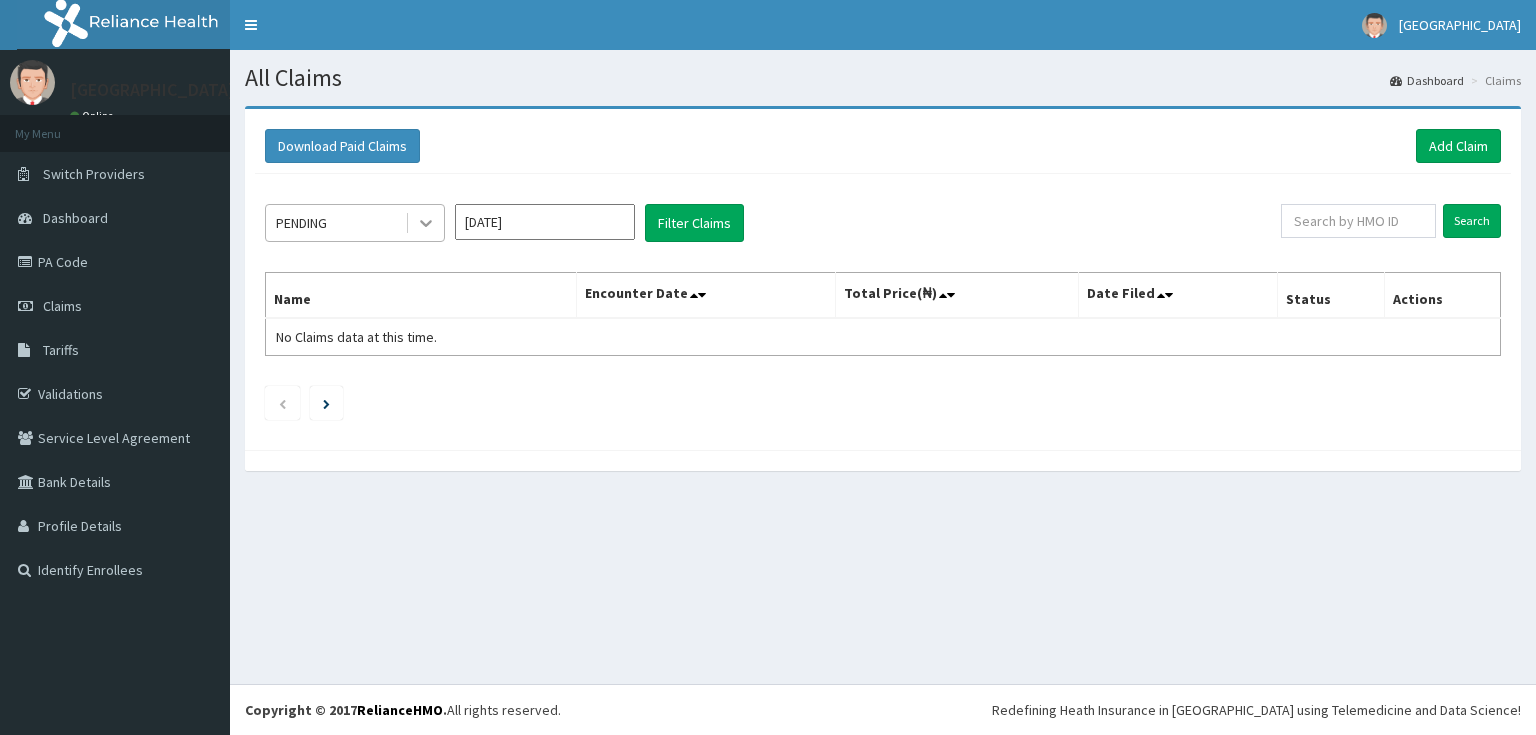 scroll, scrollTop: 0, scrollLeft: 0, axis: both 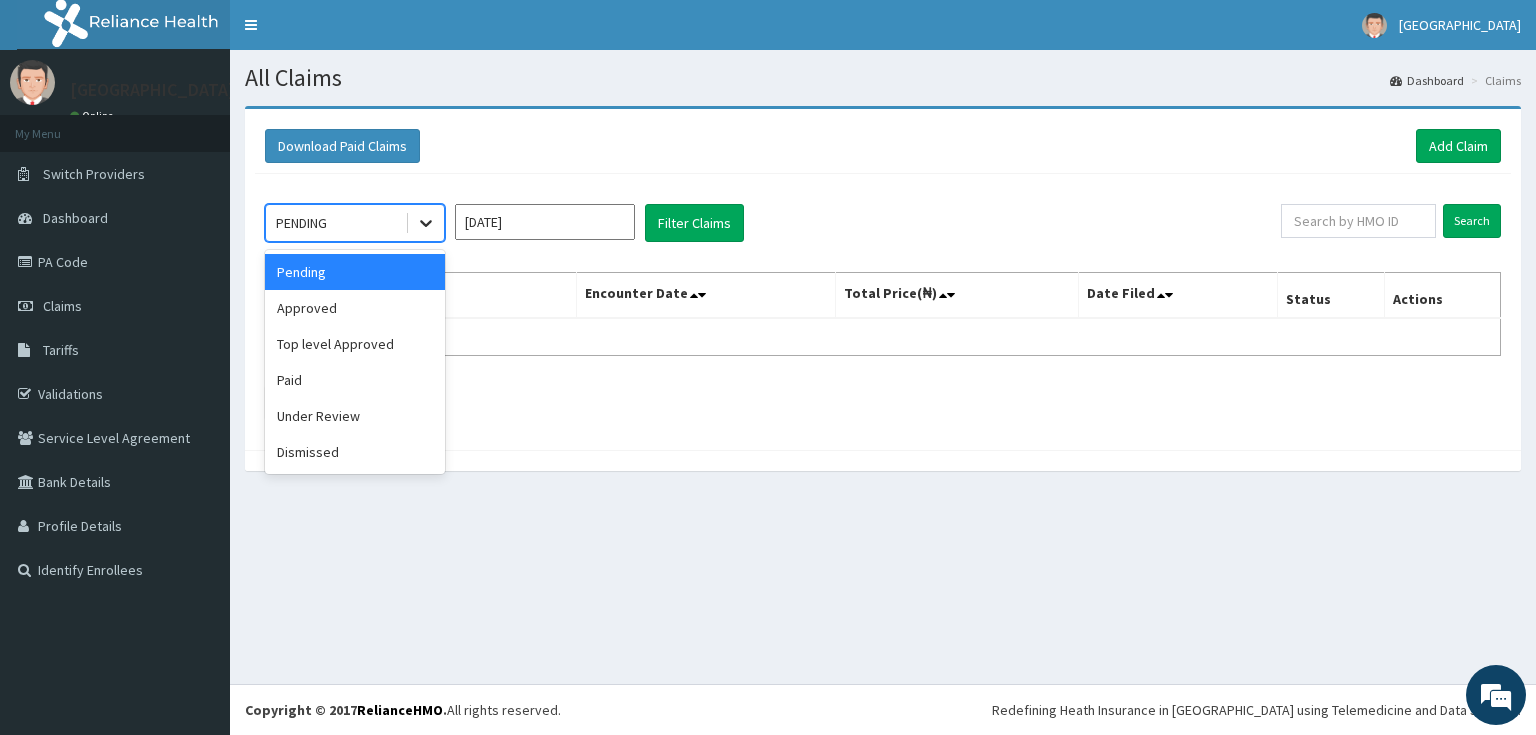 click 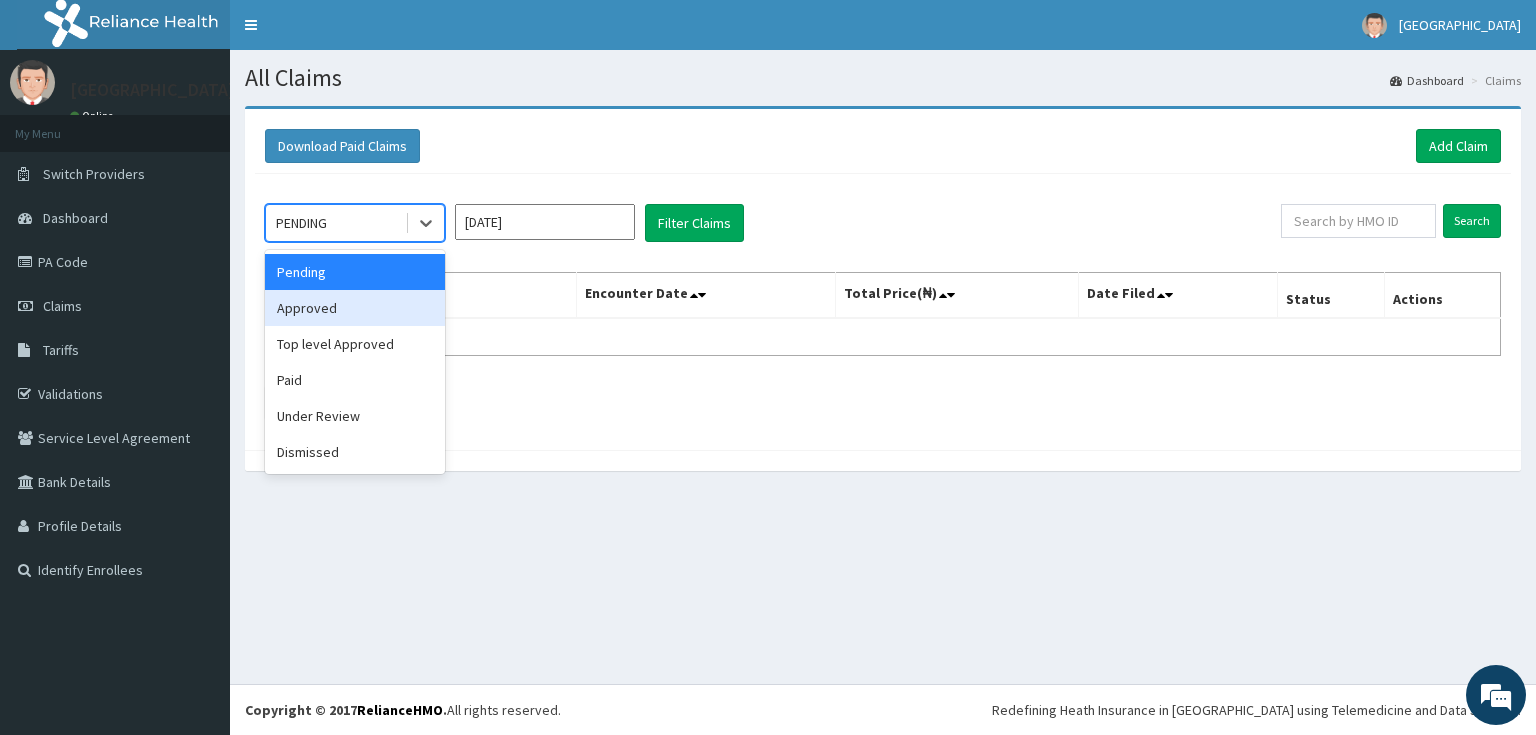 drag, startPoint x: 327, startPoint y: 297, endPoint x: 344, endPoint y: 294, distance: 17.262676 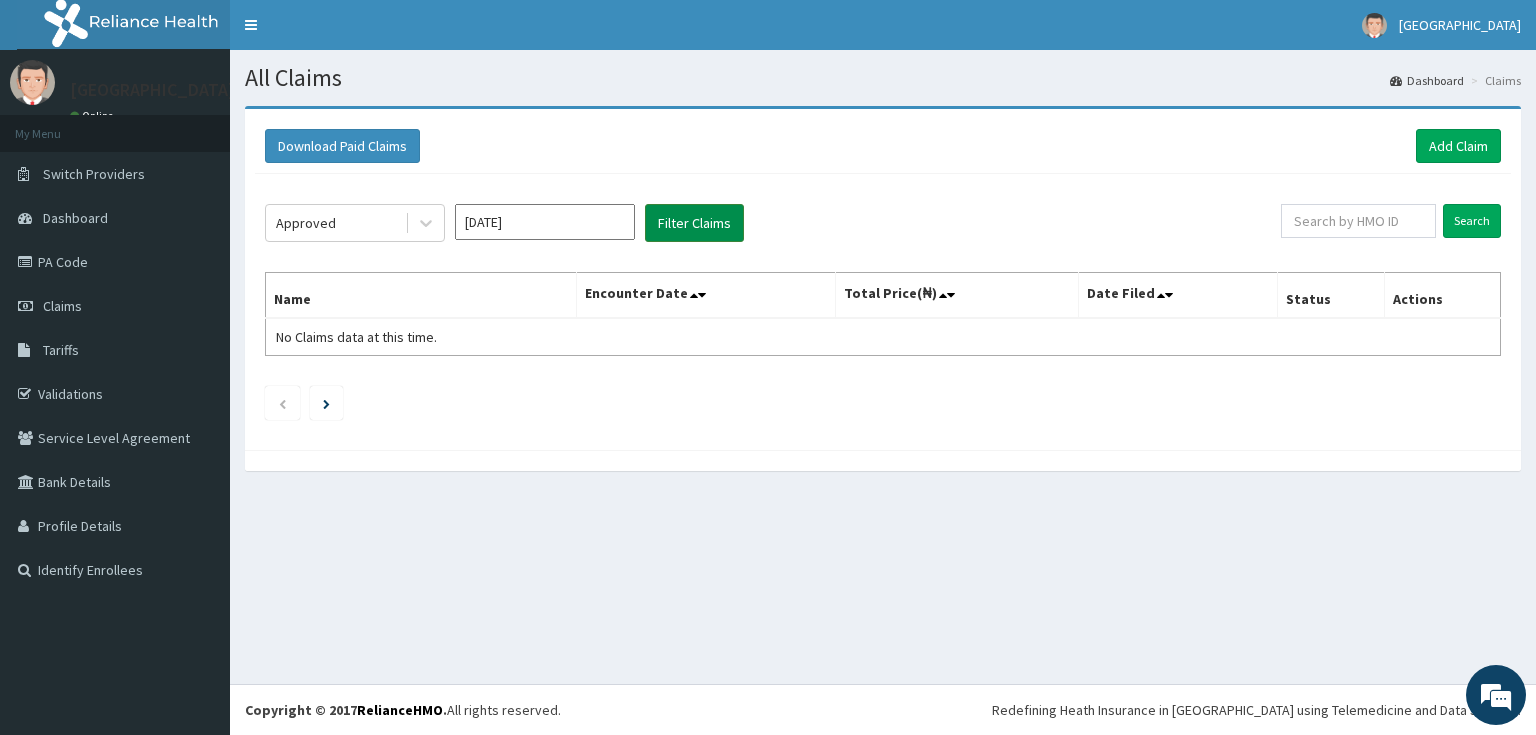 click on "Filter Claims" at bounding box center [694, 223] 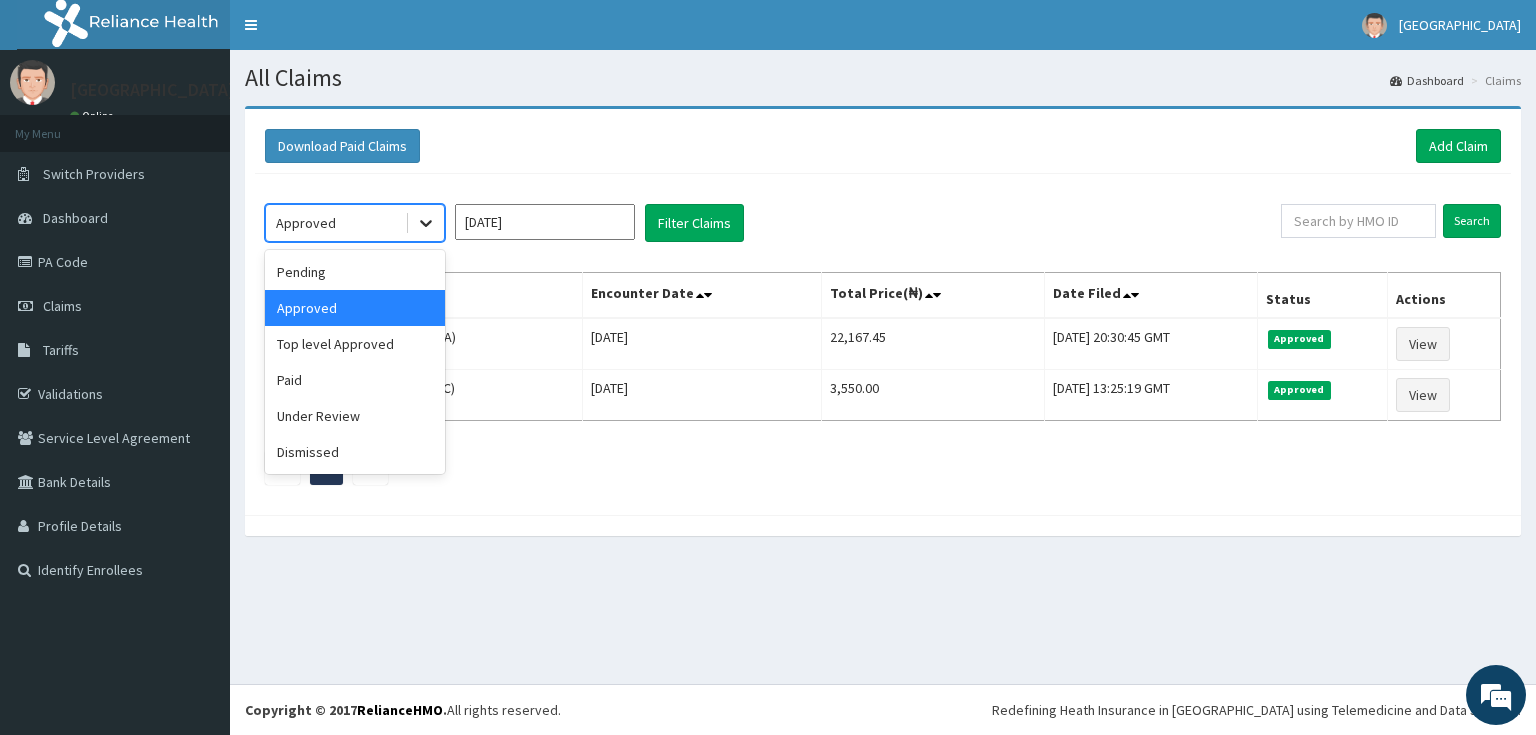 click 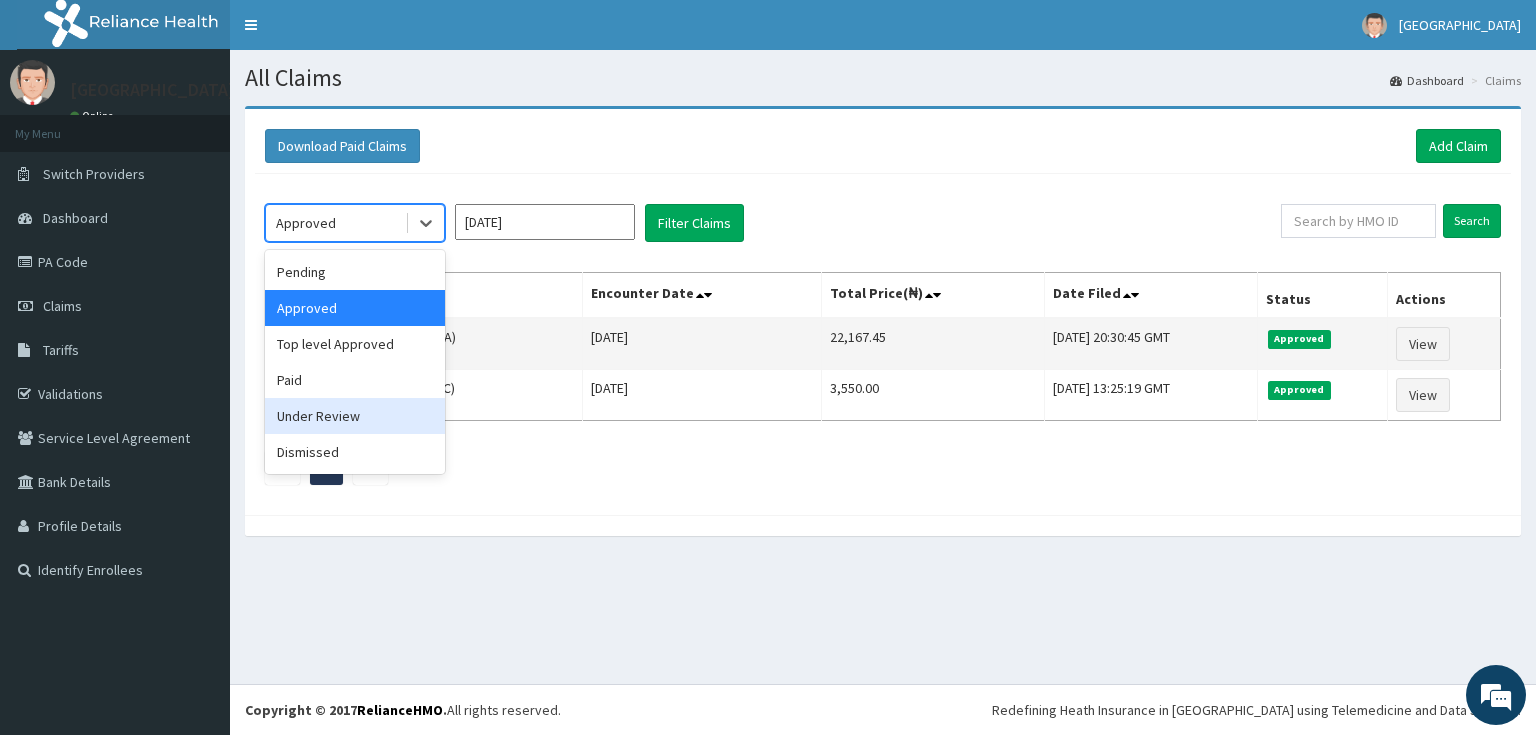 drag, startPoint x: 368, startPoint y: 421, endPoint x: 530, endPoint y: 348, distance: 177.68793 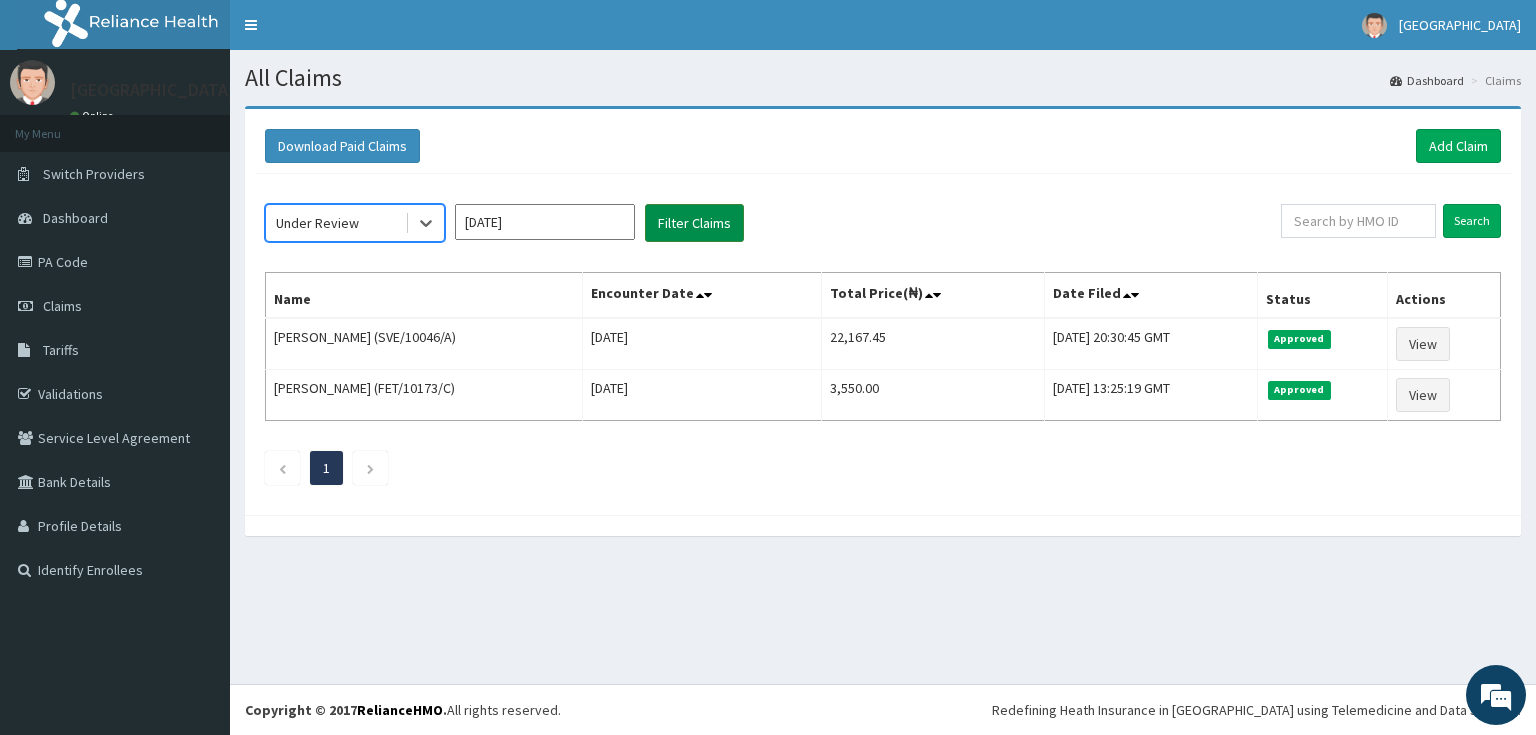 click on "Filter Claims" at bounding box center (694, 223) 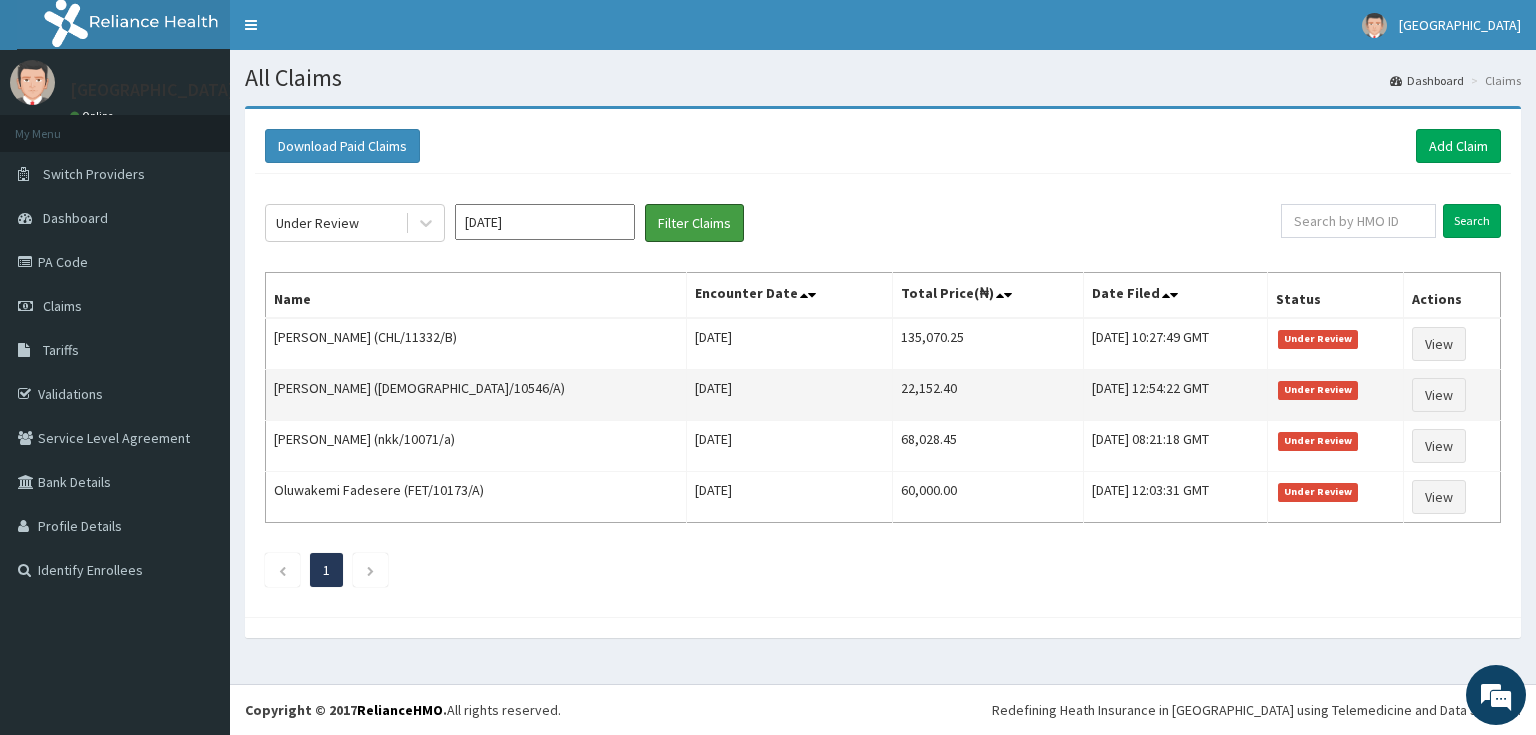 scroll, scrollTop: 0, scrollLeft: 0, axis: both 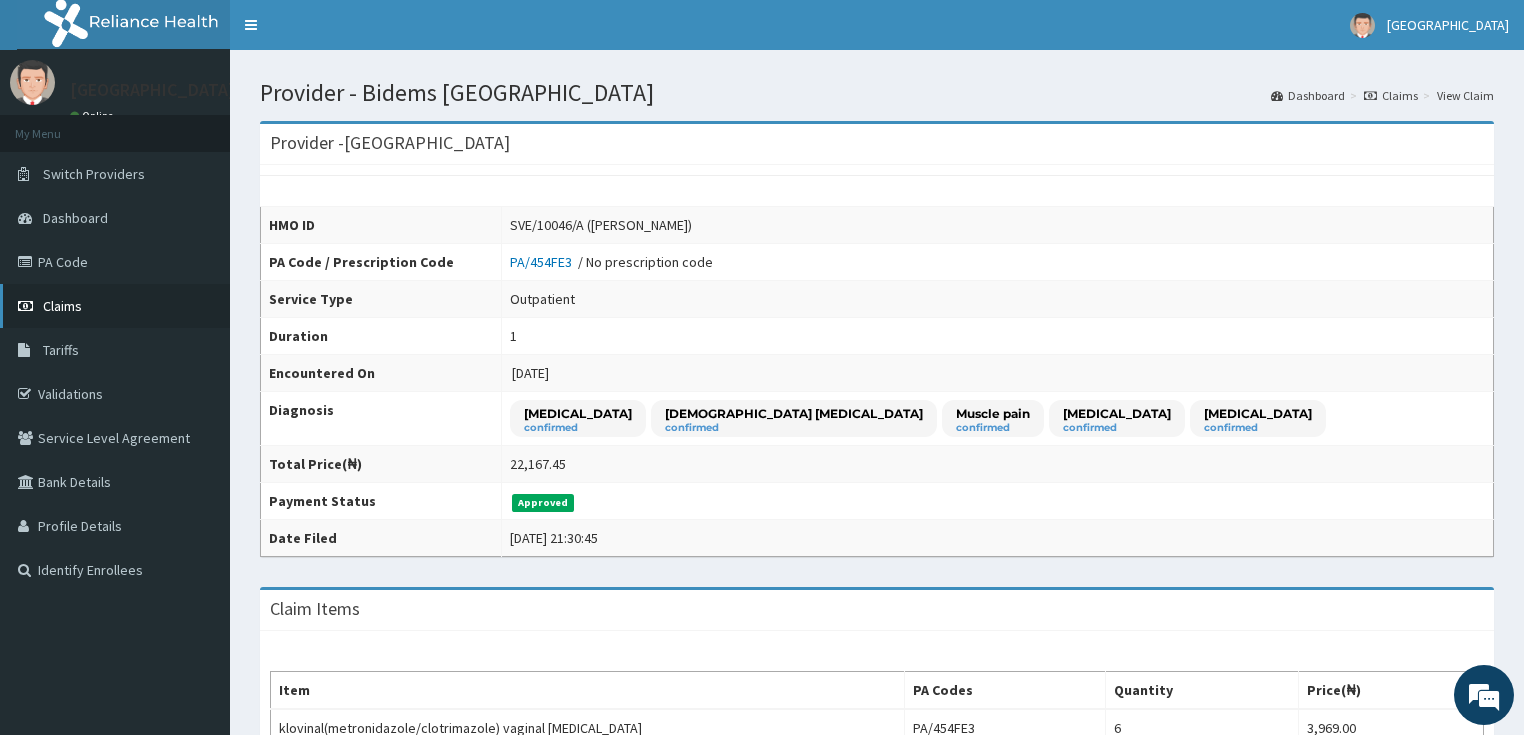 click on "Claims" at bounding box center (62, 306) 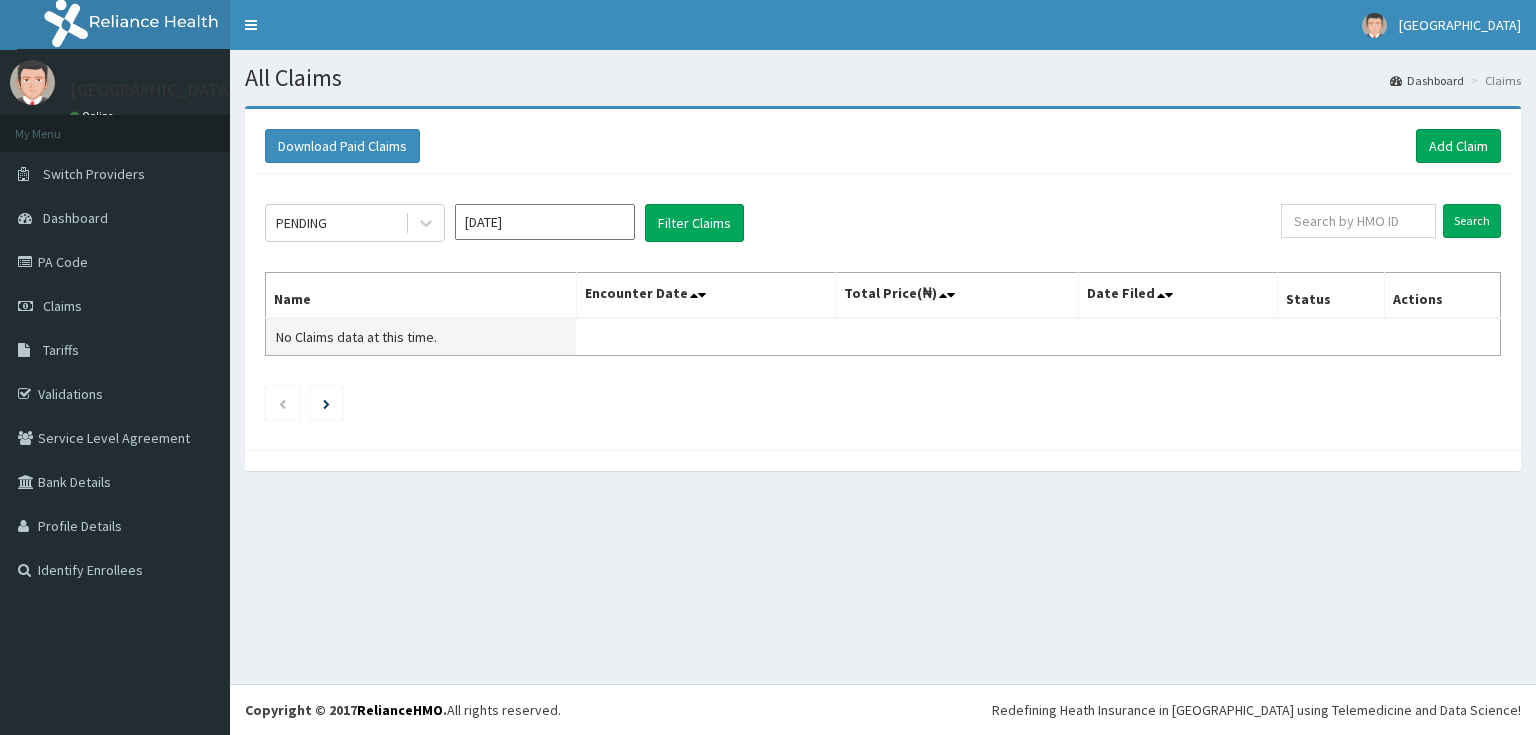 scroll, scrollTop: 0, scrollLeft: 0, axis: both 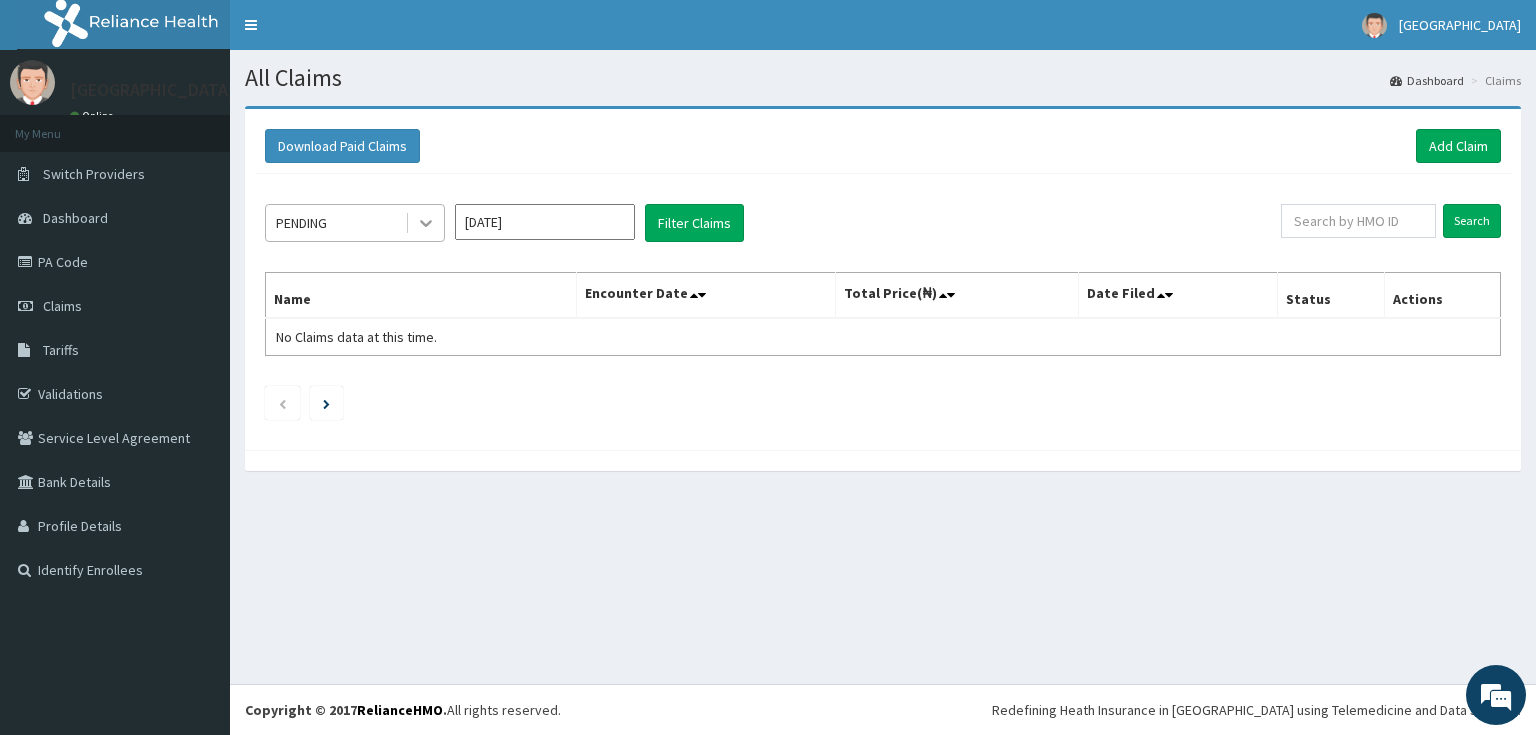 click 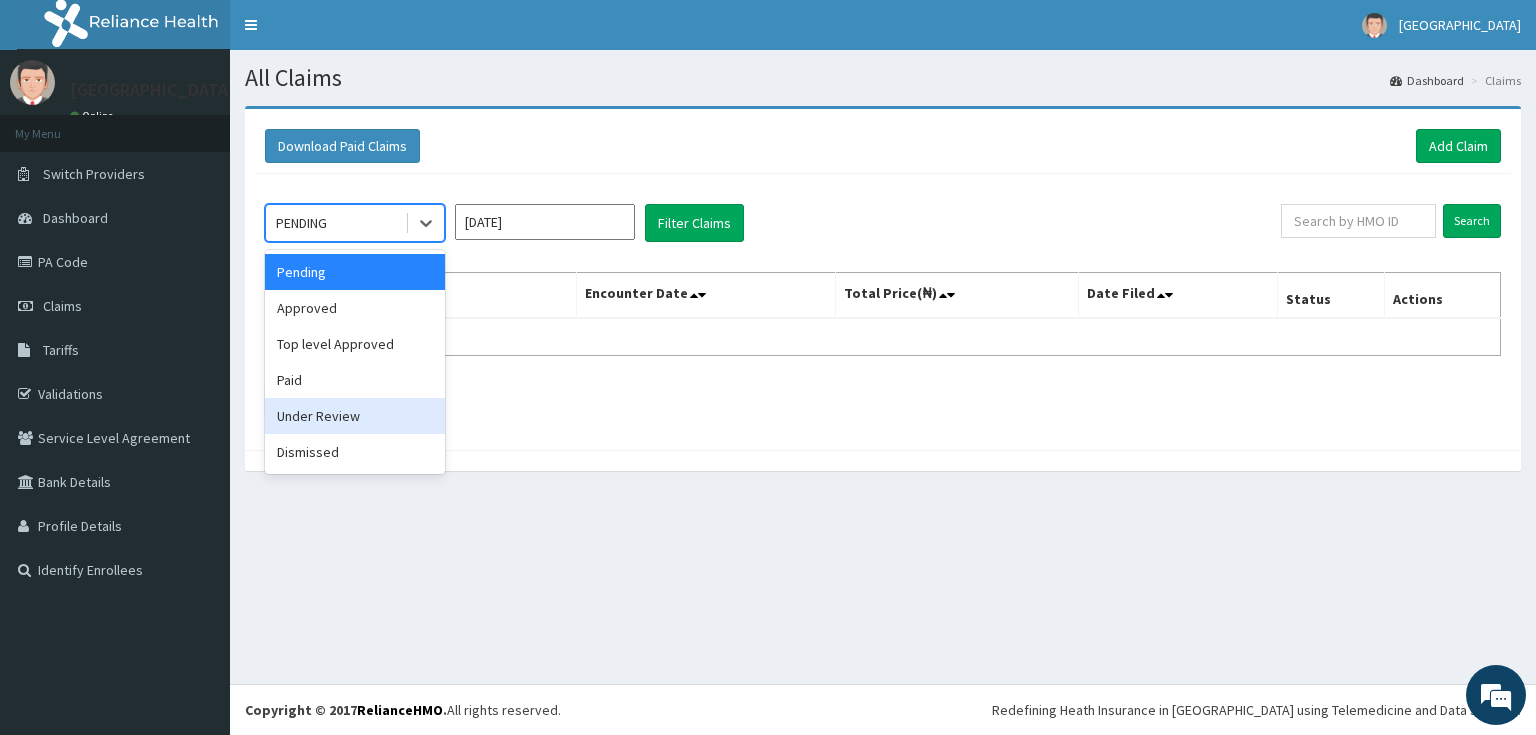 click on "Under Review" at bounding box center [355, 416] 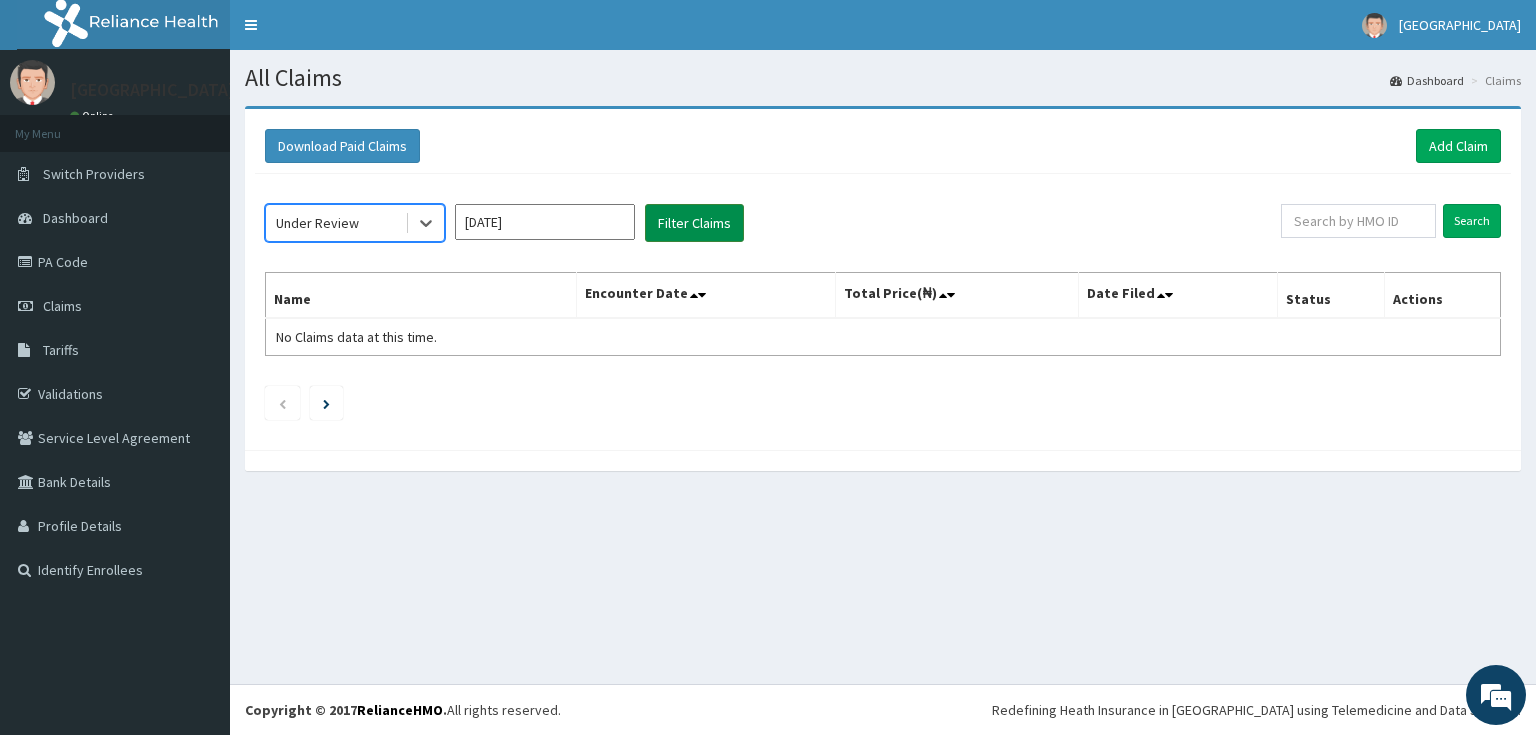 click on "Filter Claims" at bounding box center (694, 223) 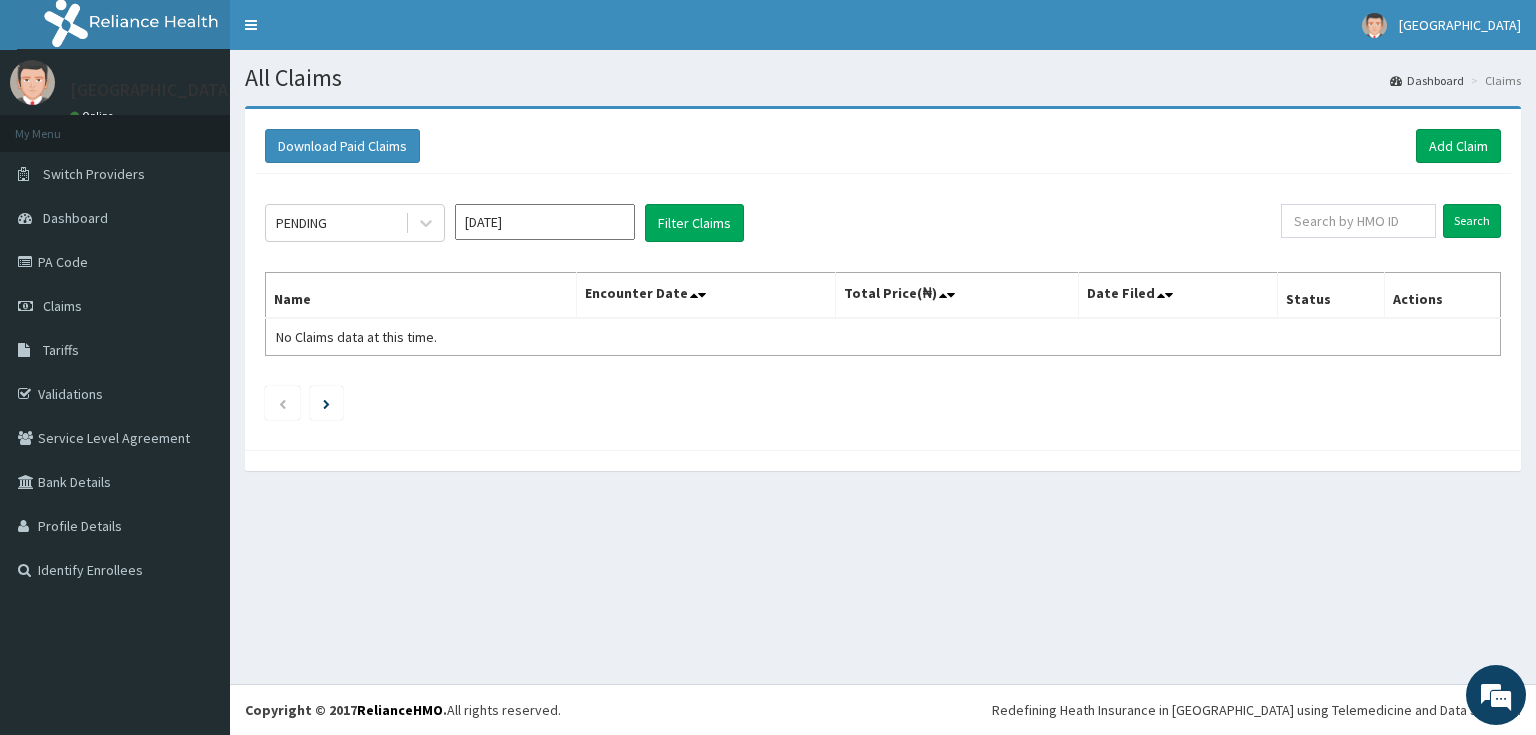 scroll, scrollTop: 0, scrollLeft: 0, axis: both 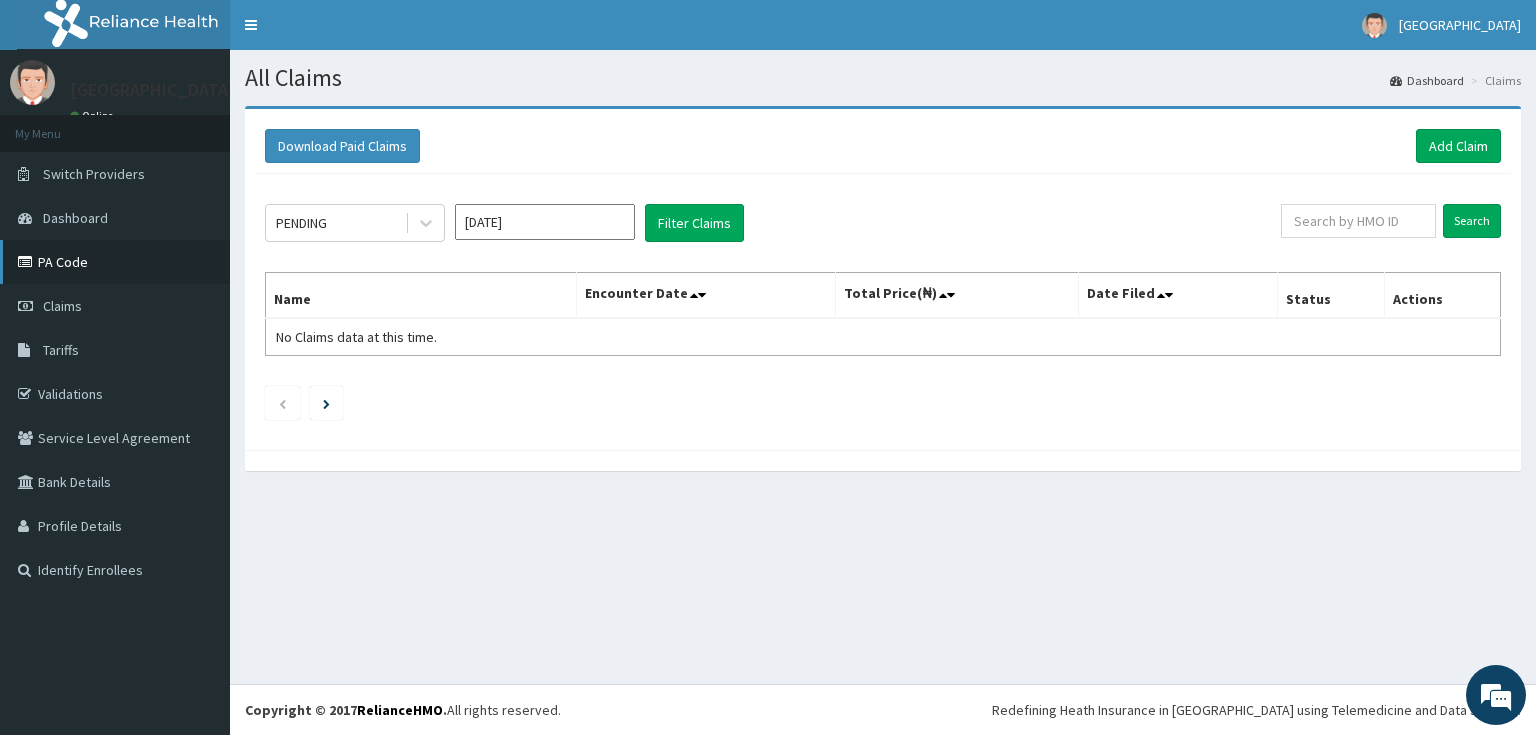 click on "PA Code" at bounding box center [115, 262] 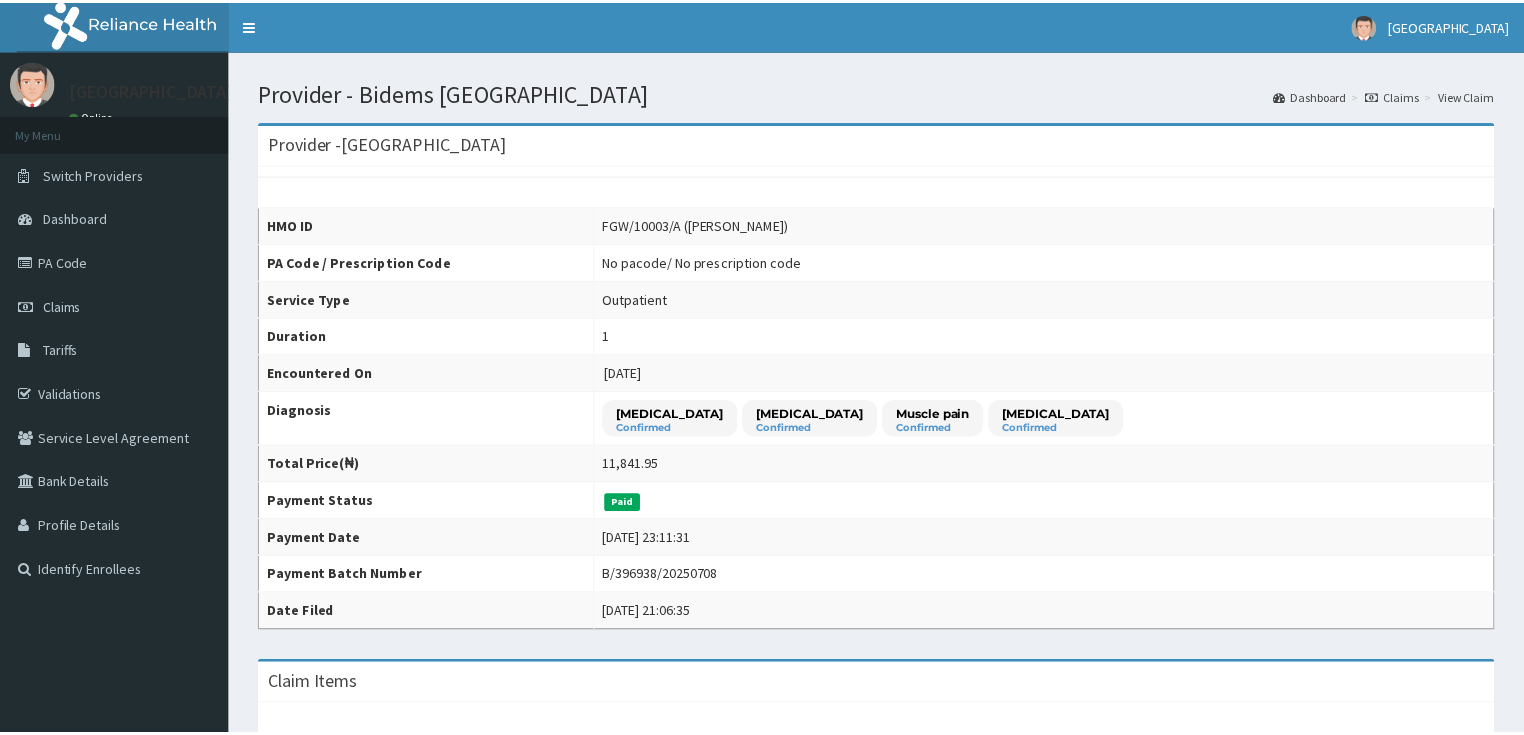 scroll, scrollTop: 0, scrollLeft: 0, axis: both 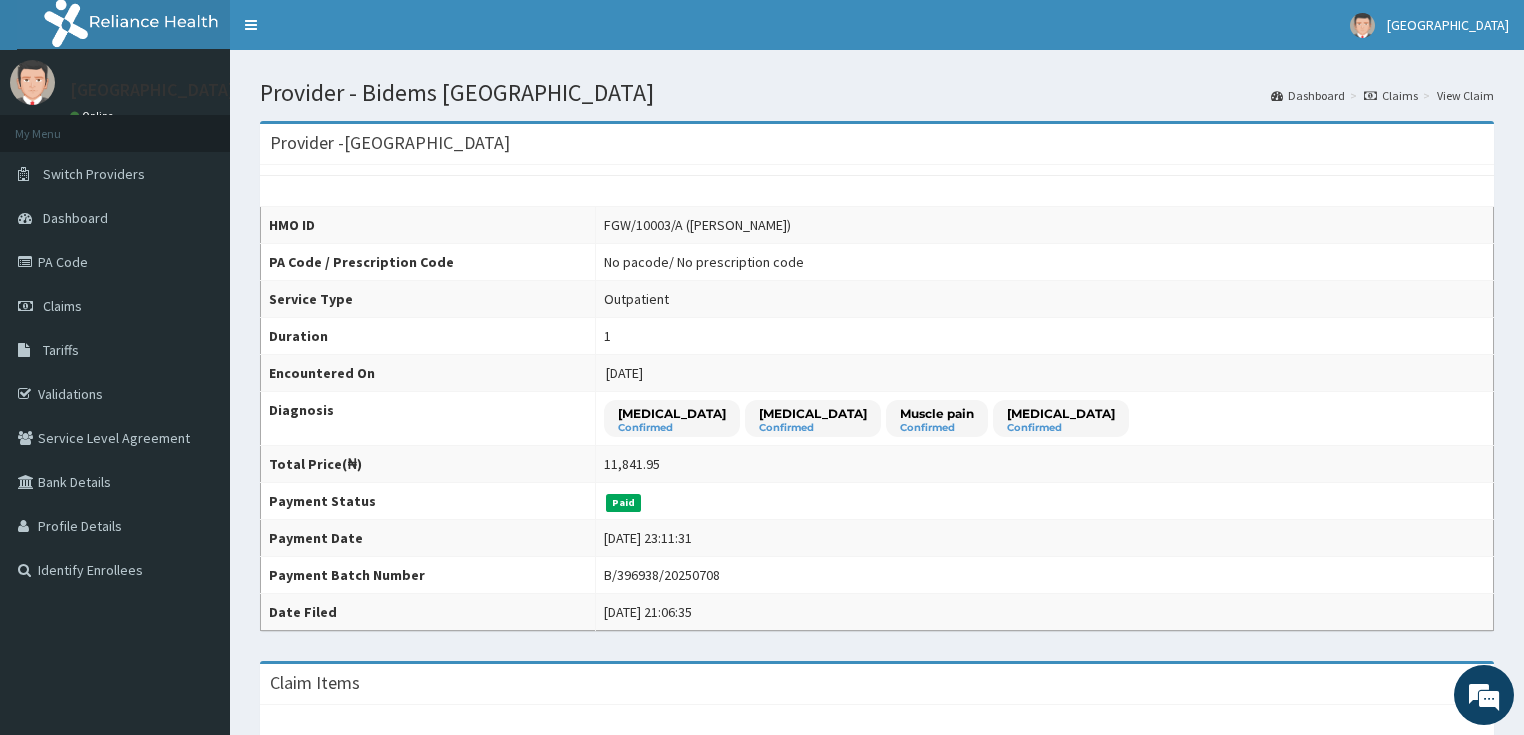 click on "Claims" at bounding box center [1391, 95] 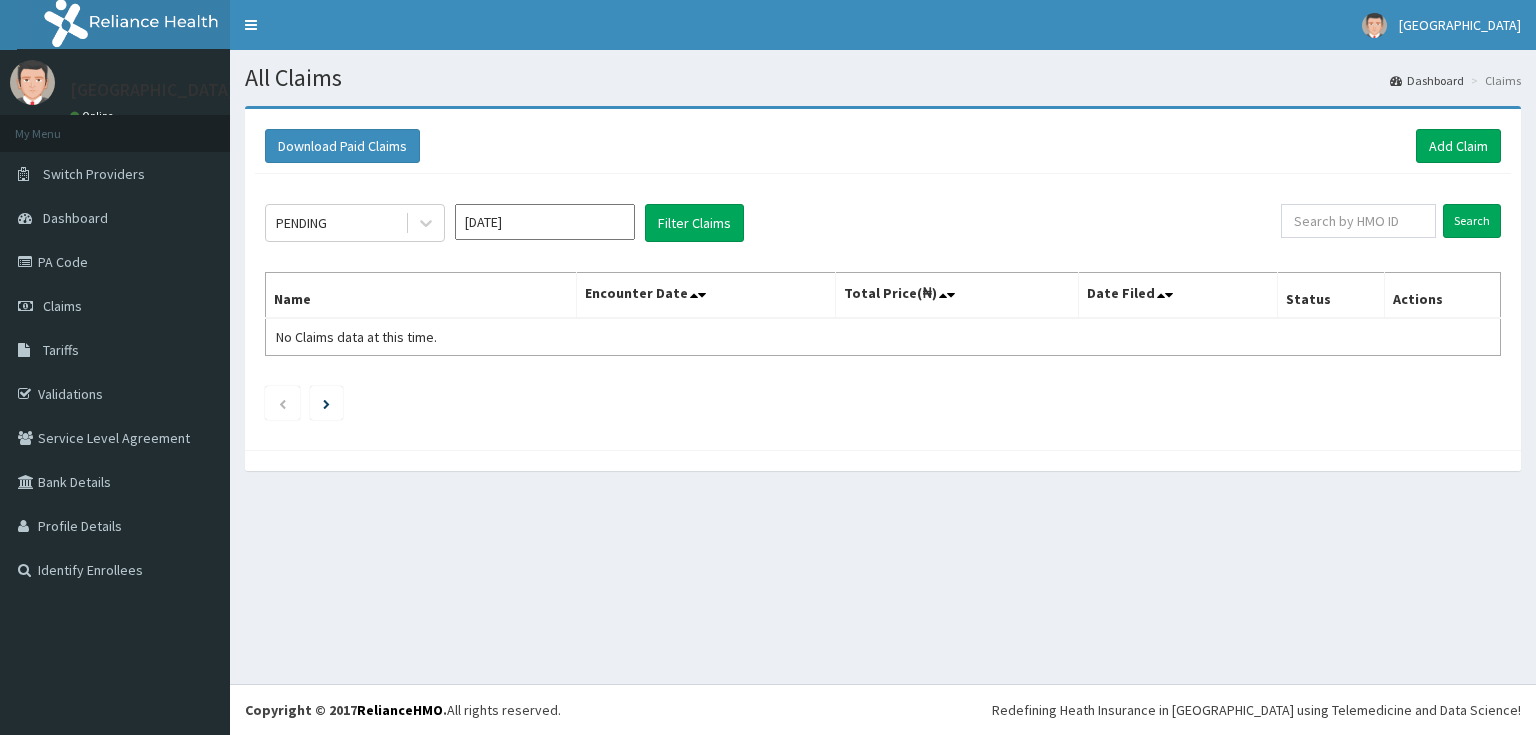 scroll, scrollTop: 0, scrollLeft: 0, axis: both 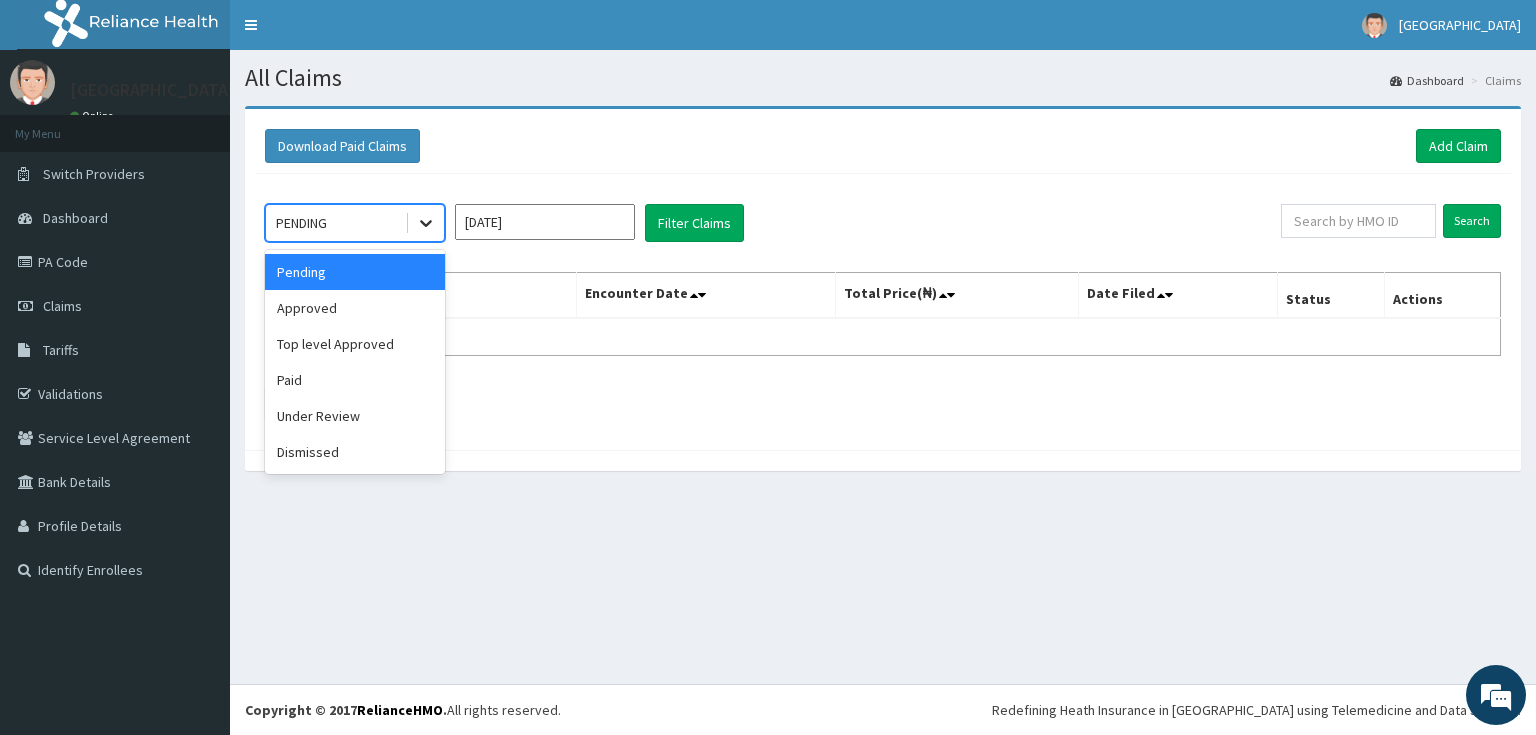 click at bounding box center [426, 223] 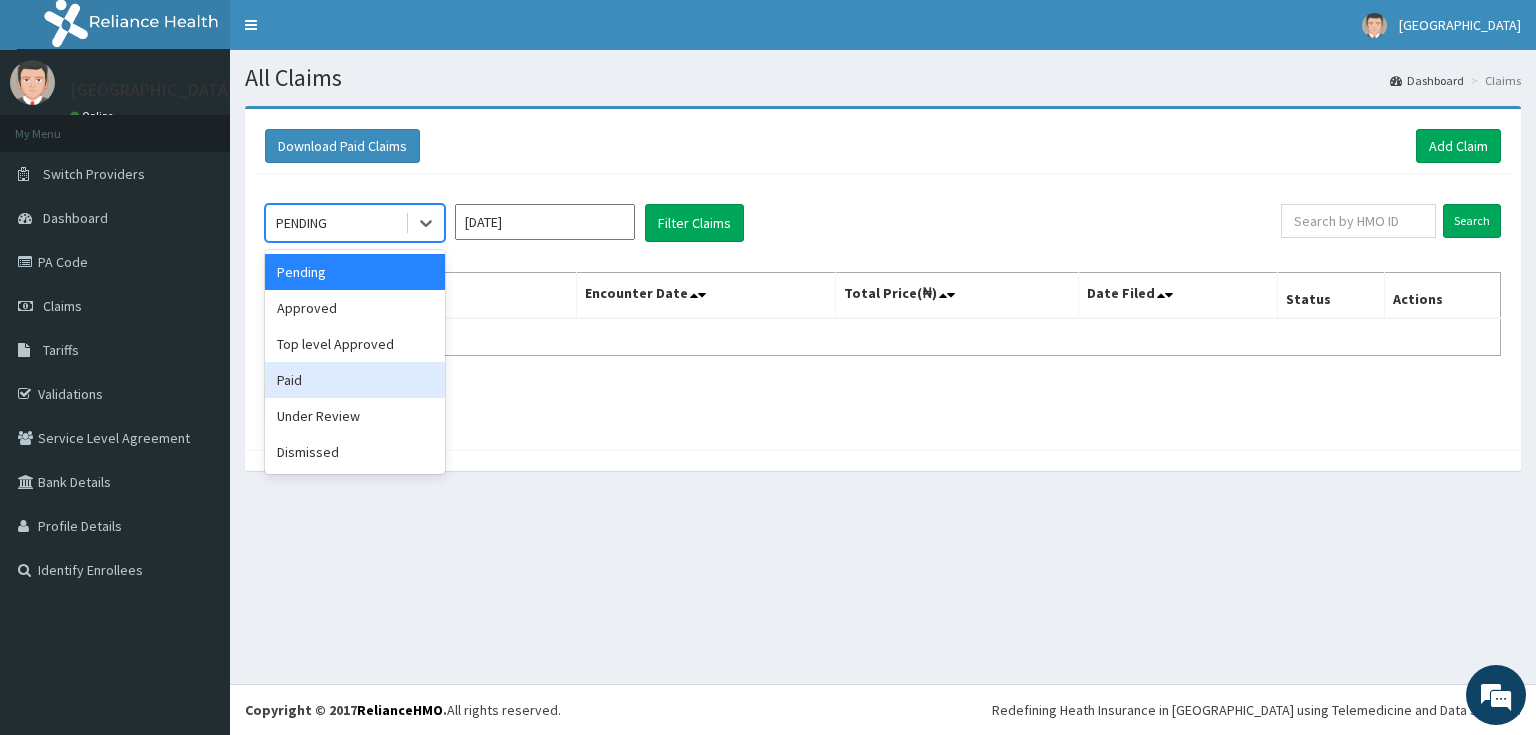 drag, startPoint x: 335, startPoint y: 388, endPoint x: 396, endPoint y: 354, distance: 69.83552 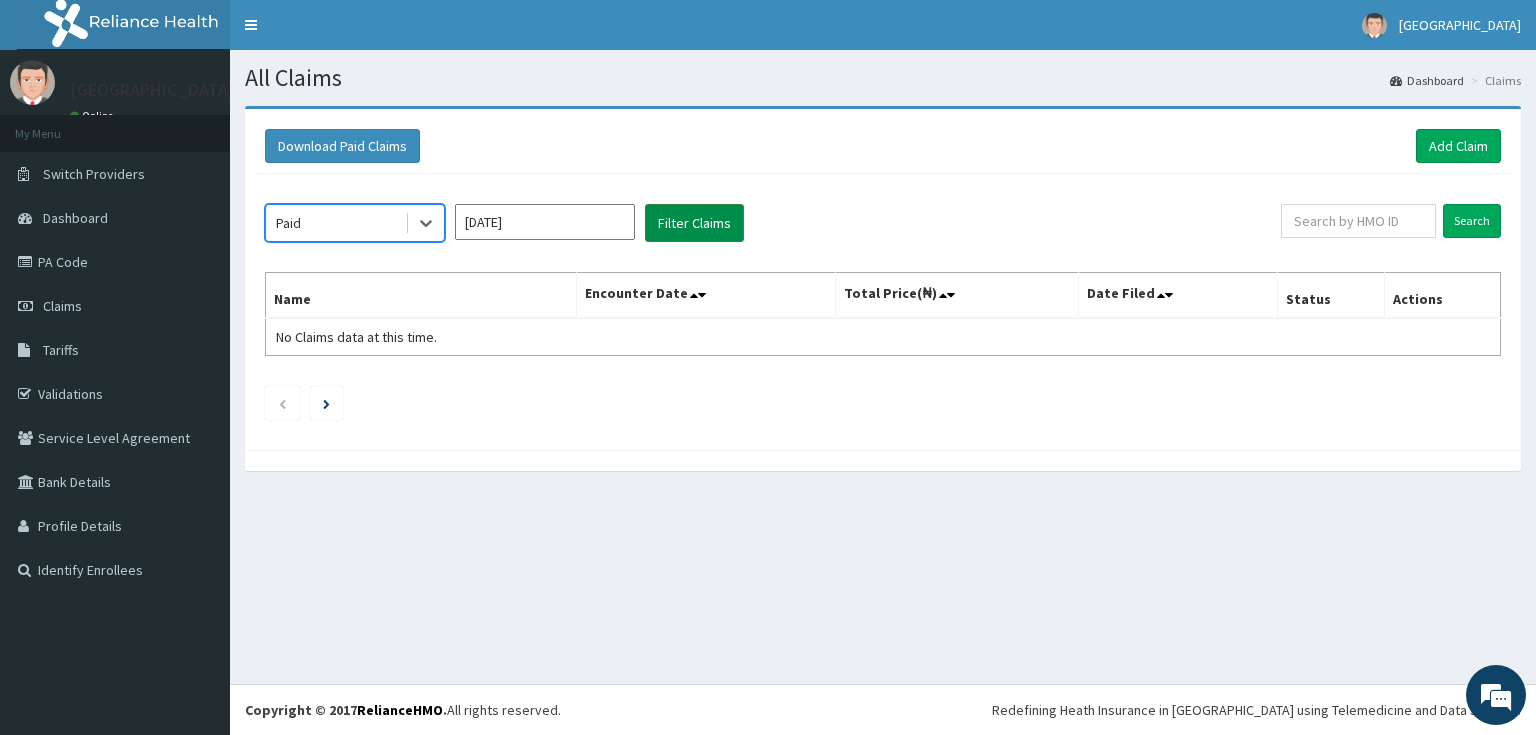click on "Filter Claims" at bounding box center [694, 223] 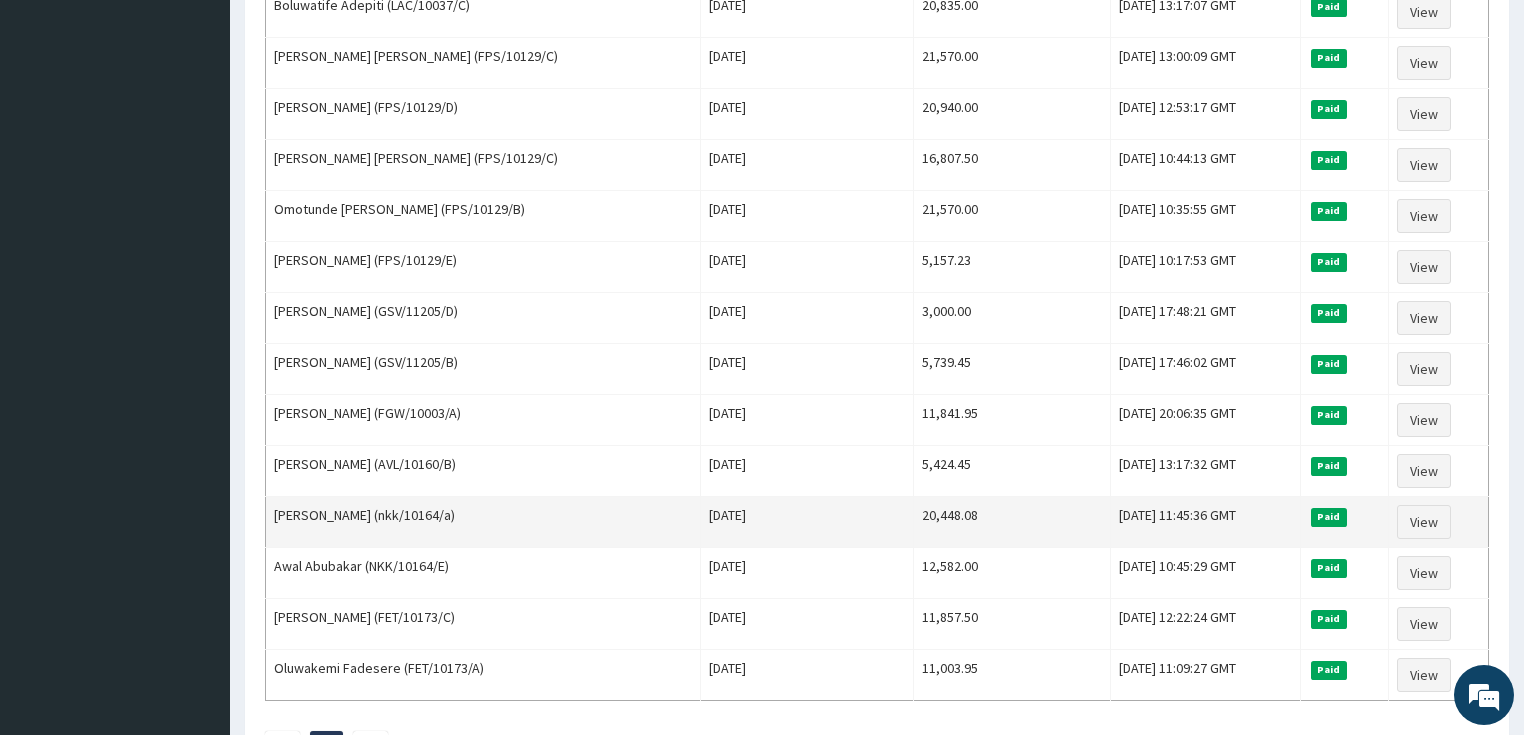 scroll, scrollTop: 1134, scrollLeft: 0, axis: vertical 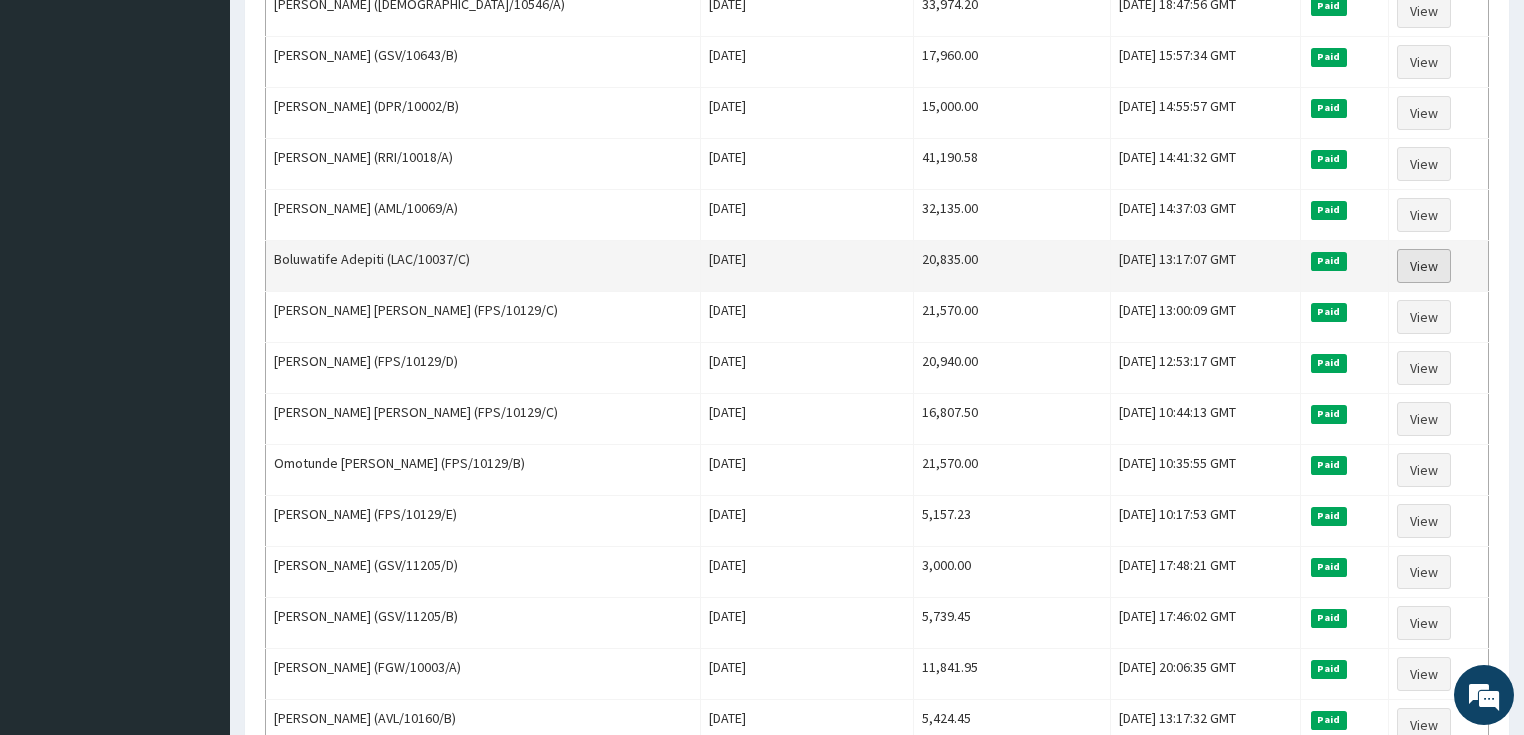 click on "View" at bounding box center [1424, 266] 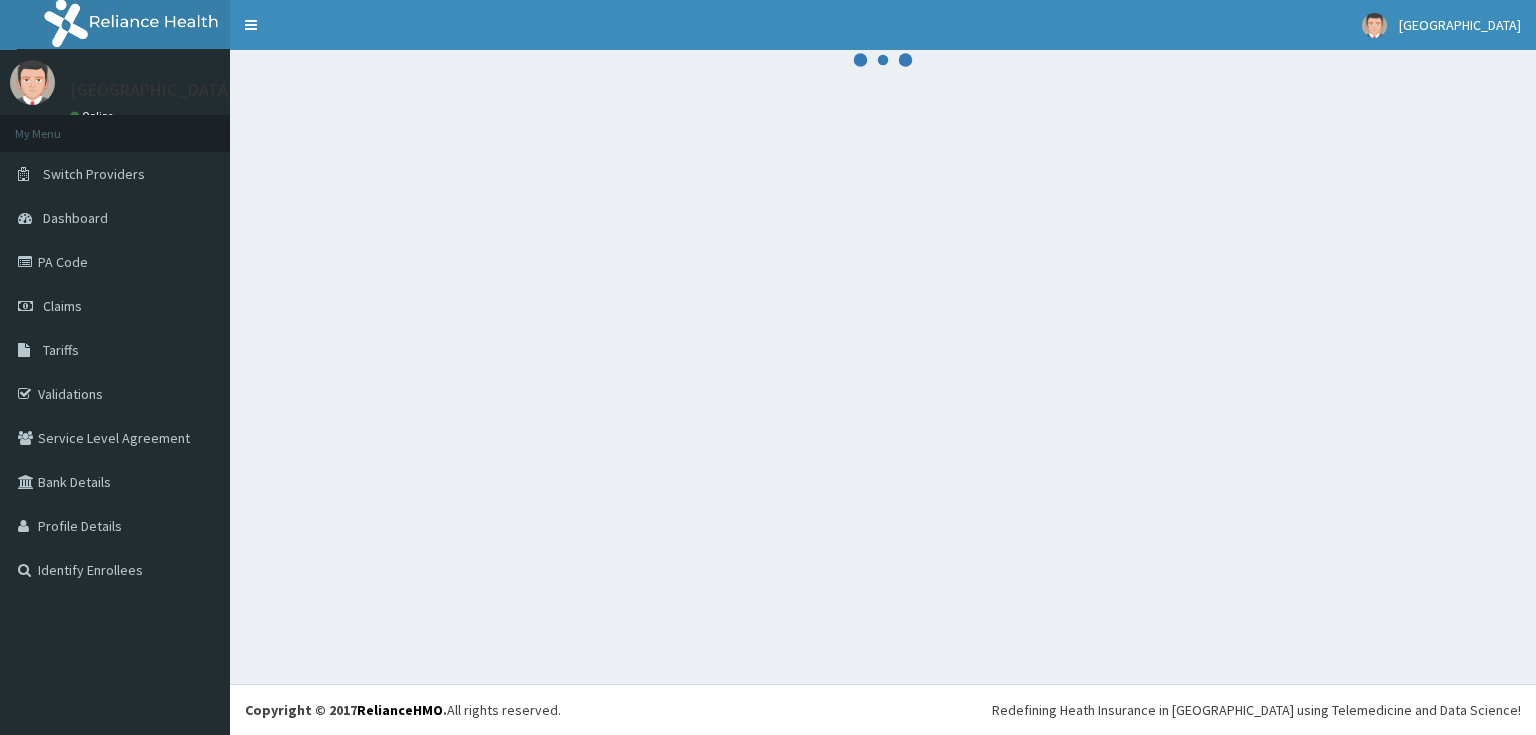 scroll, scrollTop: 0, scrollLeft: 0, axis: both 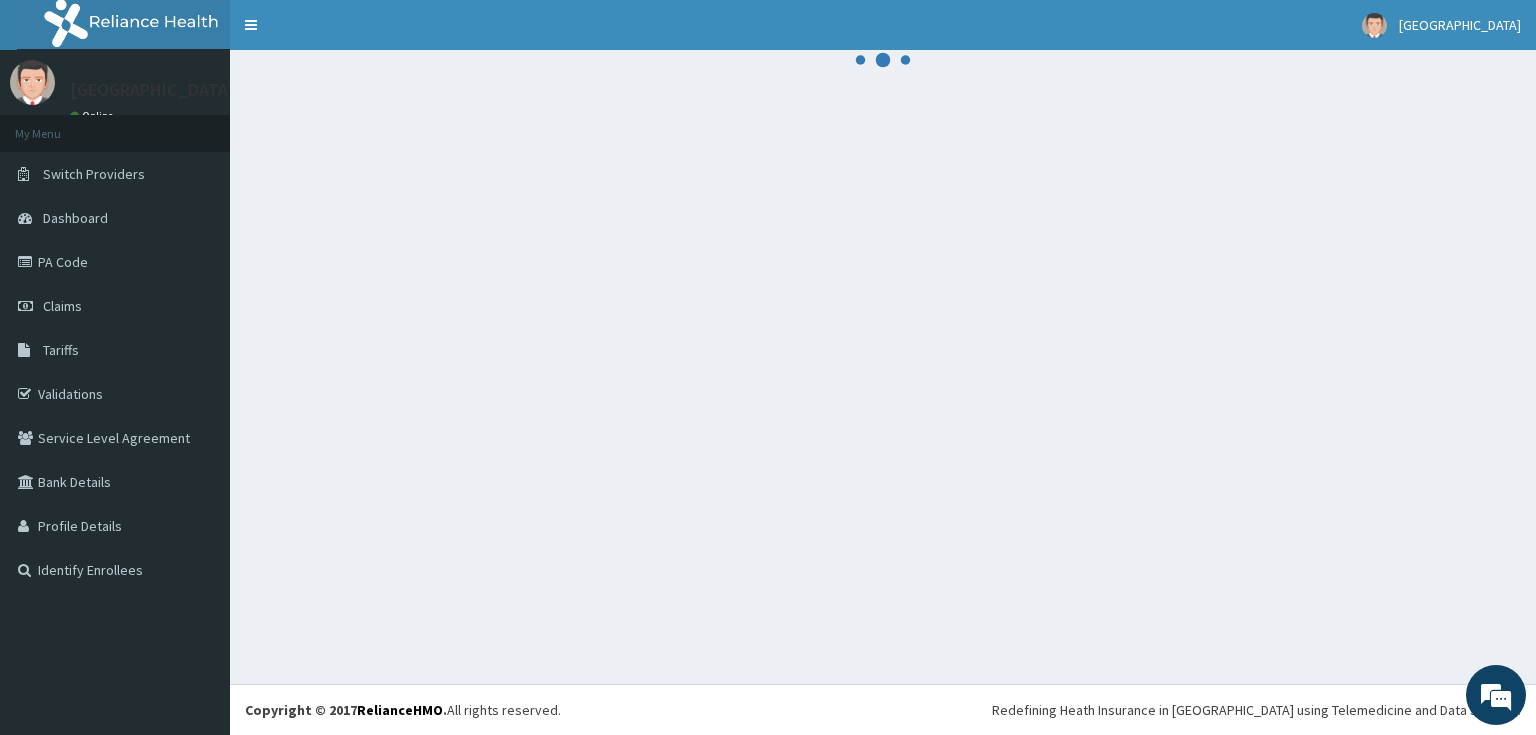 click at bounding box center [883, 367] 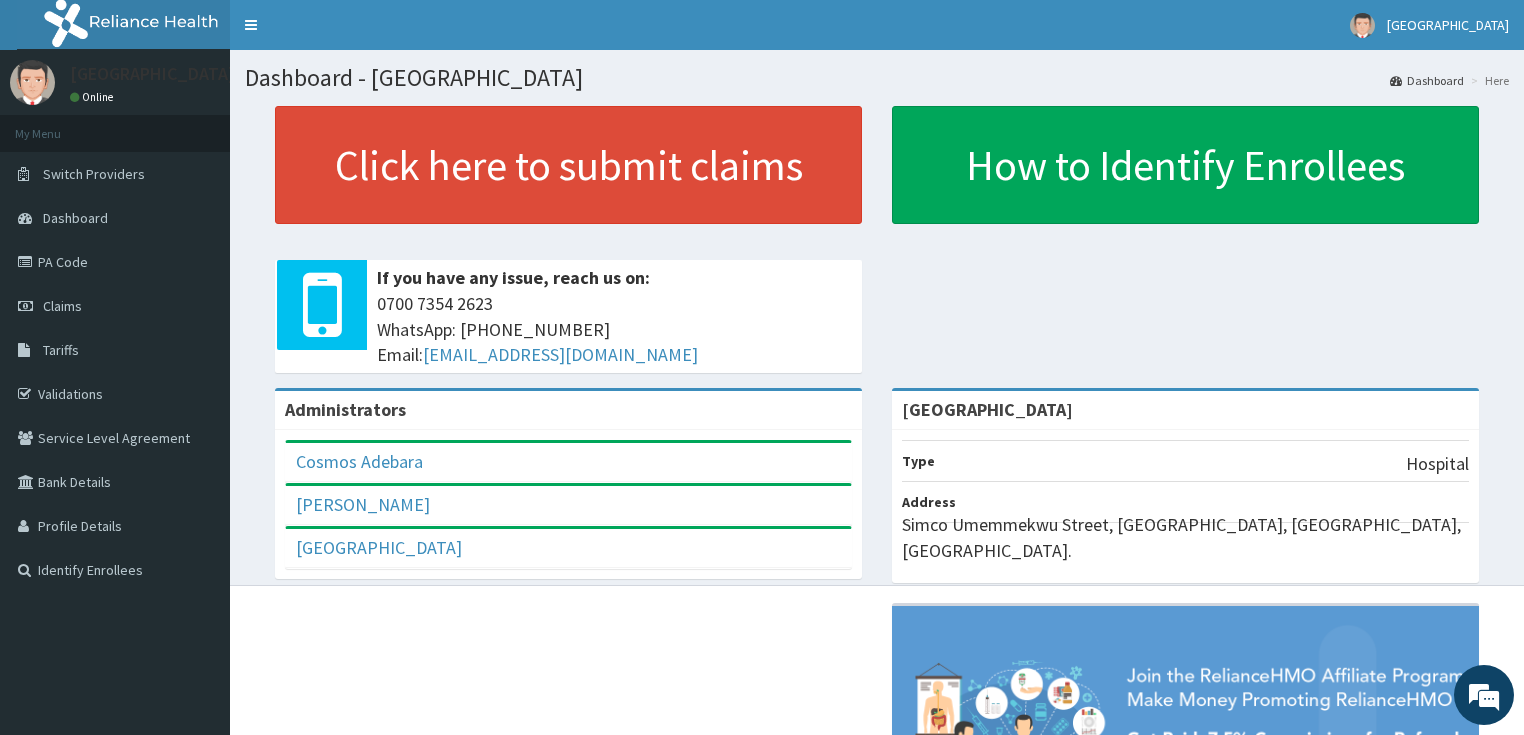 scroll, scrollTop: 0, scrollLeft: 0, axis: both 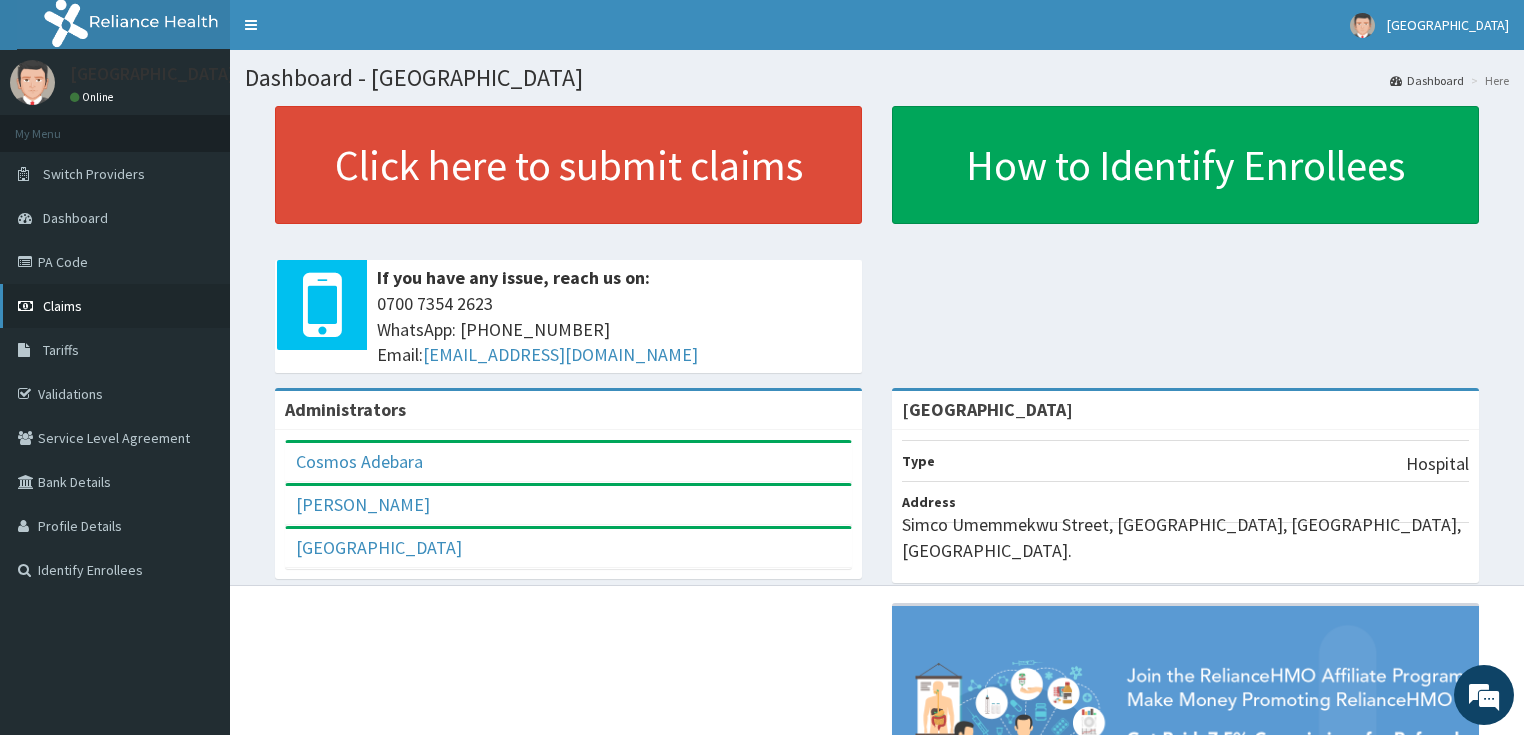 click on "Claims" at bounding box center [62, 306] 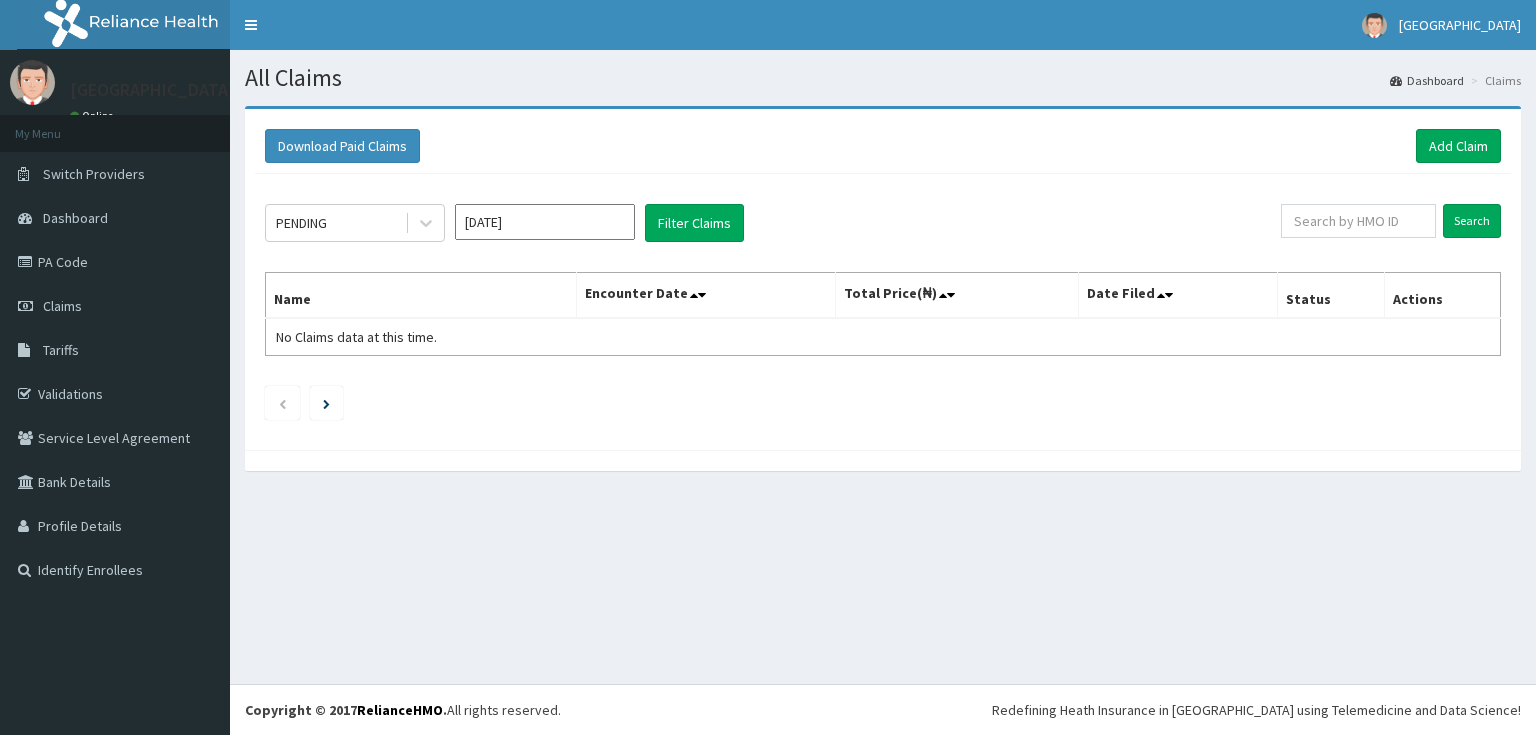 scroll, scrollTop: 0, scrollLeft: 0, axis: both 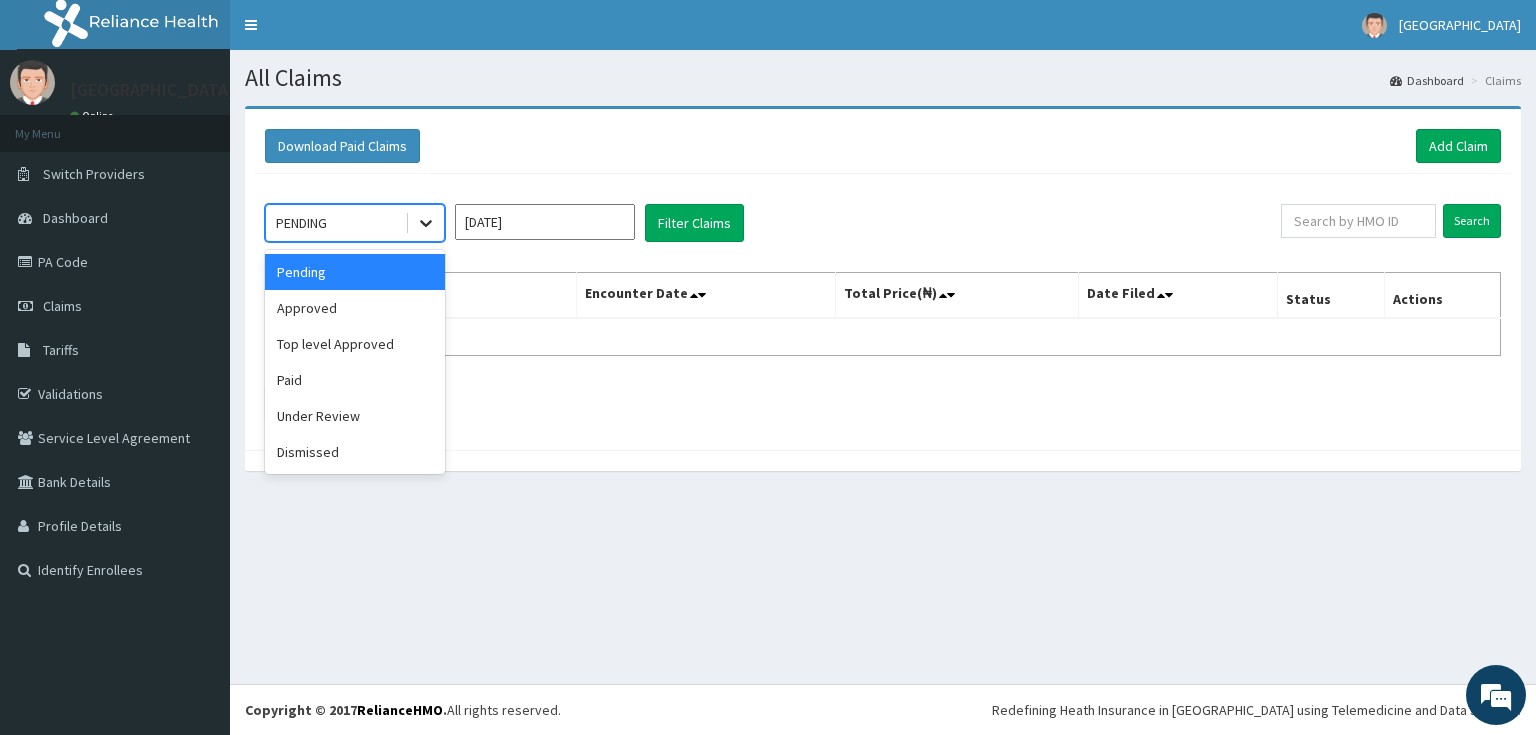click 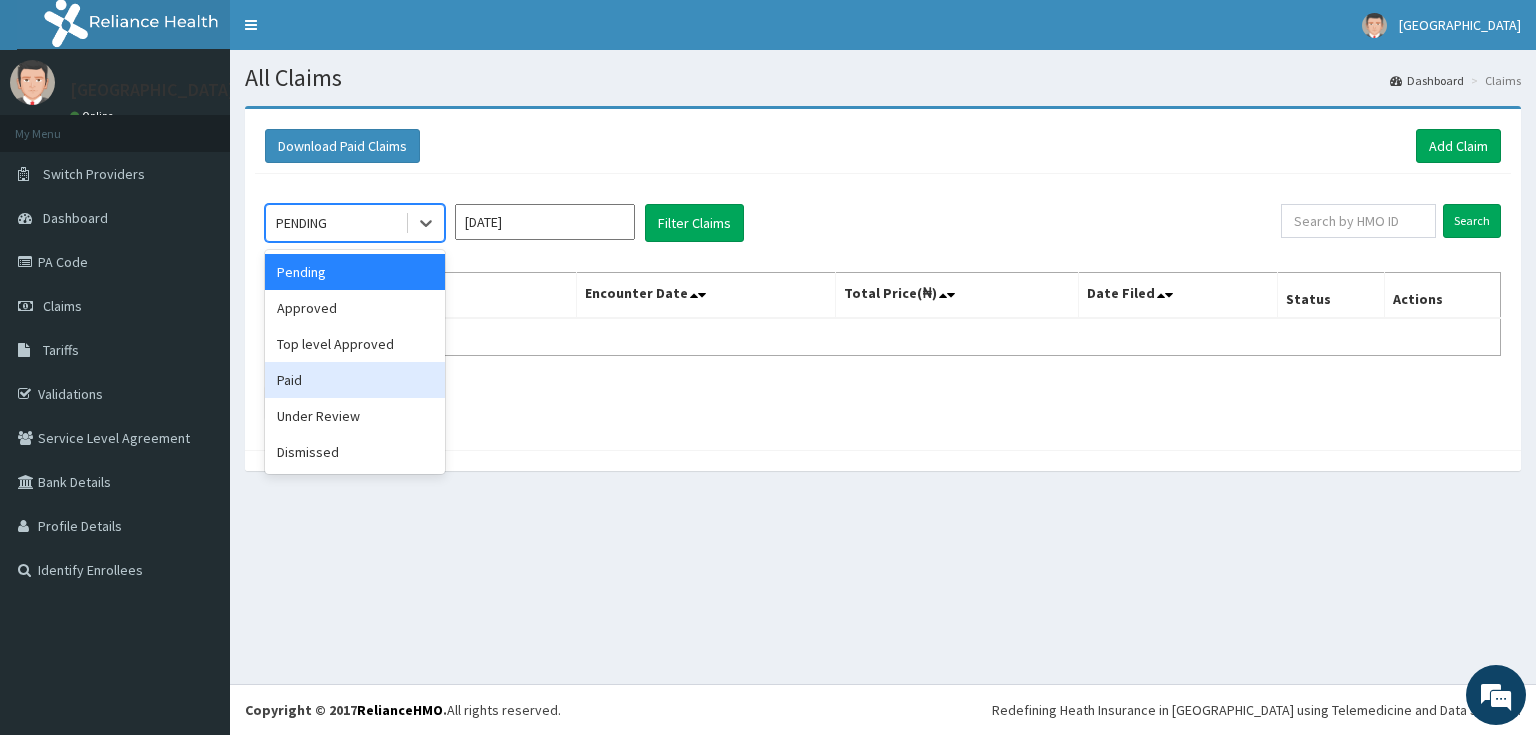 click on "Paid" at bounding box center (355, 380) 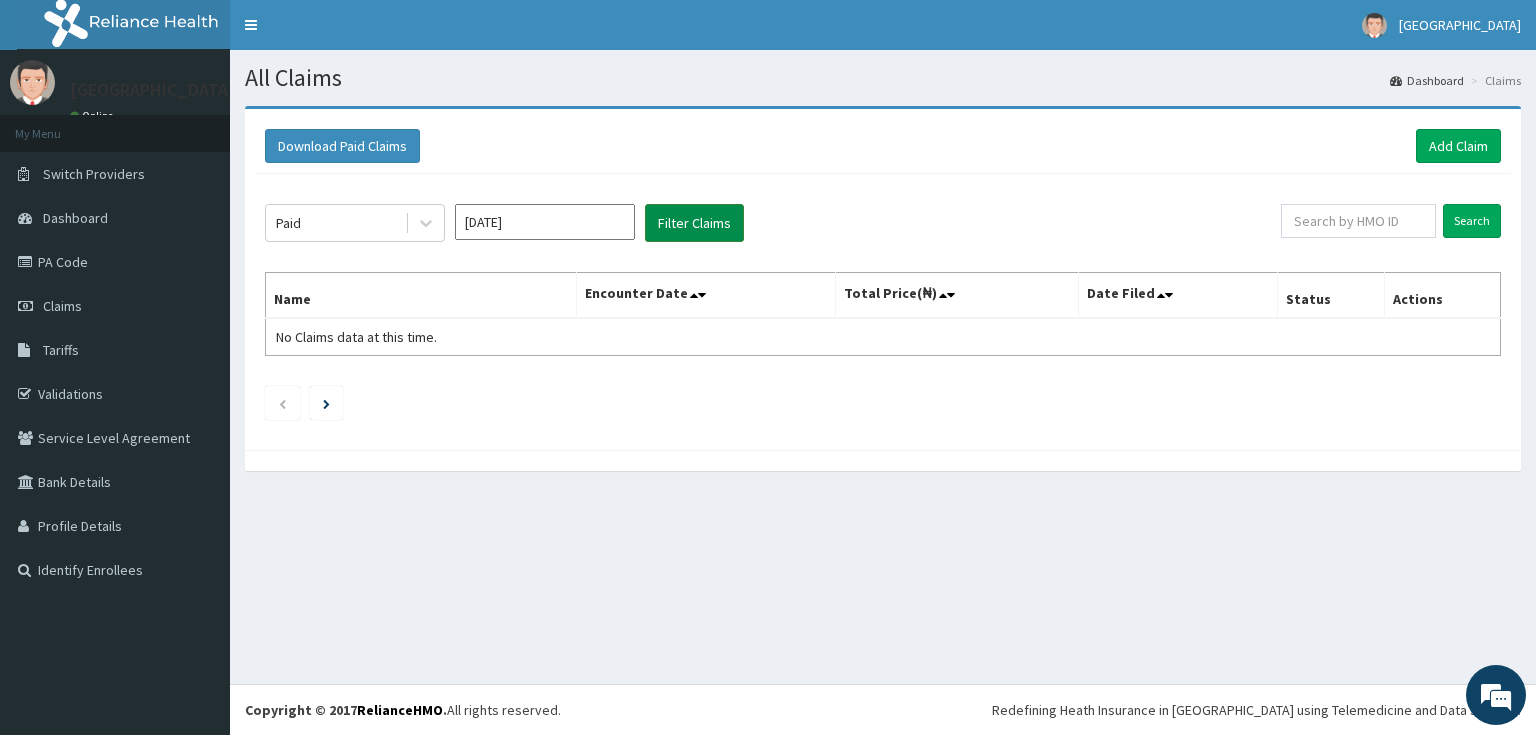 click on "Filter Claims" at bounding box center (694, 223) 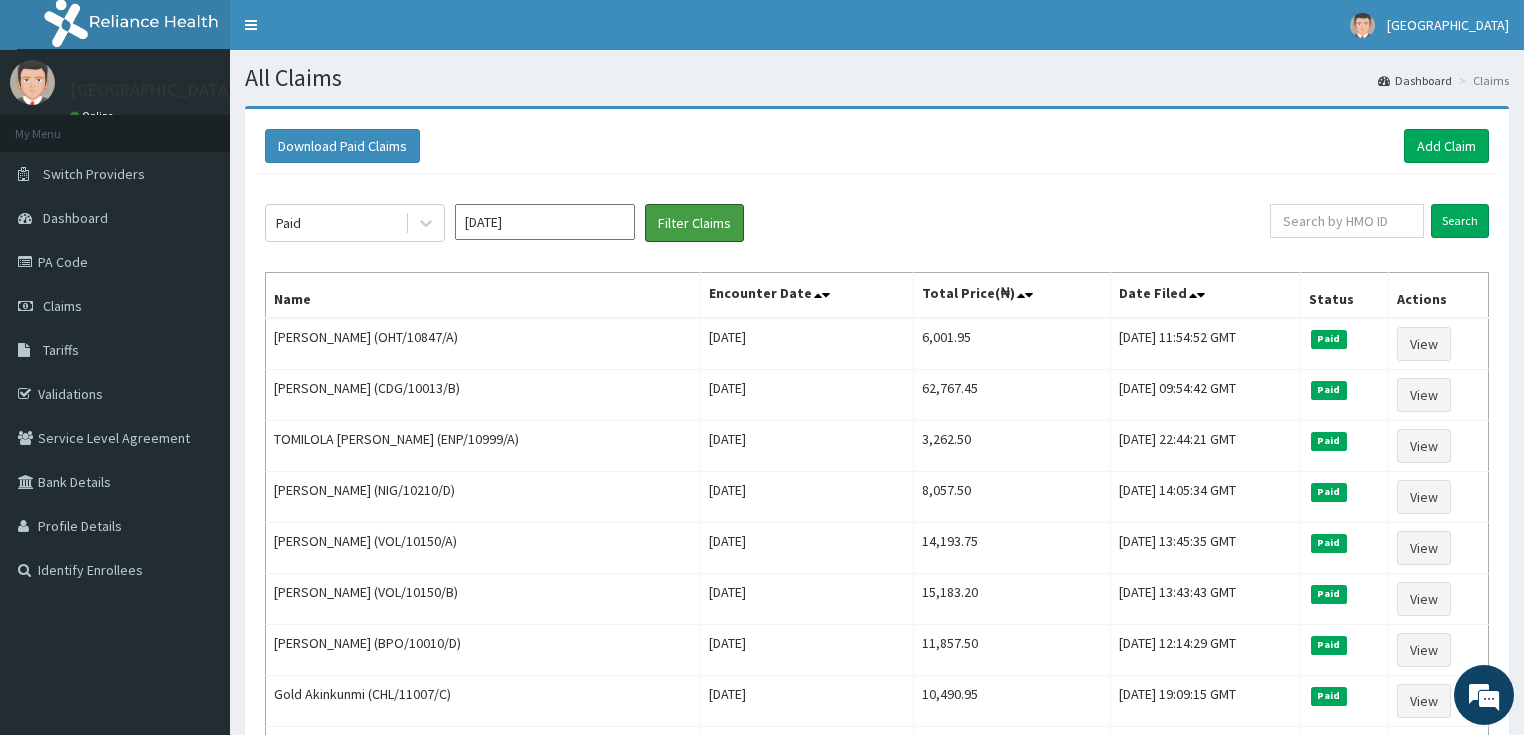 scroll, scrollTop: 0, scrollLeft: 0, axis: both 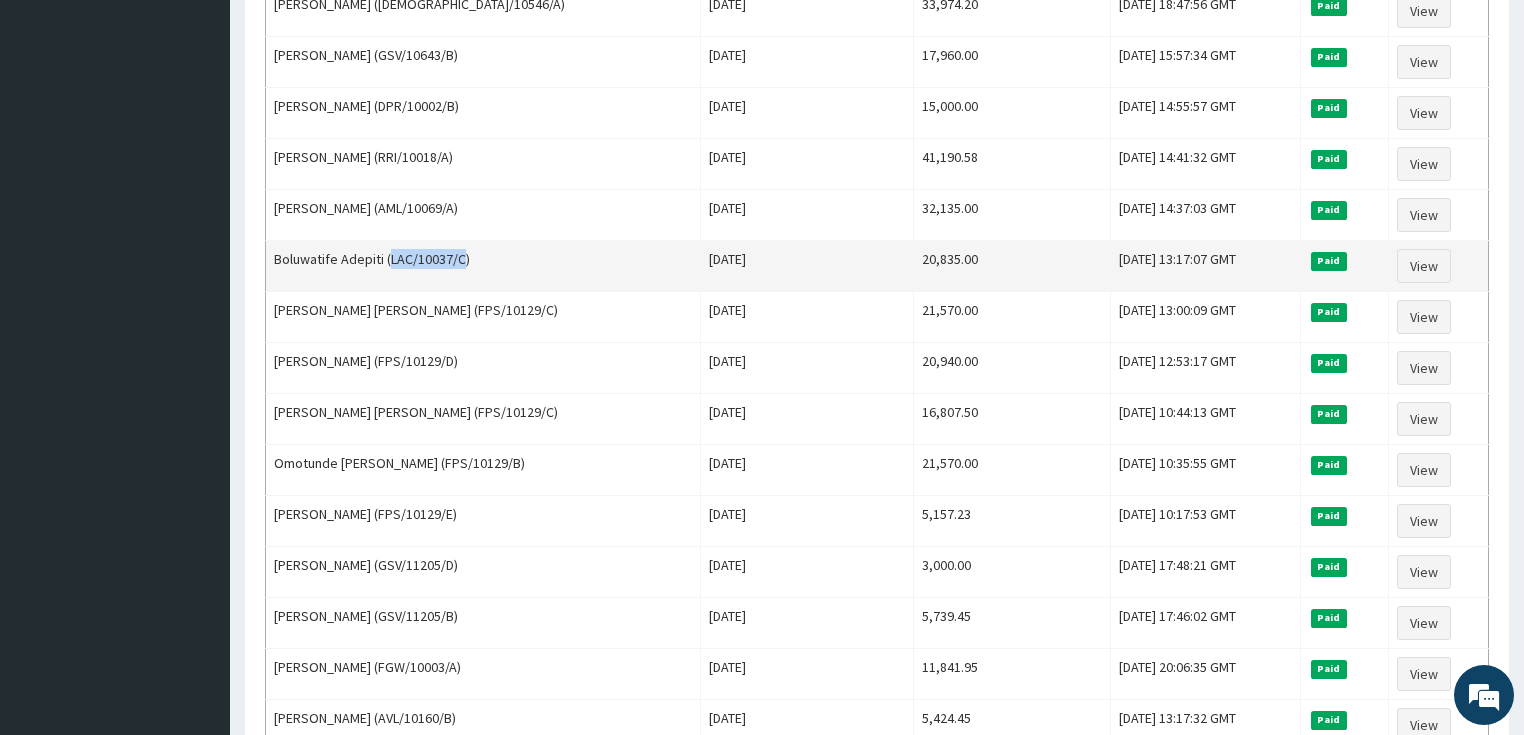 drag, startPoint x: 389, startPoint y: 245, endPoint x: 464, endPoint y: 244, distance: 75.00667 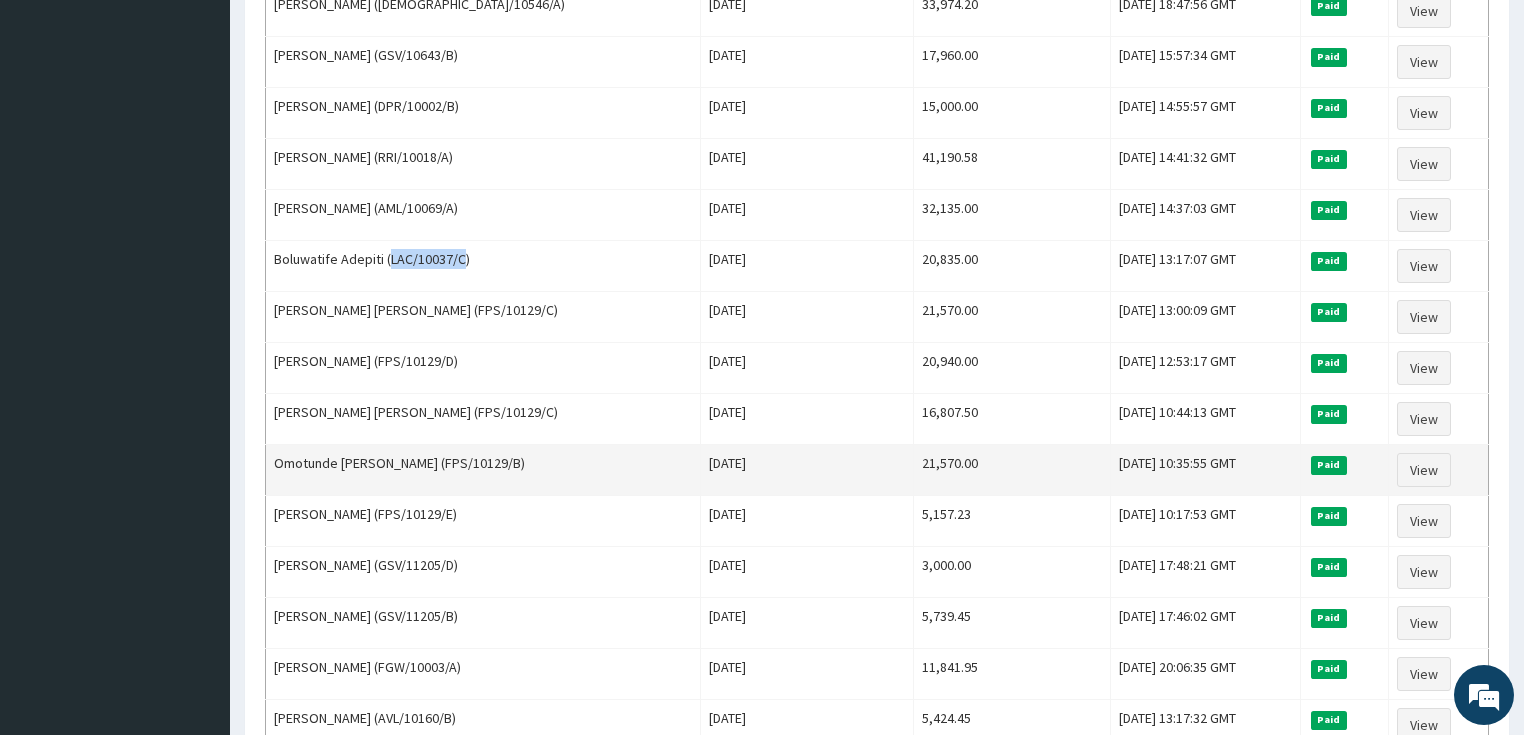 drag, startPoint x: 451, startPoint y: 450, endPoint x: 521, endPoint y: 449, distance: 70.00714 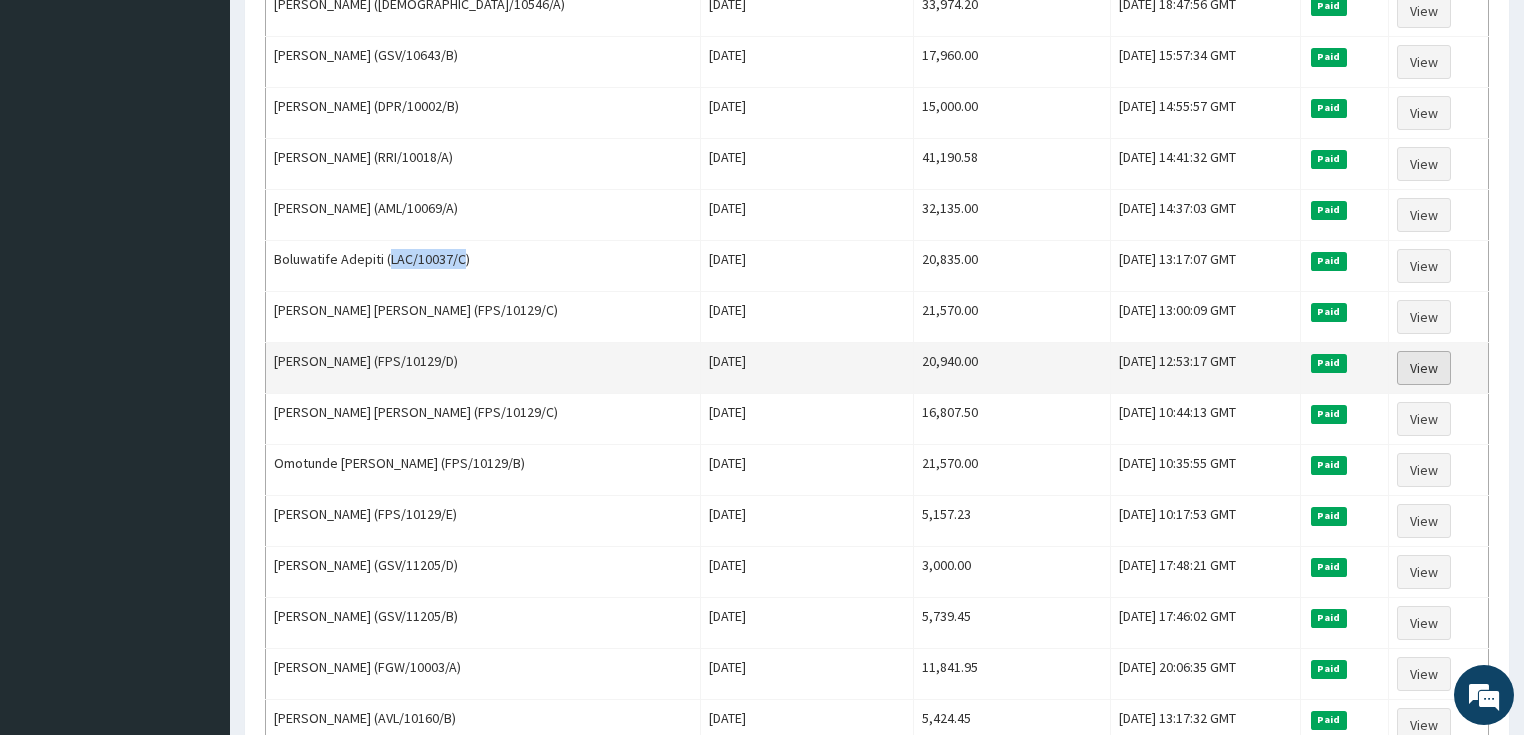 click on "View" at bounding box center (1424, 368) 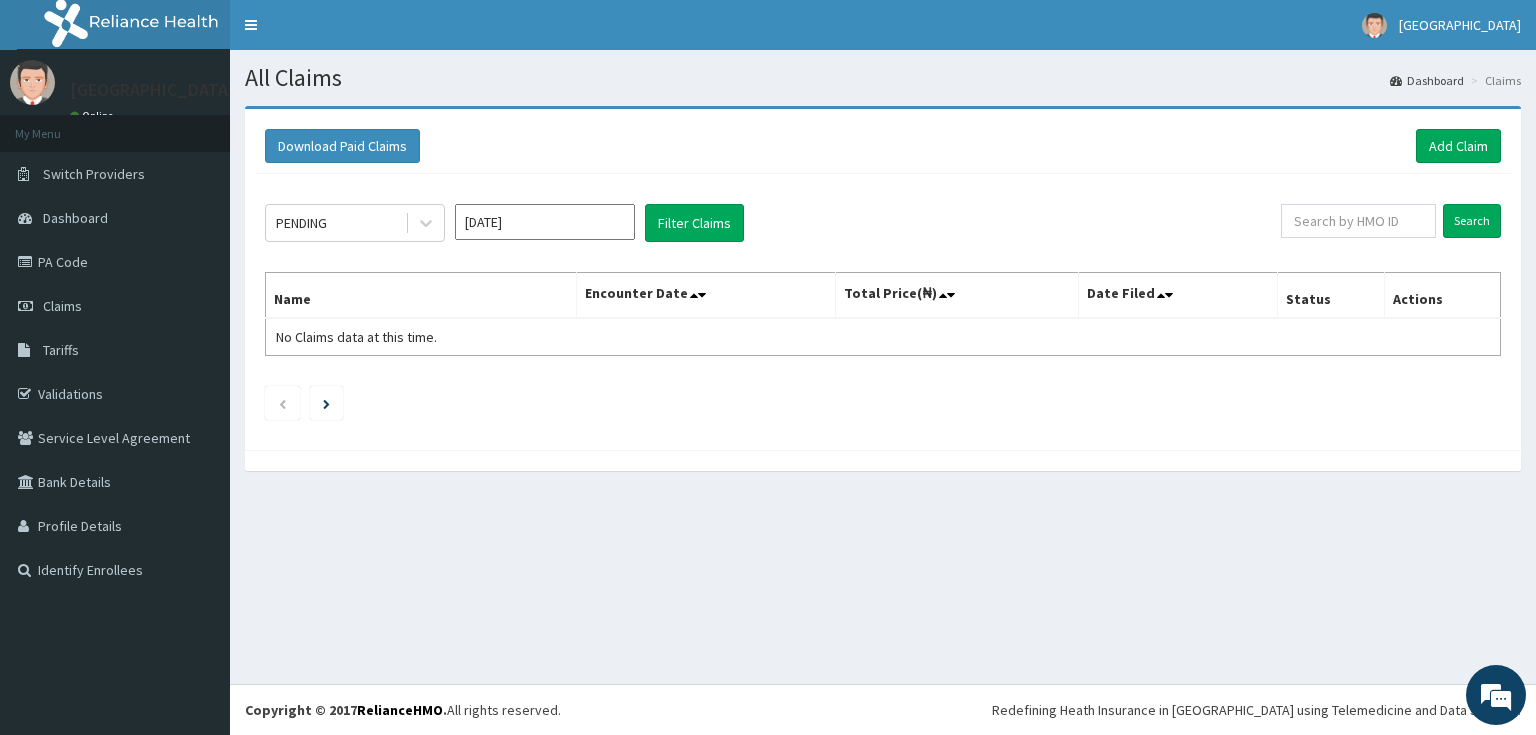 scroll, scrollTop: 0, scrollLeft: 0, axis: both 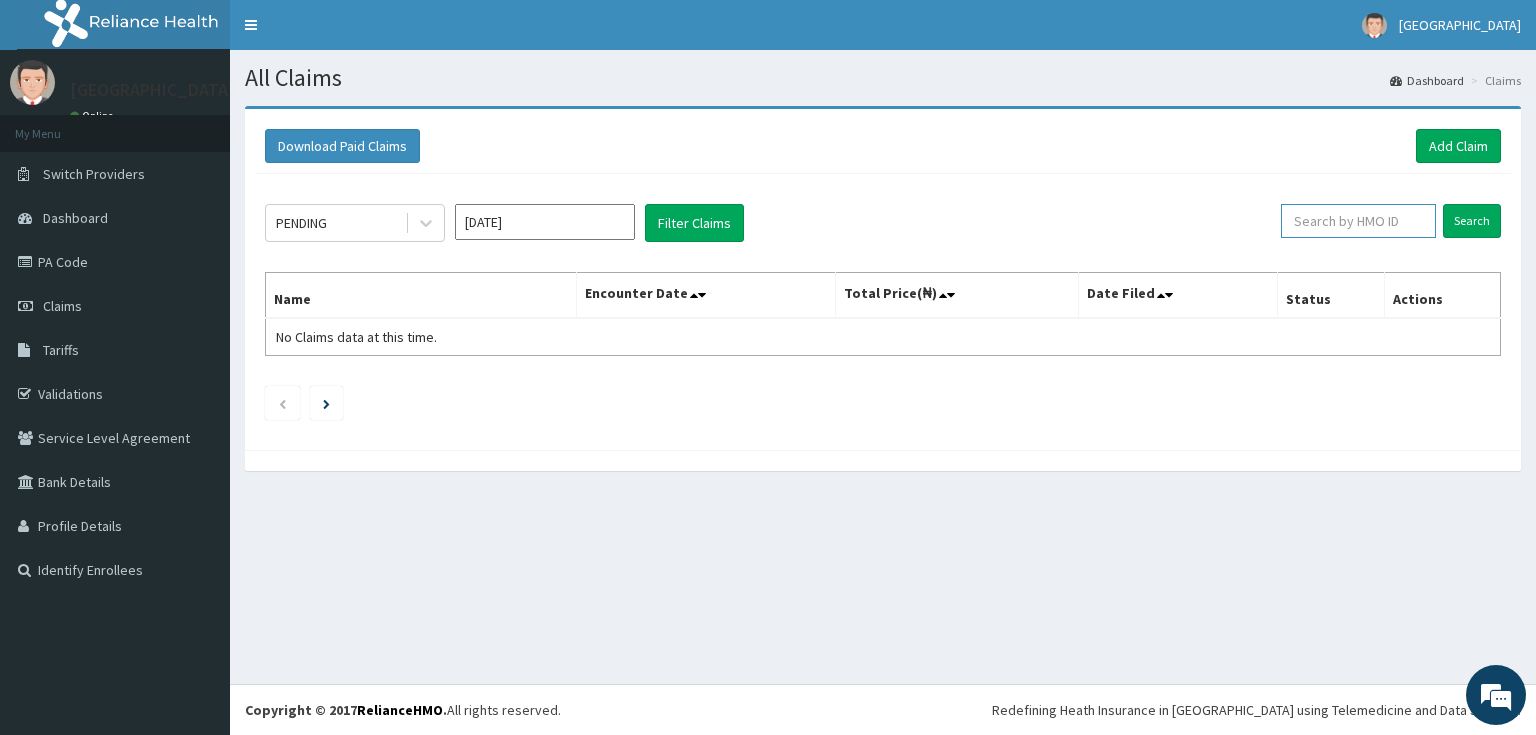 click at bounding box center (1358, 221) 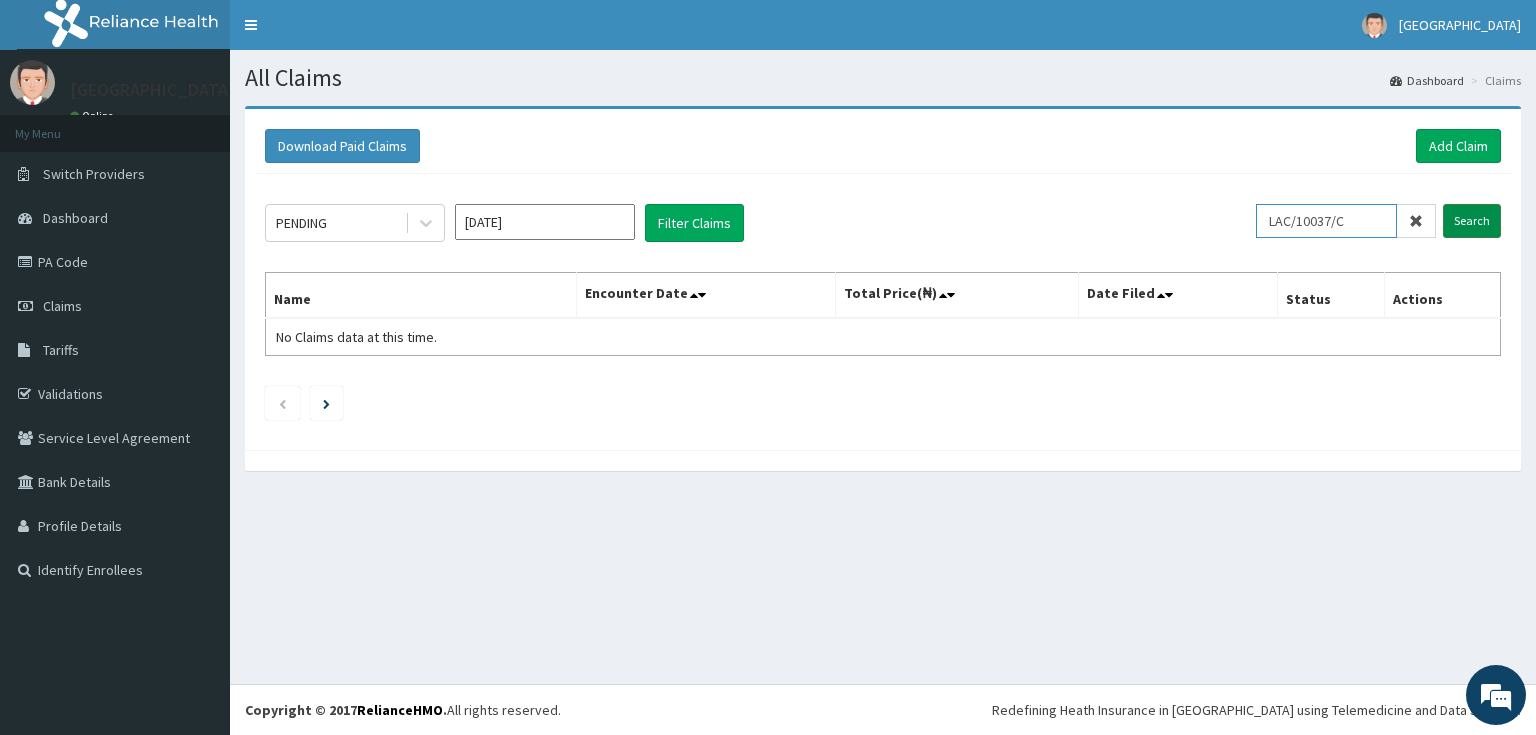 type on "LAC/10037/C" 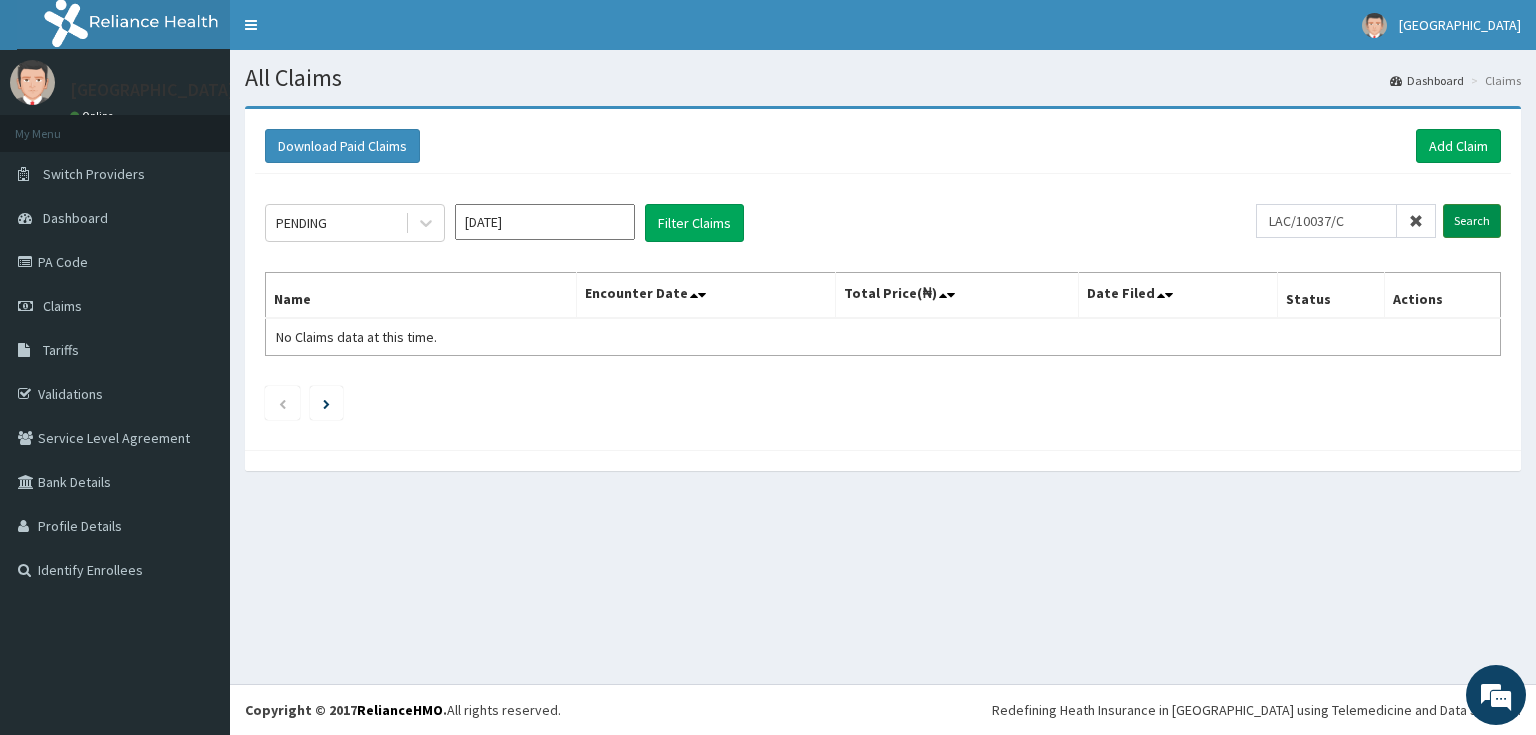 click on "Search" at bounding box center (1472, 221) 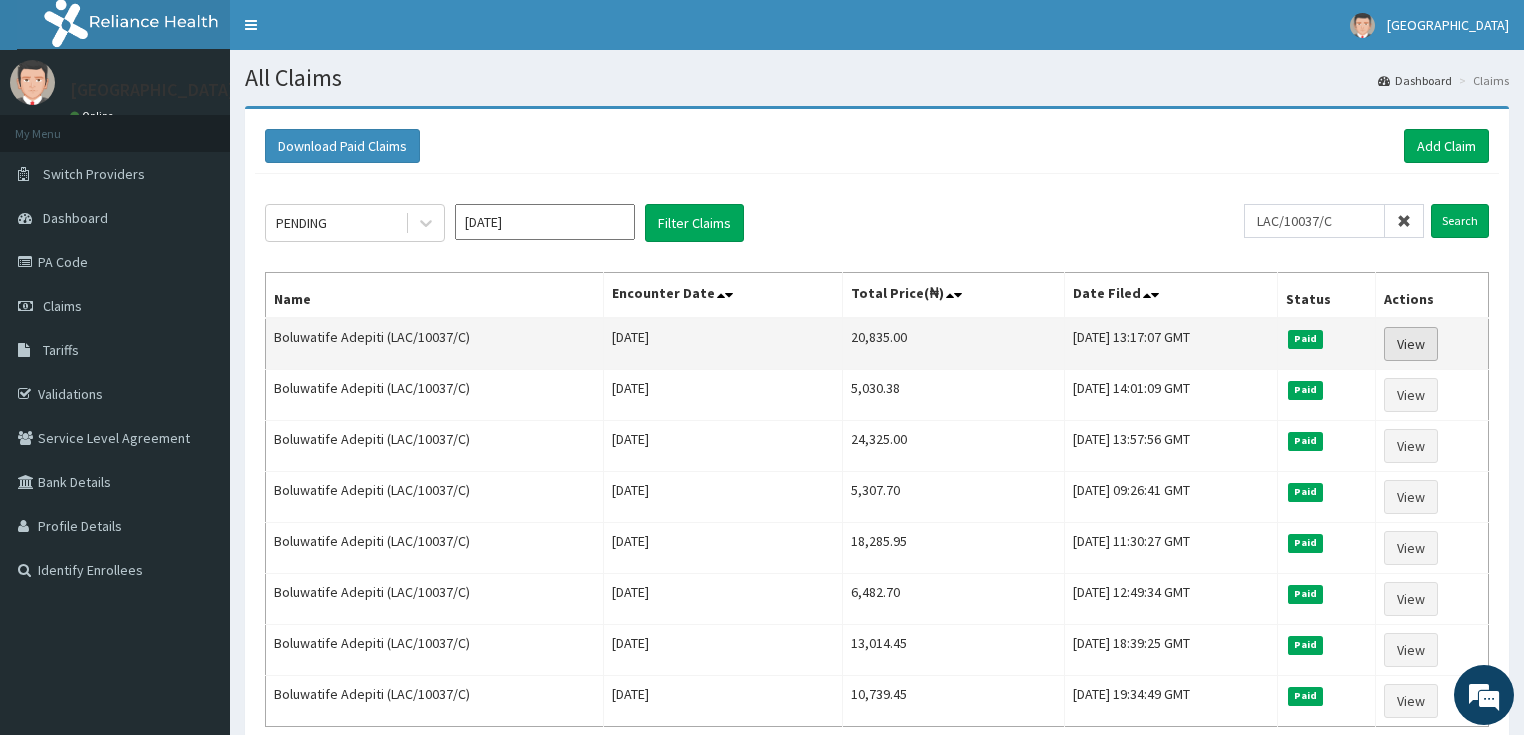 click on "View" at bounding box center [1411, 344] 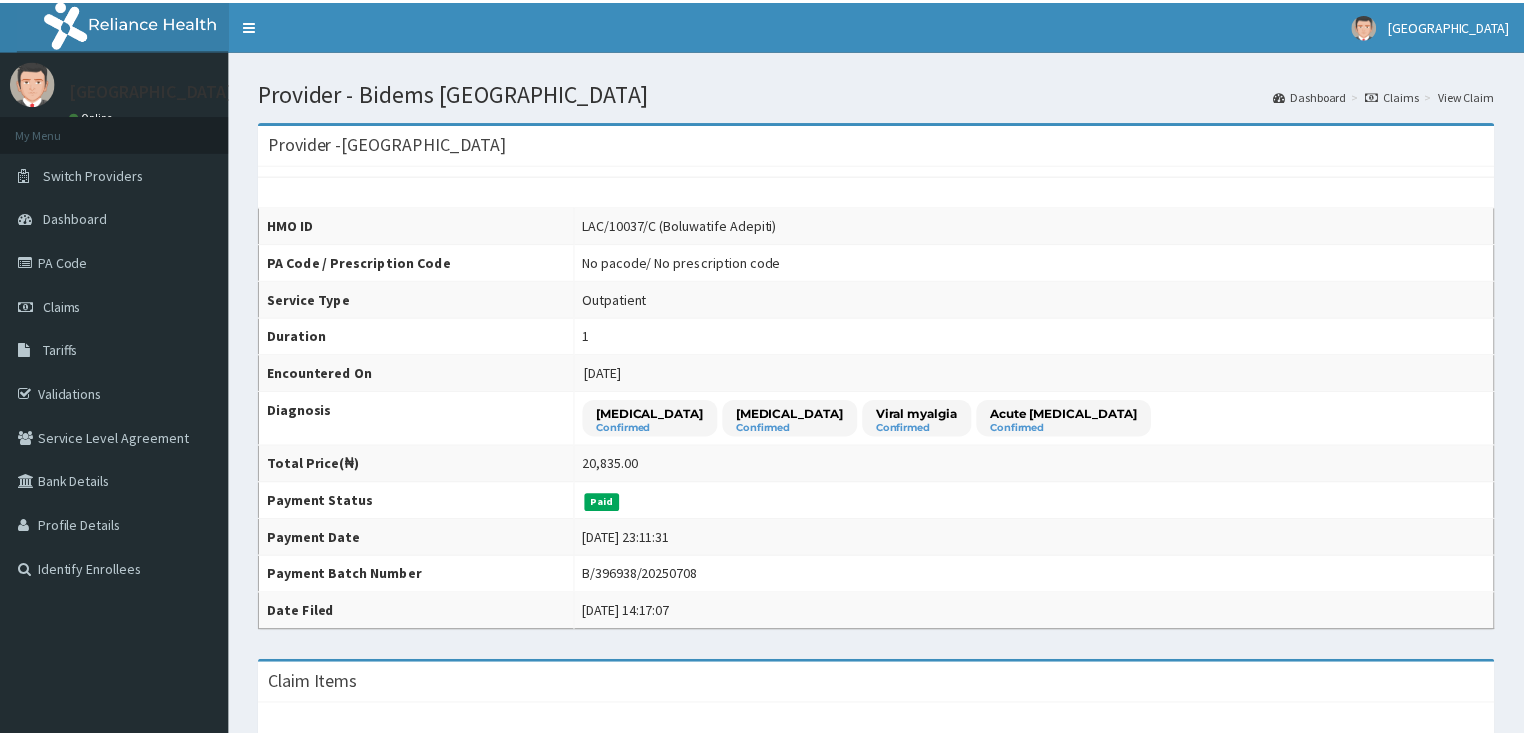scroll, scrollTop: 0, scrollLeft: 0, axis: both 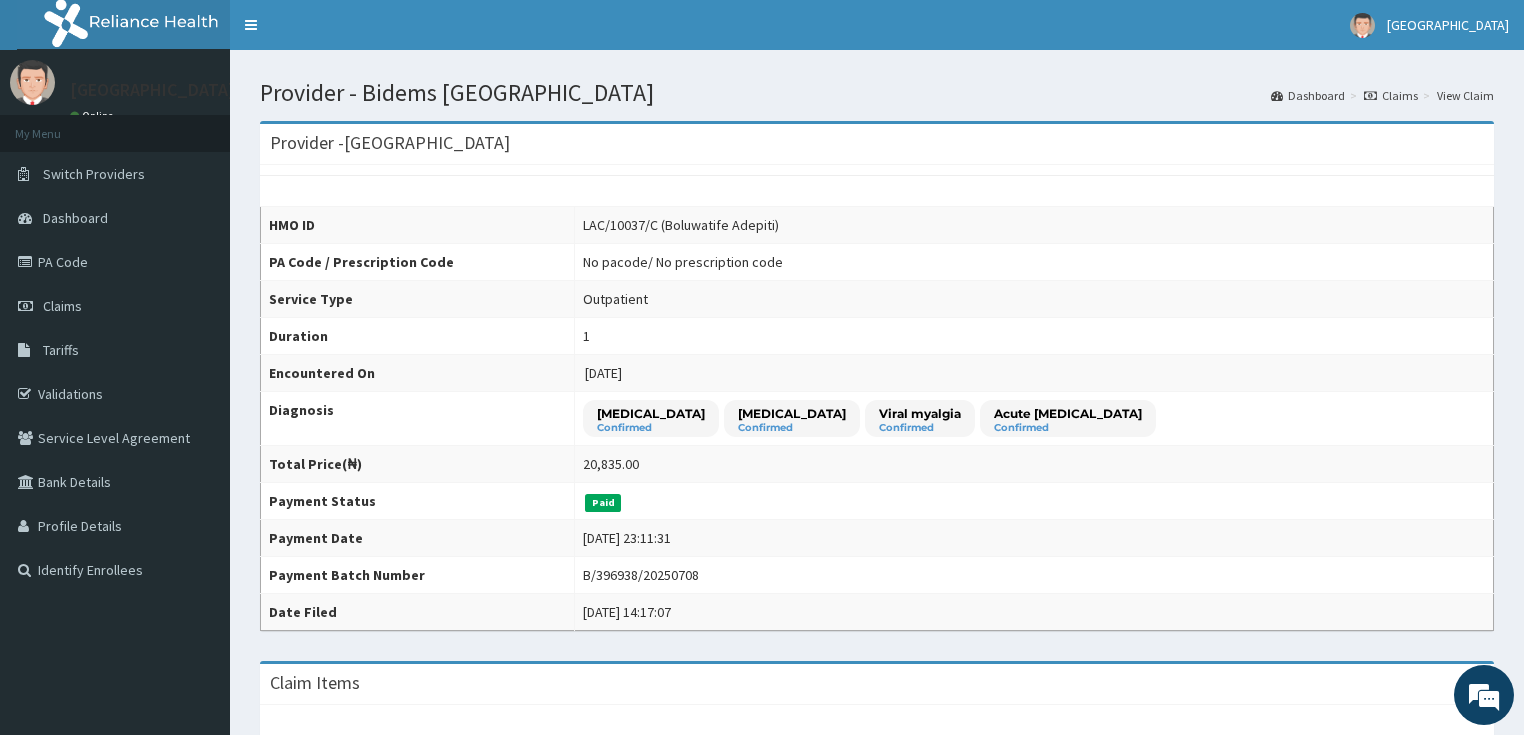 click on "Claims" at bounding box center [1391, 95] 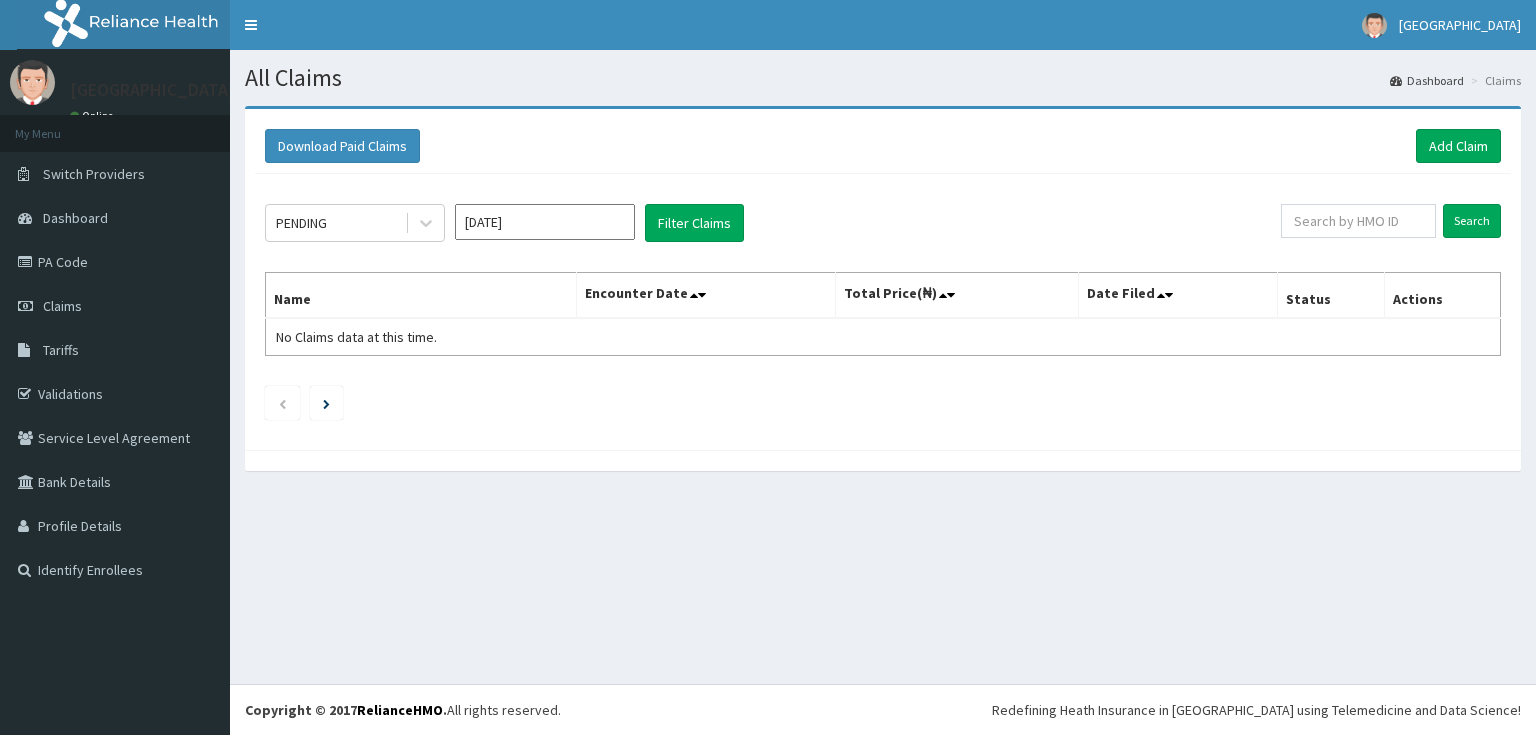 scroll, scrollTop: 0, scrollLeft: 0, axis: both 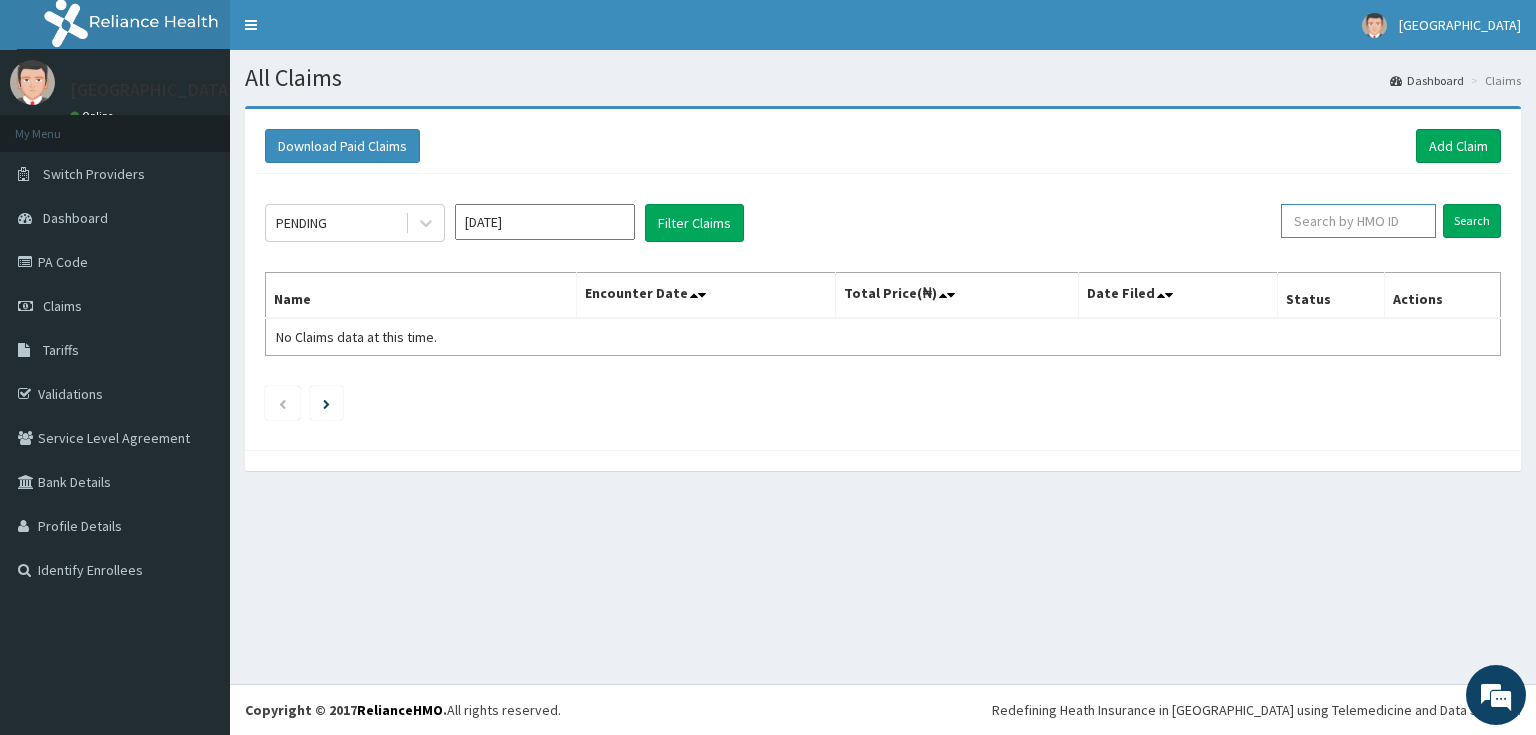 click at bounding box center [1358, 221] 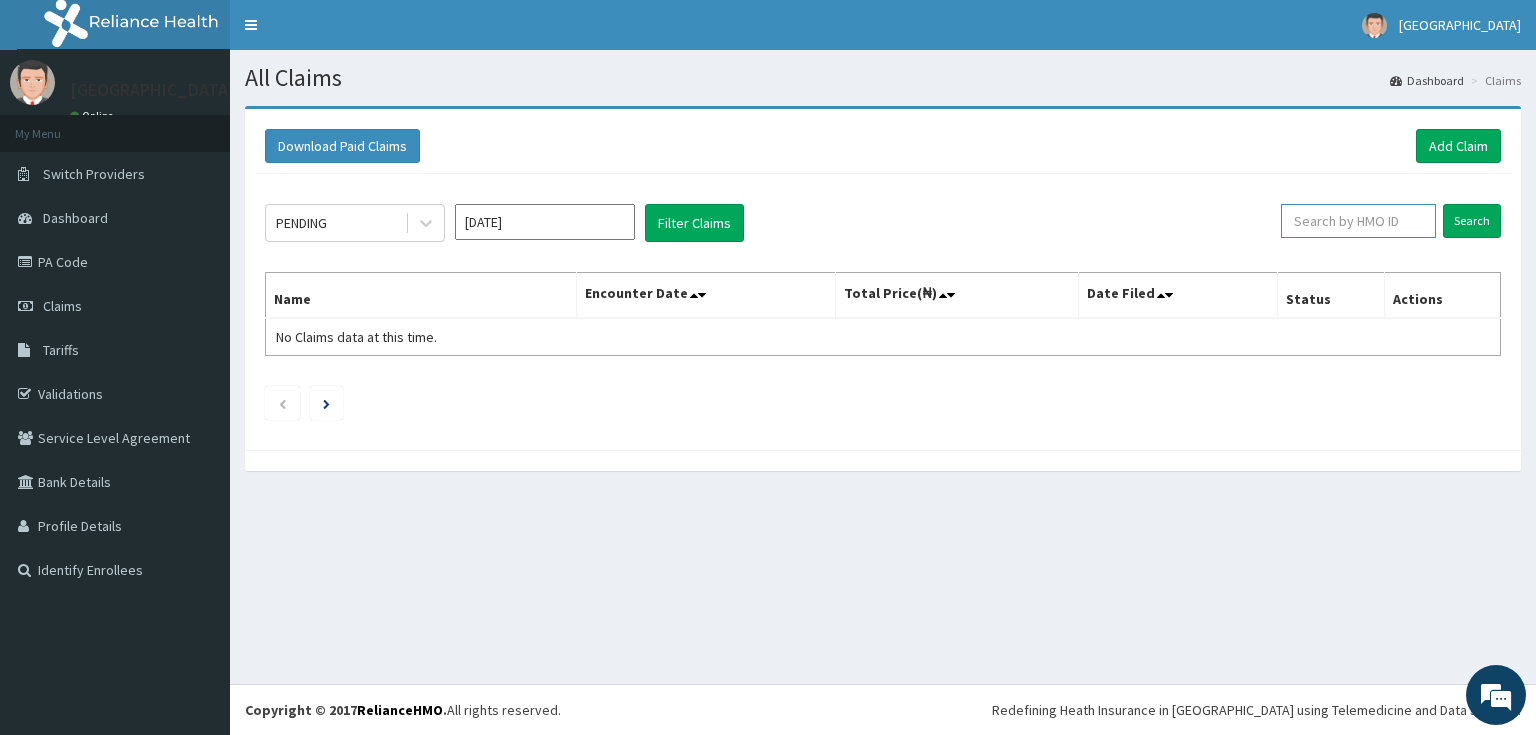paste on "FPS/10129/B" 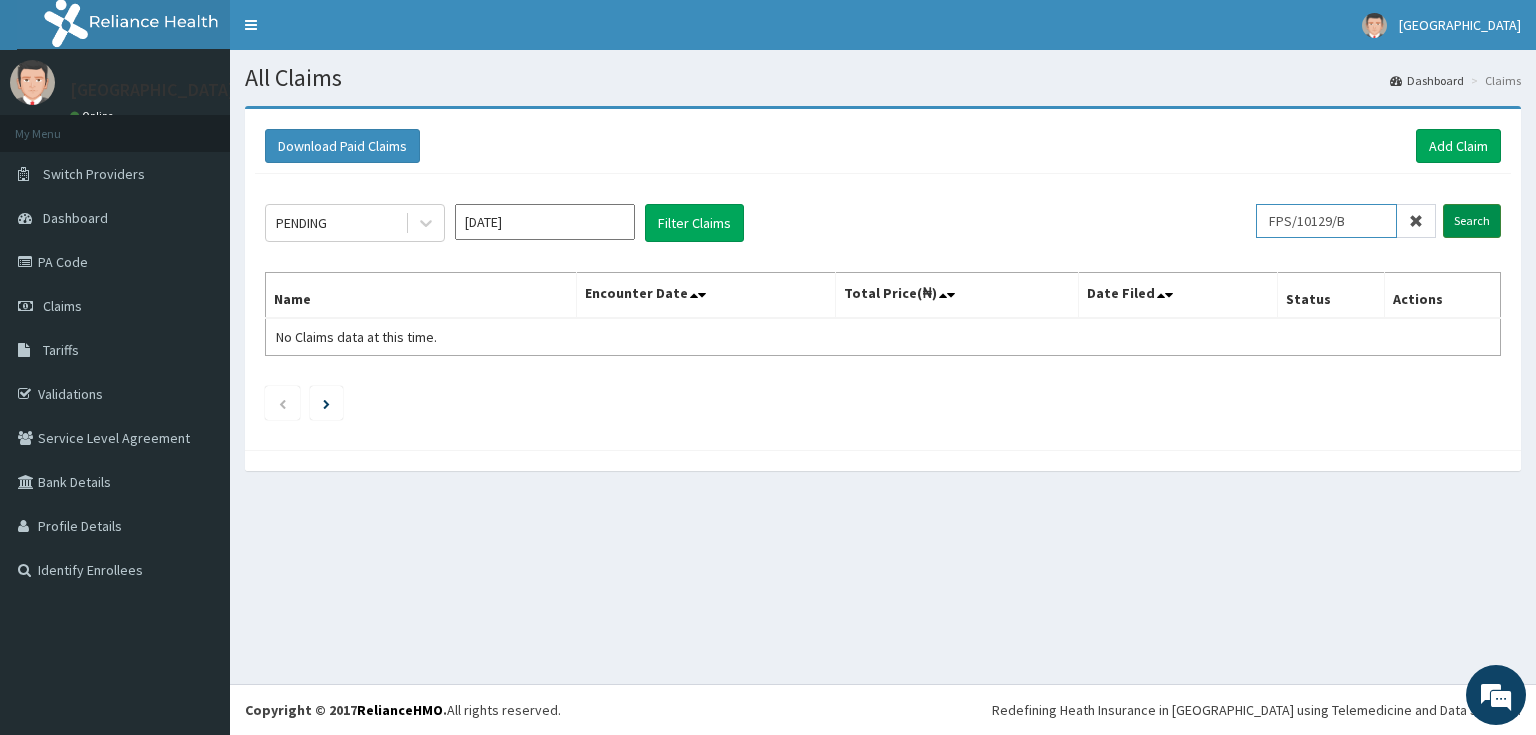 type on "FPS/10129/B" 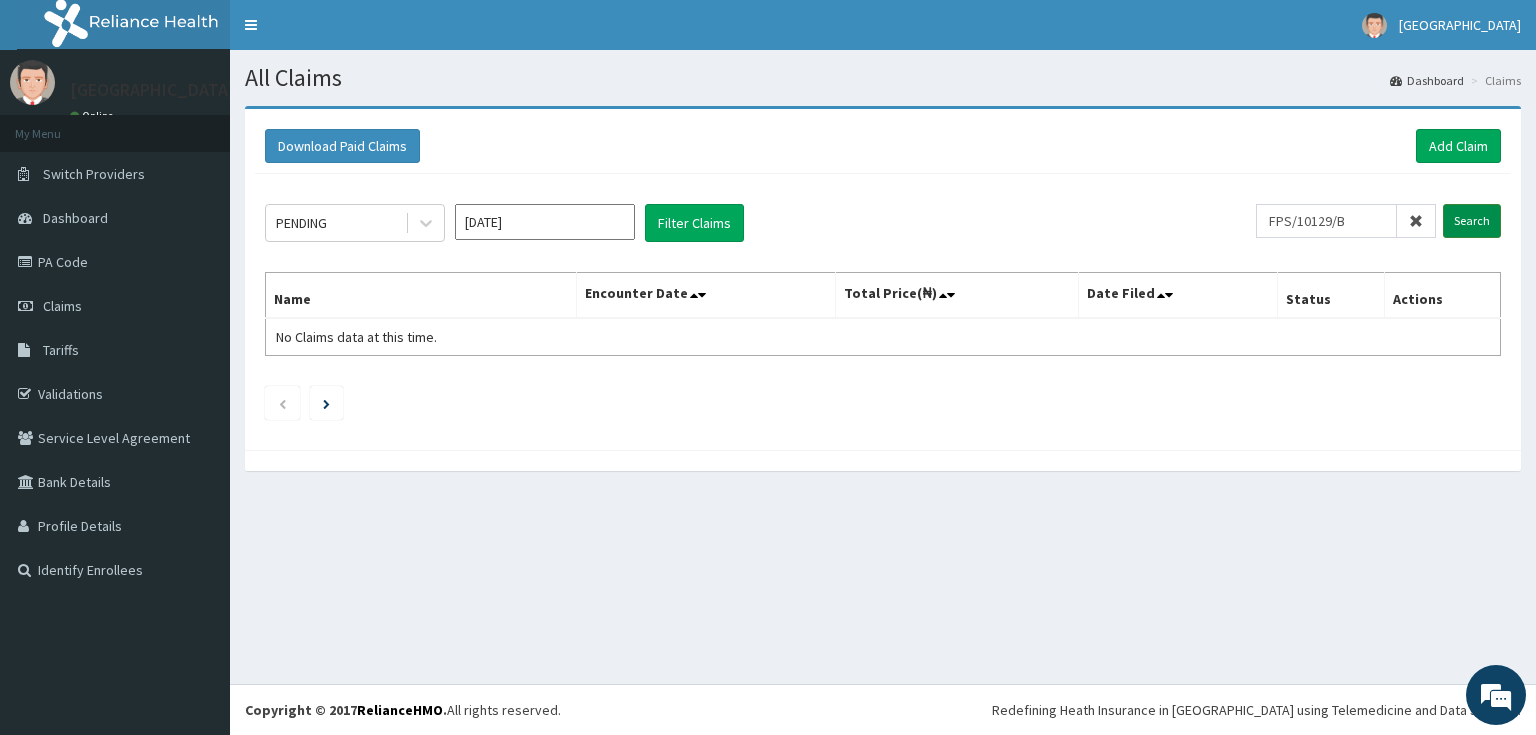 click on "Search" at bounding box center [1472, 221] 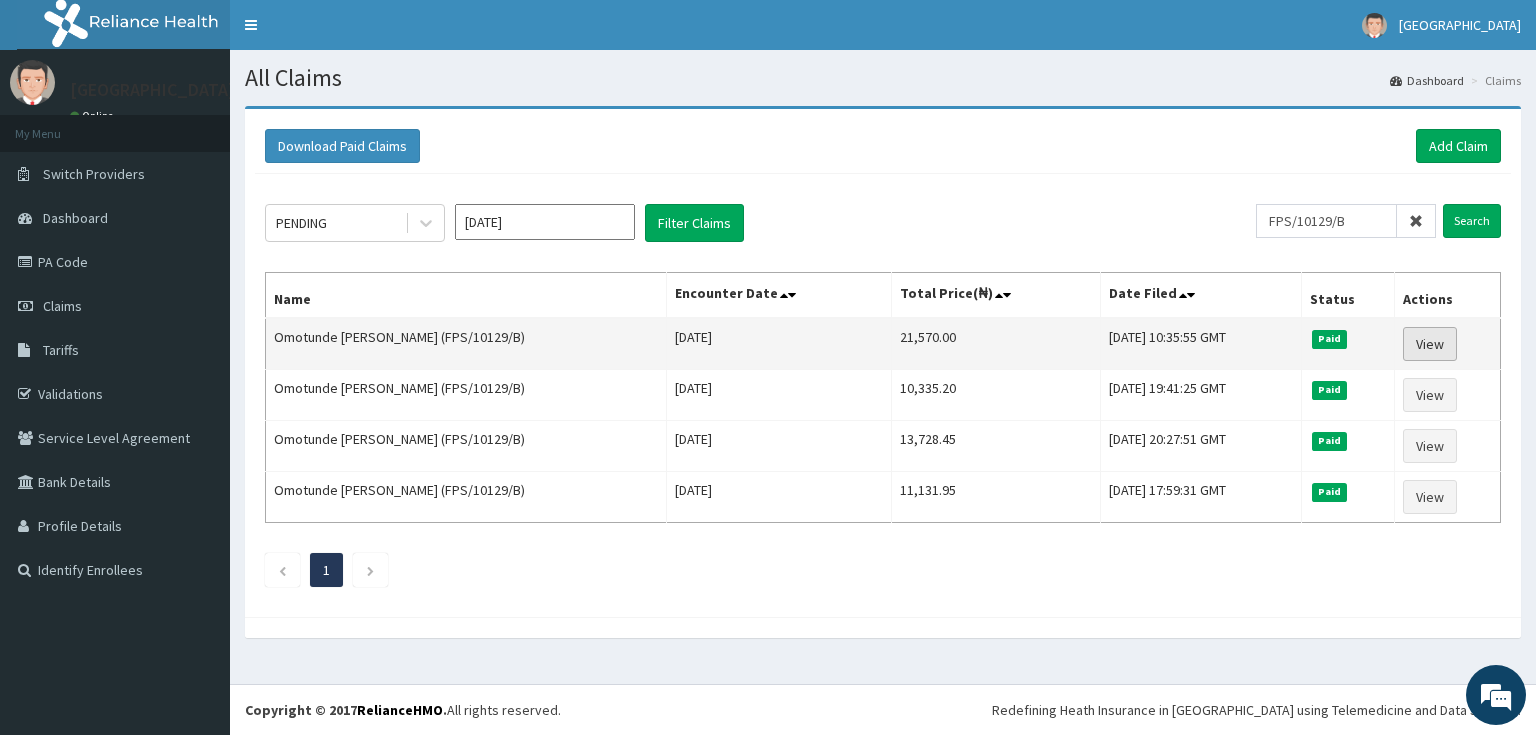 click on "View" at bounding box center [1430, 344] 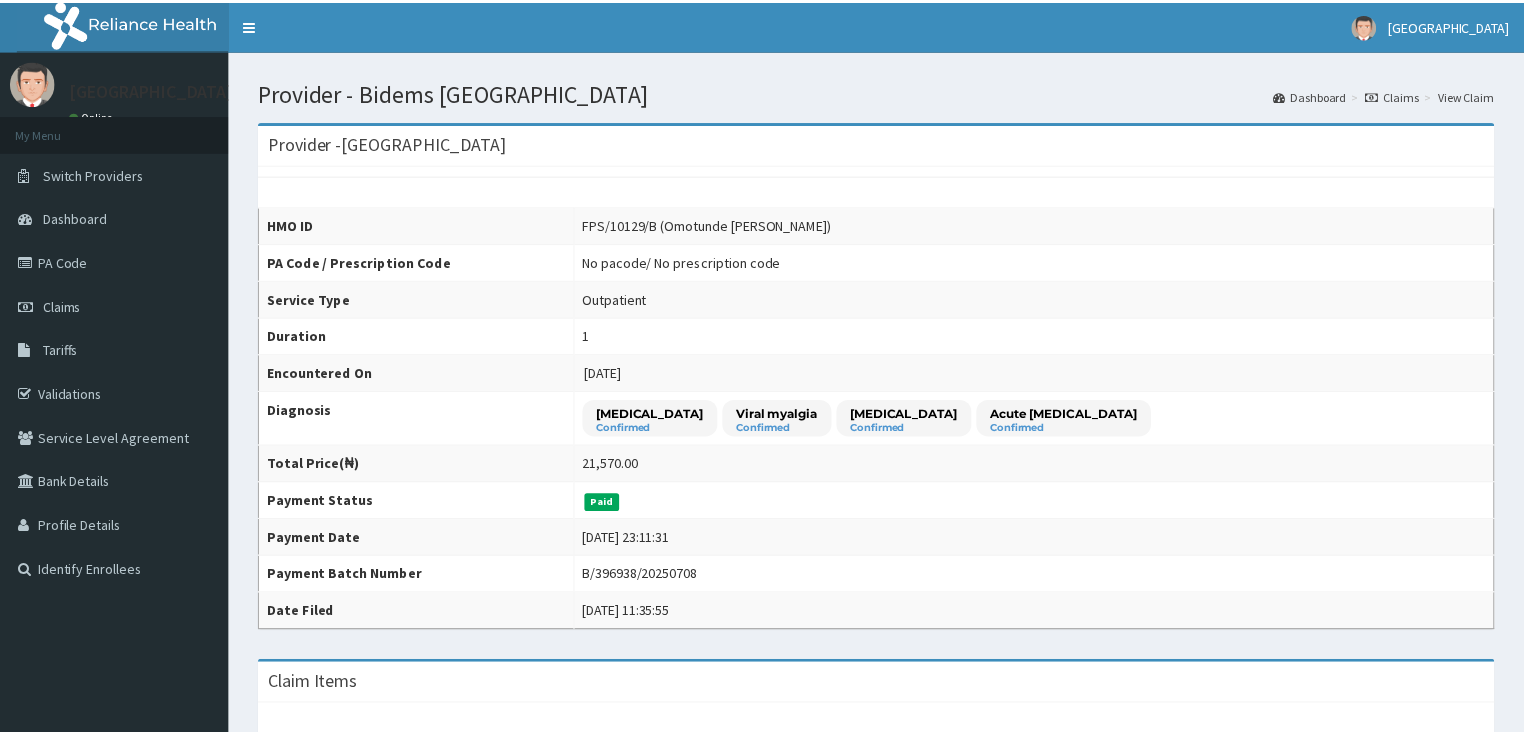 scroll, scrollTop: 0, scrollLeft: 0, axis: both 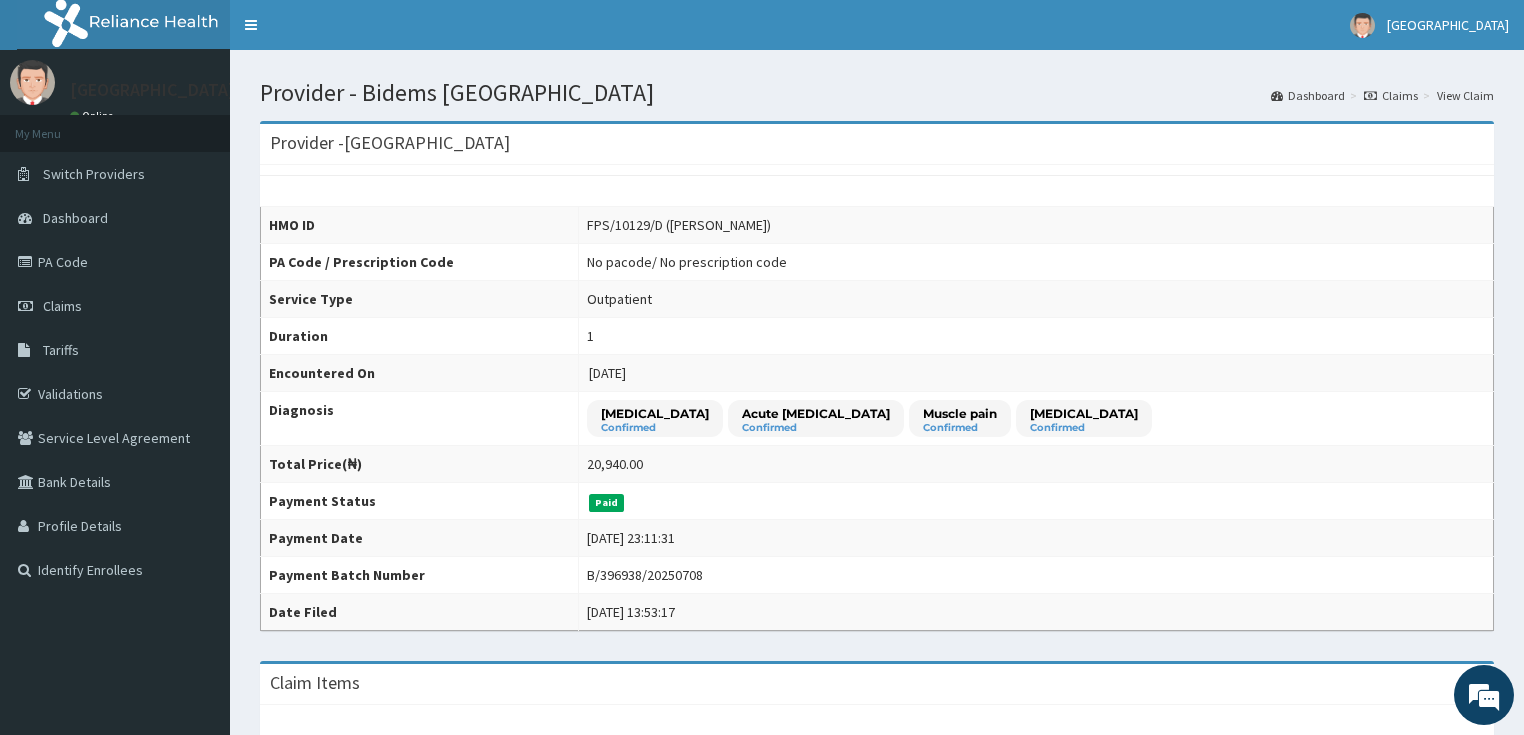 click on "Claims" at bounding box center (1391, 95) 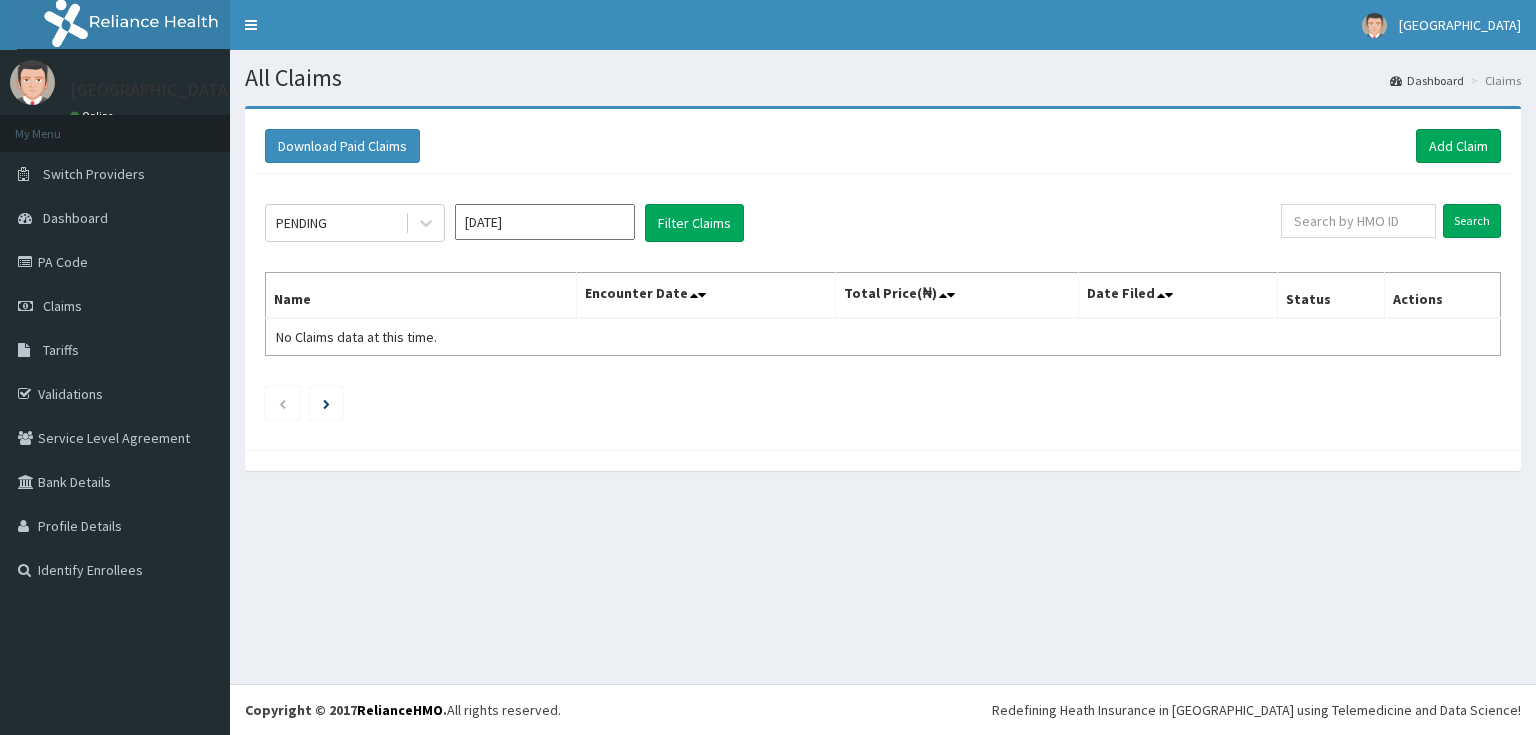 scroll, scrollTop: 0, scrollLeft: 0, axis: both 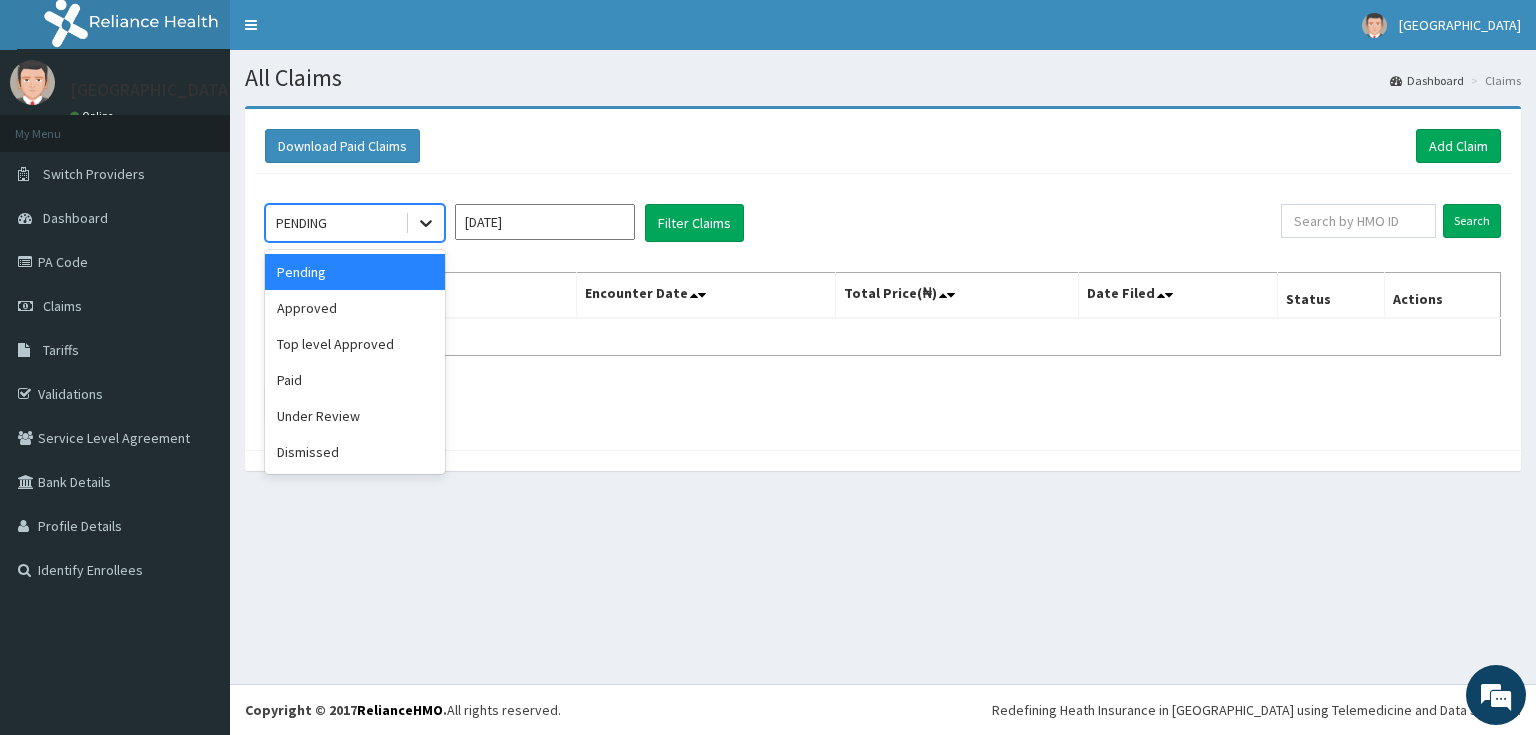 click 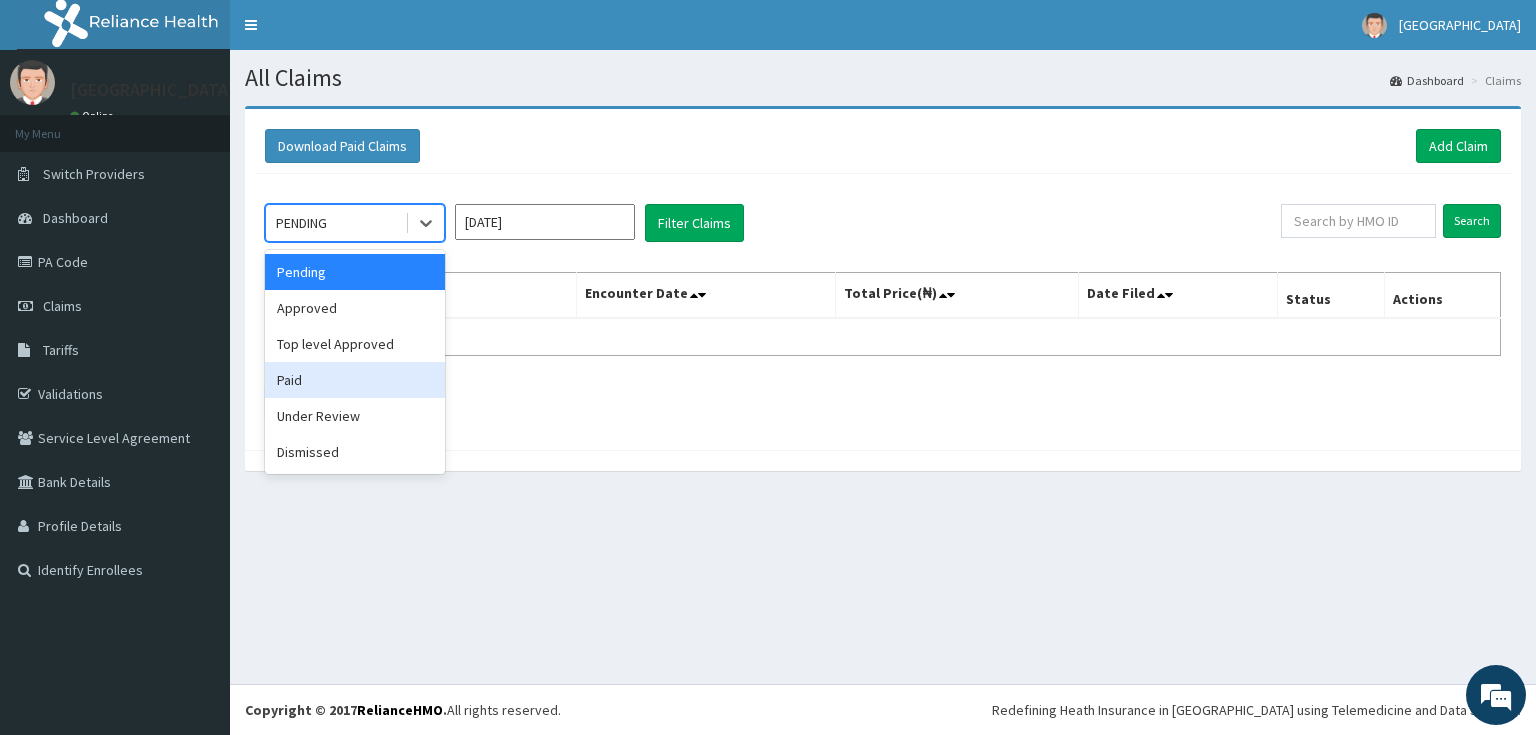 click on "Paid" at bounding box center [355, 380] 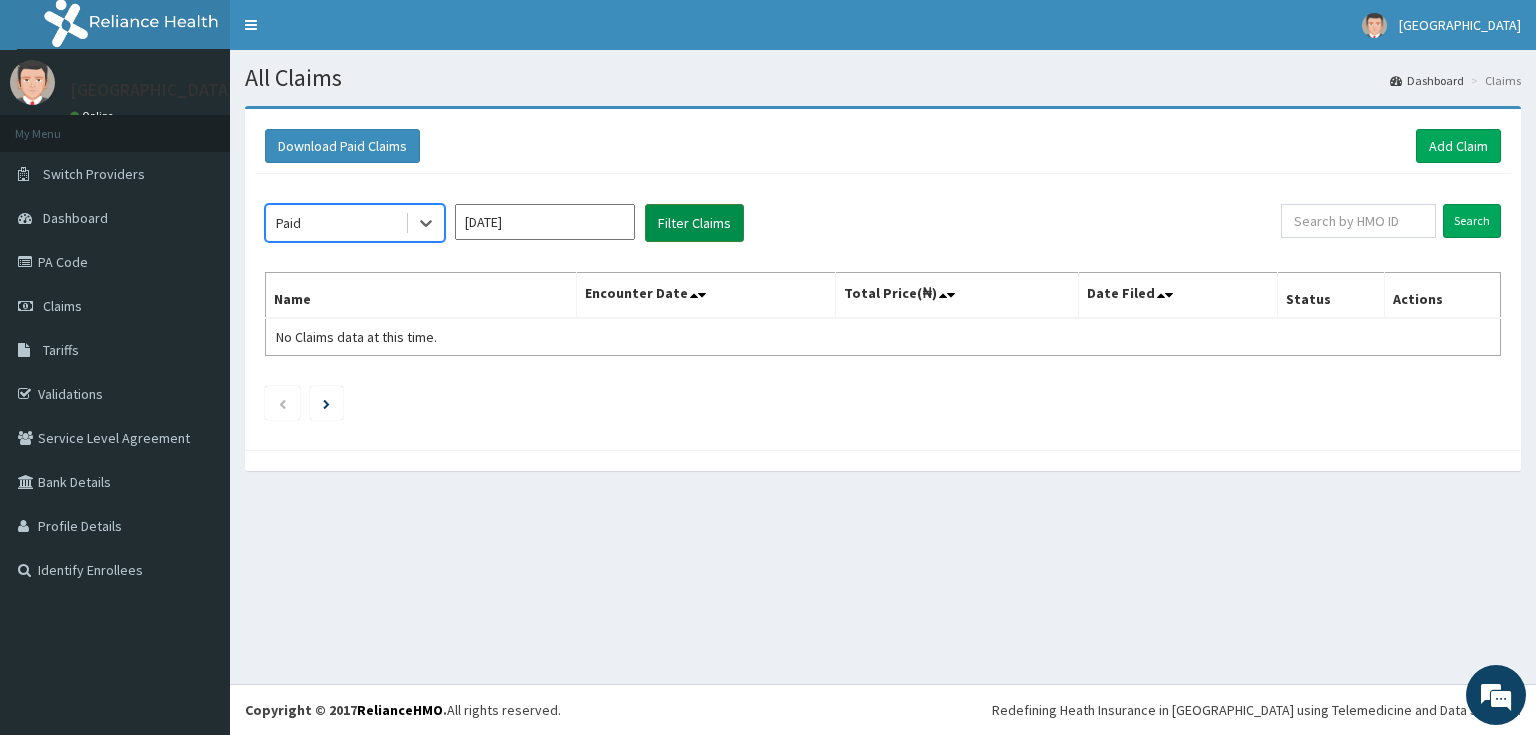 click on "Filter Claims" at bounding box center (694, 223) 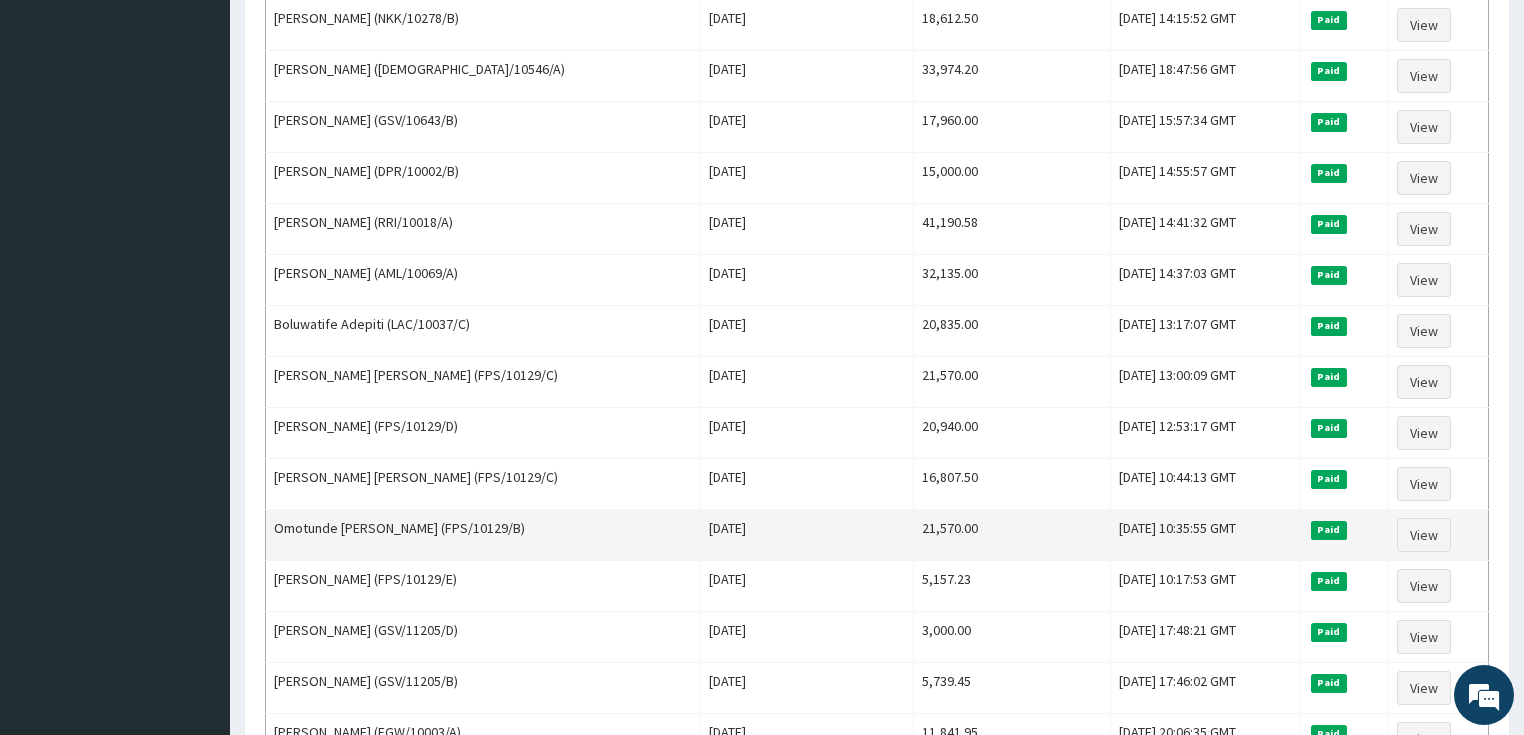scroll, scrollTop: 880, scrollLeft: 0, axis: vertical 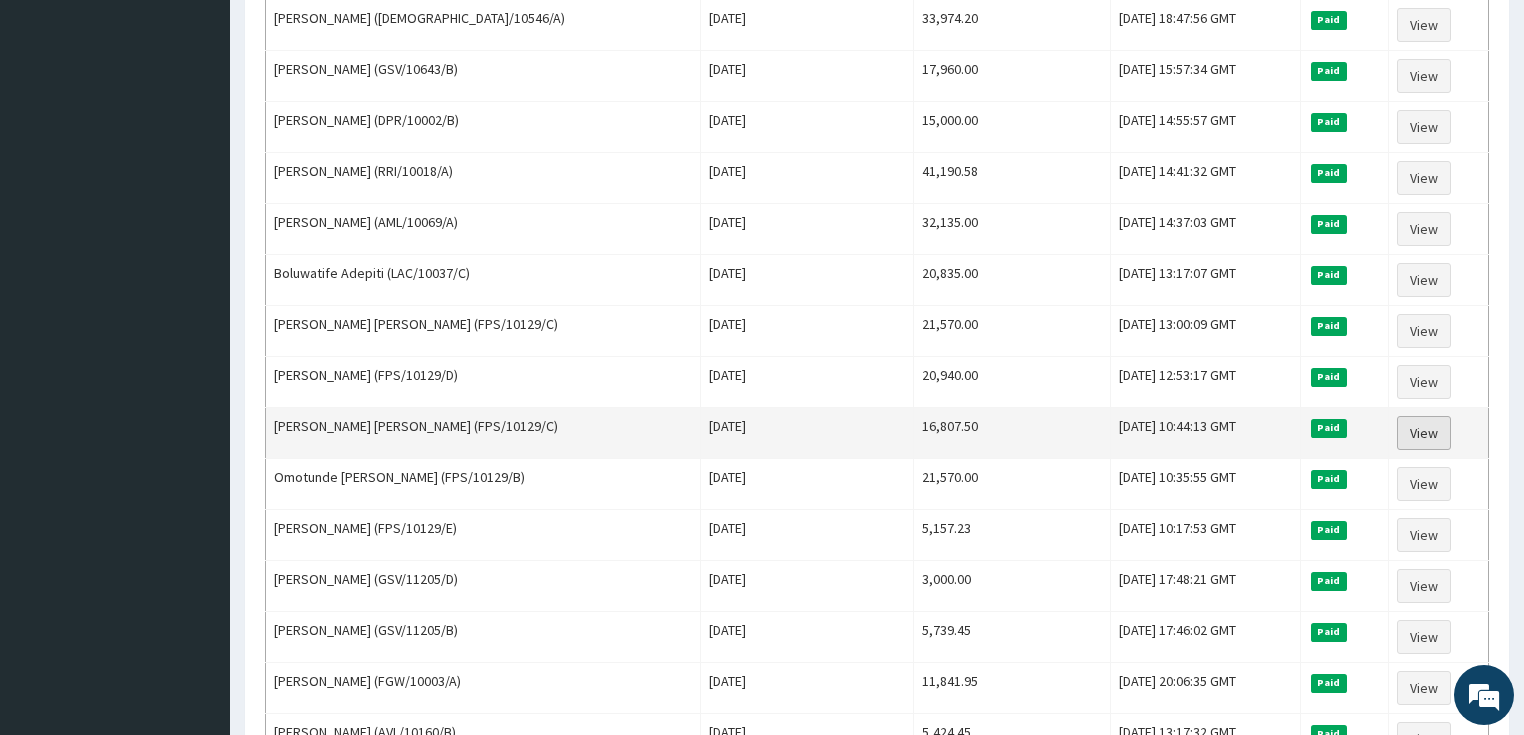 click on "View" at bounding box center [1424, 433] 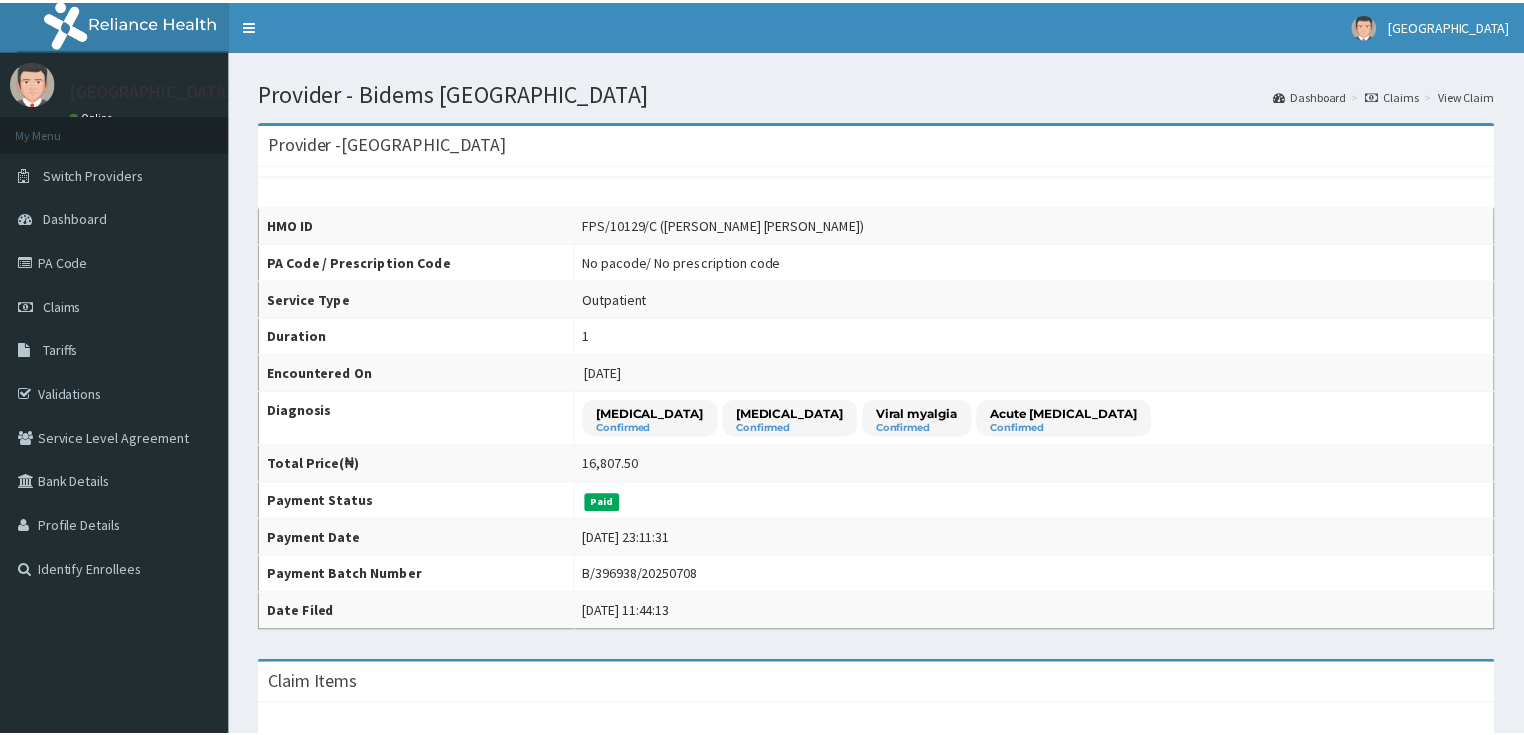 scroll, scrollTop: 0, scrollLeft: 0, axis: both 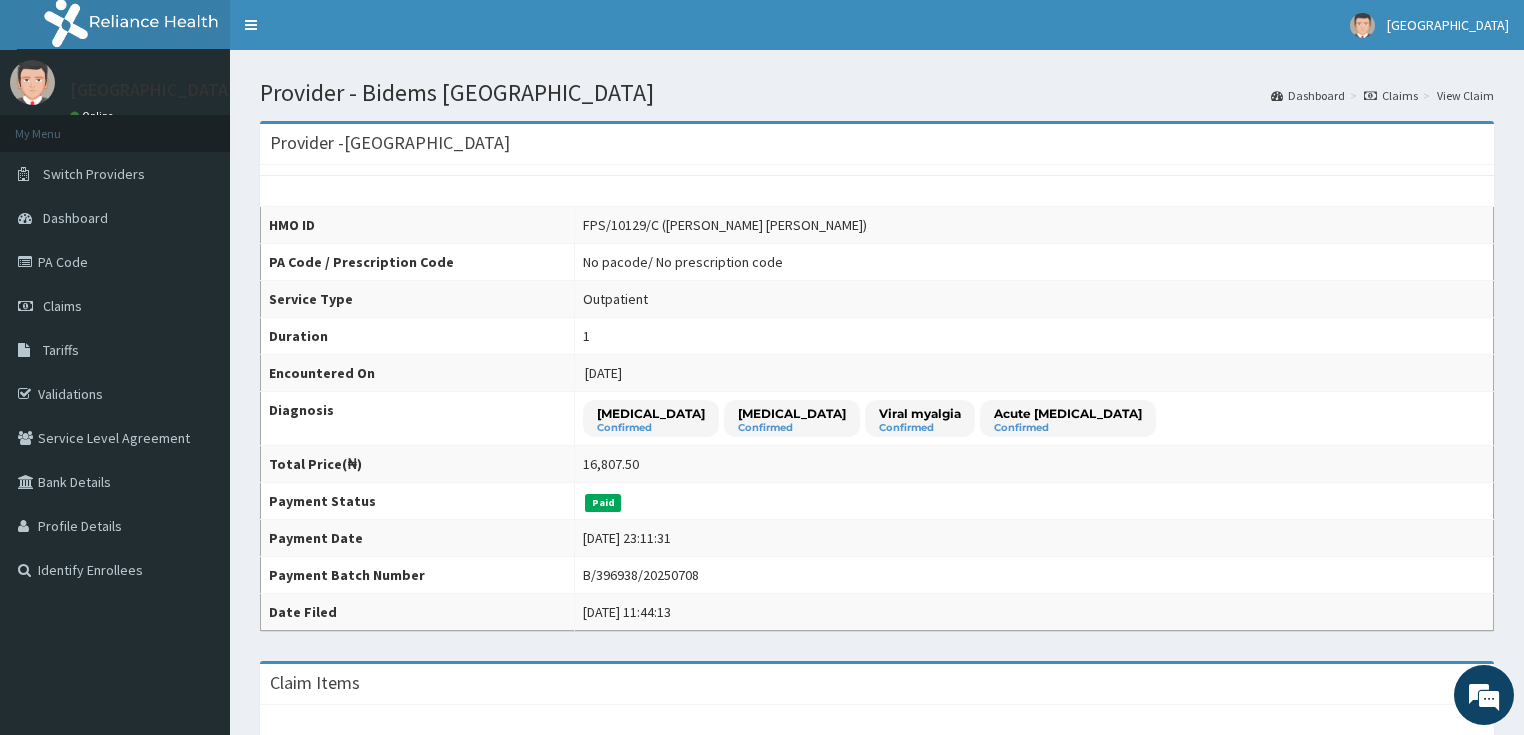 click on "Claims" at bounding box center [1391, 95] 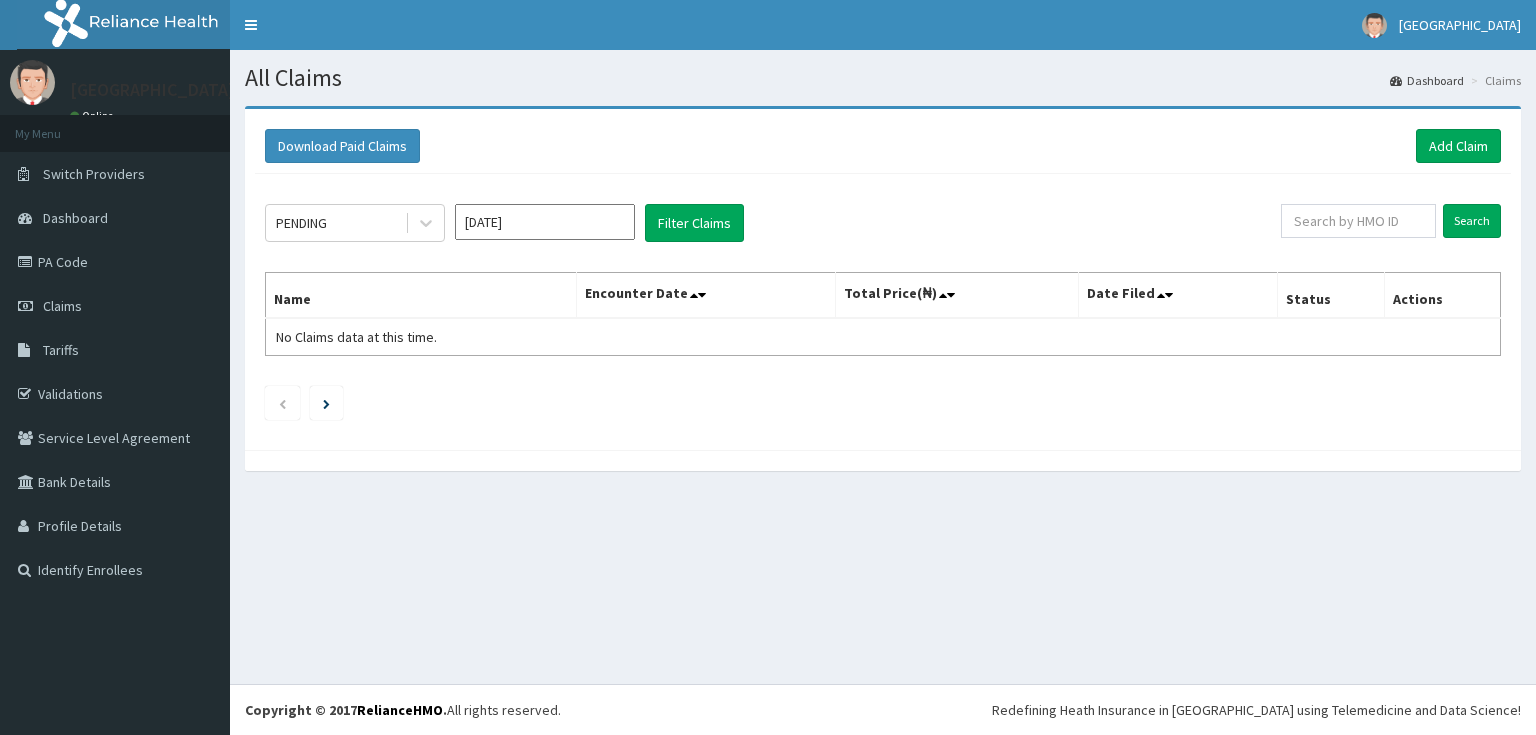 scroll, scrollTop: 0, scrollLeft: 0, axis: both 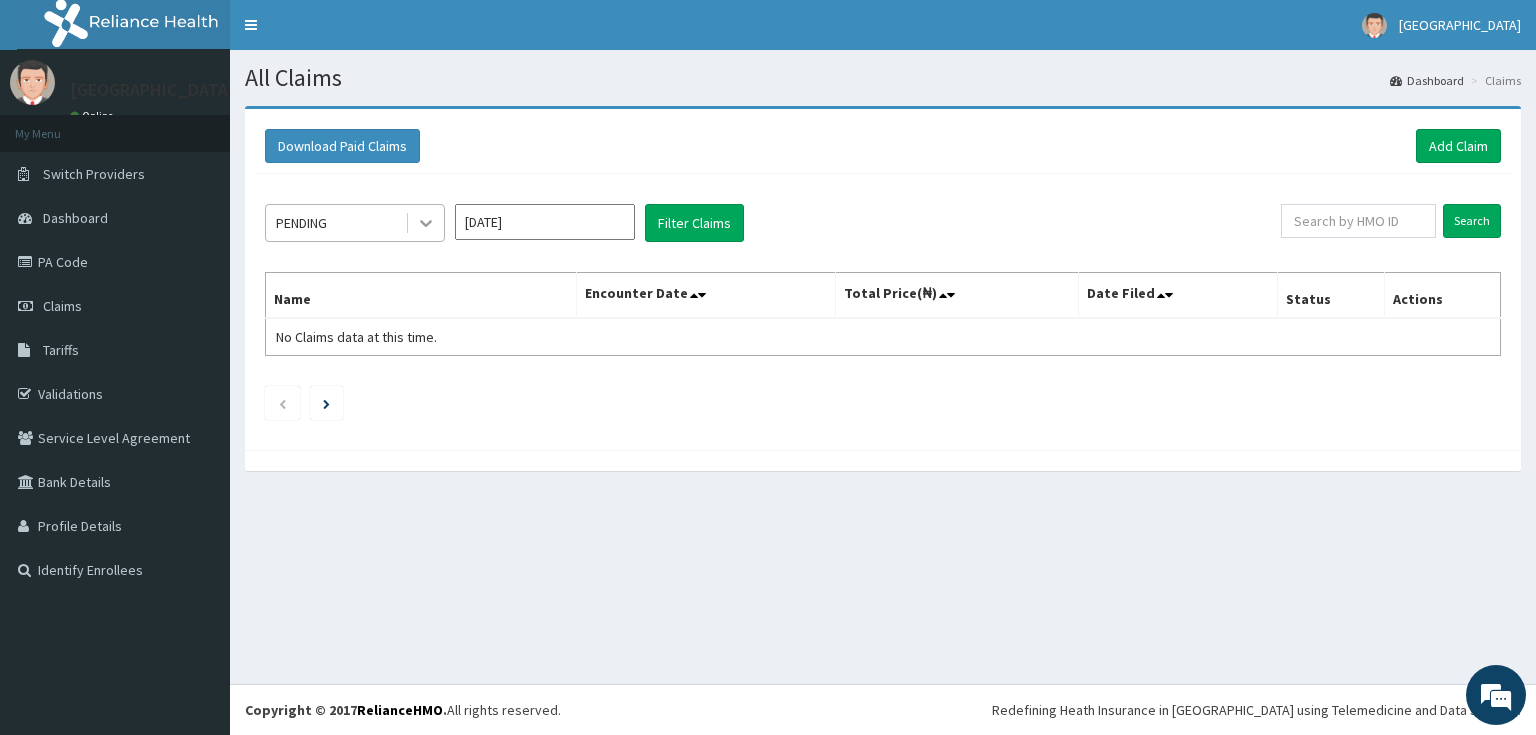 click 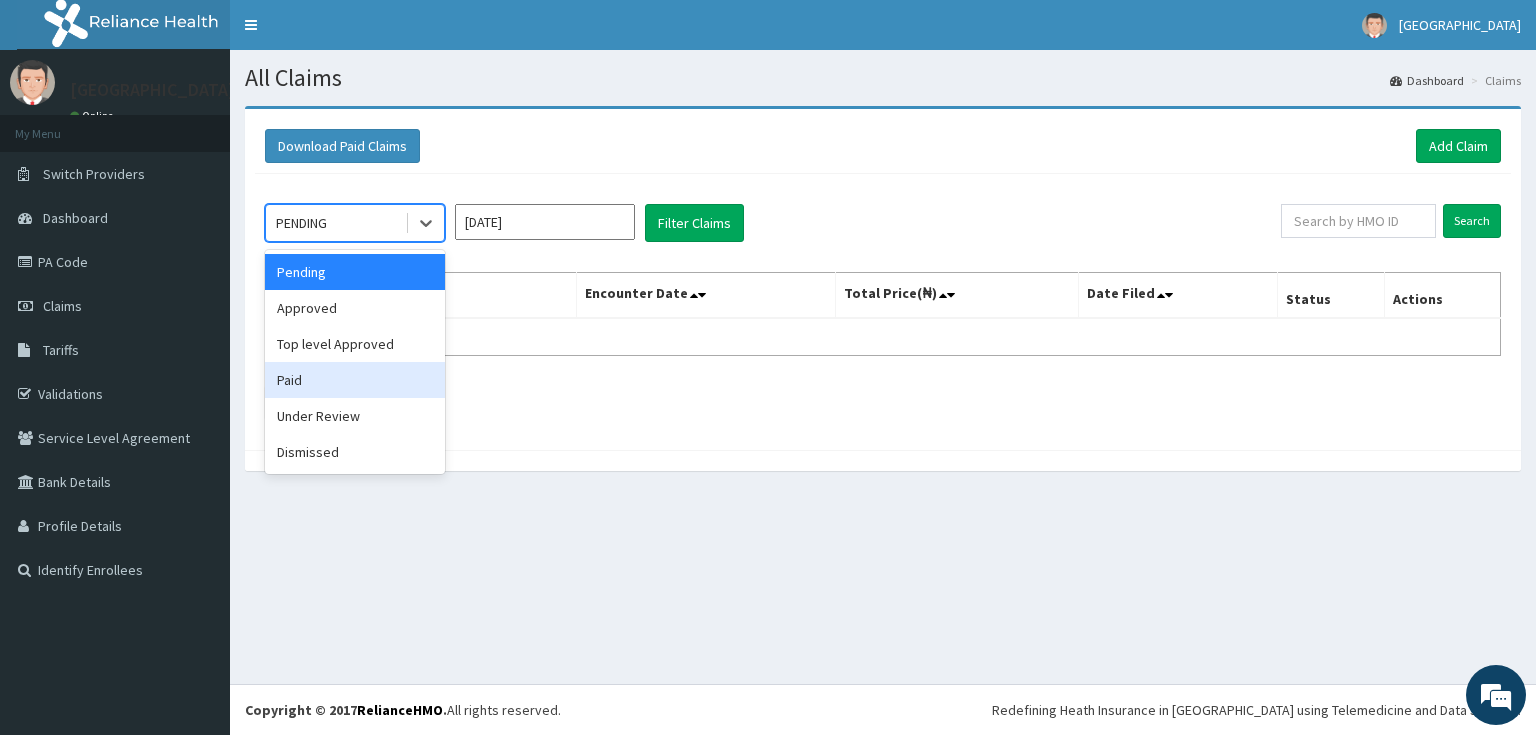 click on "Paid" at bounding box center (355, 380) 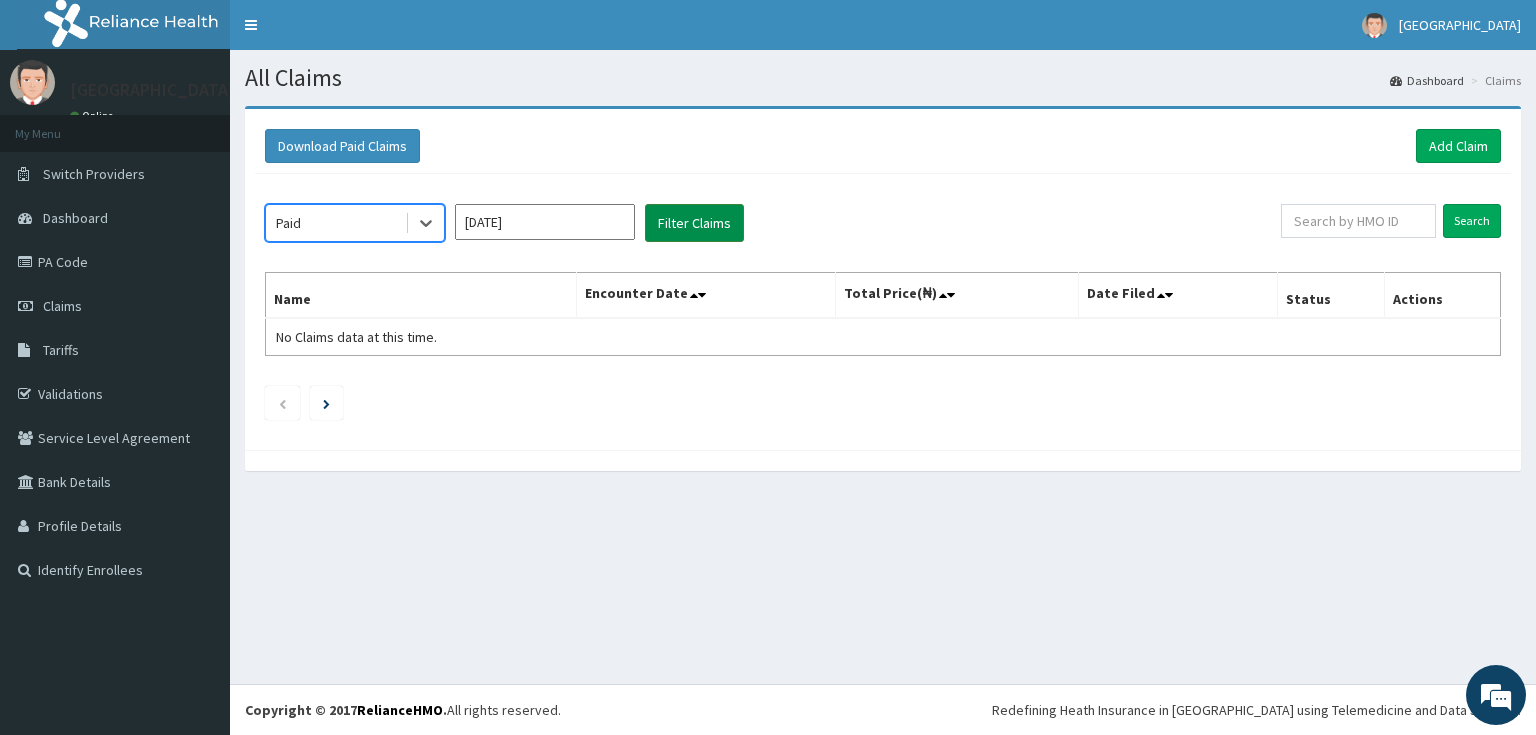 click on "Filter Claims" at bounding box center (694, 223) 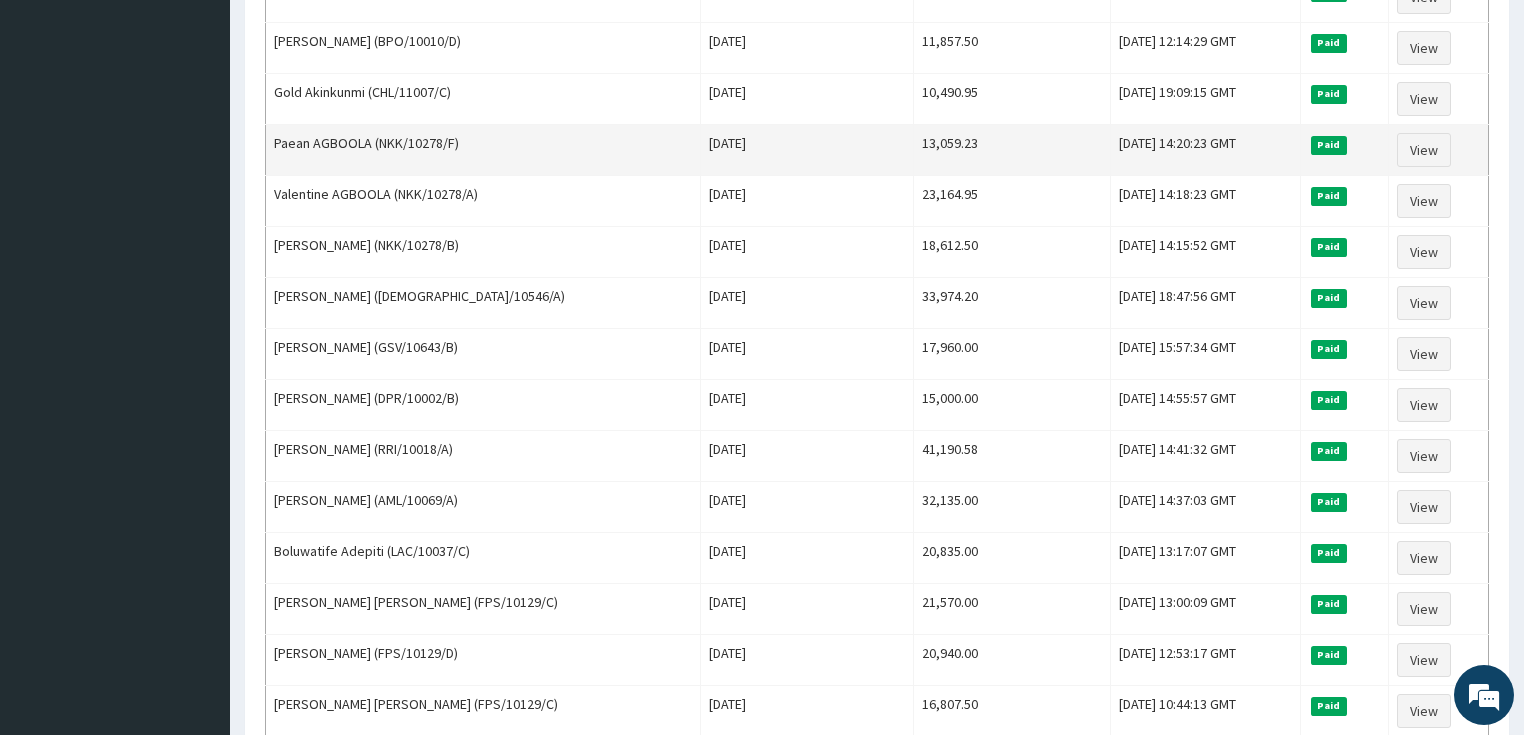 scroll, scrollTop: 640, scrollLeft: 0, axis: vertical 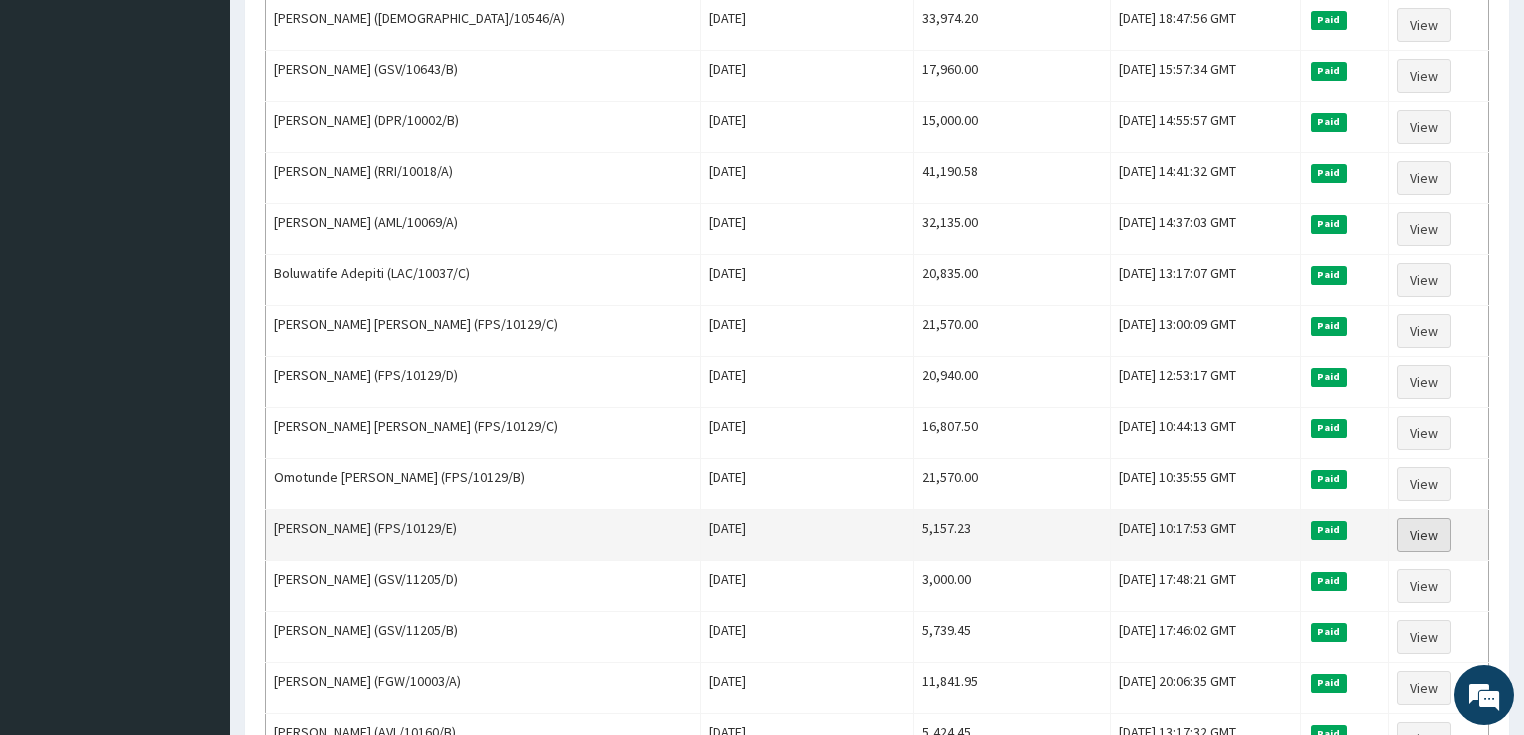click on "View" at bounding box center [1424, 535] 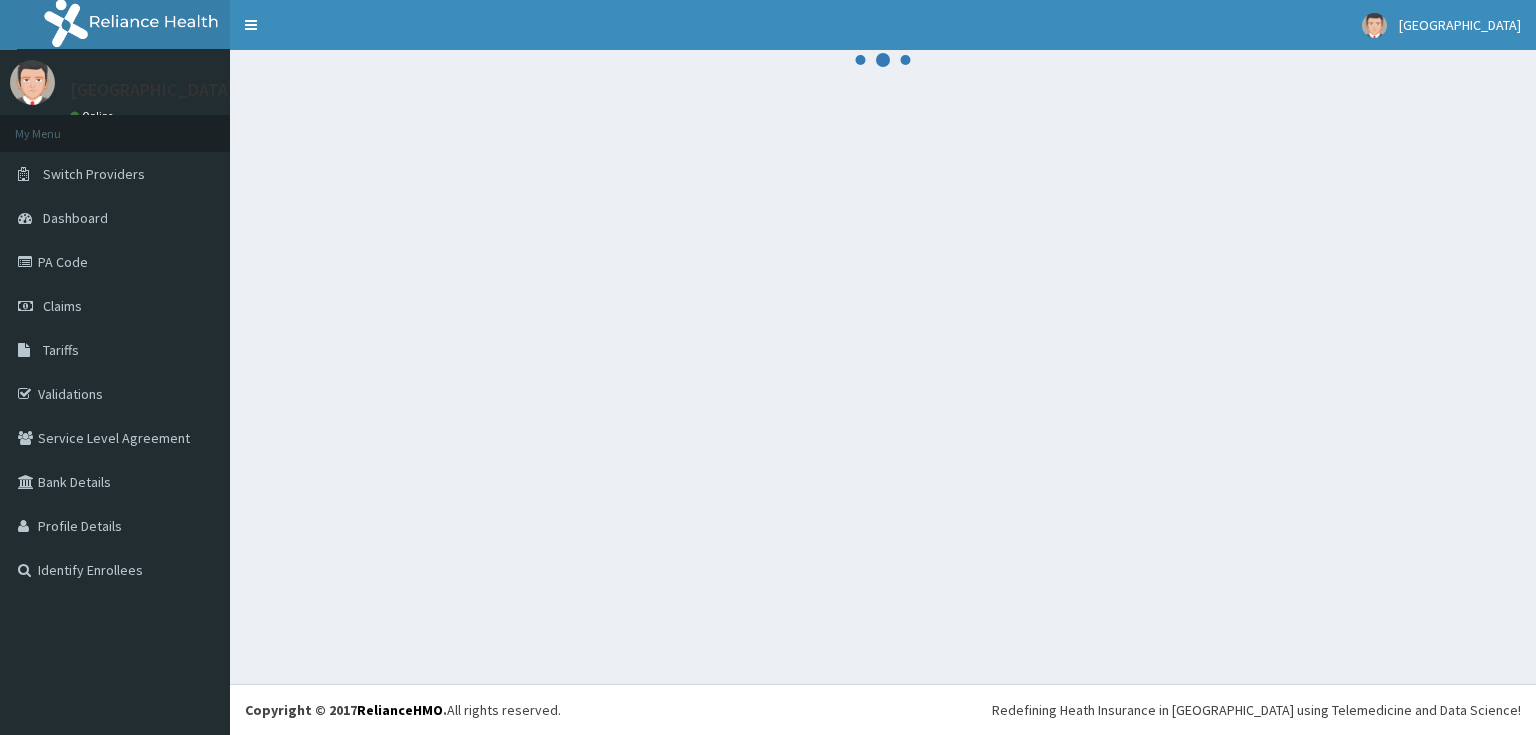 scroll, scrollTop: 0, scrollLeft: 0, axis: both 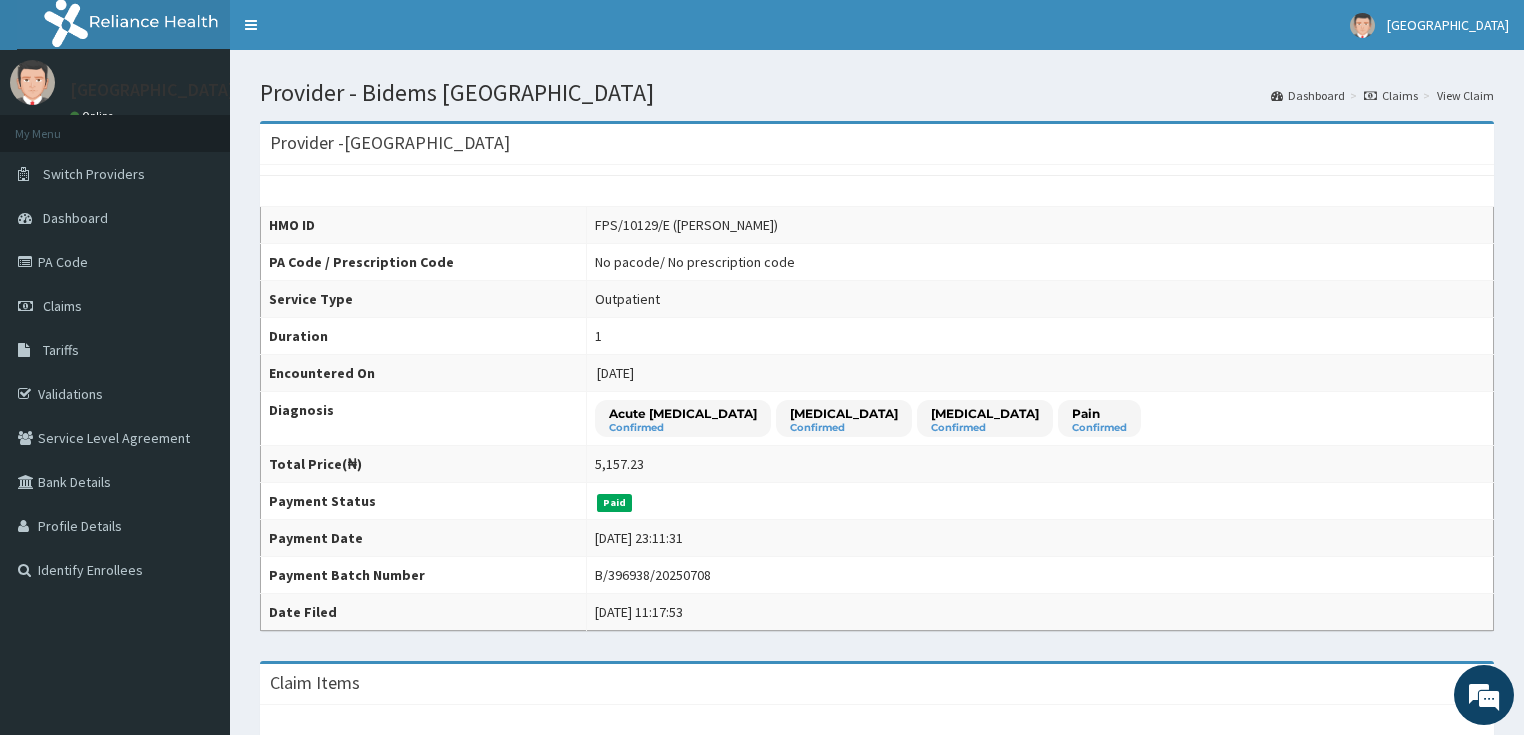 click on "Claims" at bounding box center (1391, 95) 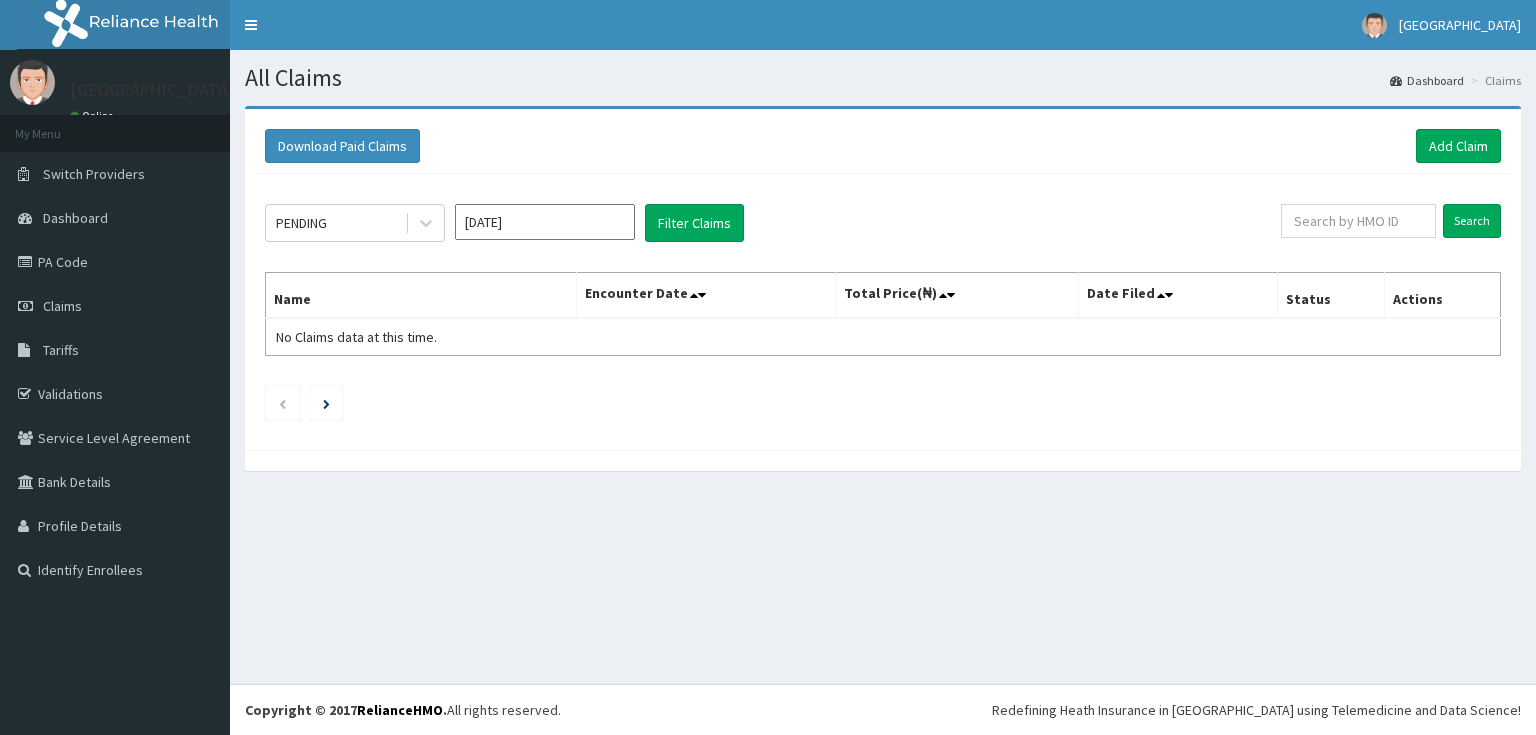 scroll, scrollTop: 0, scrollLeft: 0, axis: both 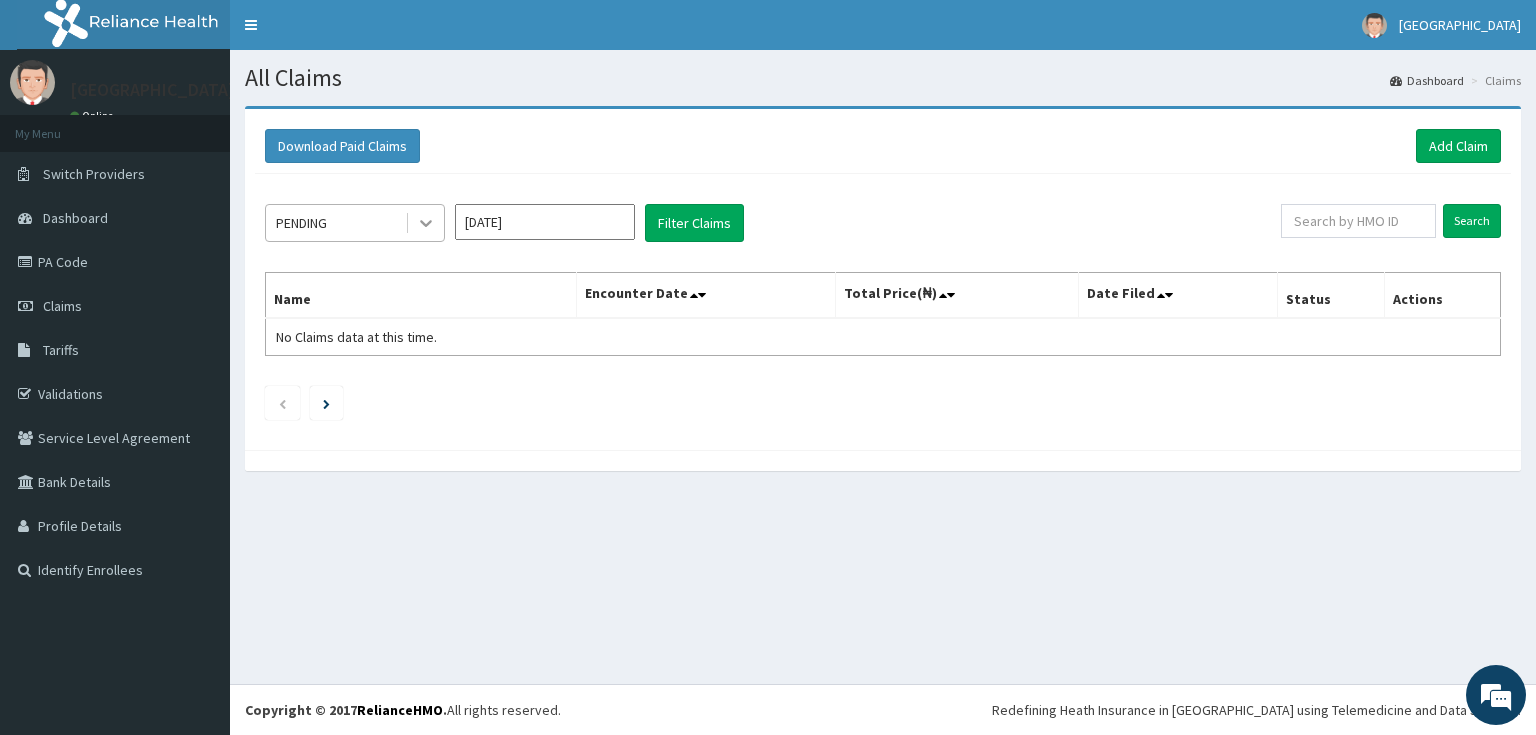 click 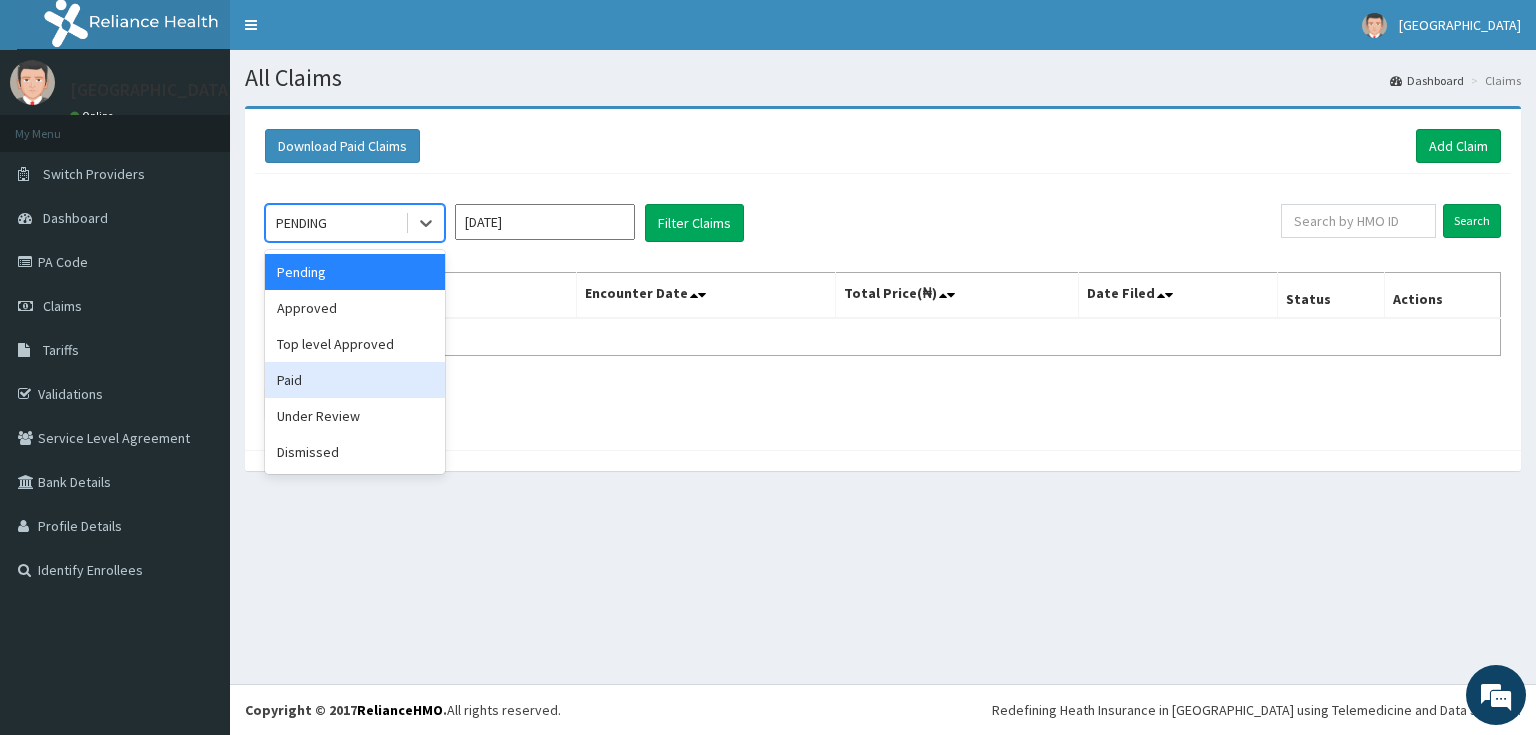 click on "Paid" at bounding box center [355, 380] 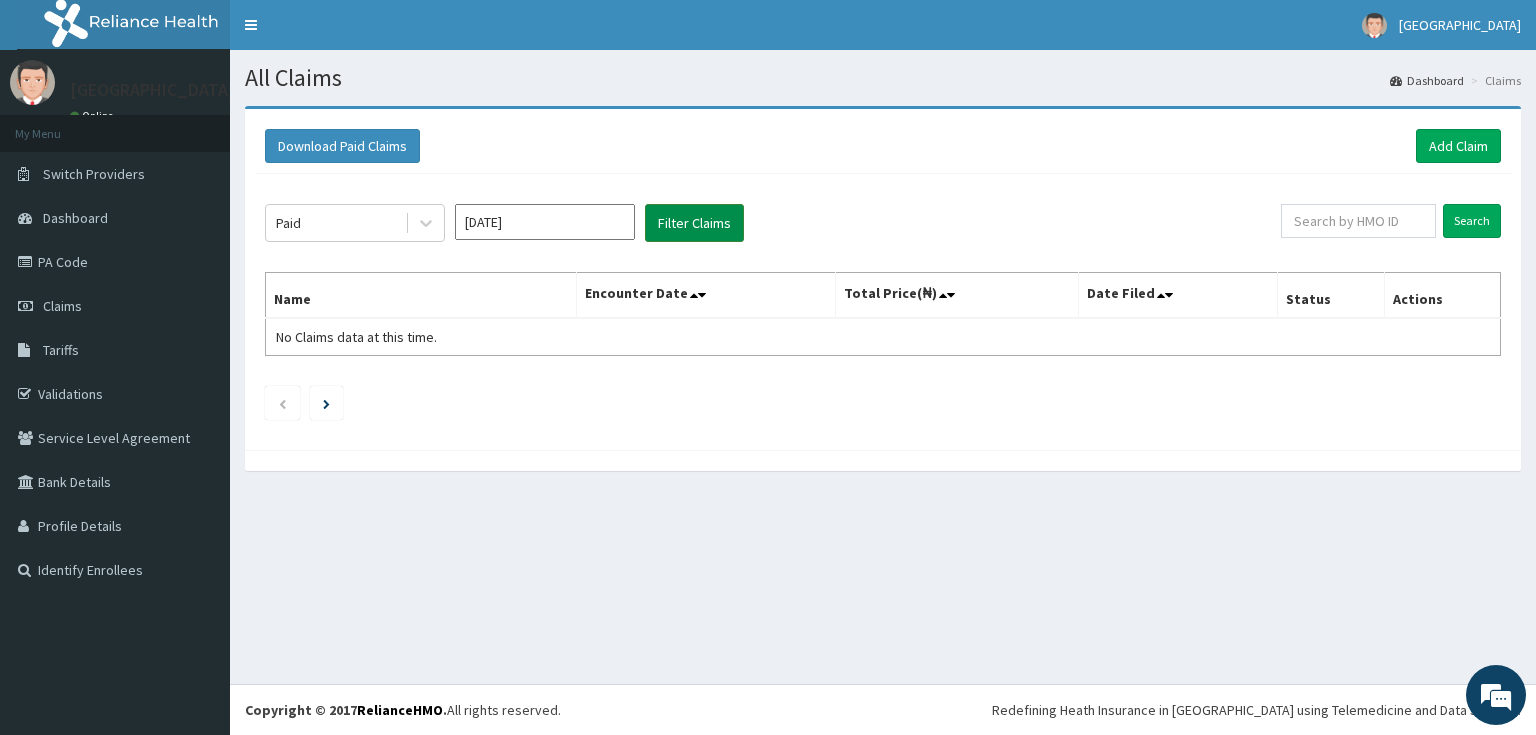 click on "Filter Claims" at bounding box center (694, 223) 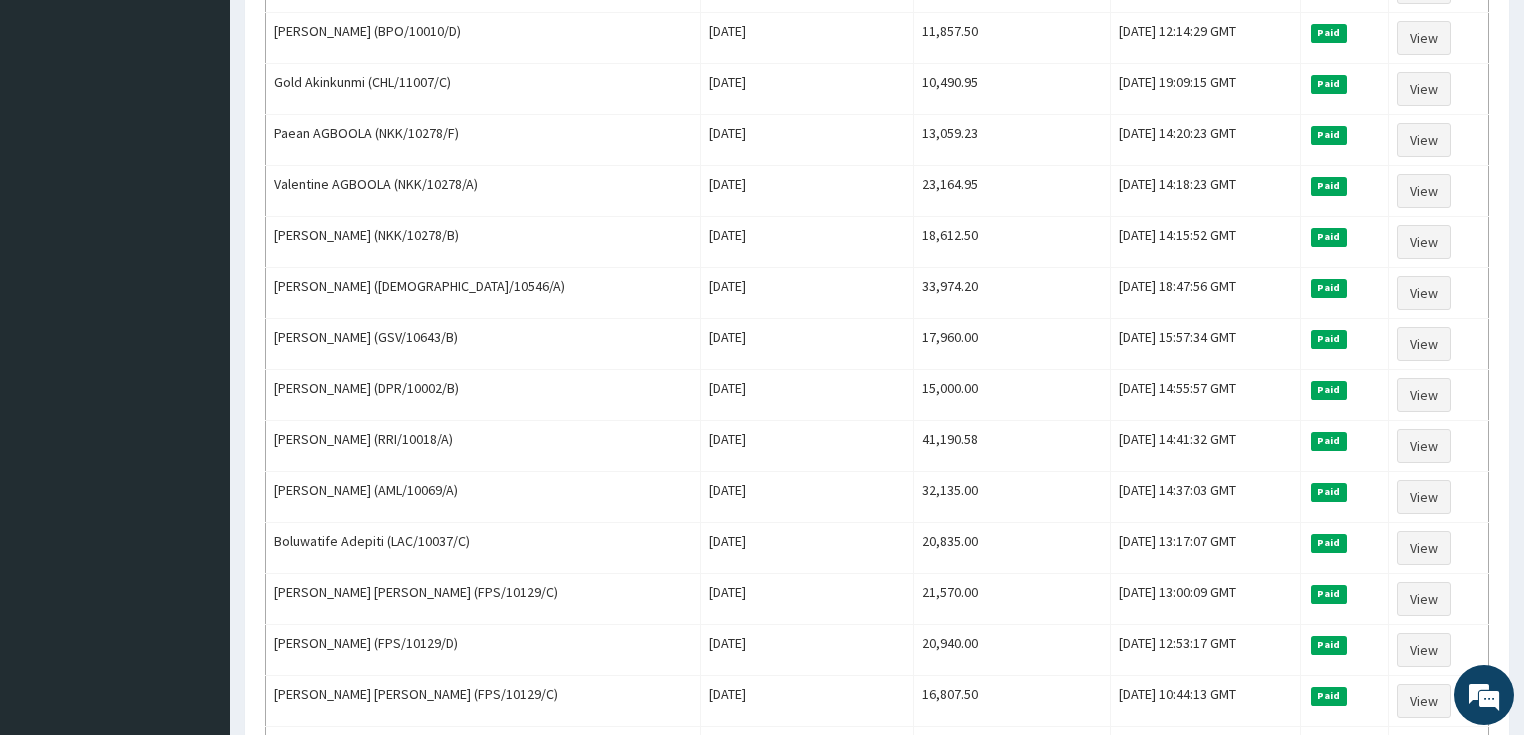 scroll, scrollTop: 640, scrollLeft: 0, axis: vertical 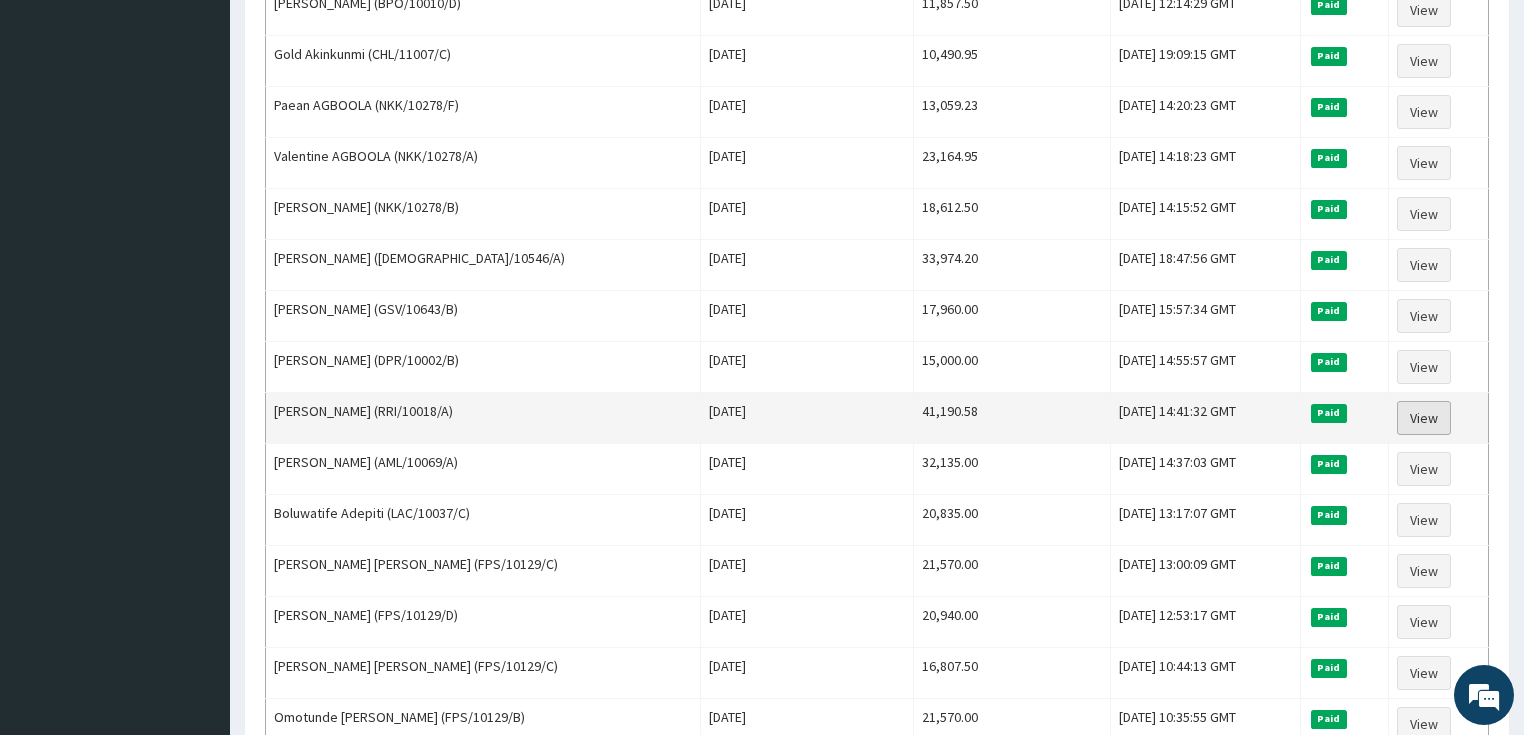 click on "View" at bounding box center (1424, 418) 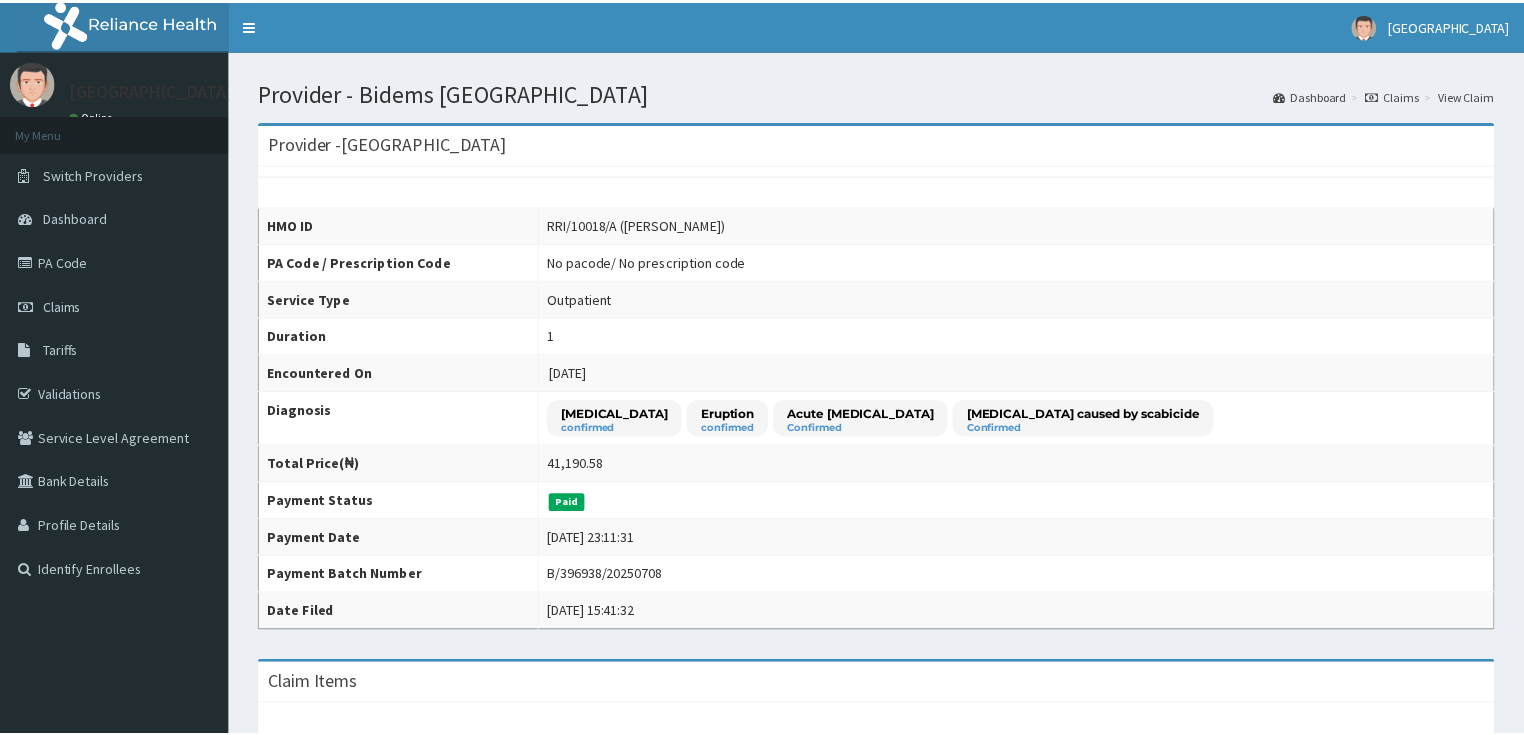 scroll, scrollTop: 0, scrollLeft: 0, axis: both 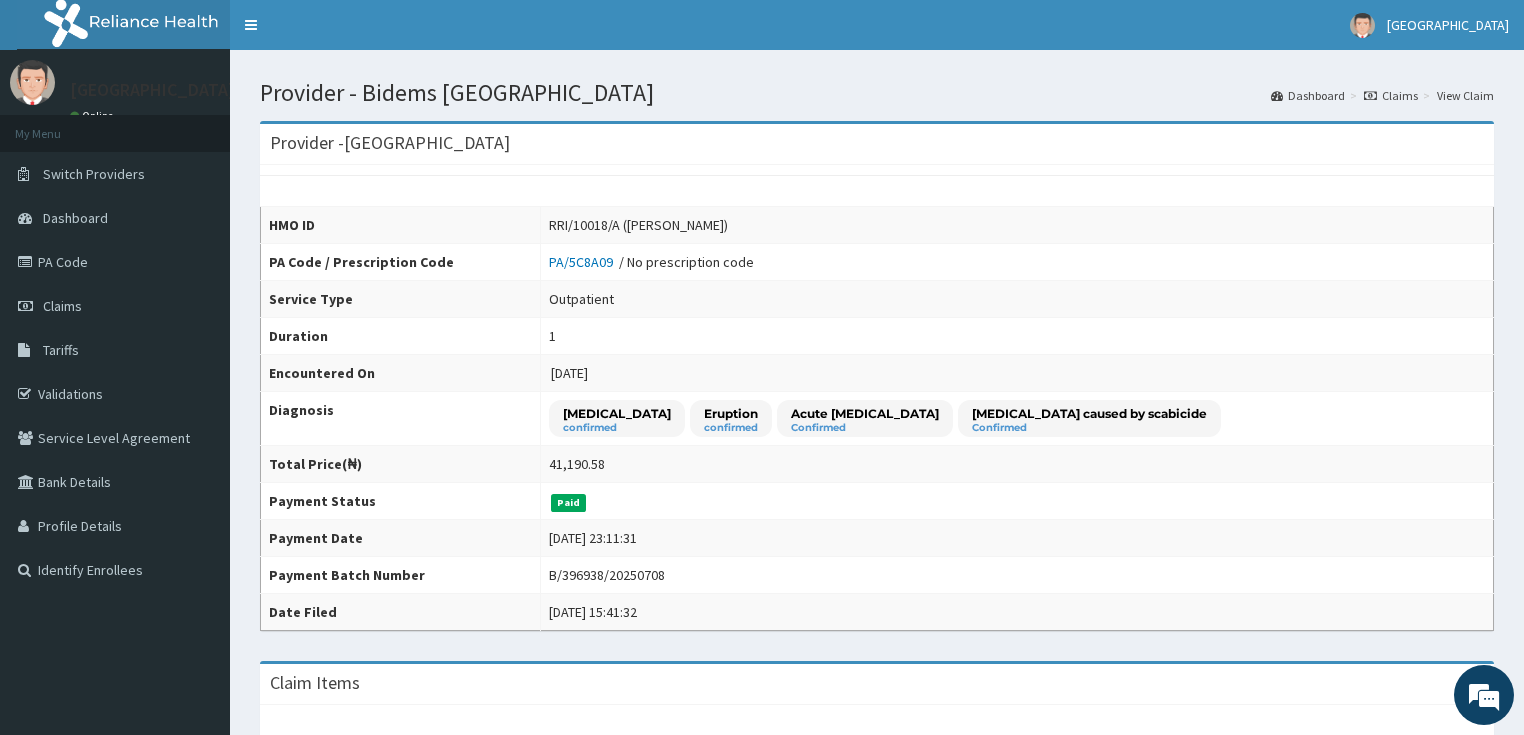 click on "Claims" at bounding box center [1391, 95] 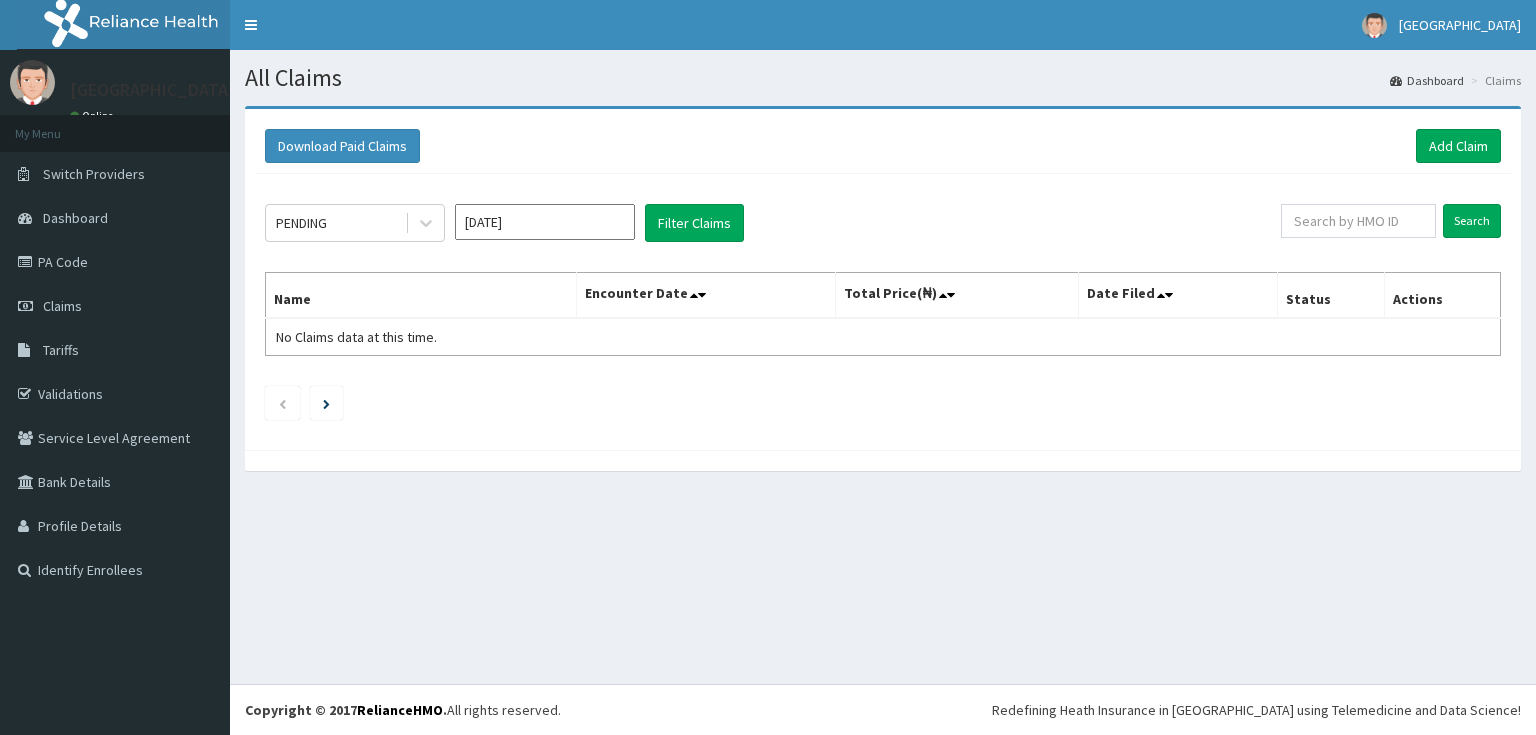 scroll, scrollTop: 0, scrollLeft: 0, axis: both 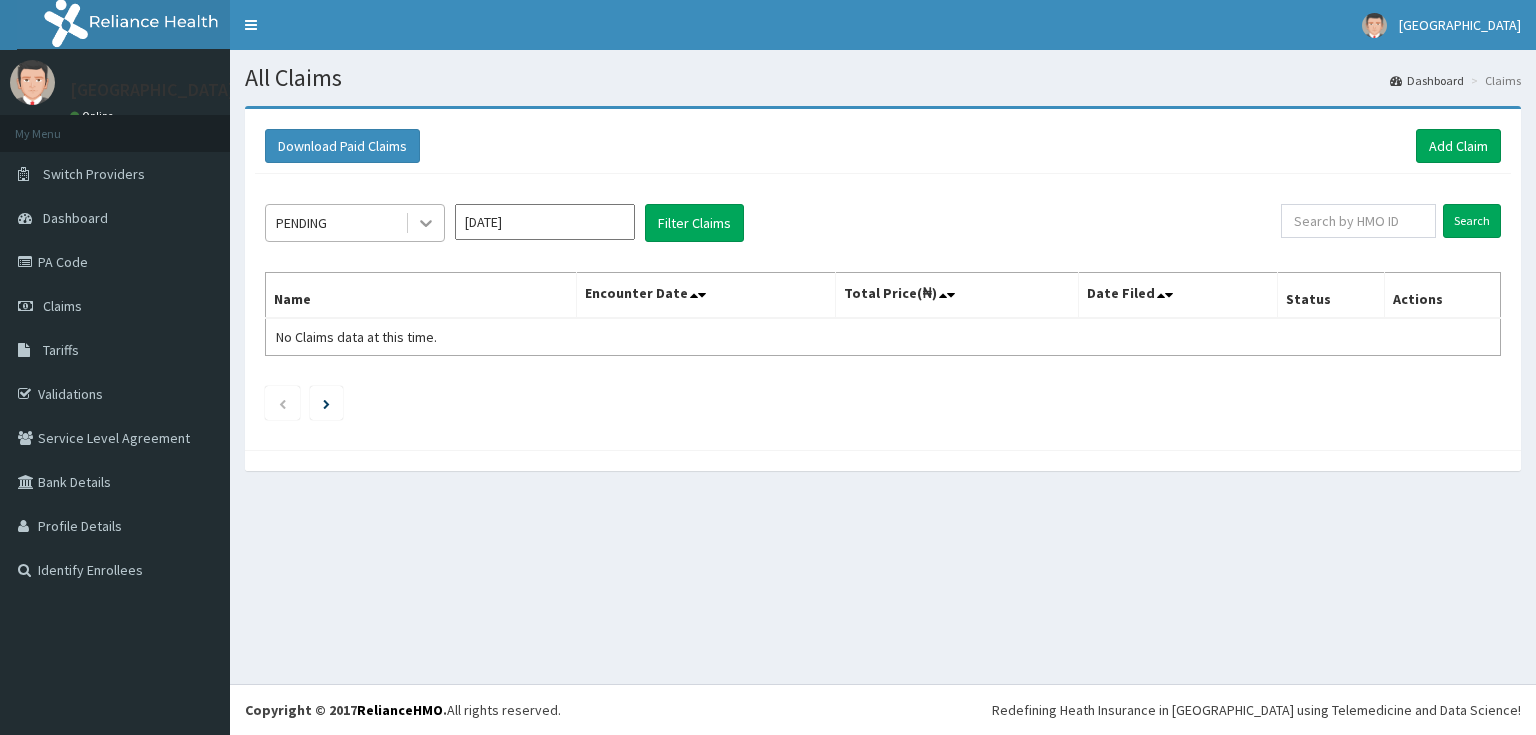 click 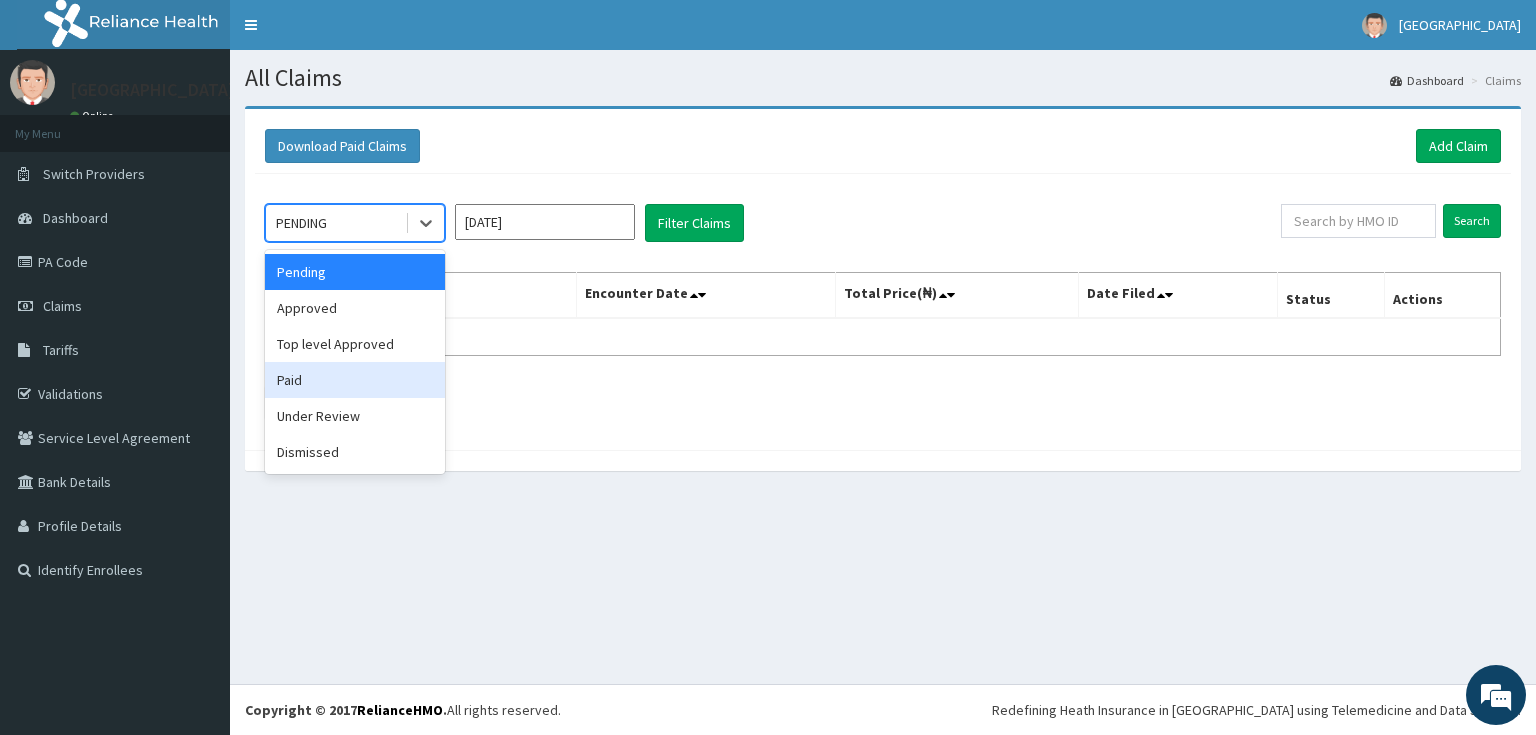 click on "Paid" at bounding box center [355, 380] 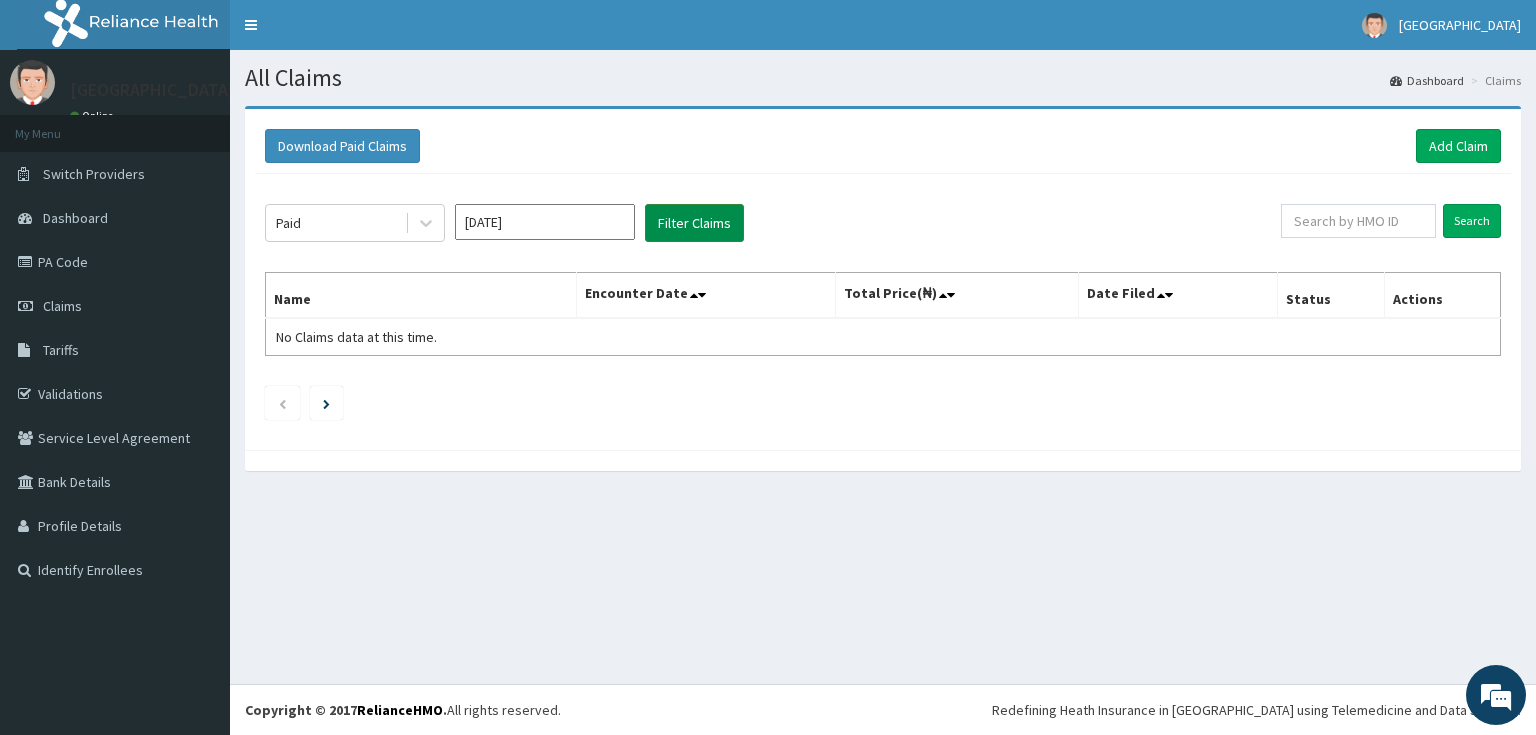 click on "Filter Claims" at bounding box center (694, 223) 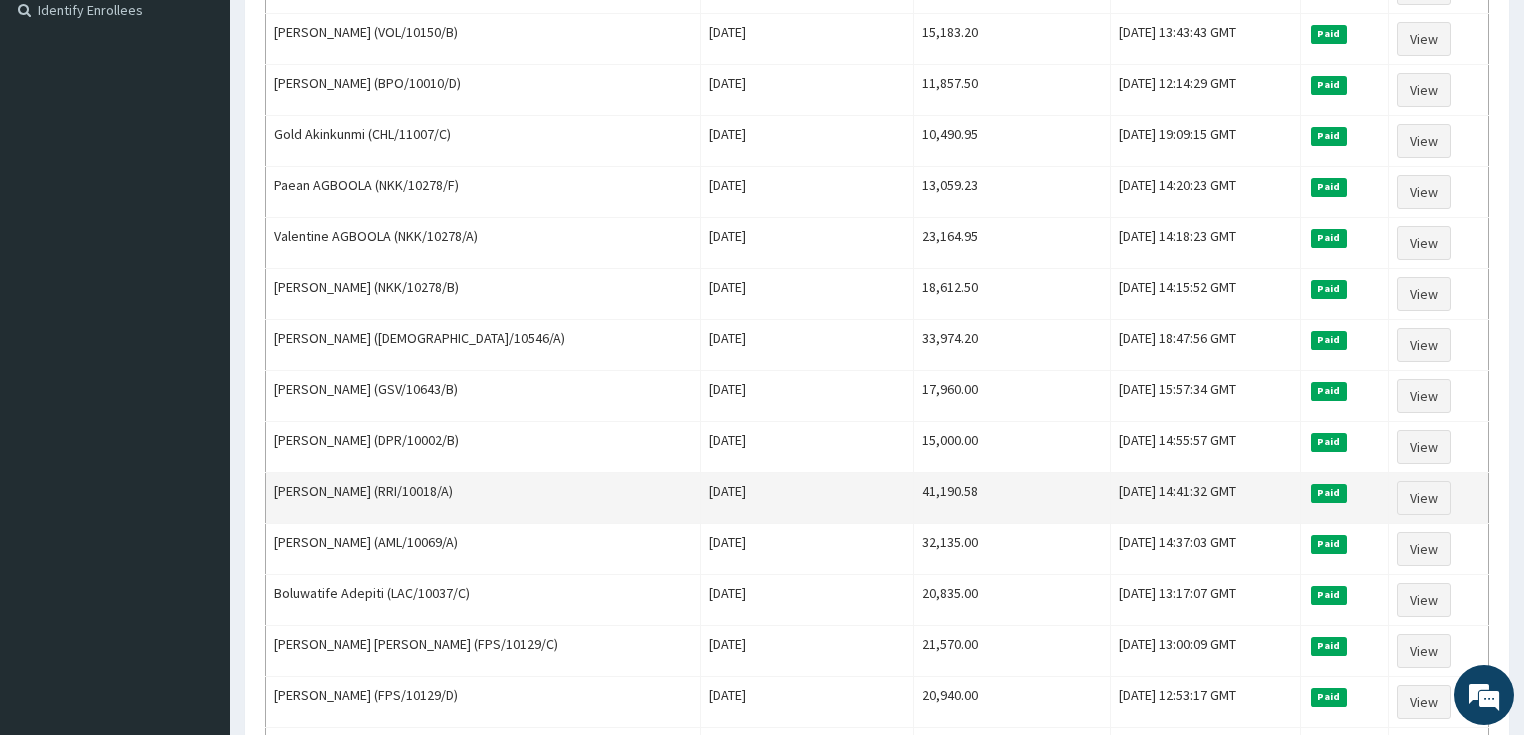 scroll, scrollTop: 640, scrollLeft: 0, axis: vertical 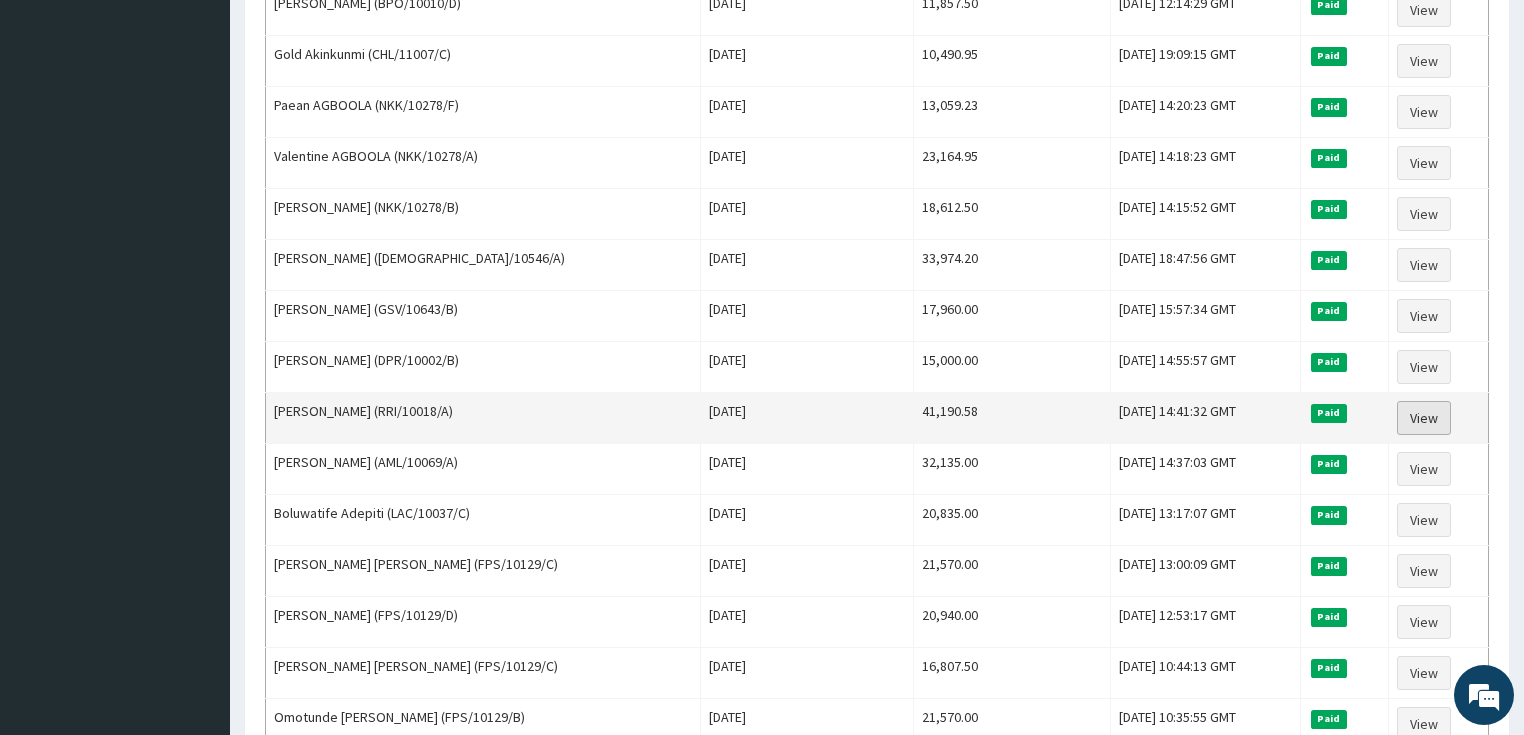 click on "View" at bounding box center (1424, 418) 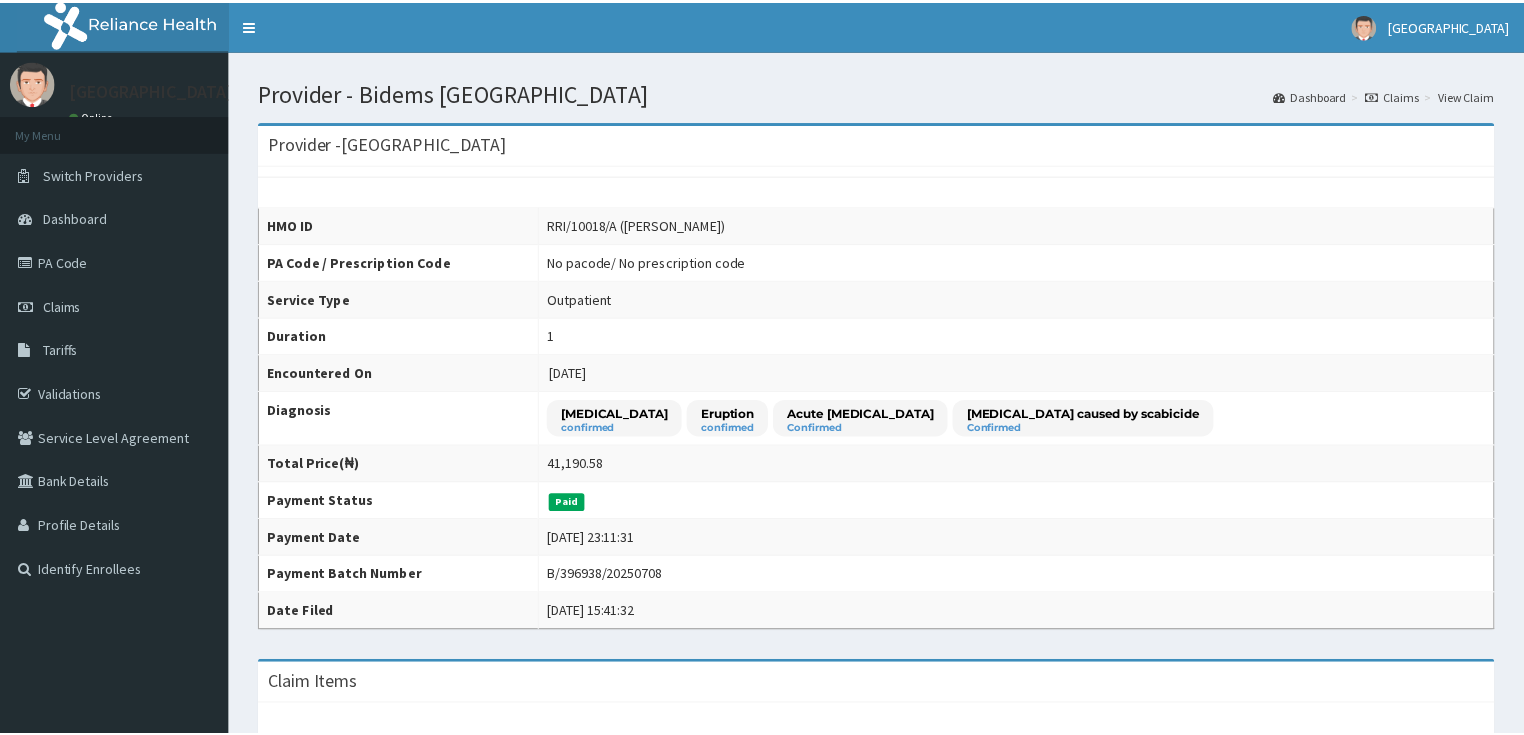 scroll, scrollTop: 0, scrollLeft: 0, axis: both 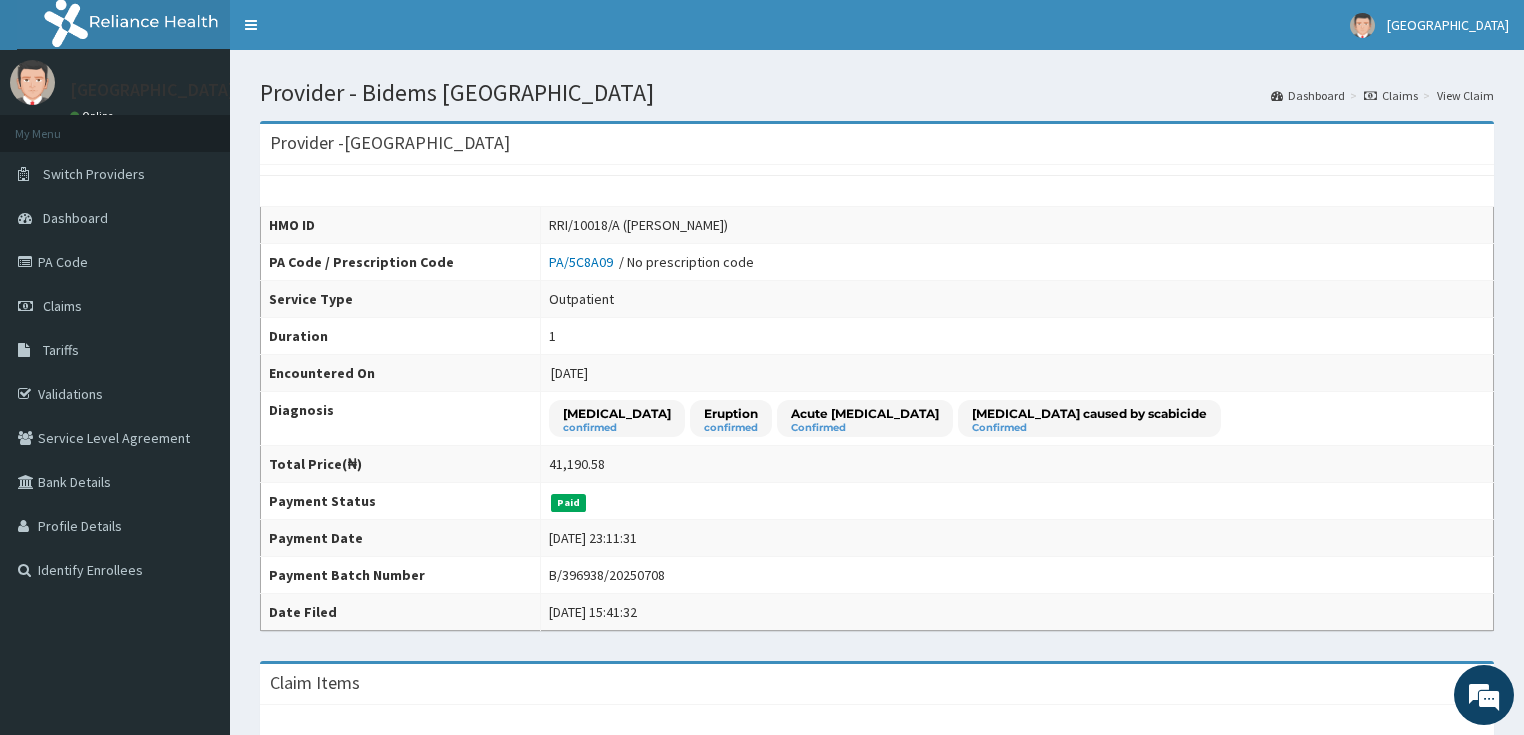 click on "Claims" at bounding box center (1391, 95) 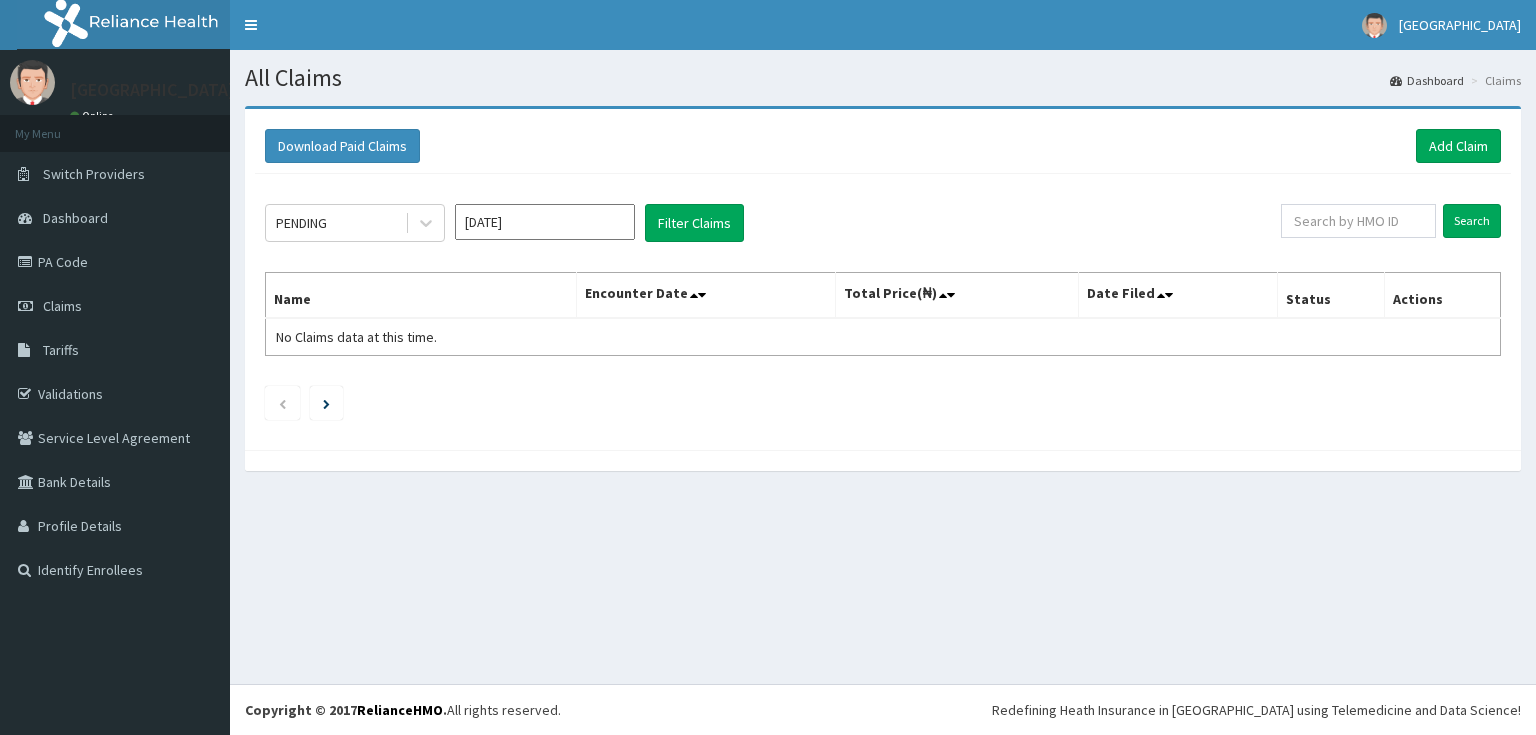 scroll, scrollTop: 0, scrollLeft: 0, axis: both 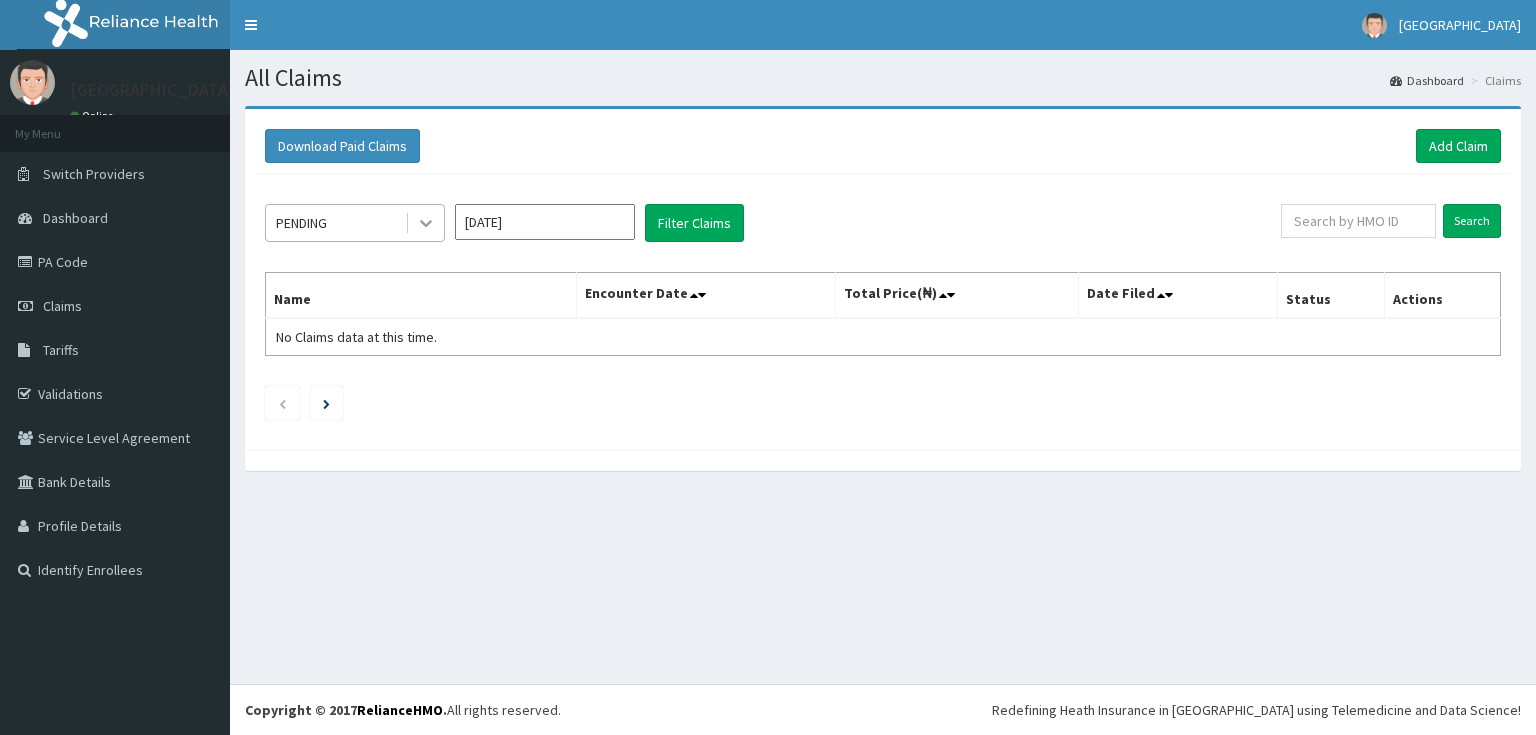 click 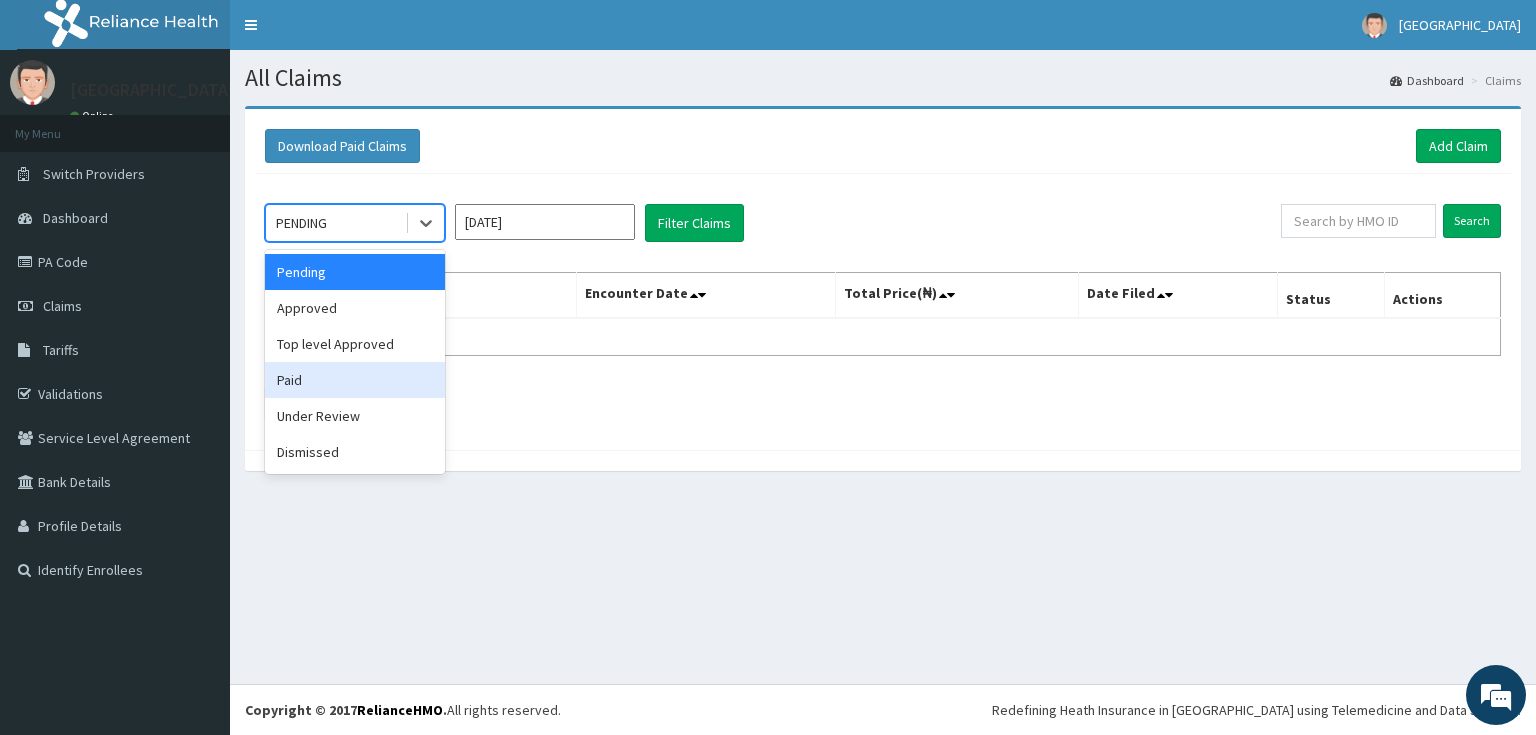 drag, startPoint x: 318, startPoint y: 375, endPoint x: 560, endPoint y: 308, distance: 251.10356 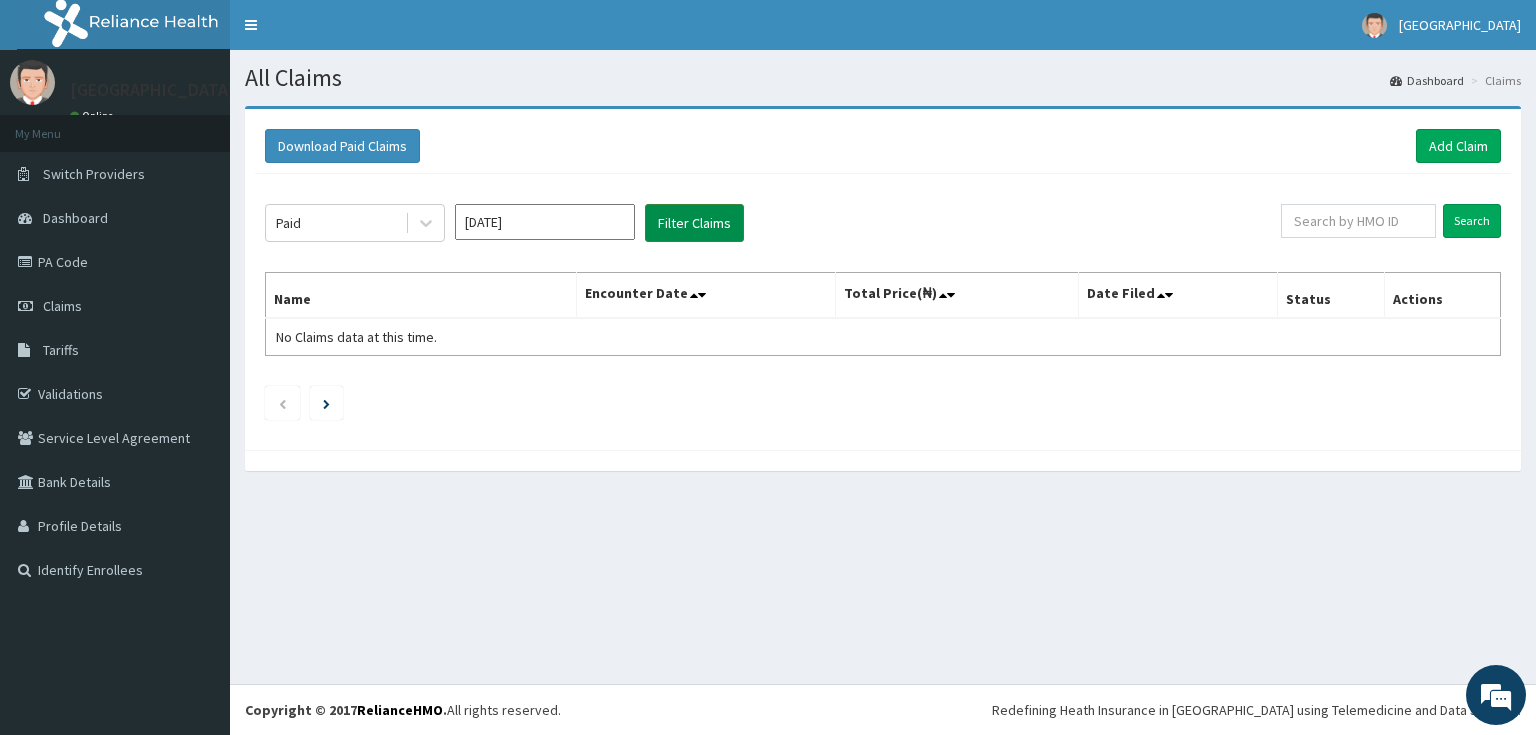 click on "Filter Claims" at bounding box center (694, 223) 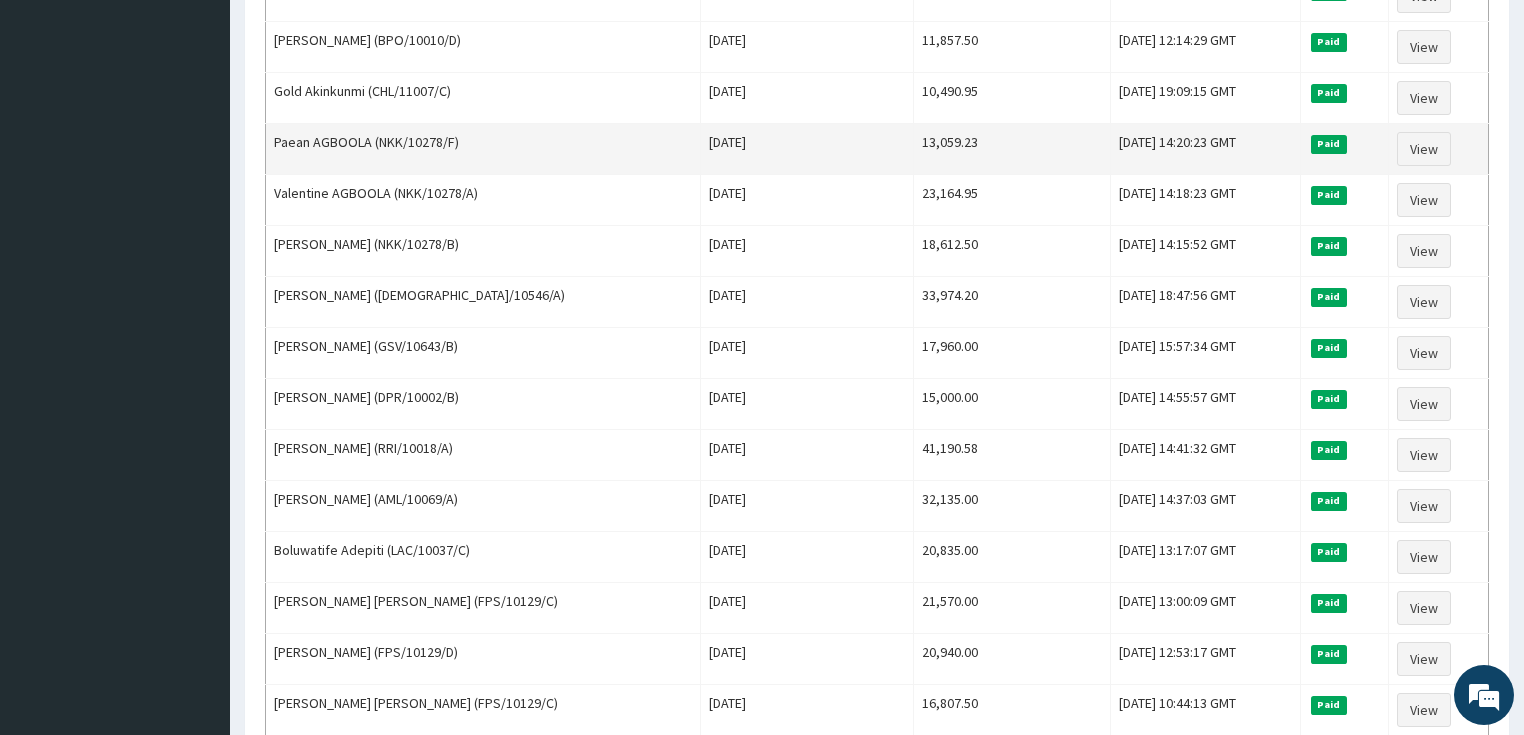 scroll, scrollTop: 640, scrollLeft: 0, axis: vertical 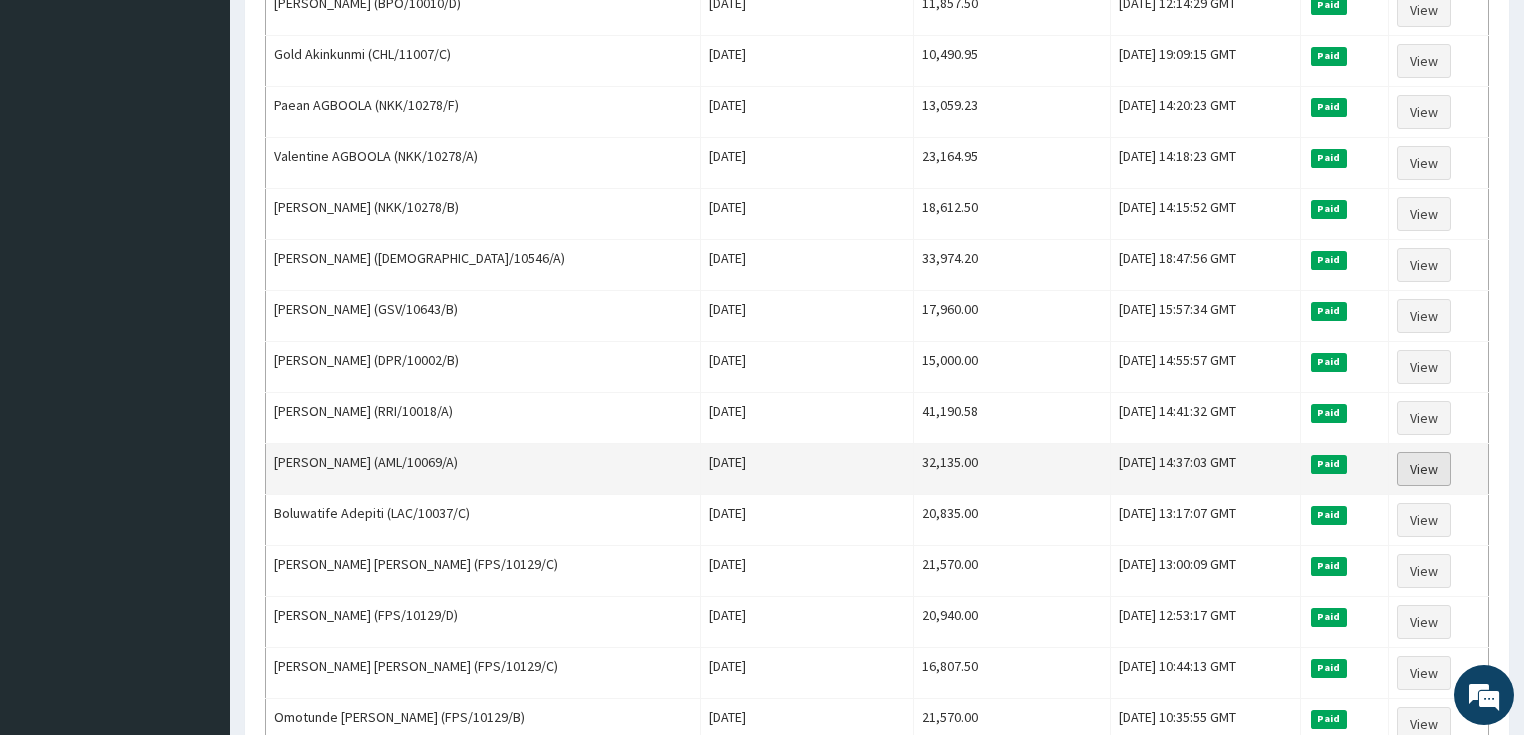 click on "View" at bounding box center [1424, 469] 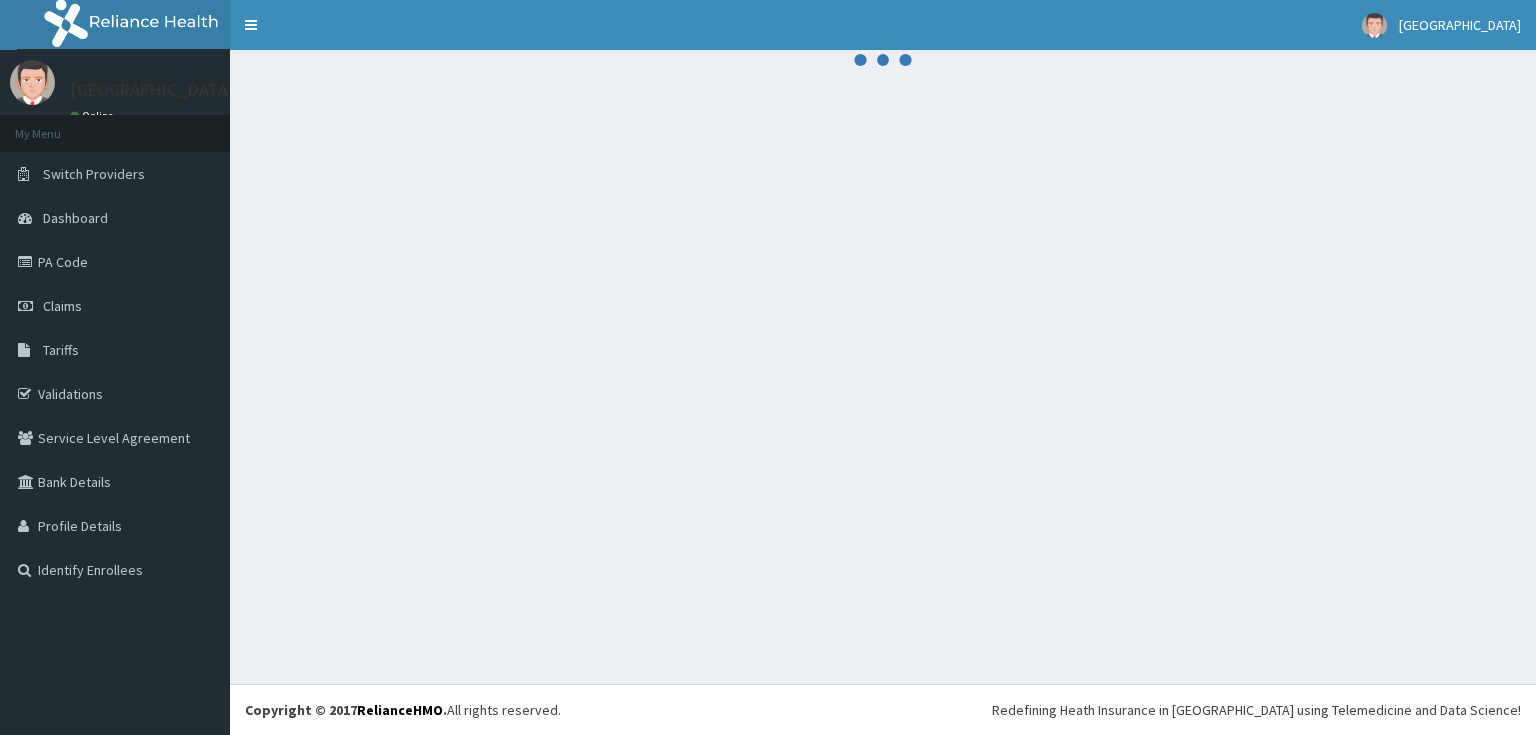 scroll, scrollTop: 0, scrollLeft: 0, axis: both 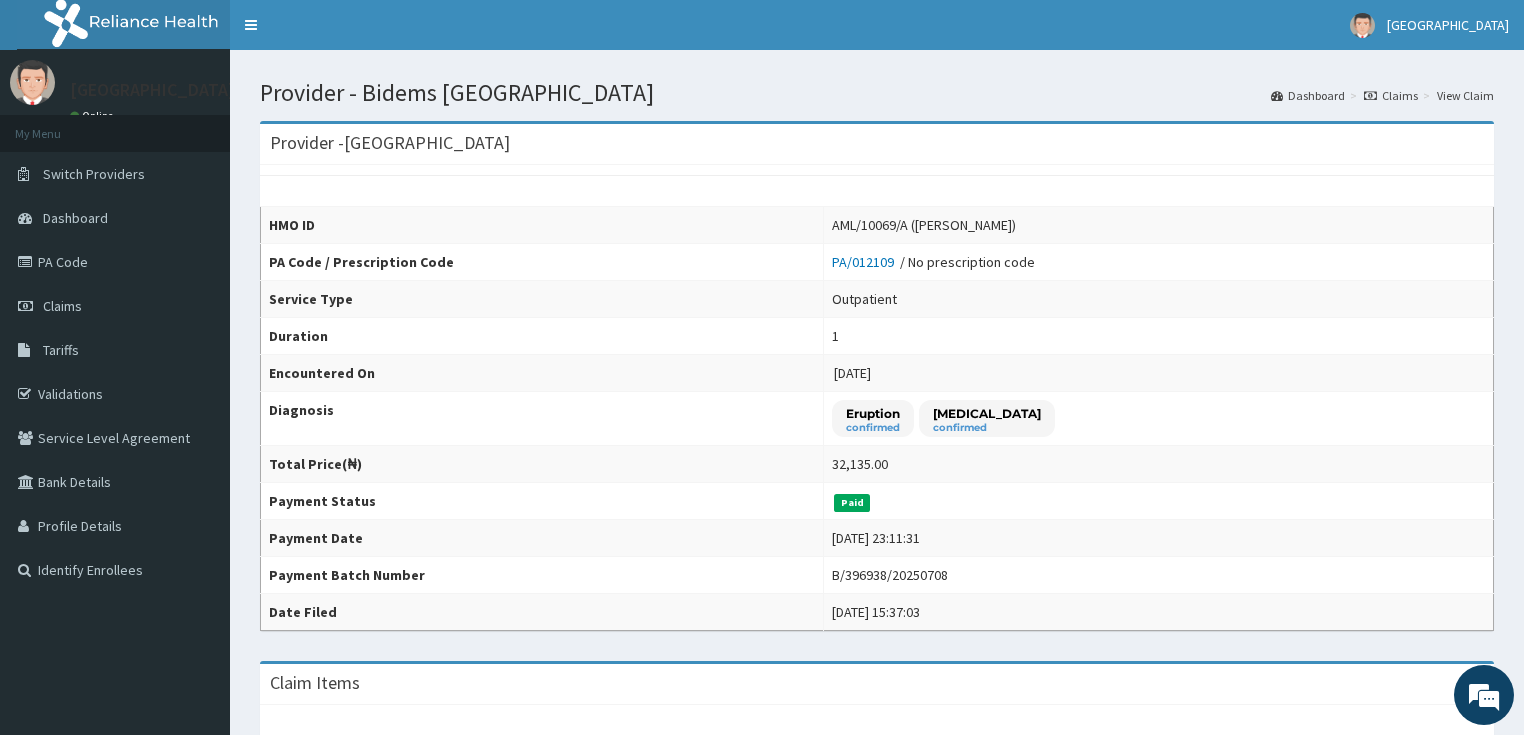 click on "Claims" at bounding box center [1391, 95] 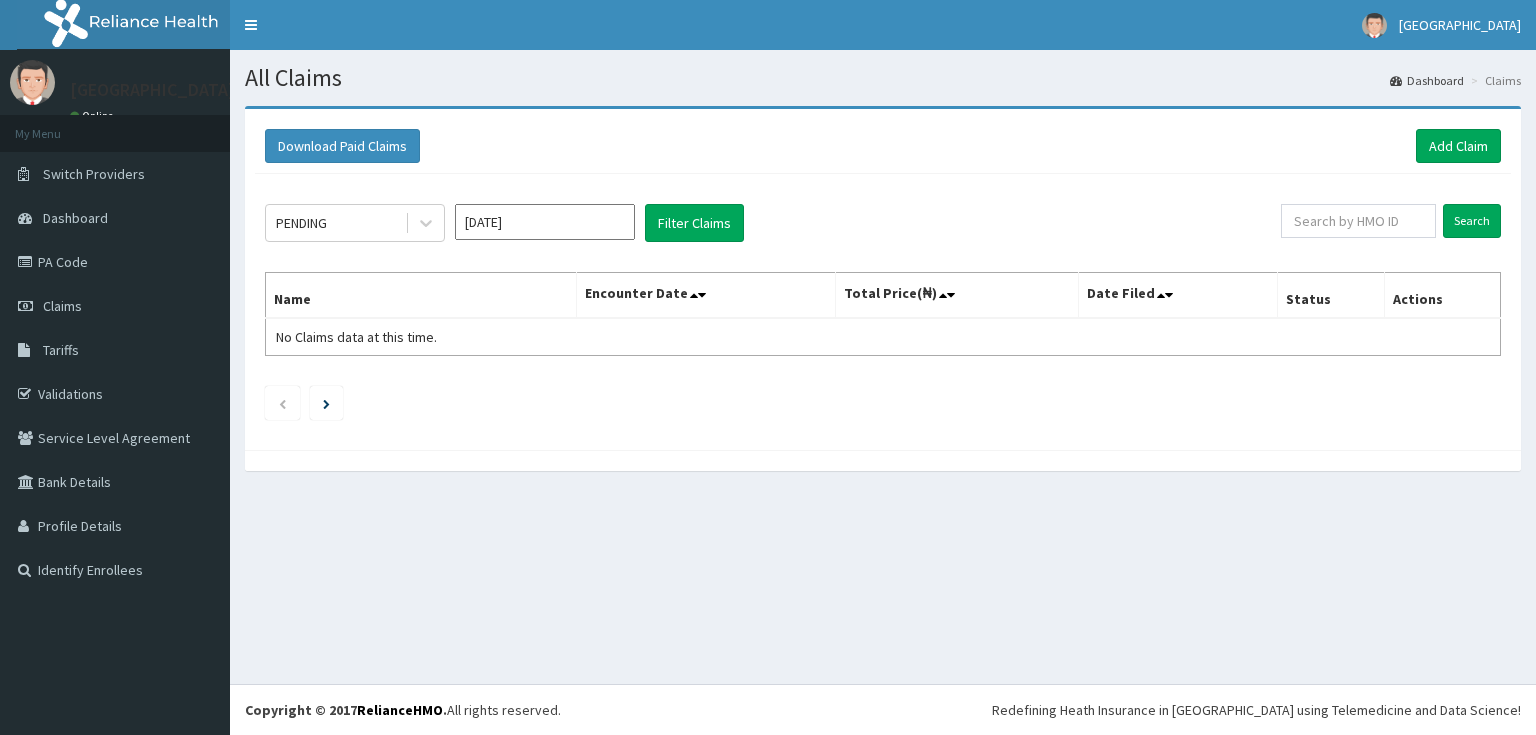 scroll, scrollTop: 0, scrollLeft: 0, axis: both 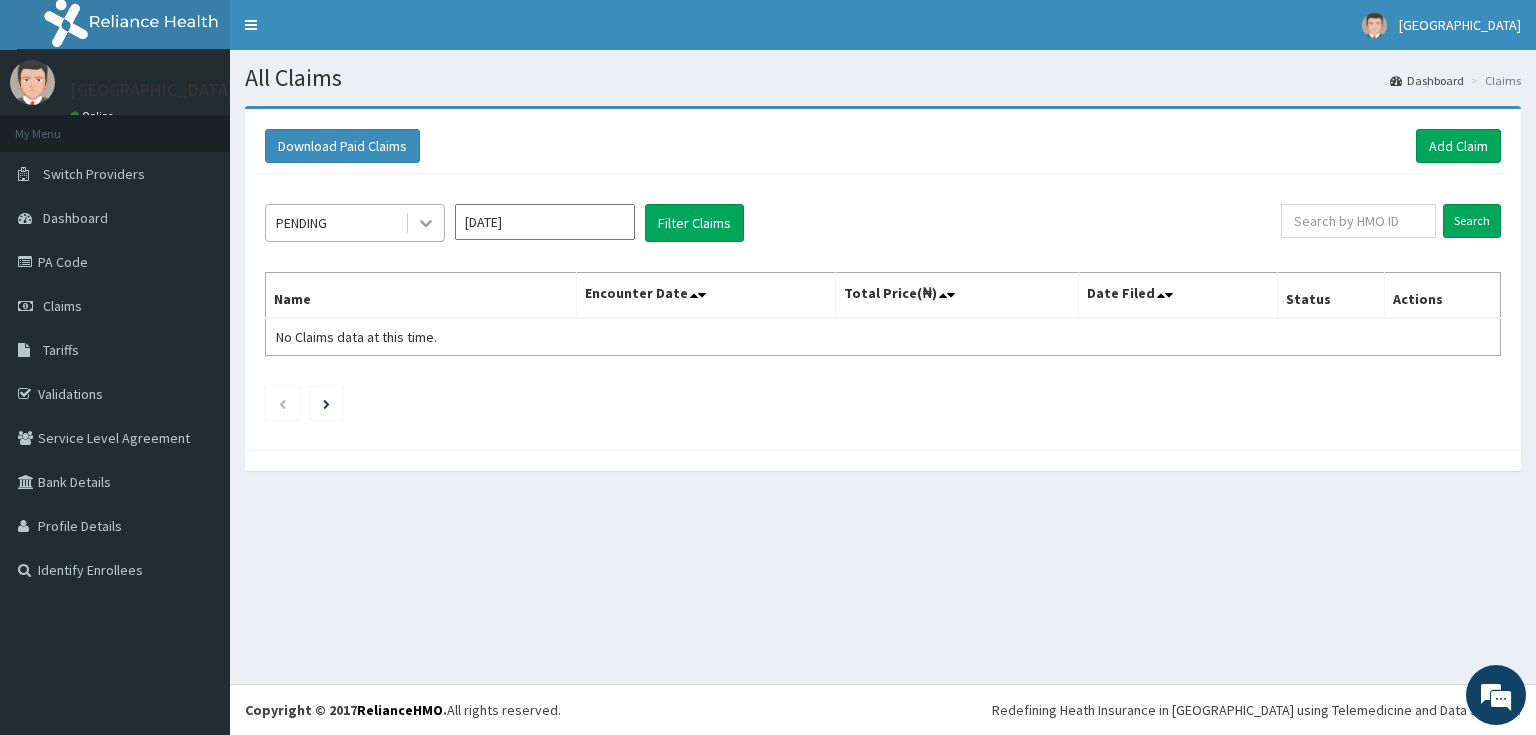 click 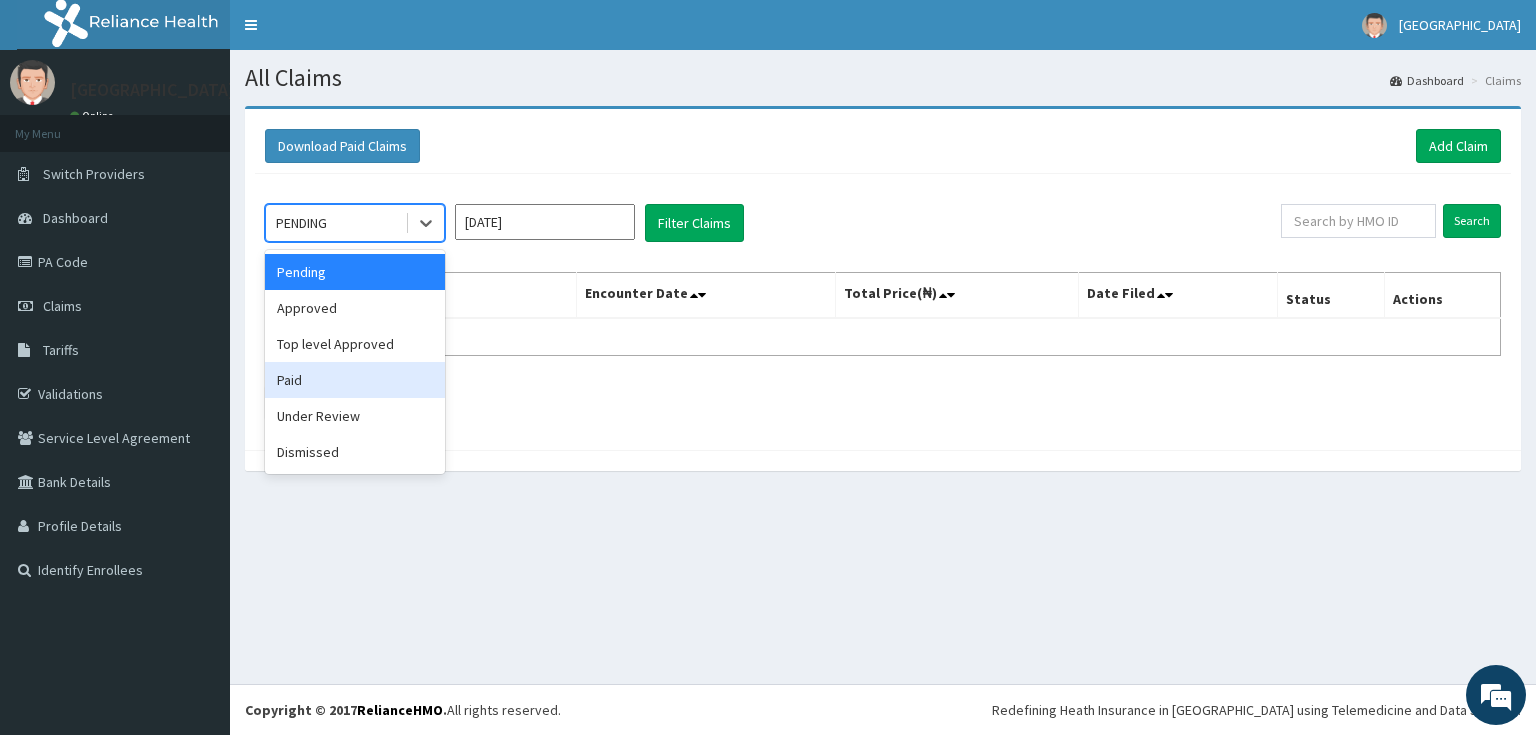 click on "Paid" at bounding box center (355, 380) 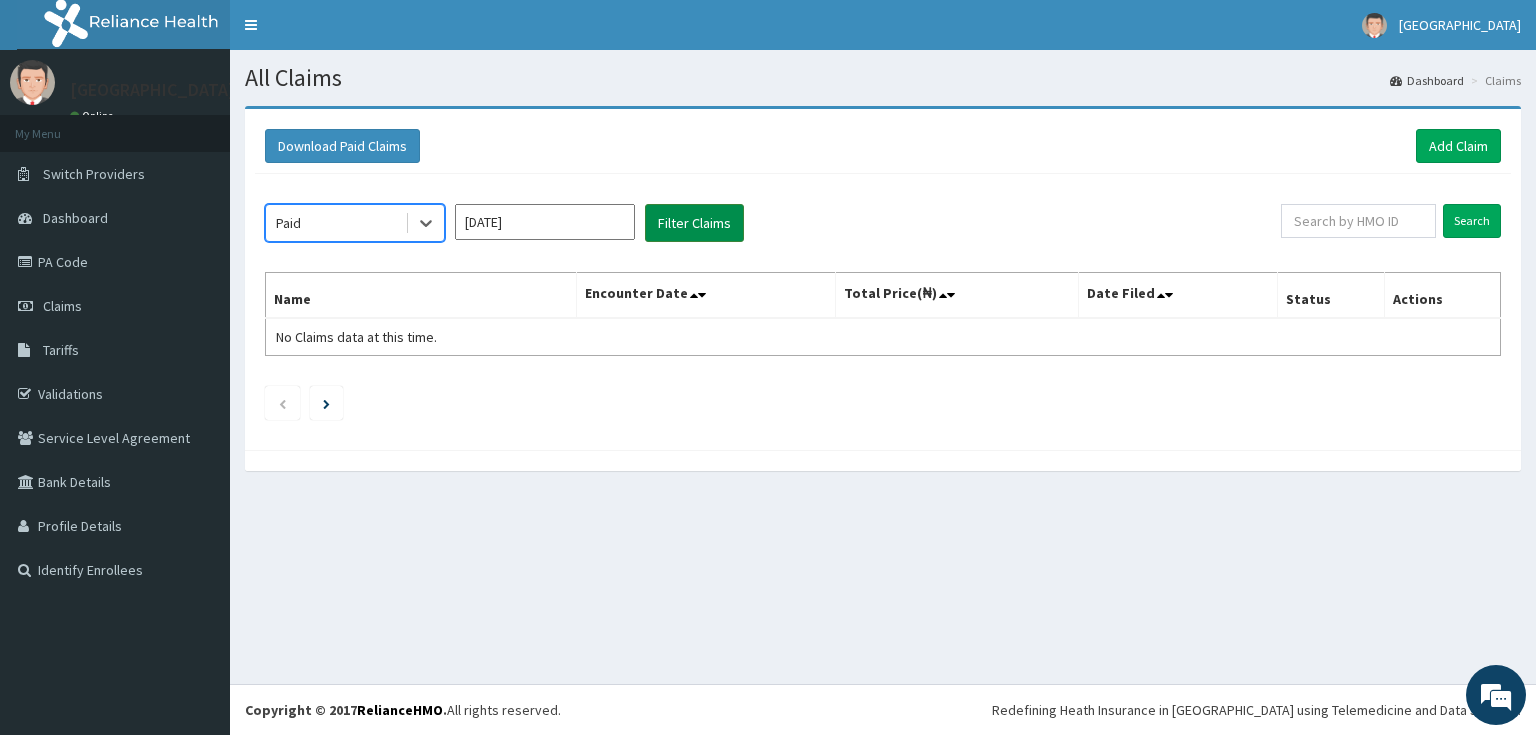 drag, startPoint x: 692, startPoint y: 218, endPoint x: 684, endPoint y: 230, distance: 14.422205 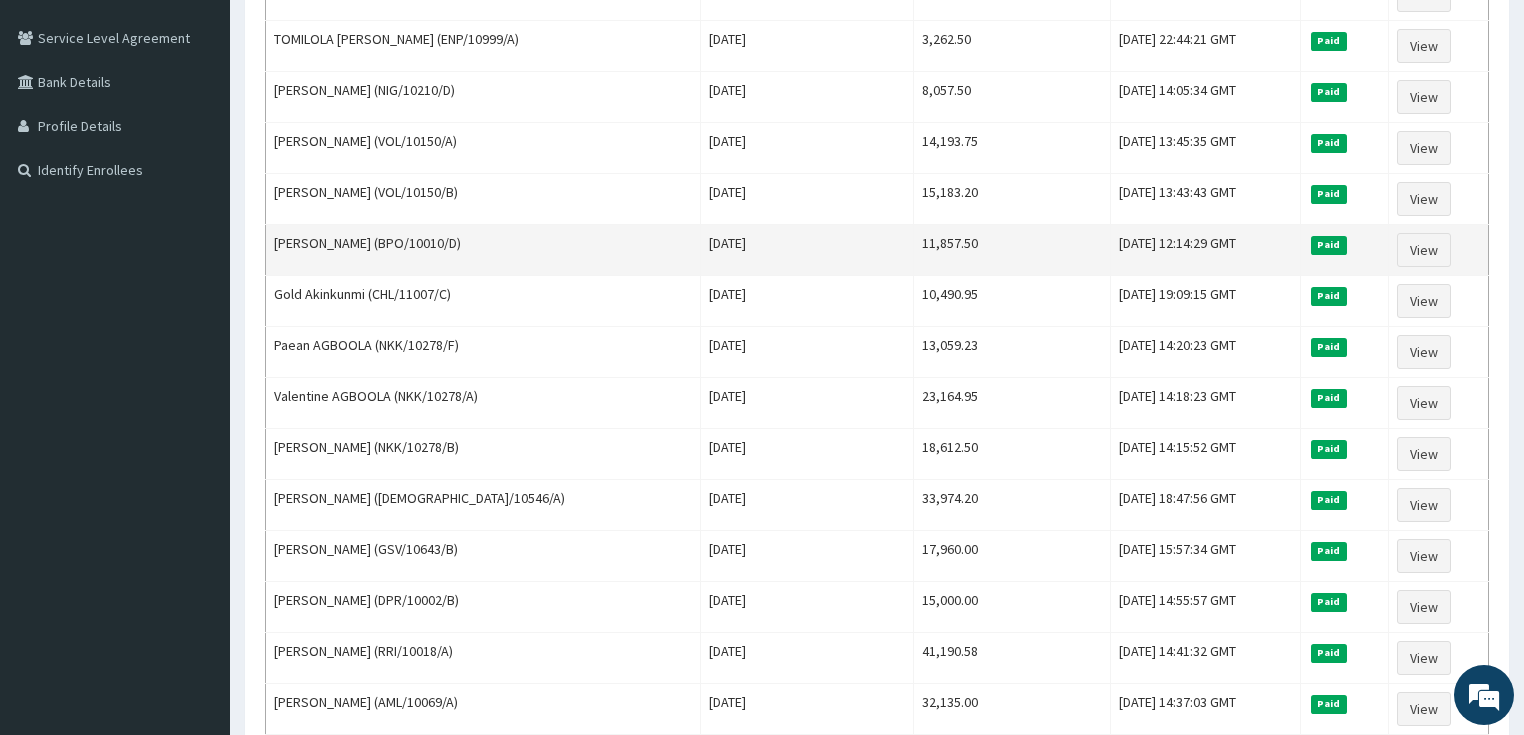 scroll, scrollTop: 480, scrollLeft: 0, axis: vertical 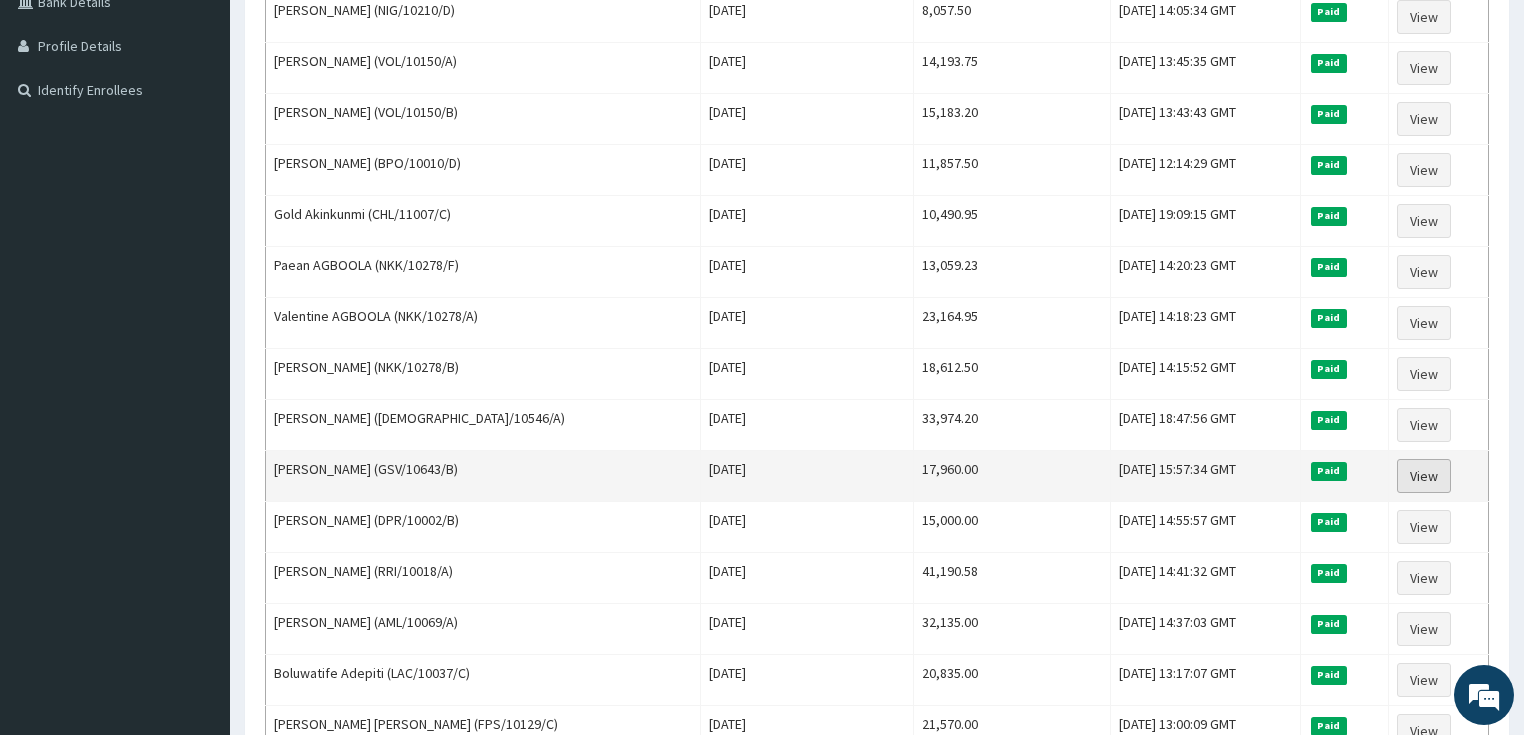 click on "View" at bounding box center [1424, 476] 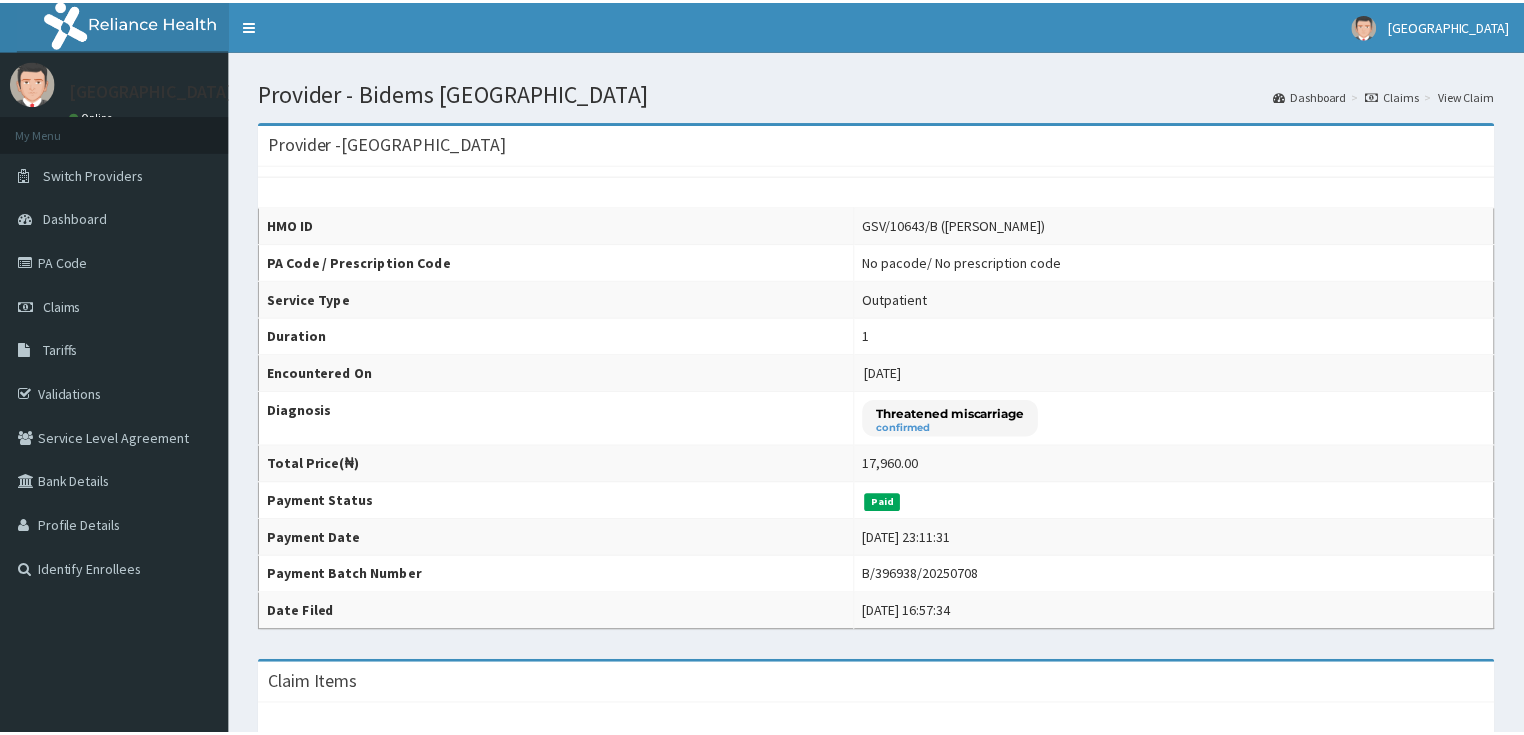 scroll, scrollTop: 0, scrollLeft: 0, axis: both 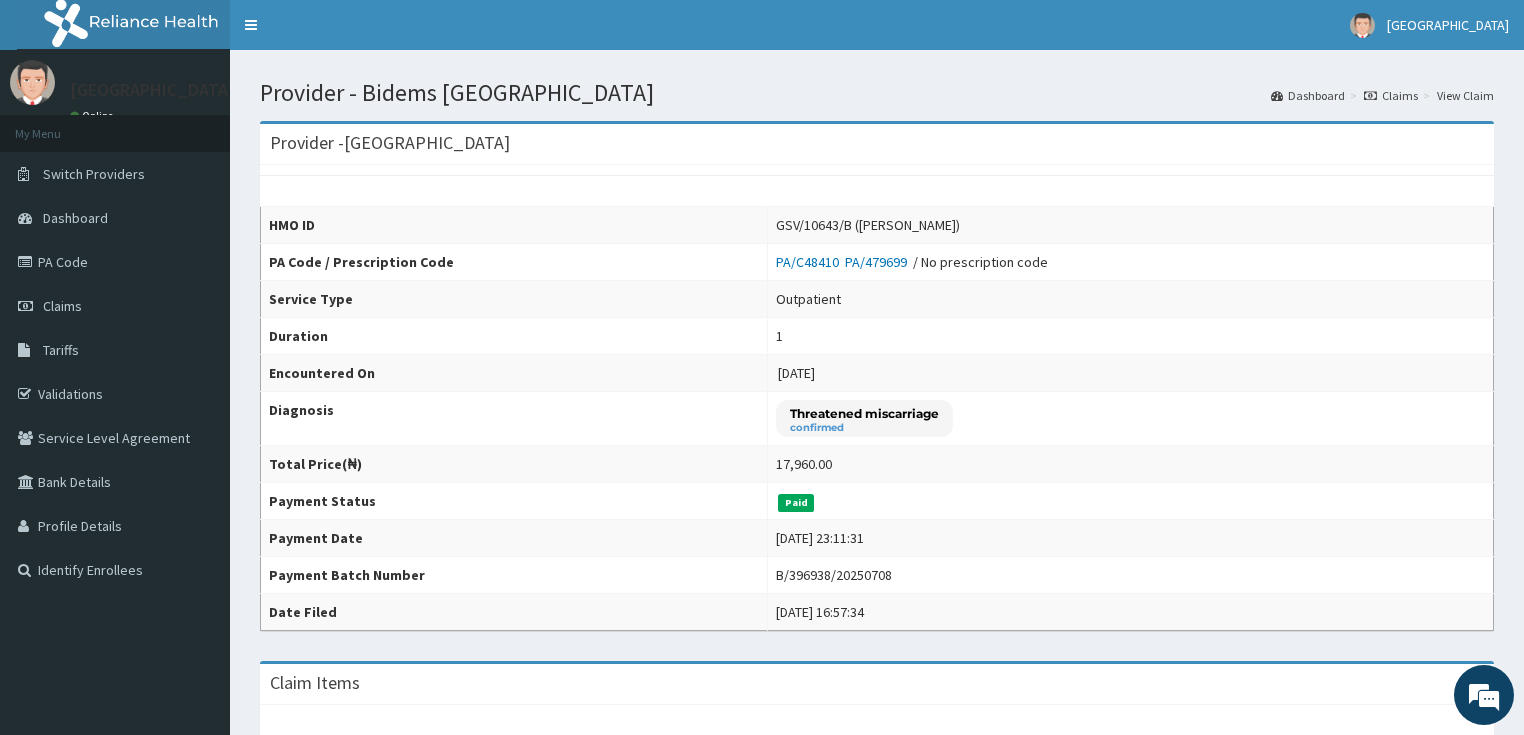 click on "Claims" at bounding box center [1391, 95] 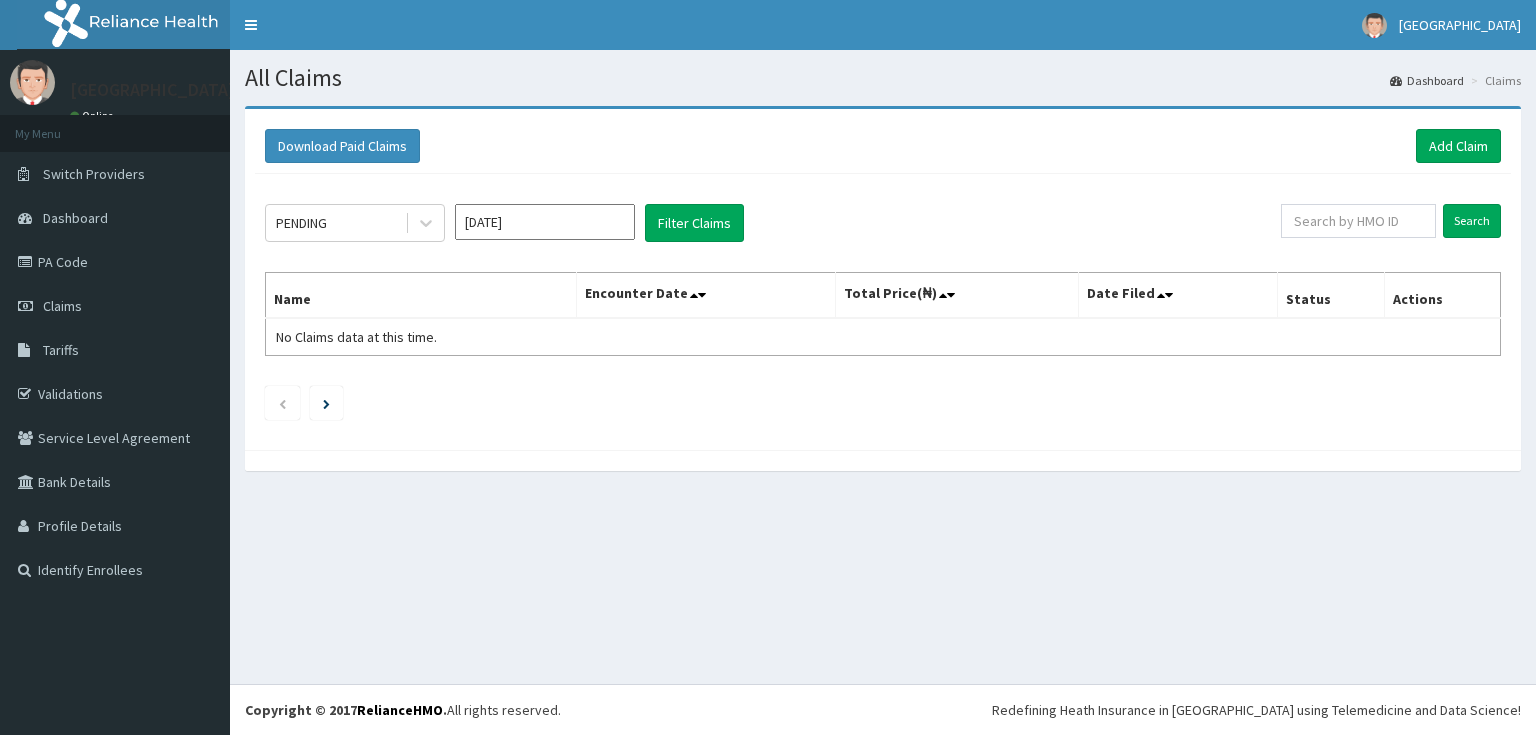 scroll, scrollTop: 0, scrollLeft: 0, axis: both 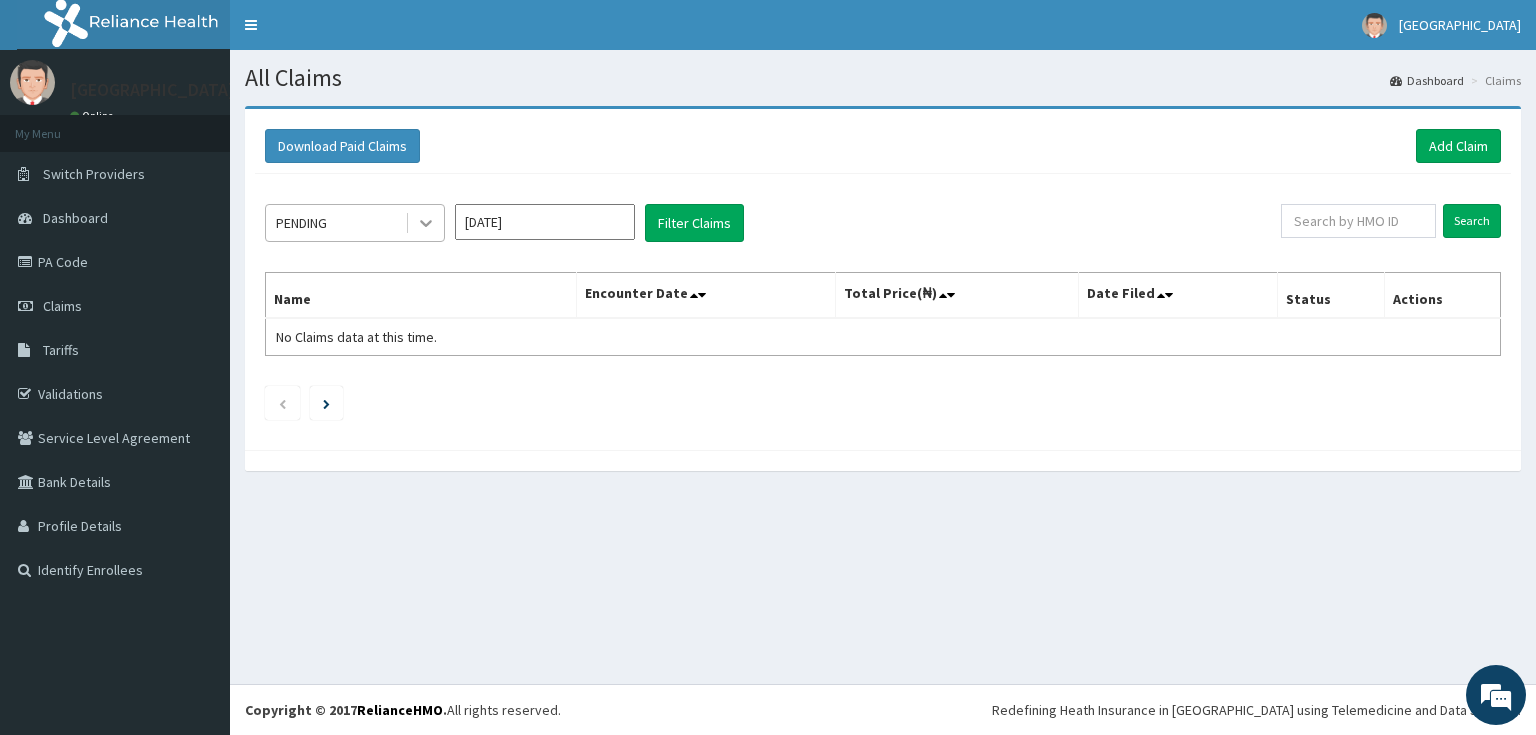 click 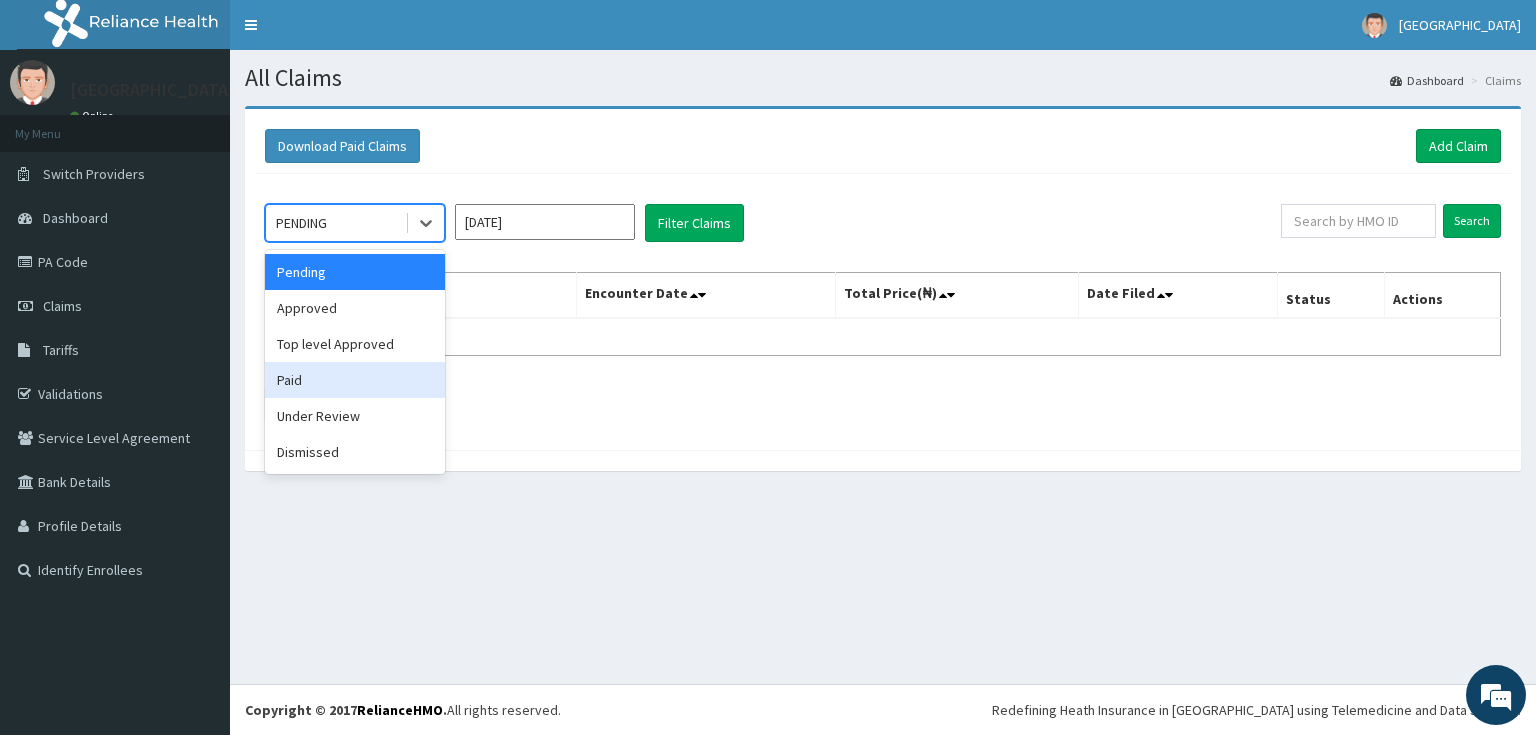 click on "Paid" at bounding box center (355, 380) 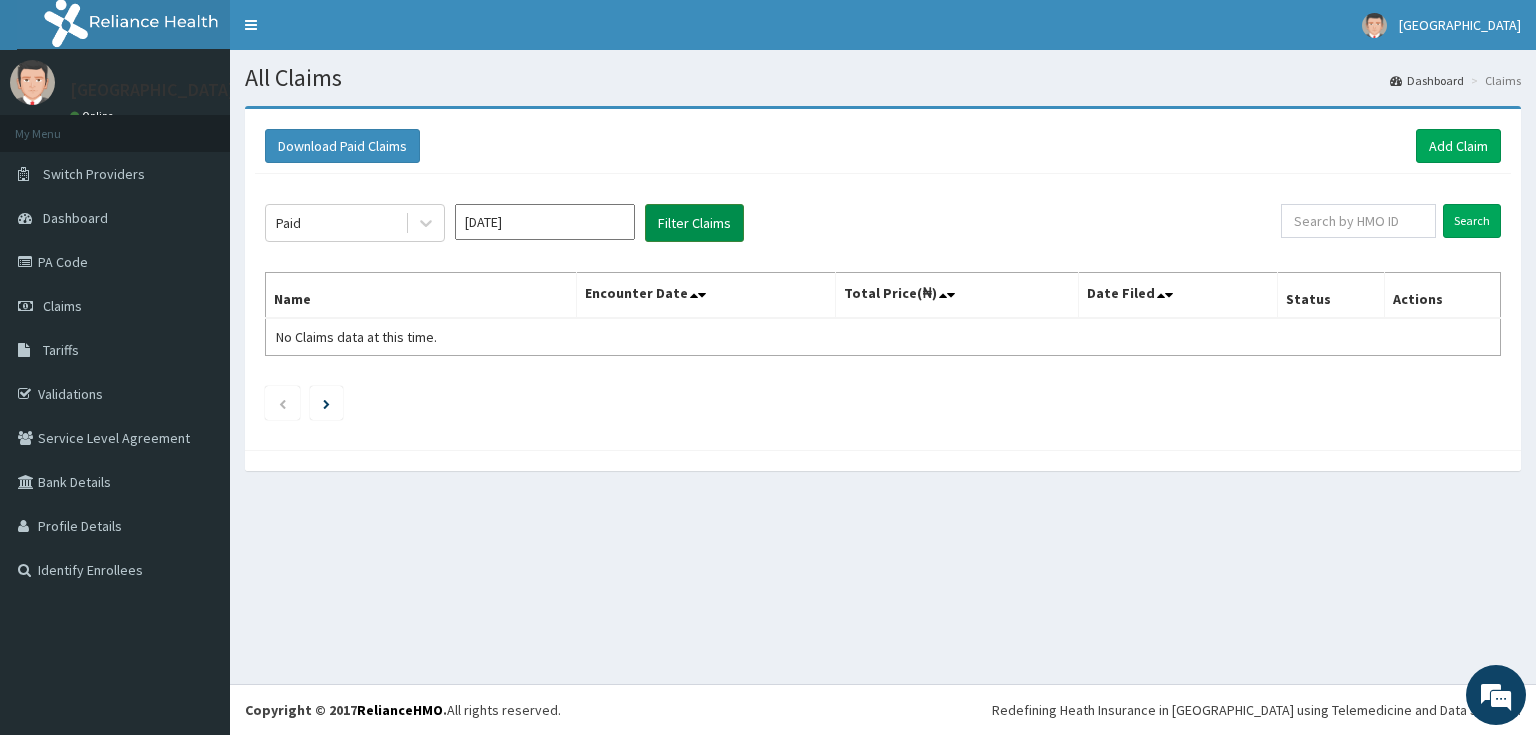 drag, startPoint x: 692, startPoint y: 216, endPoint x: 675, endPoint y: 329, distance: 114.27161 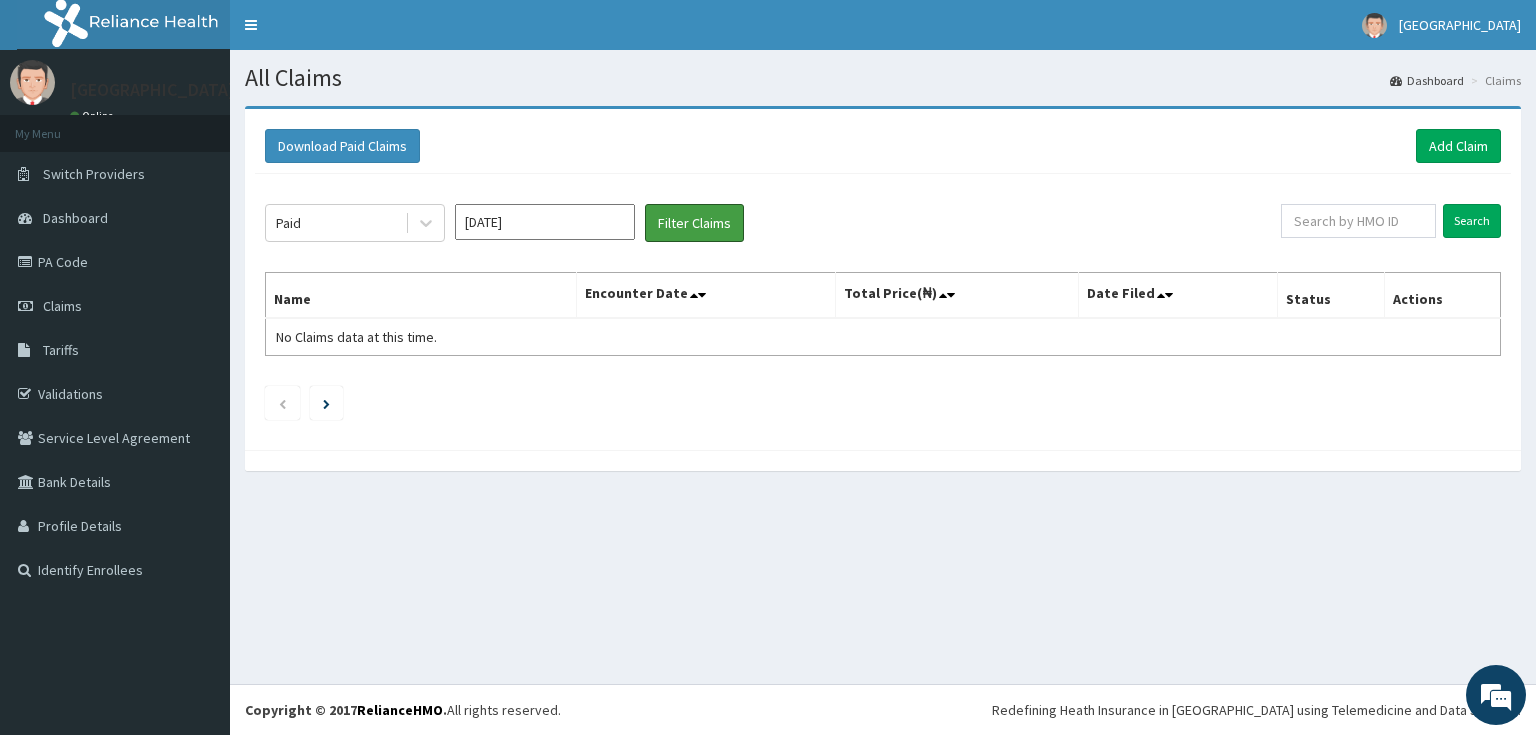 click on "Filter Claims" at bounding box center (694, 223) 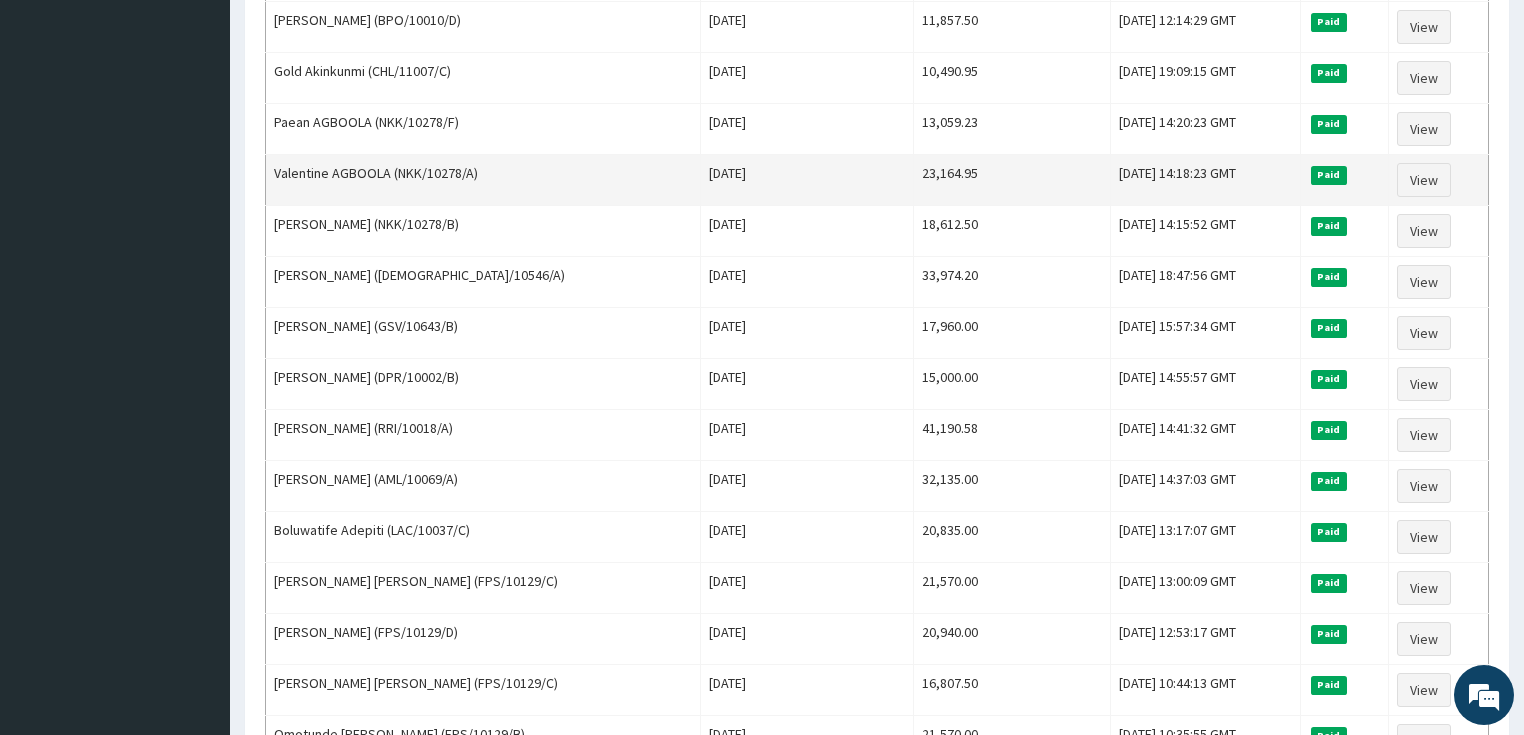 scroll, scrollTop: 640, scrollLeft: 0, axis: vertical 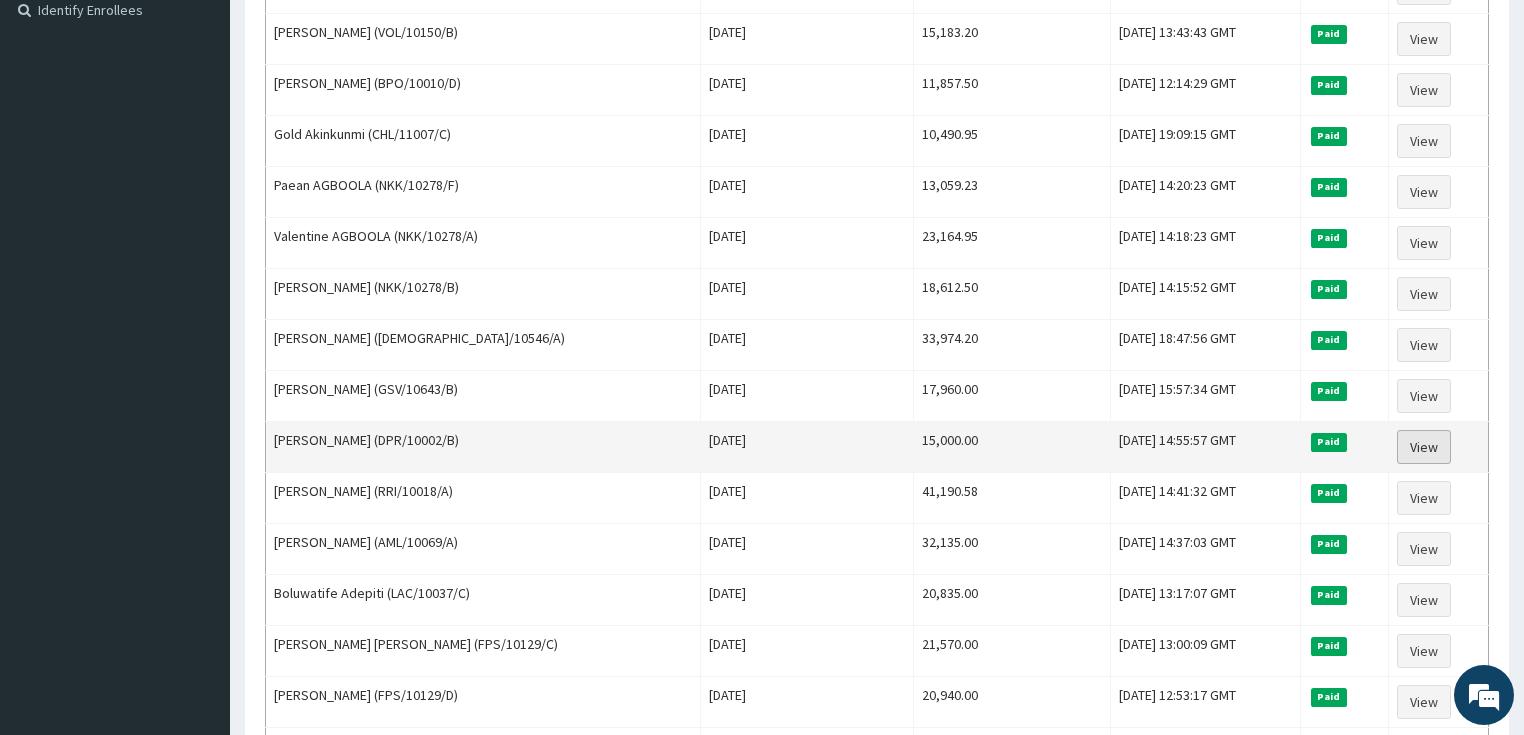 click on "View" at bounding box center [1424, 447] 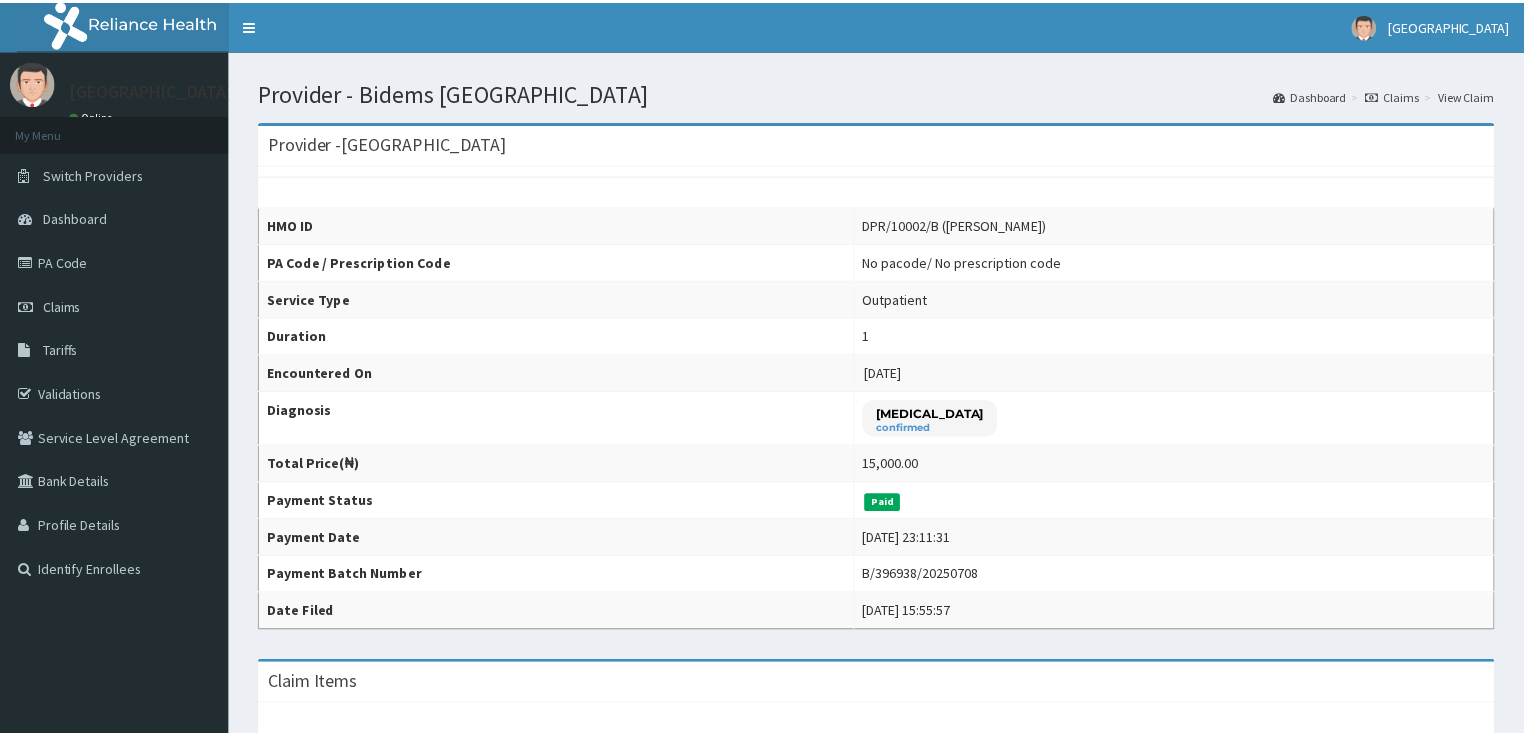 scroll, scrollTop: 0, scrollLeft: 0, axis: both 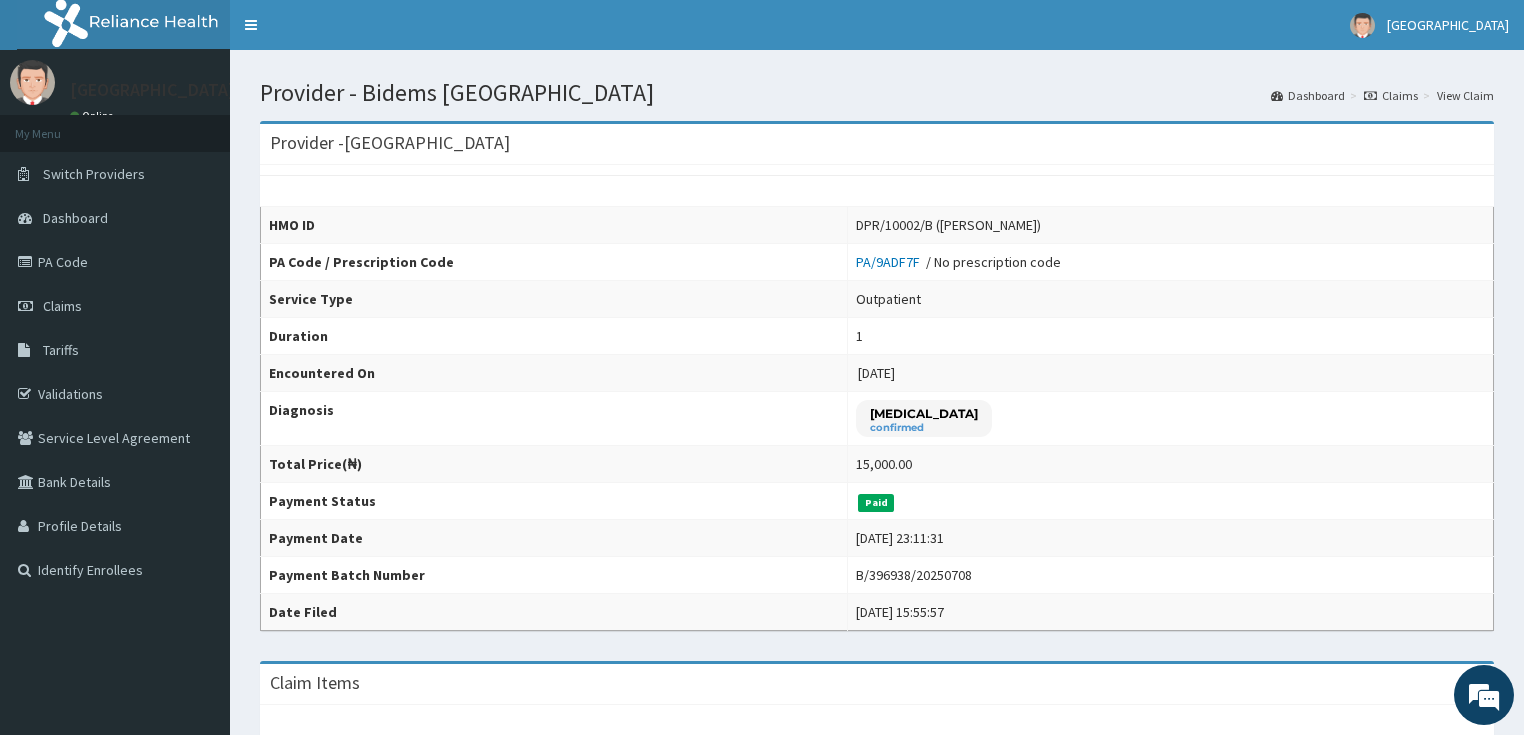 click on "Claims" at bounding box center (1391, 95) 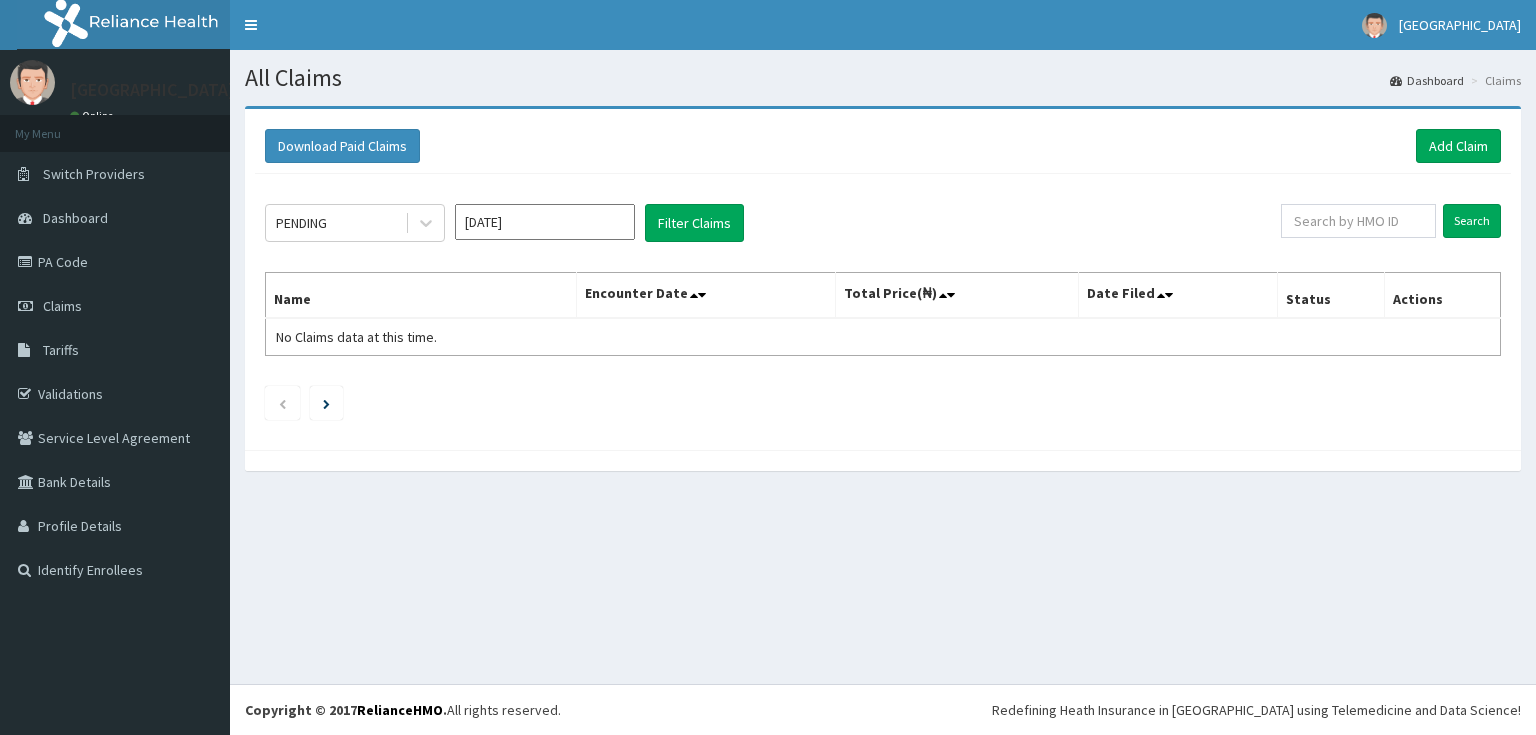 scroll, scrollTop: 0, scrollLeft: 0, axis: both 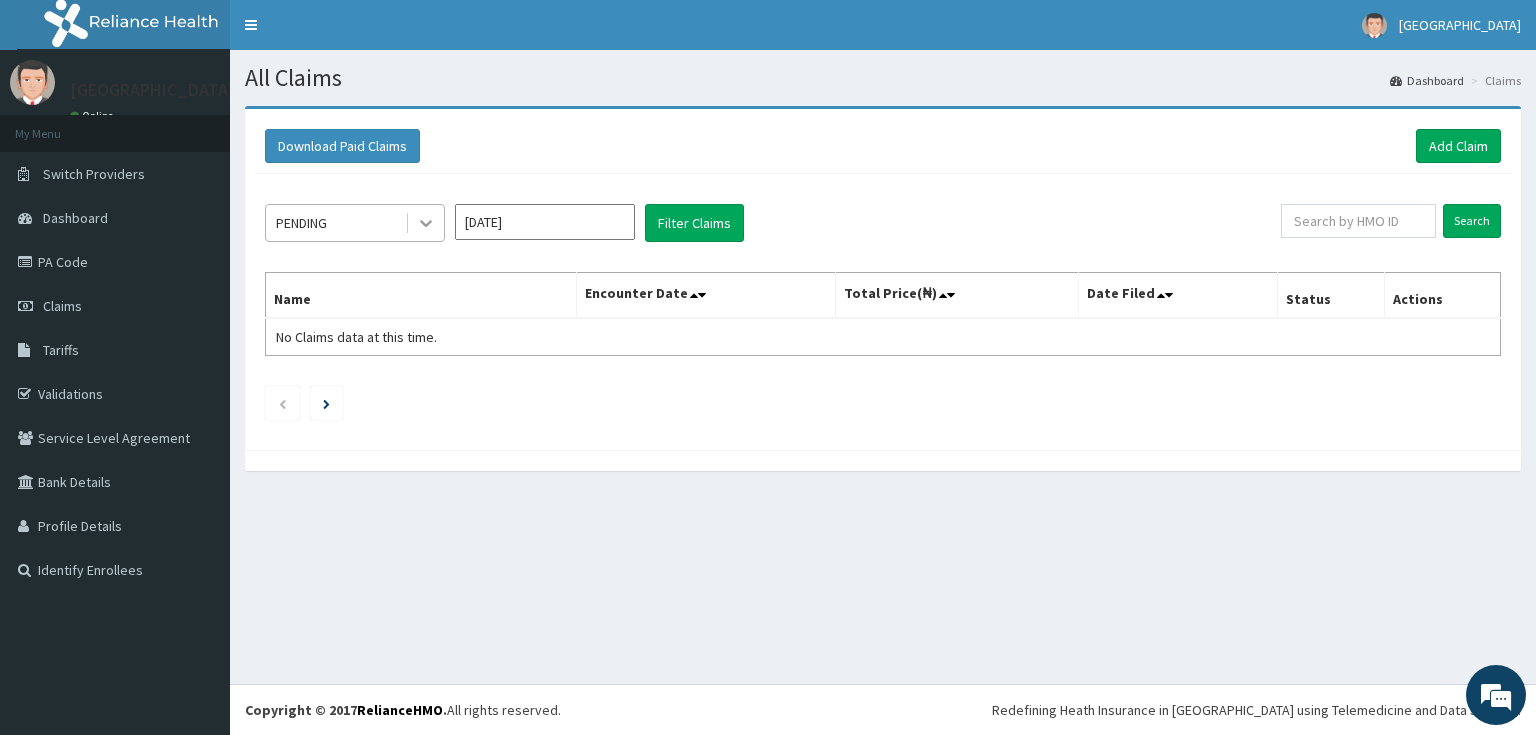 click 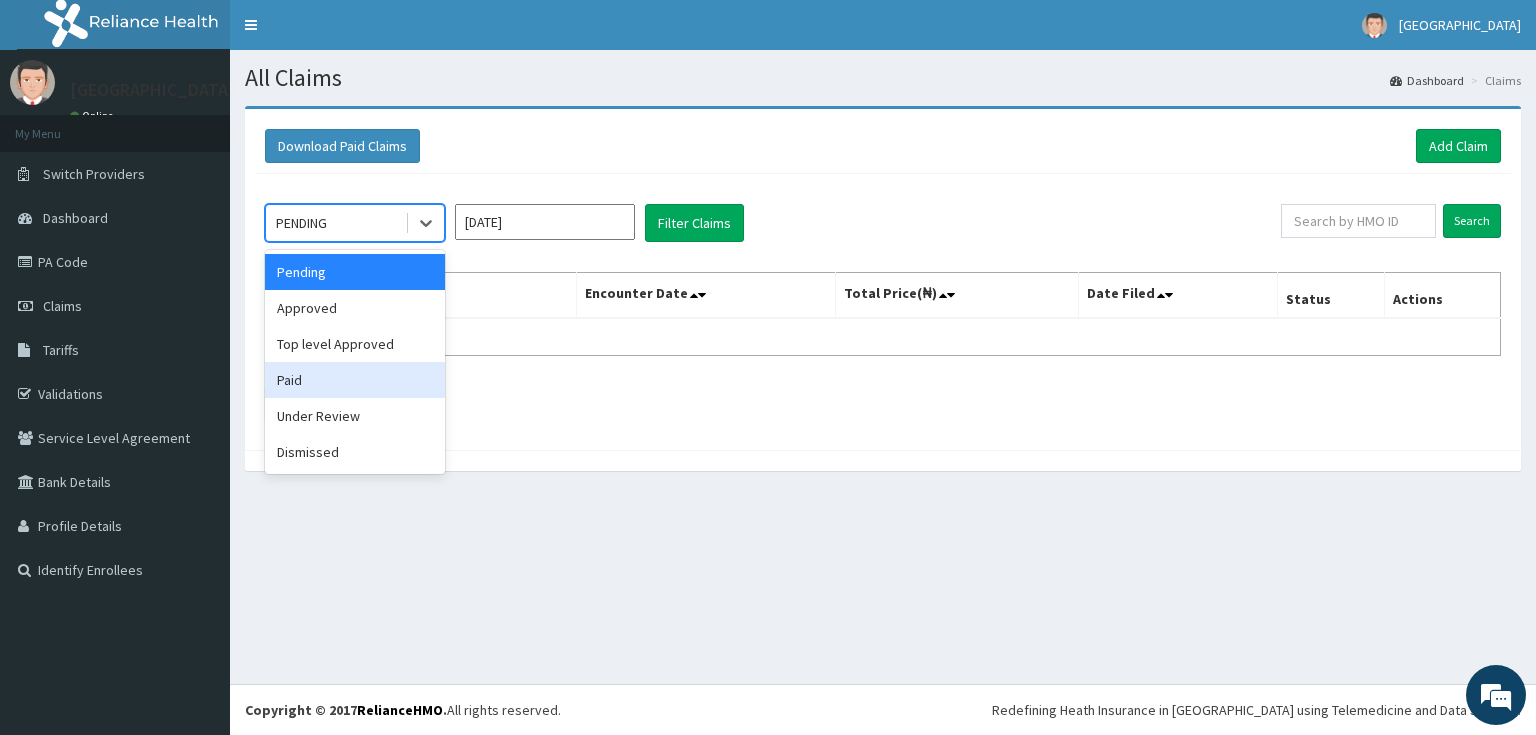 click on "Paid" at bounding box center [355, 380] 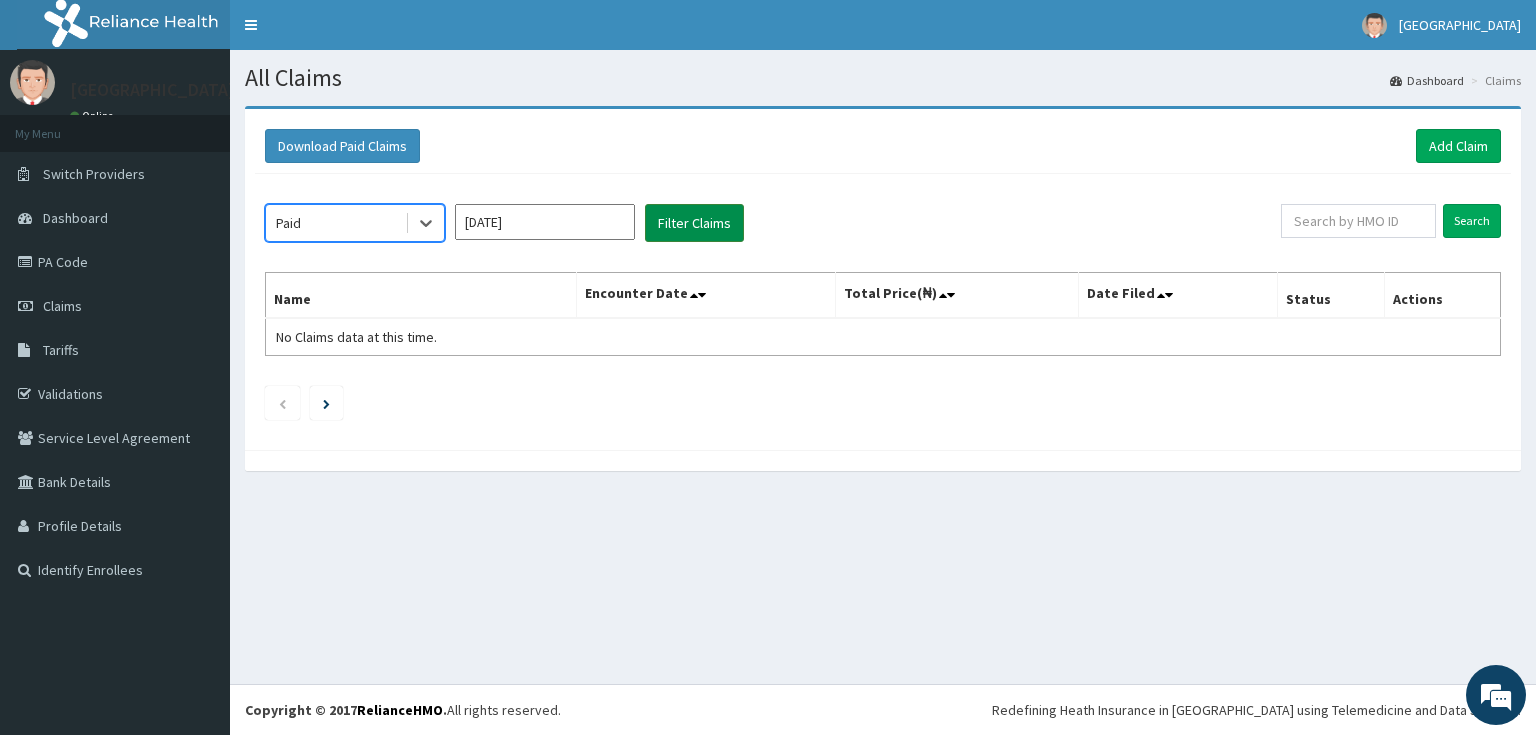 click on "Filter Claims" at bounding box center [694, 223] 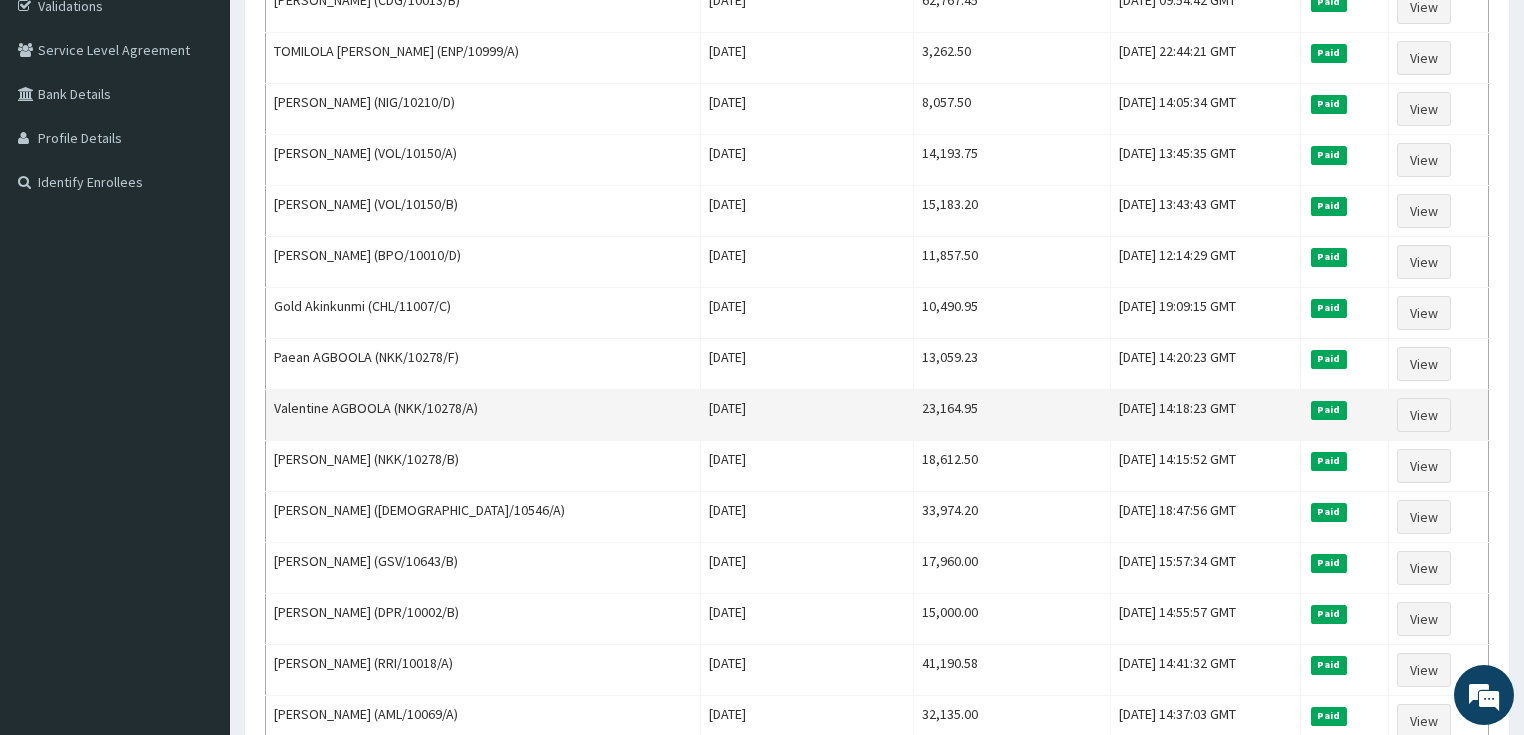 scroll, scrollTop: 400, scrollLeft: 0, axis: vertical 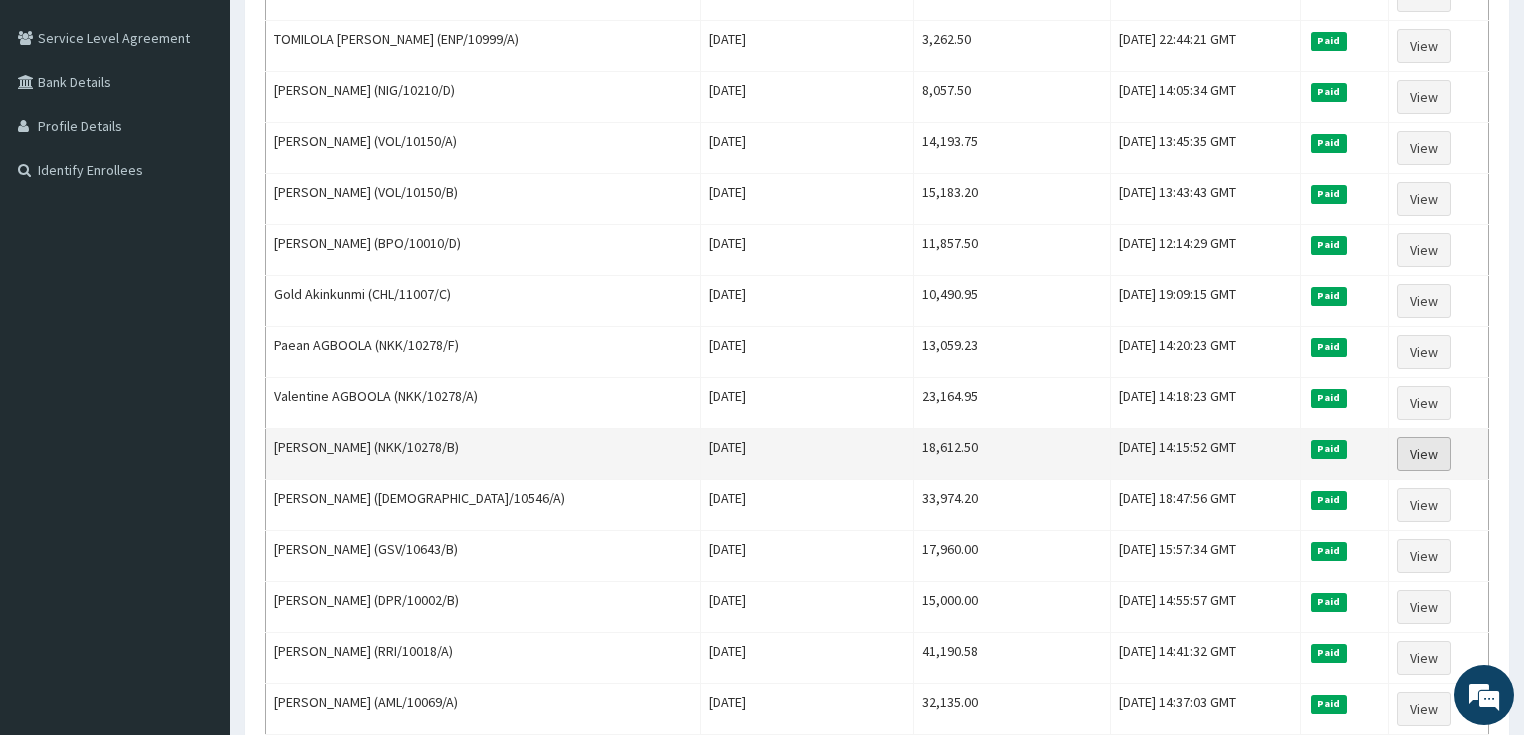 click on "View" at bounding box center (1424, 454) 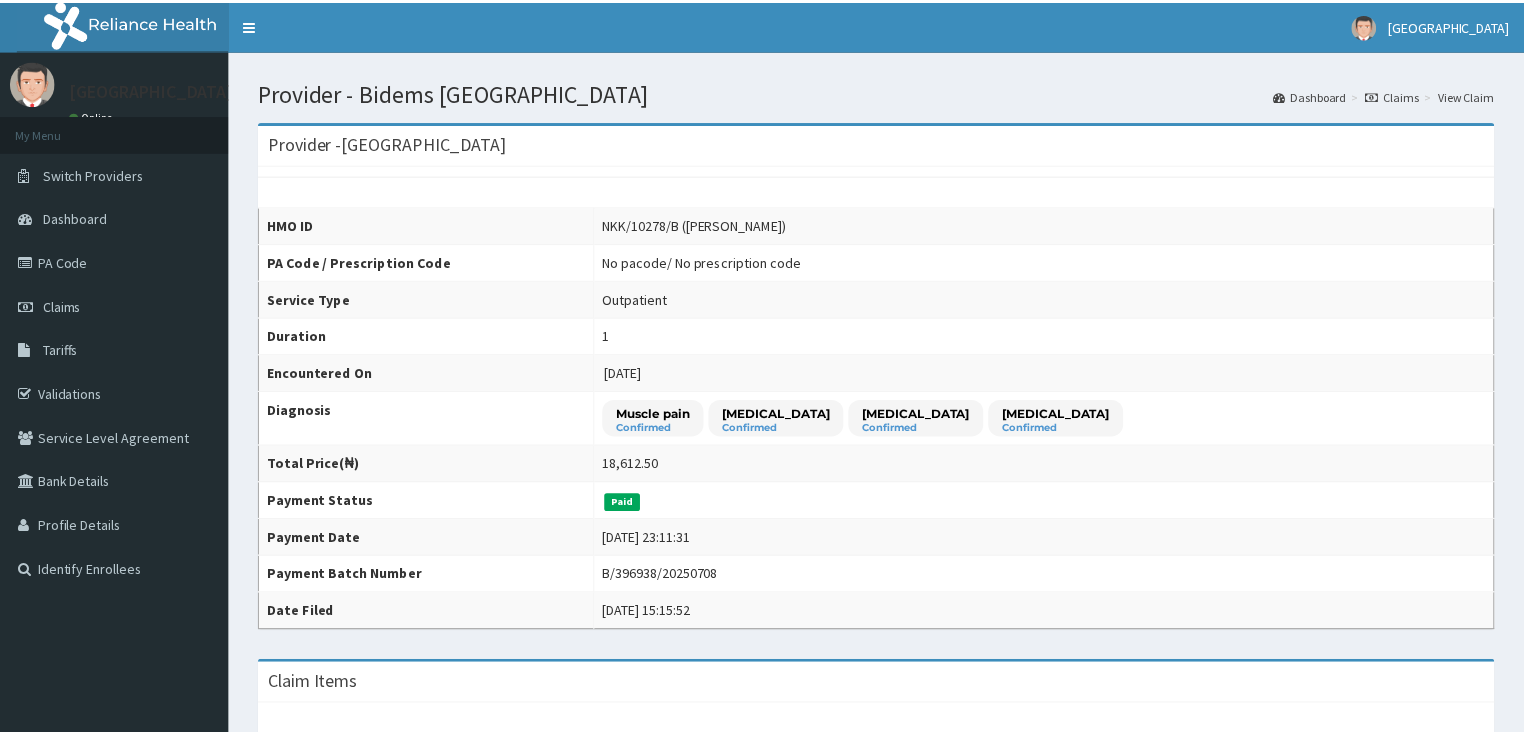 scroll, scrollTop: 0, scrollLeft: 0, axis: both 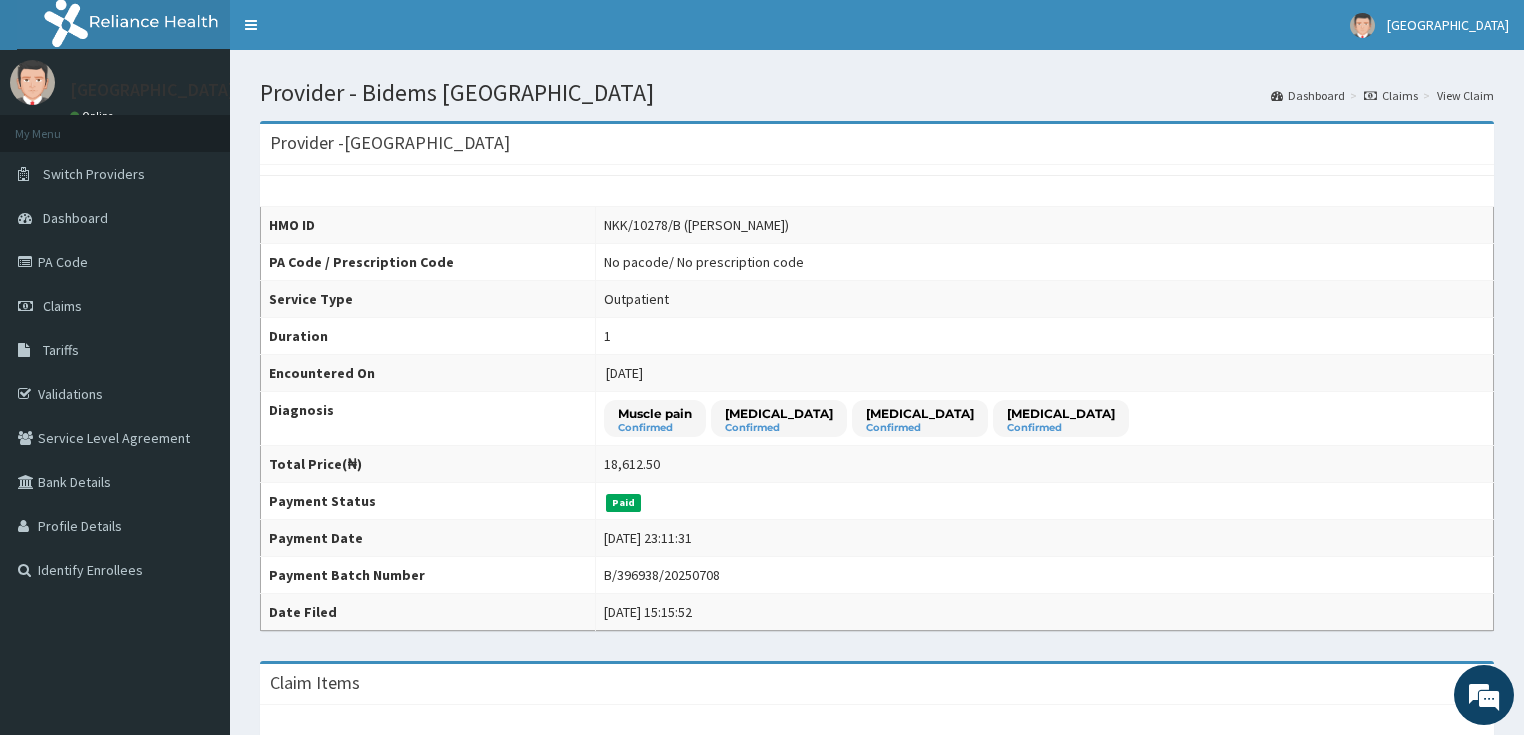 click on "Claims" at bounding box center [1391, 95] 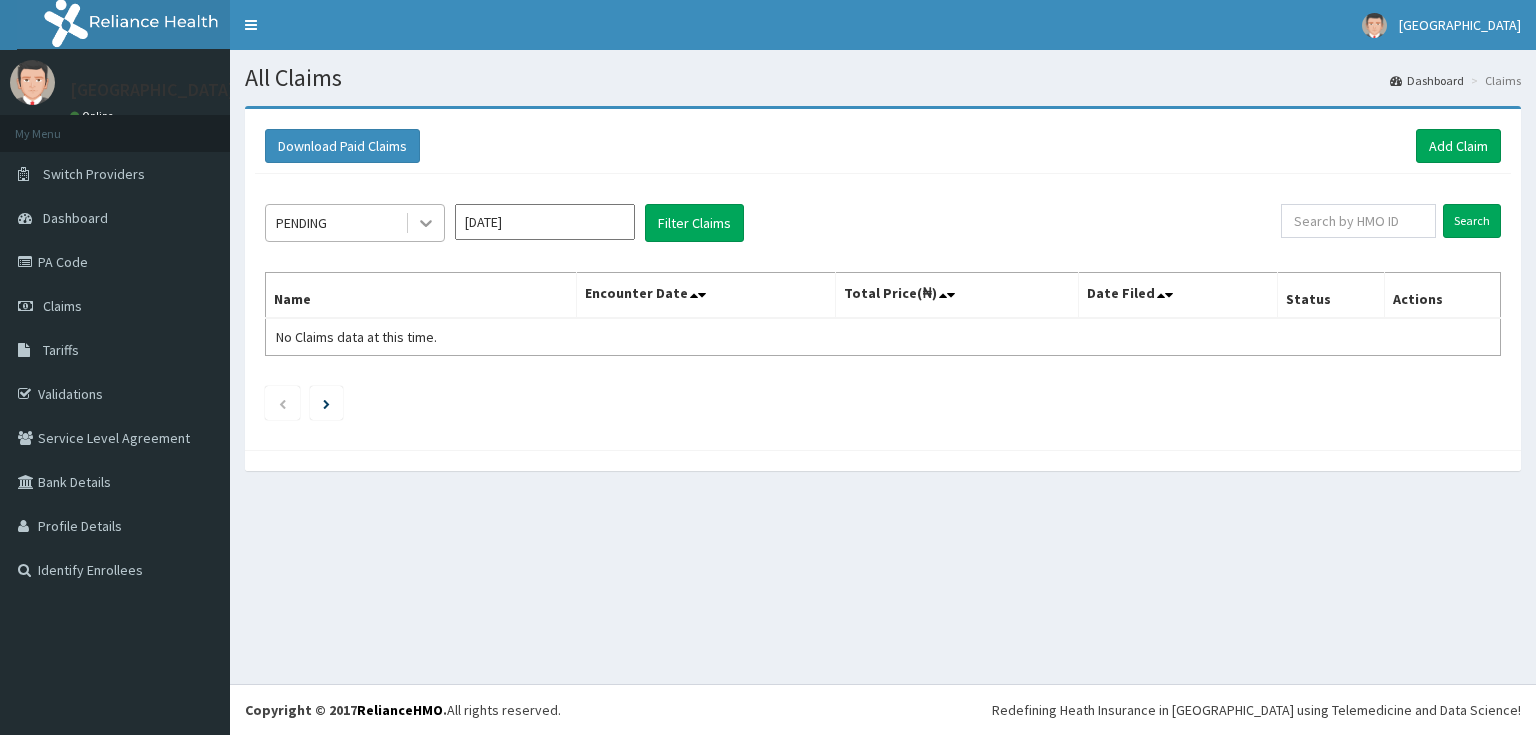 scroll, scrollTop: 0, scrollLeft: 0, axis: both 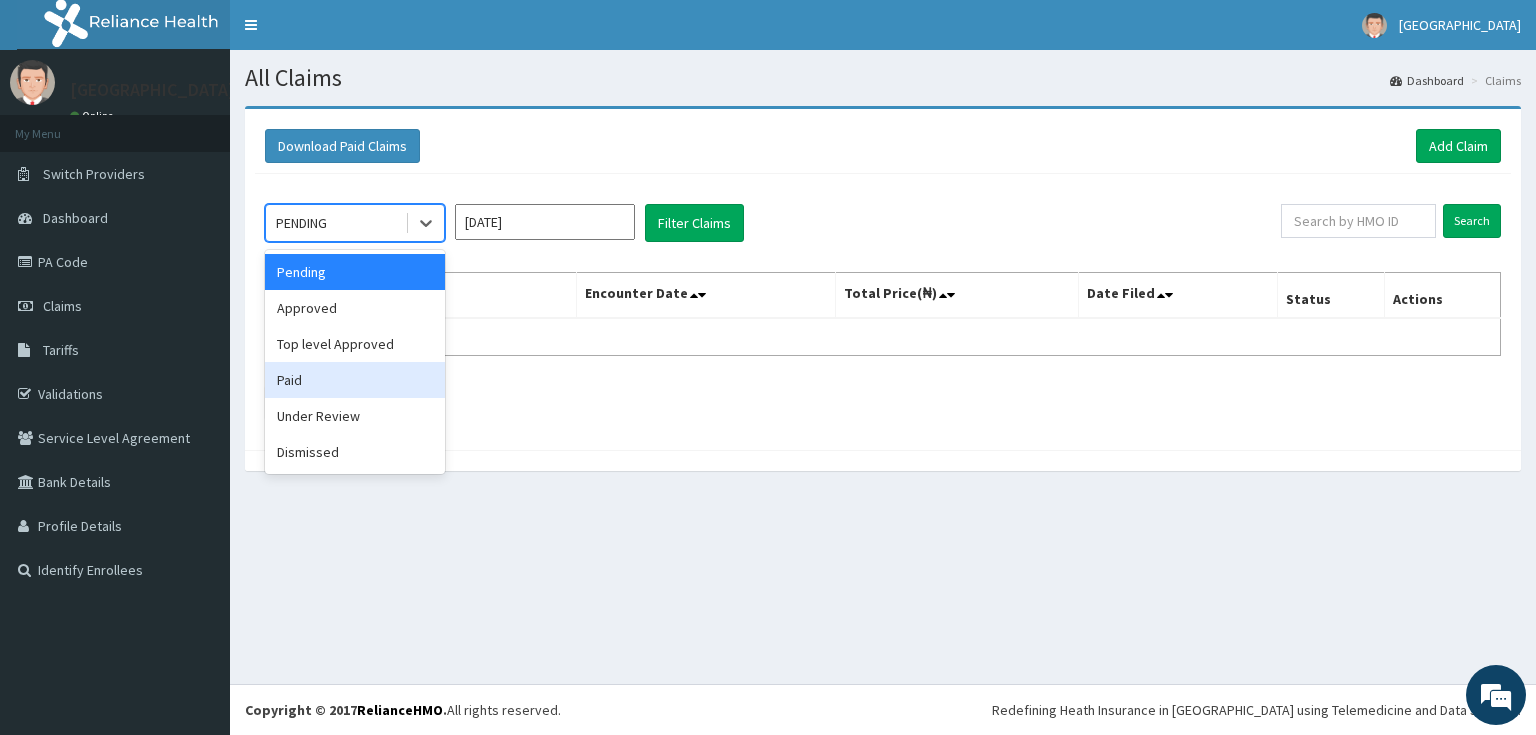 click on "Paid" at bounding box center [355, 380] 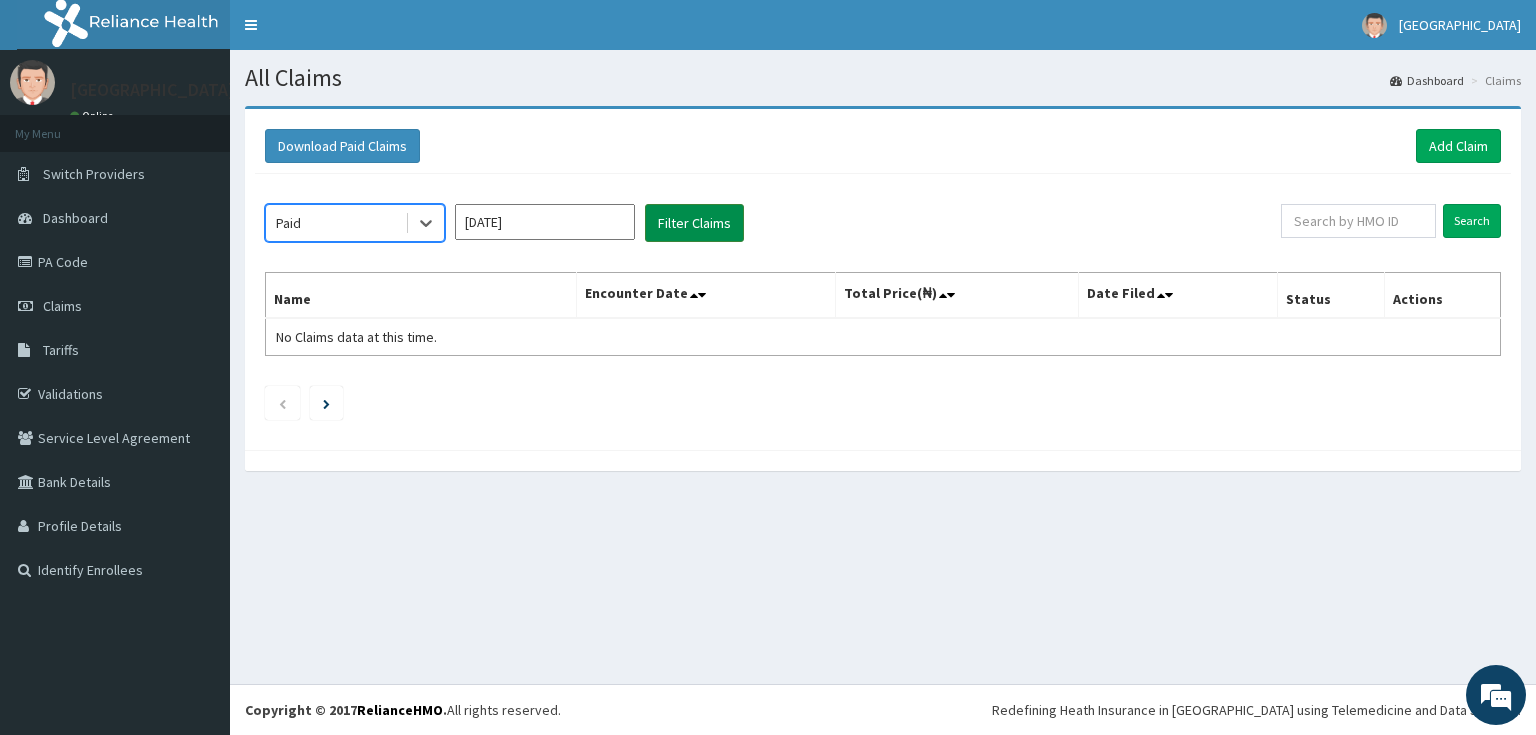 click on "Filter Claims" at bounding box center [694, 223] 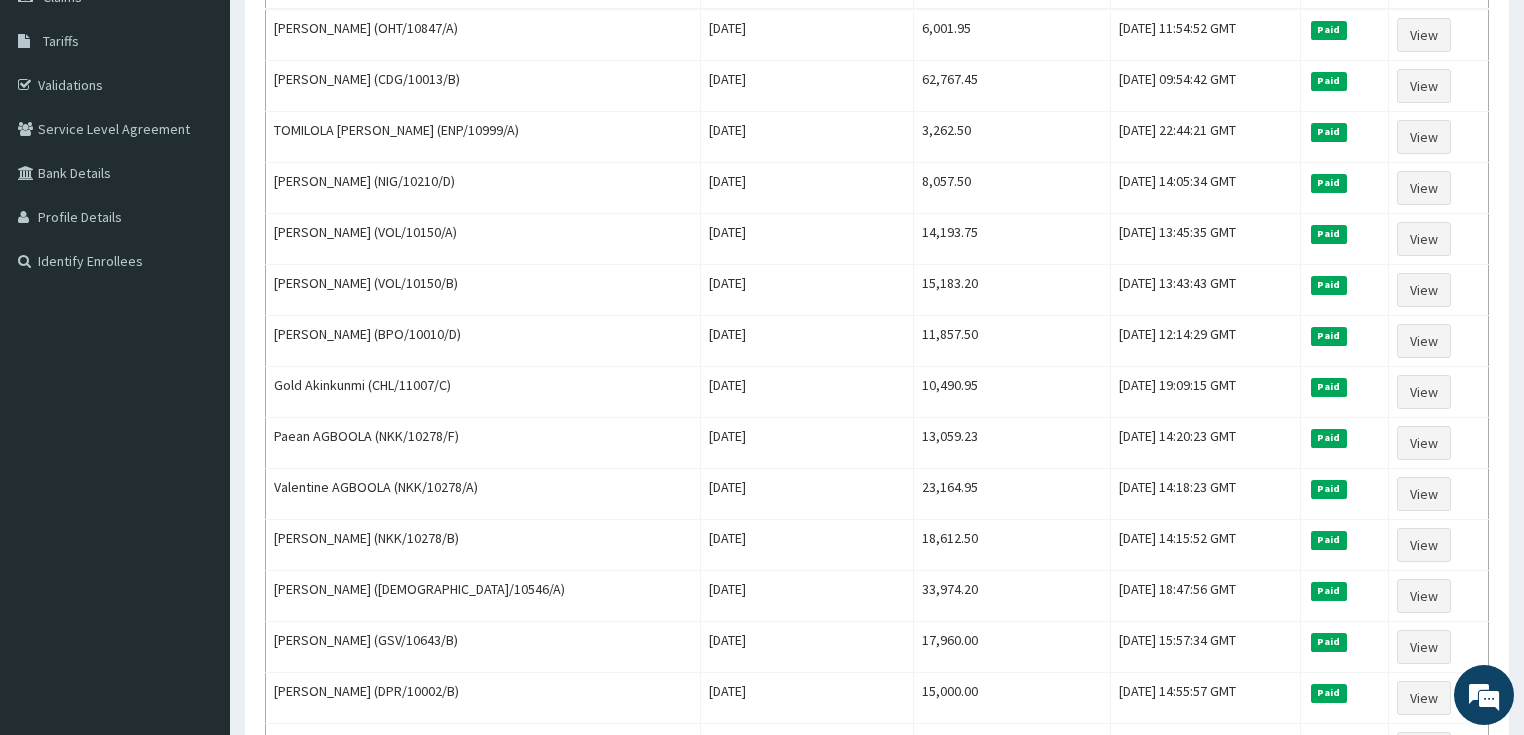 scroll, scrollTop: 320, scrollLeft: 0, axis: vertical 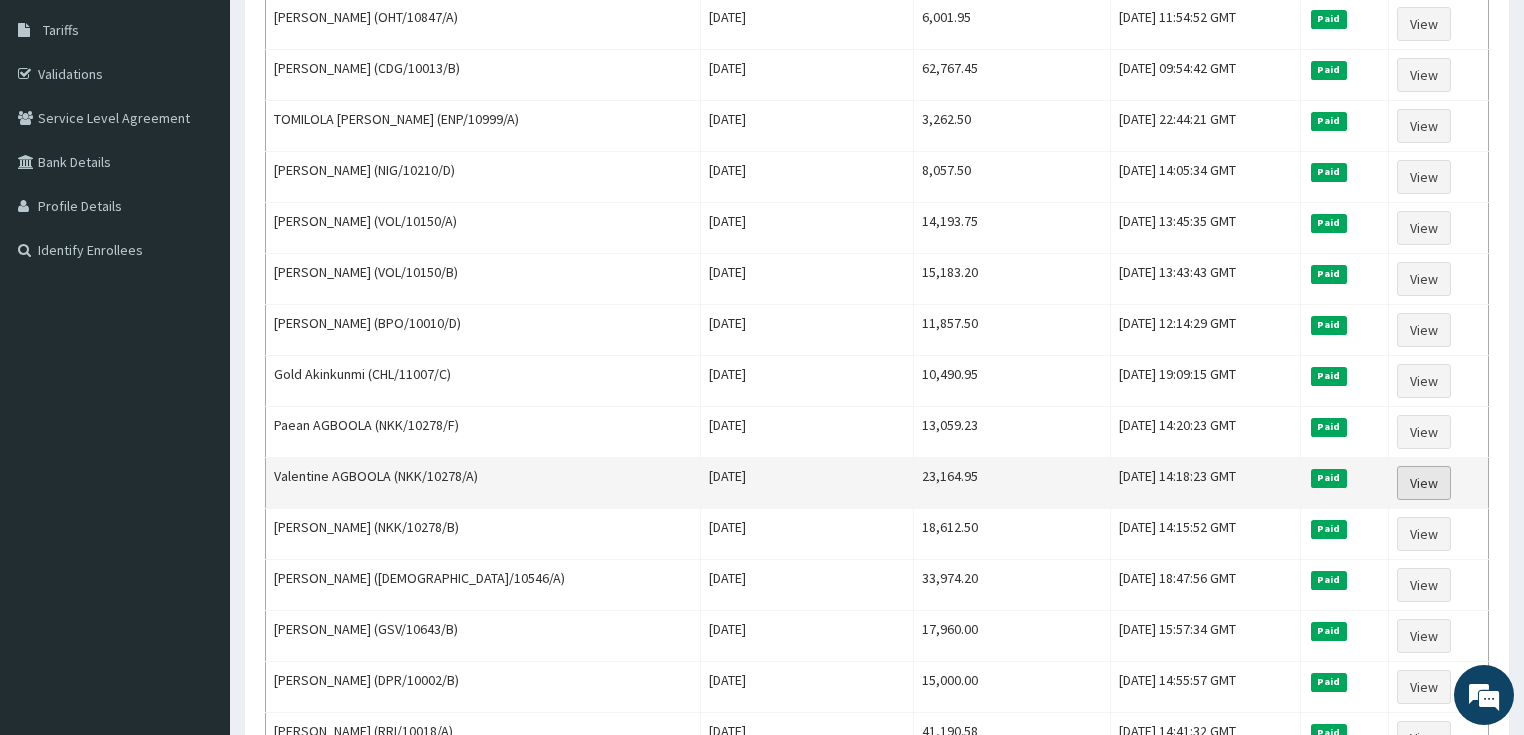 click on "View" at bounding box center (1424, 483) 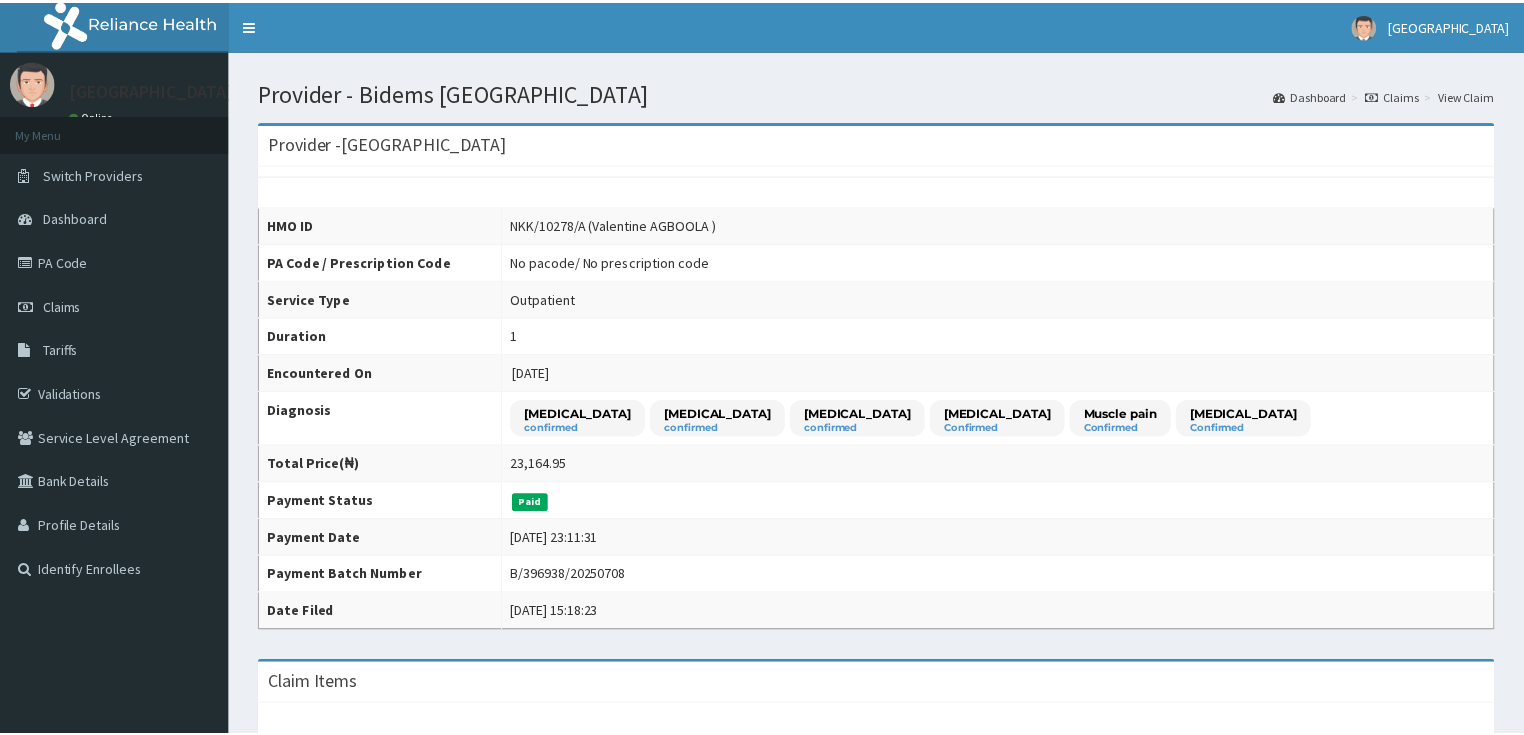 scroll, scrollTop: 0, scrollLeft: 0, axis: both 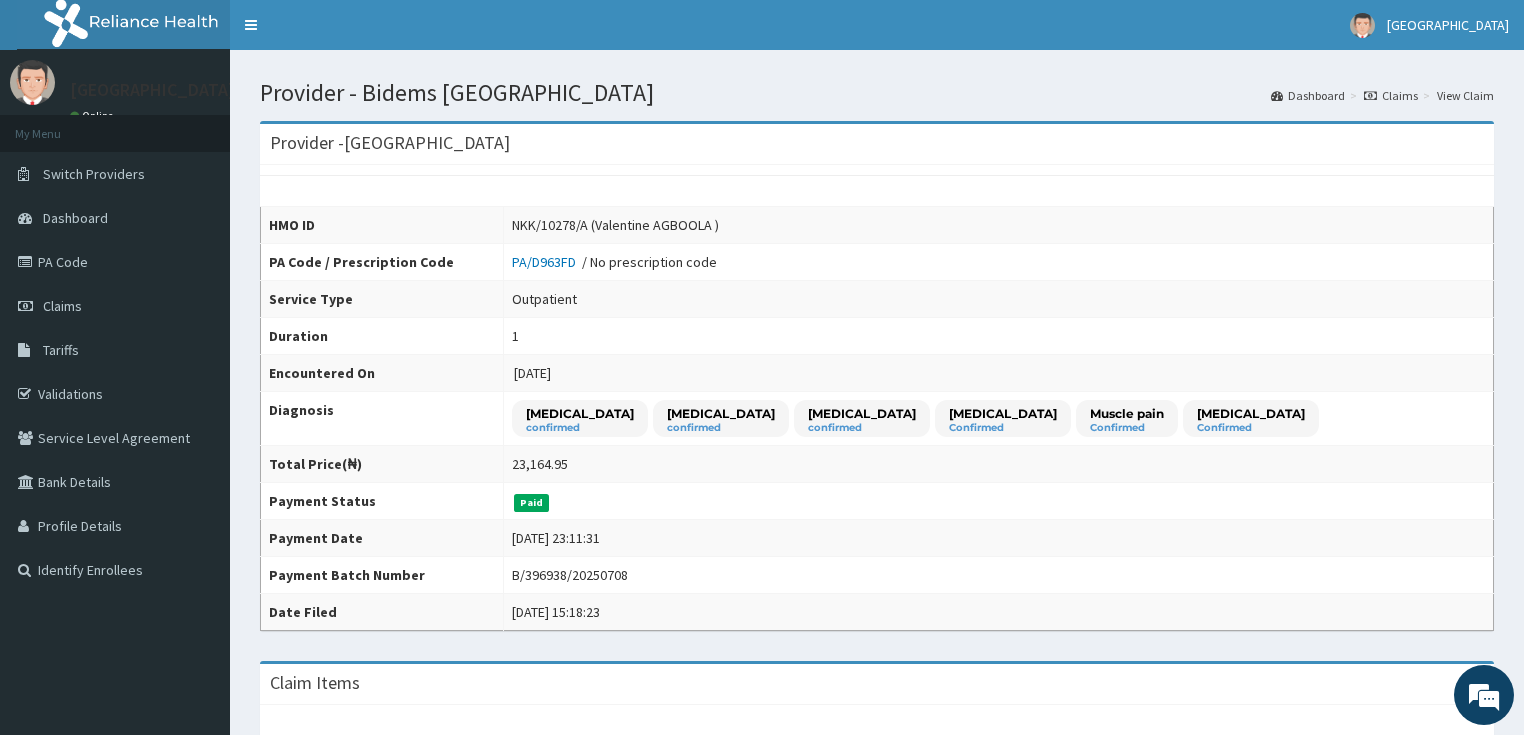 click on "Claims" at bounding box center [1391, 95] 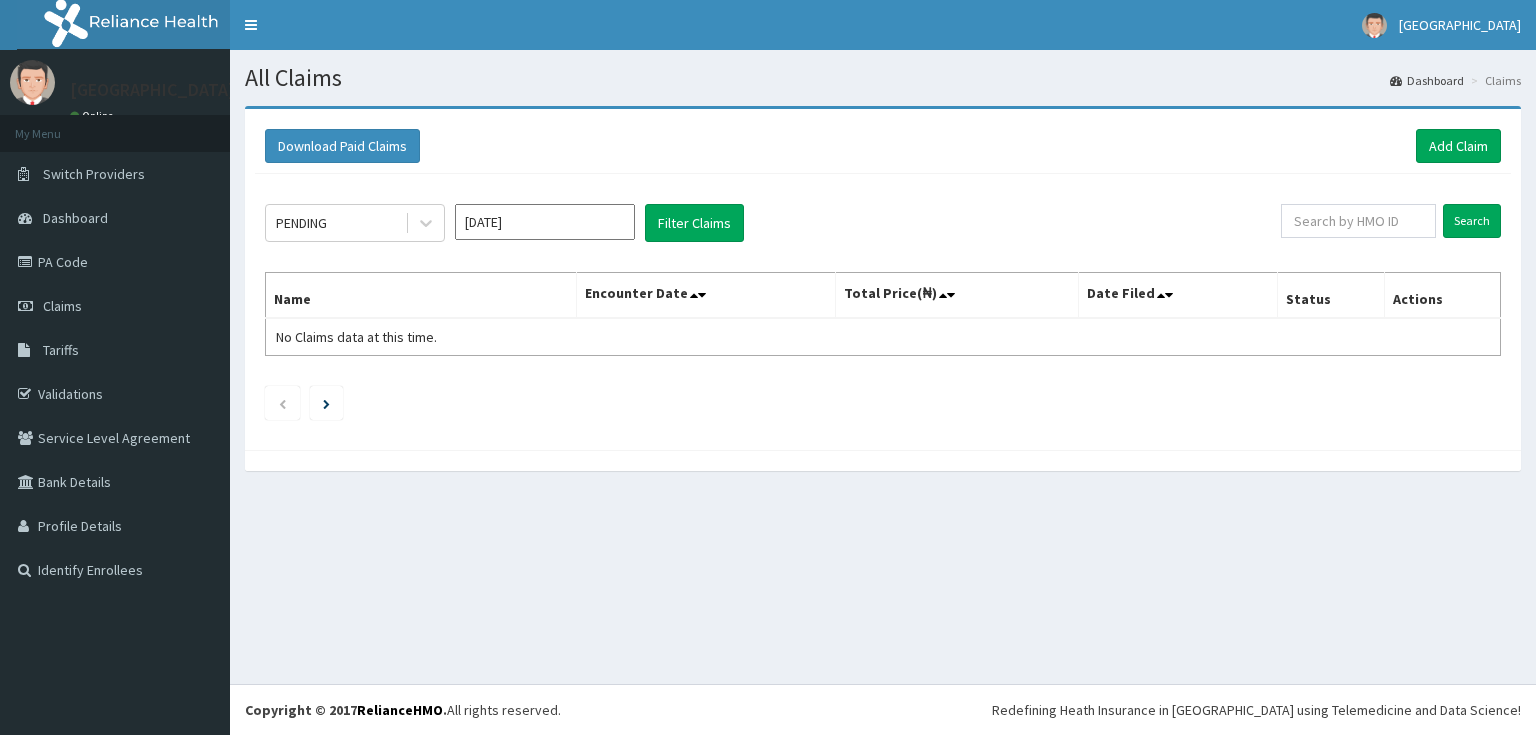 scroll, scrollTop: 0, scrollLeft: 0, axis: both 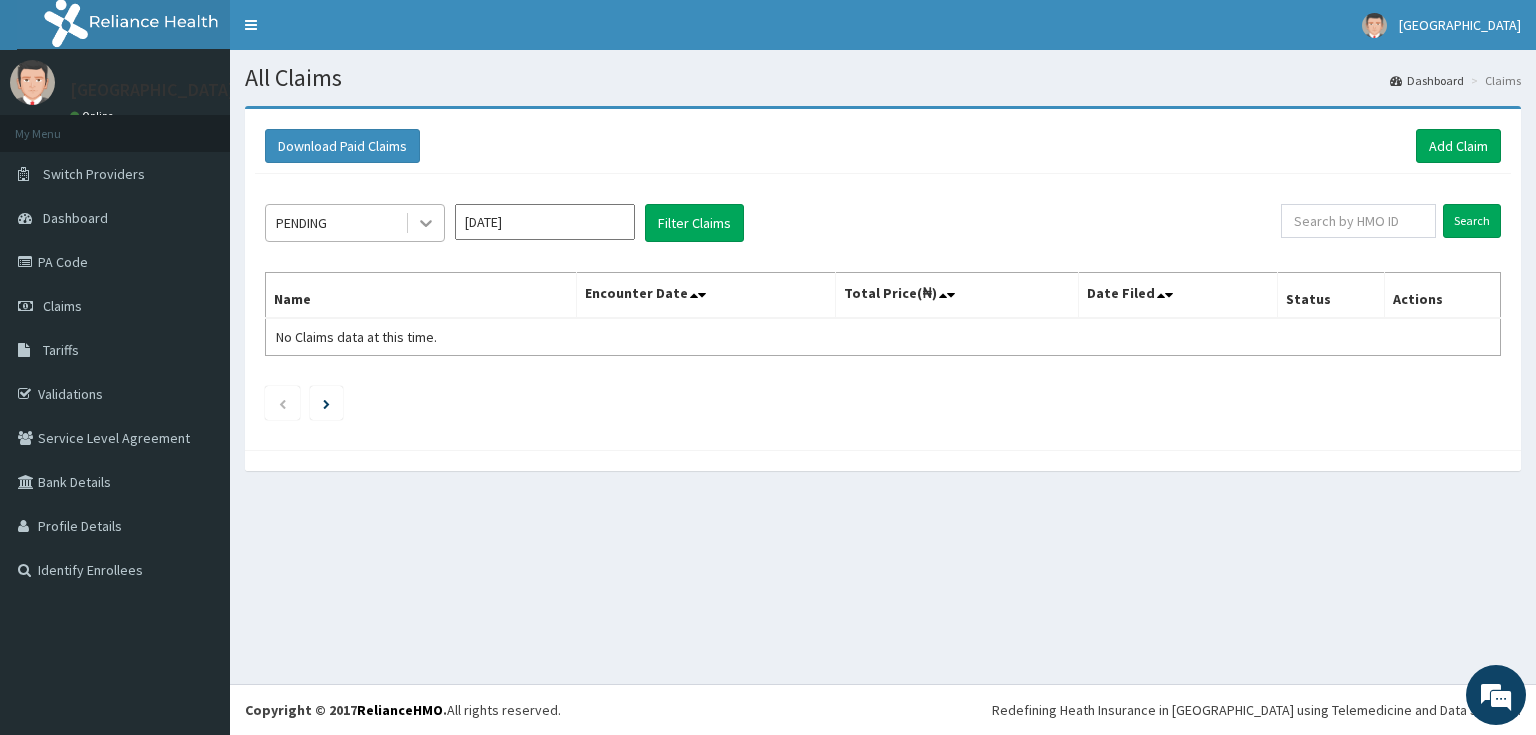 click 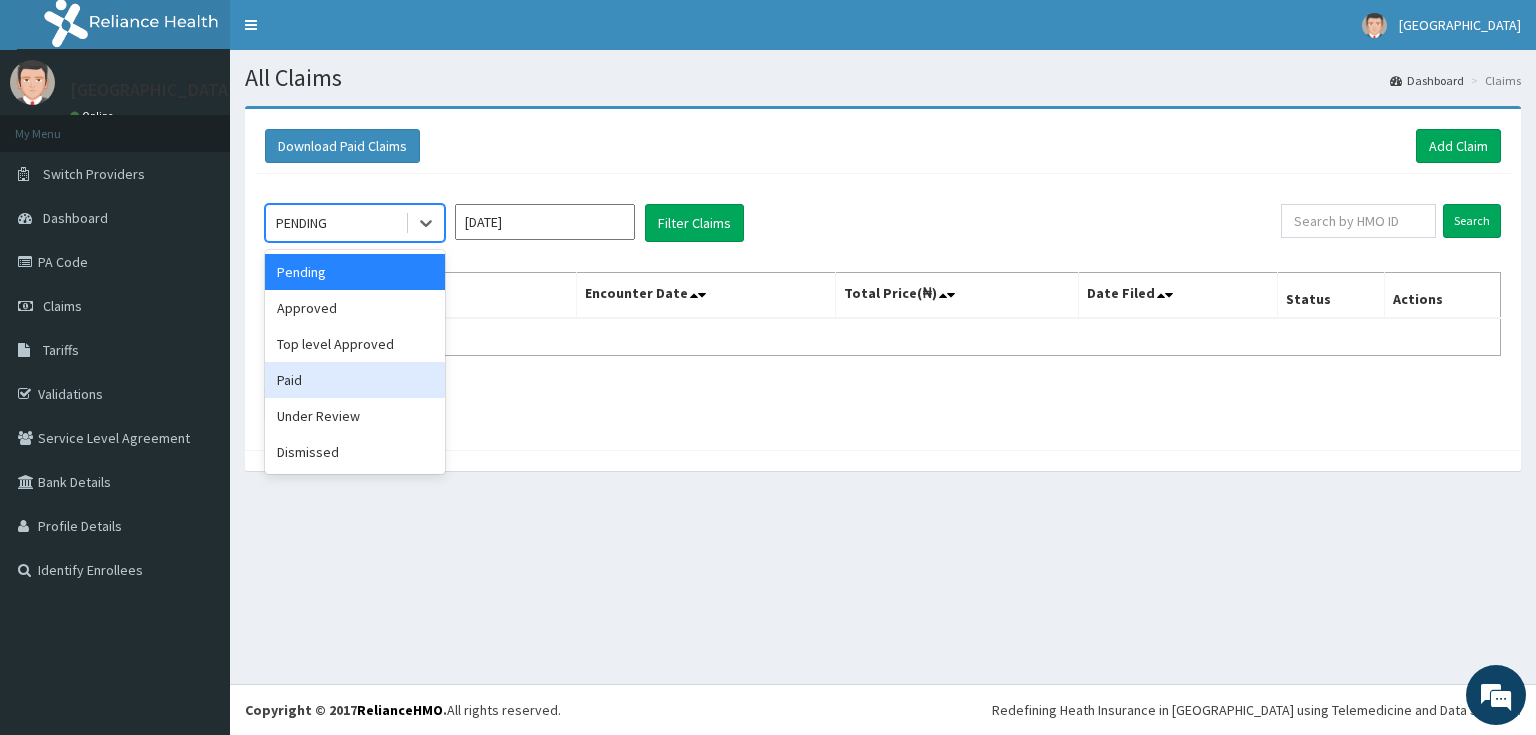 click on "Paid" at bounding box center [355, 380] 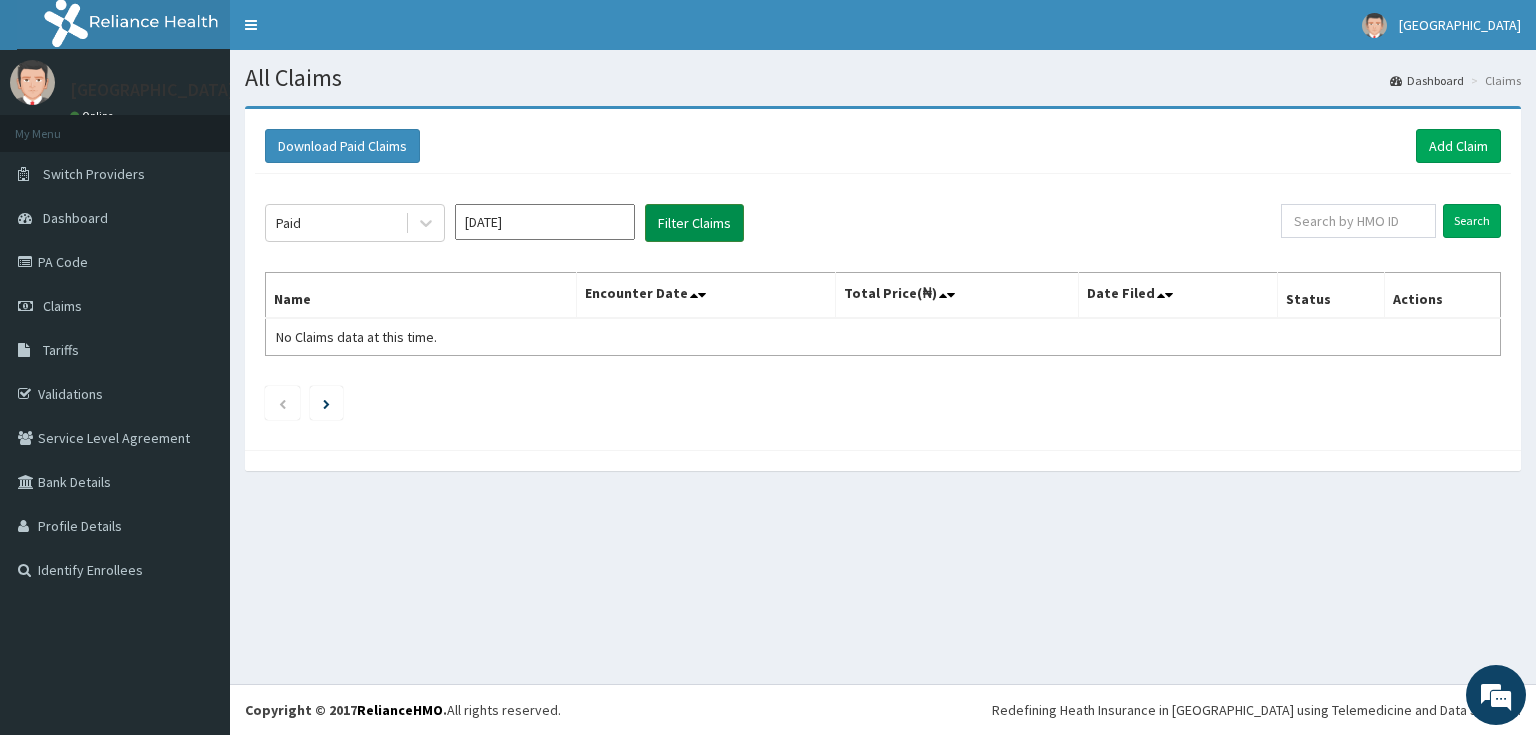 click on "Filter Claims" at bounding box center (694, 223) 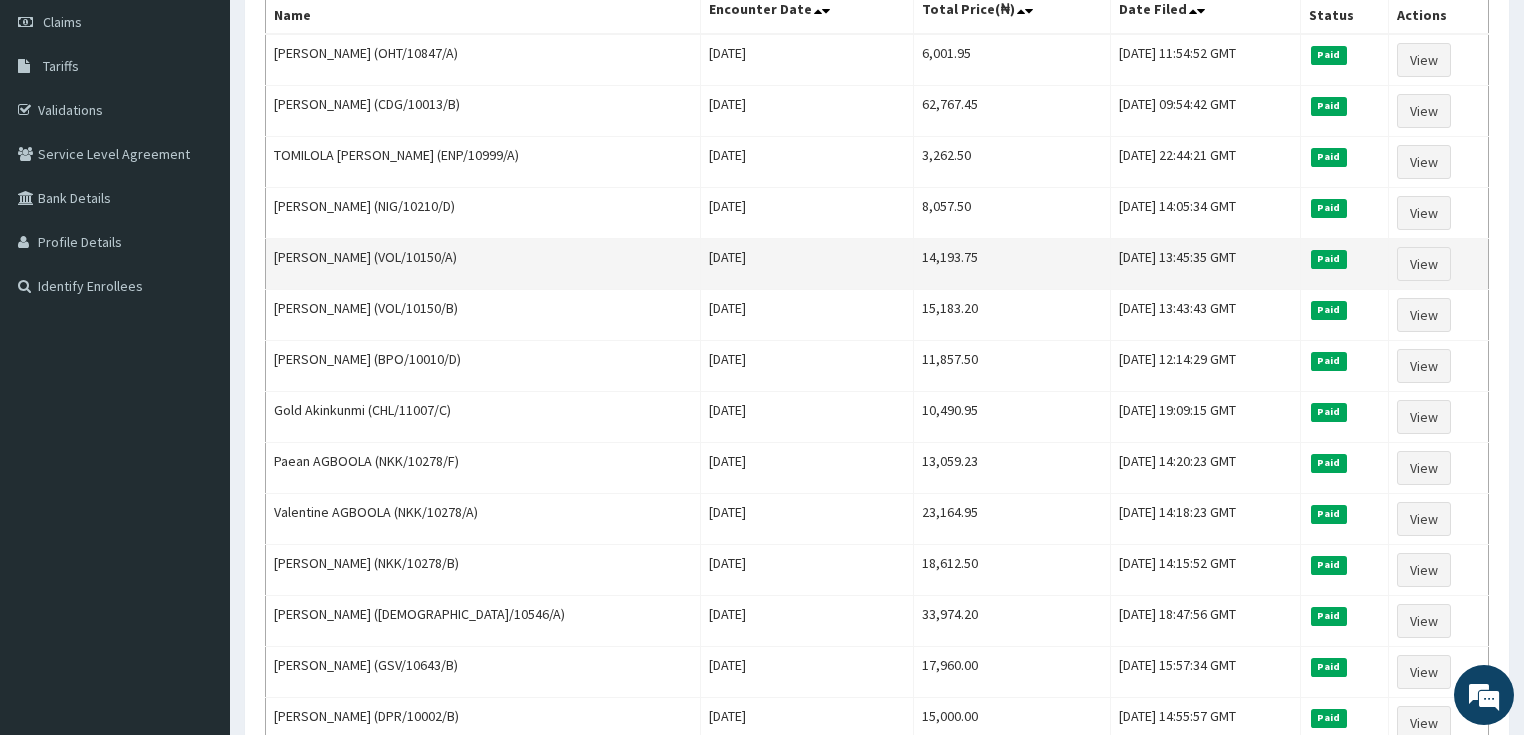 scroll, scrollTop: 320, scrollLeft: 0, axis: vertical 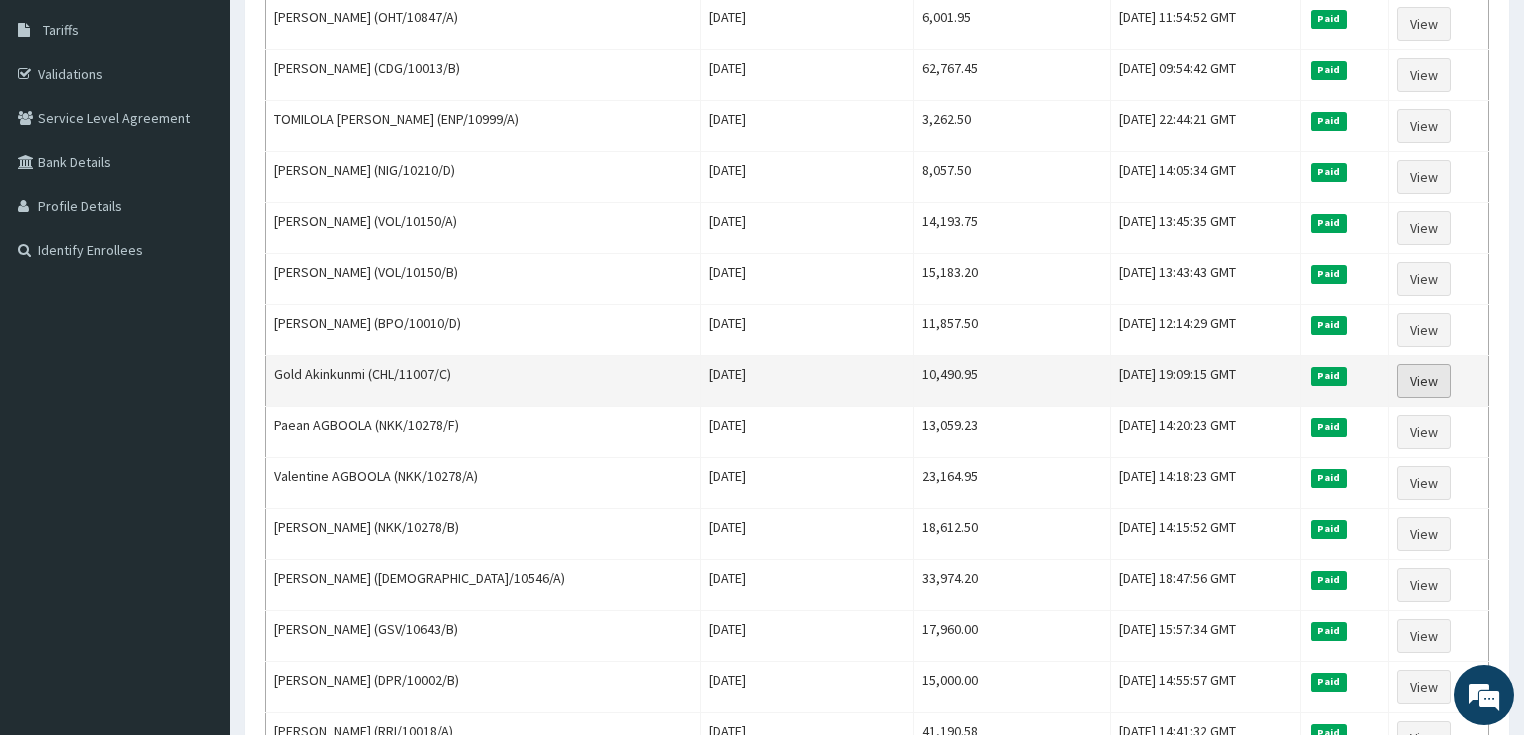 click on "View" at bounding box center [1424, 381] 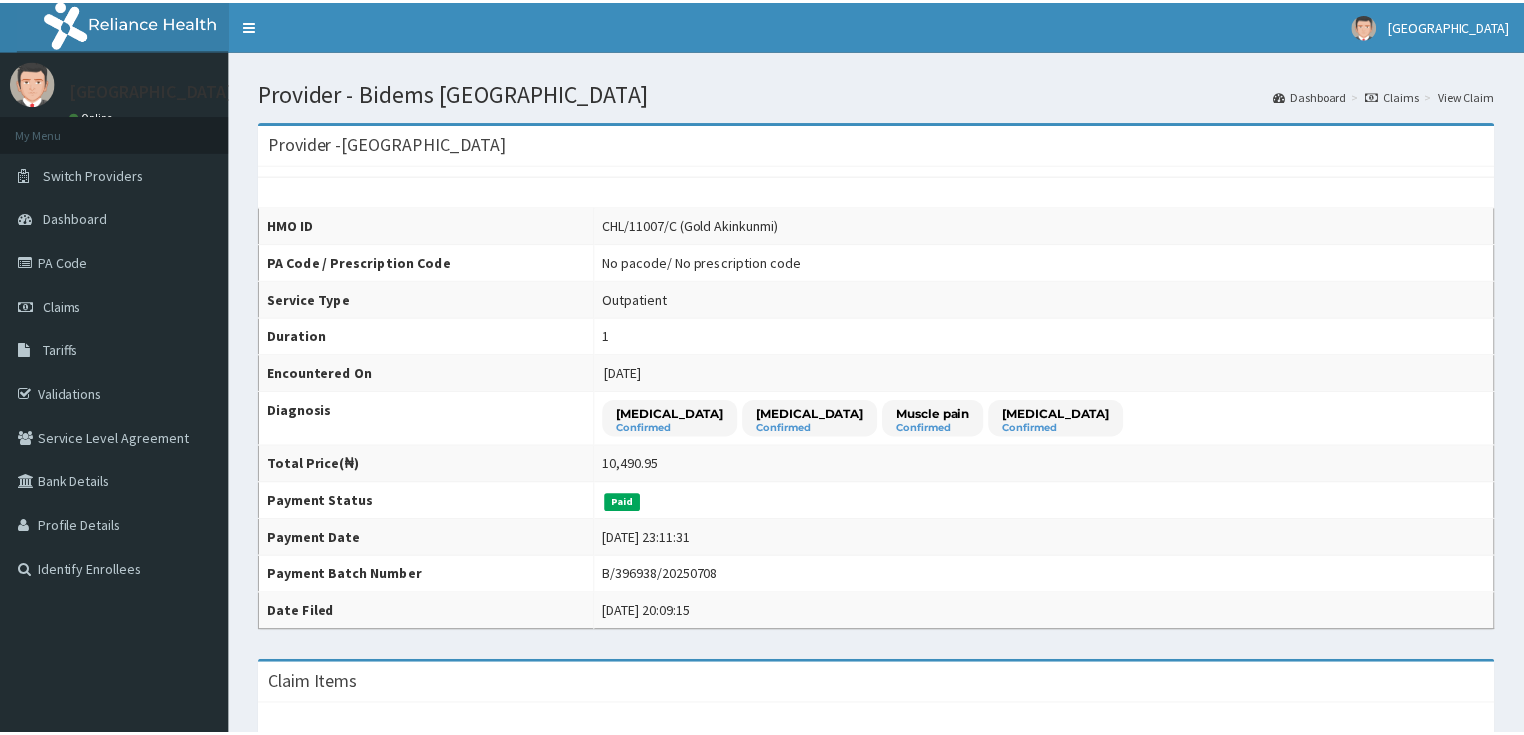 scroll, scrollTop: 0, scrollLeft: 0, axis: both 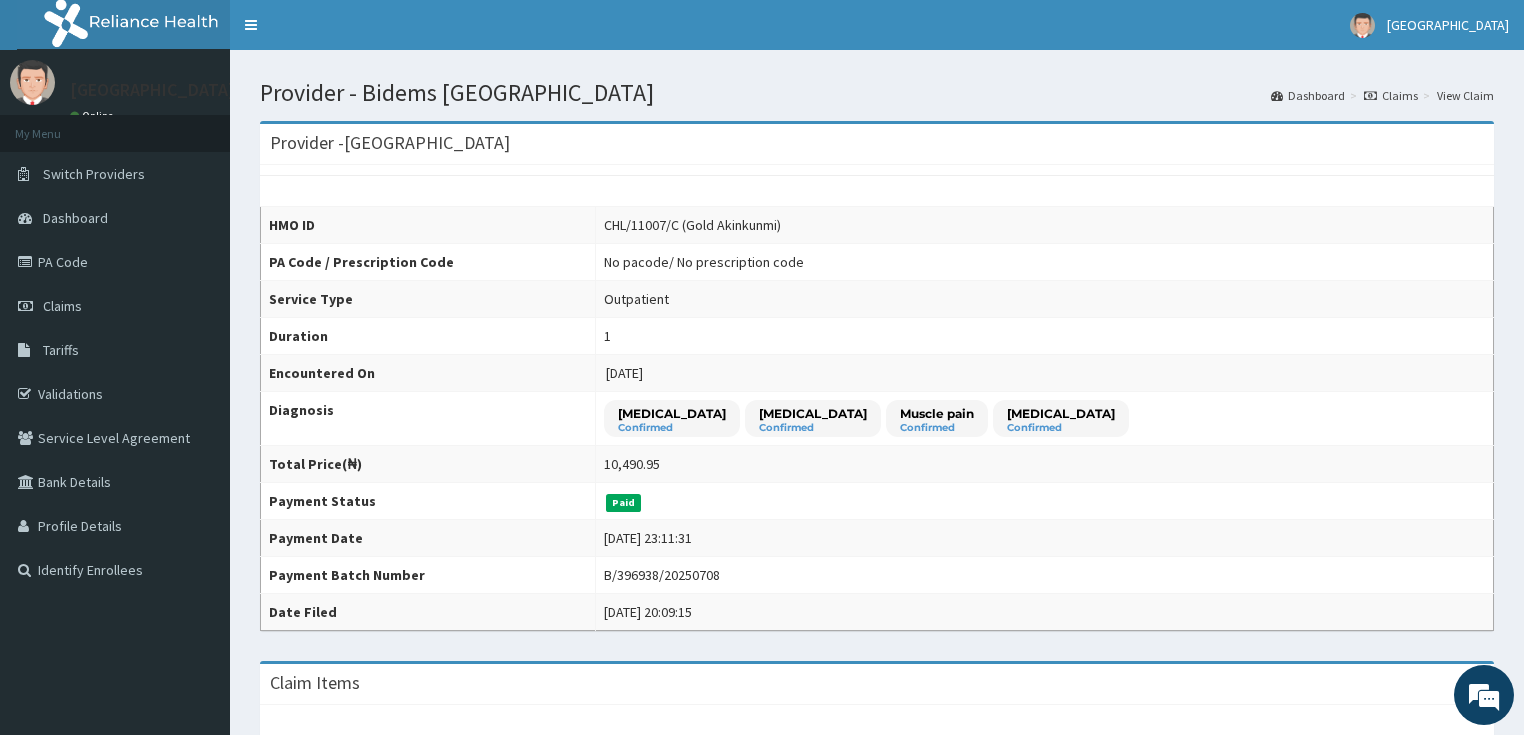 click on "Claims" at bounding box center [1391, 95] 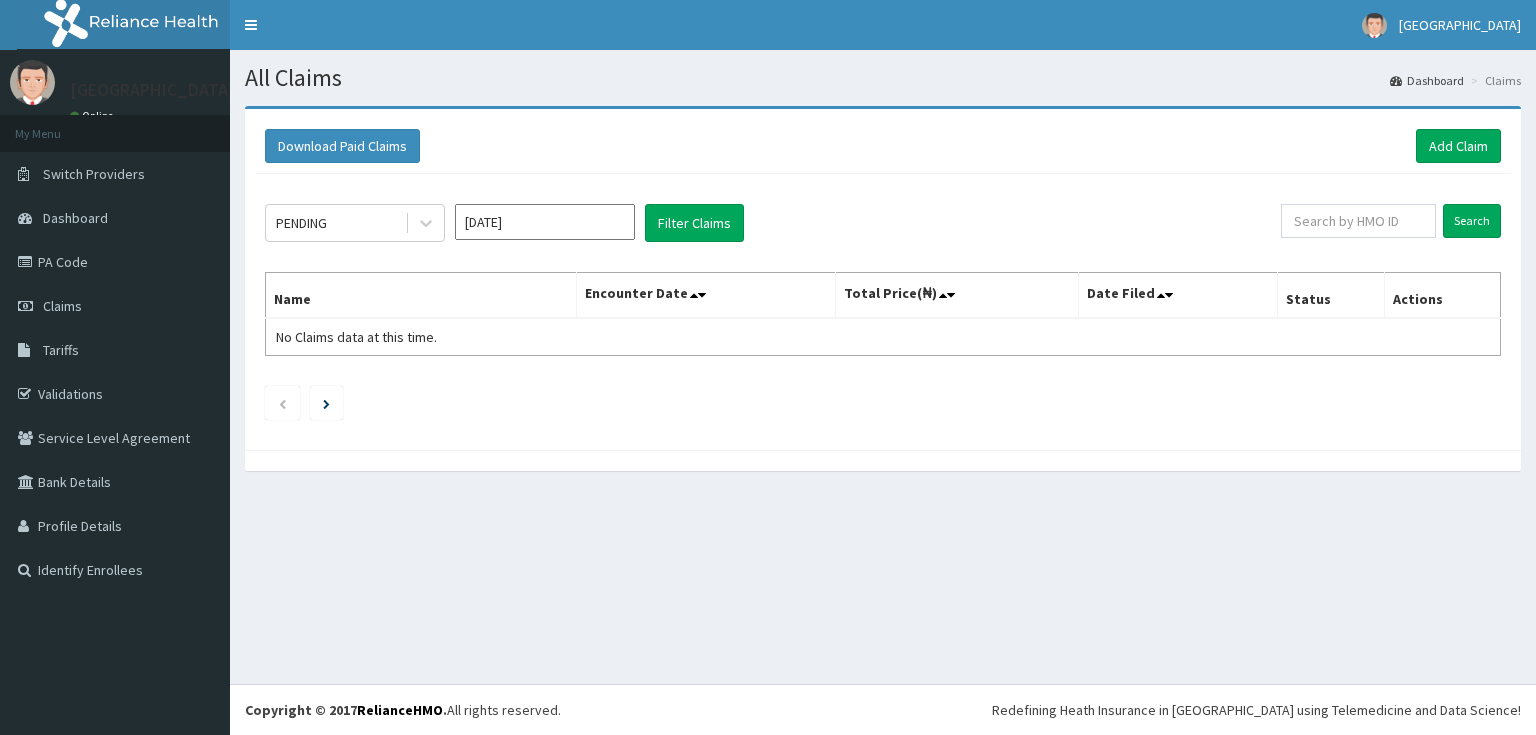 scroll, scrollTop: 0, scrollLeft: 0, axis: both 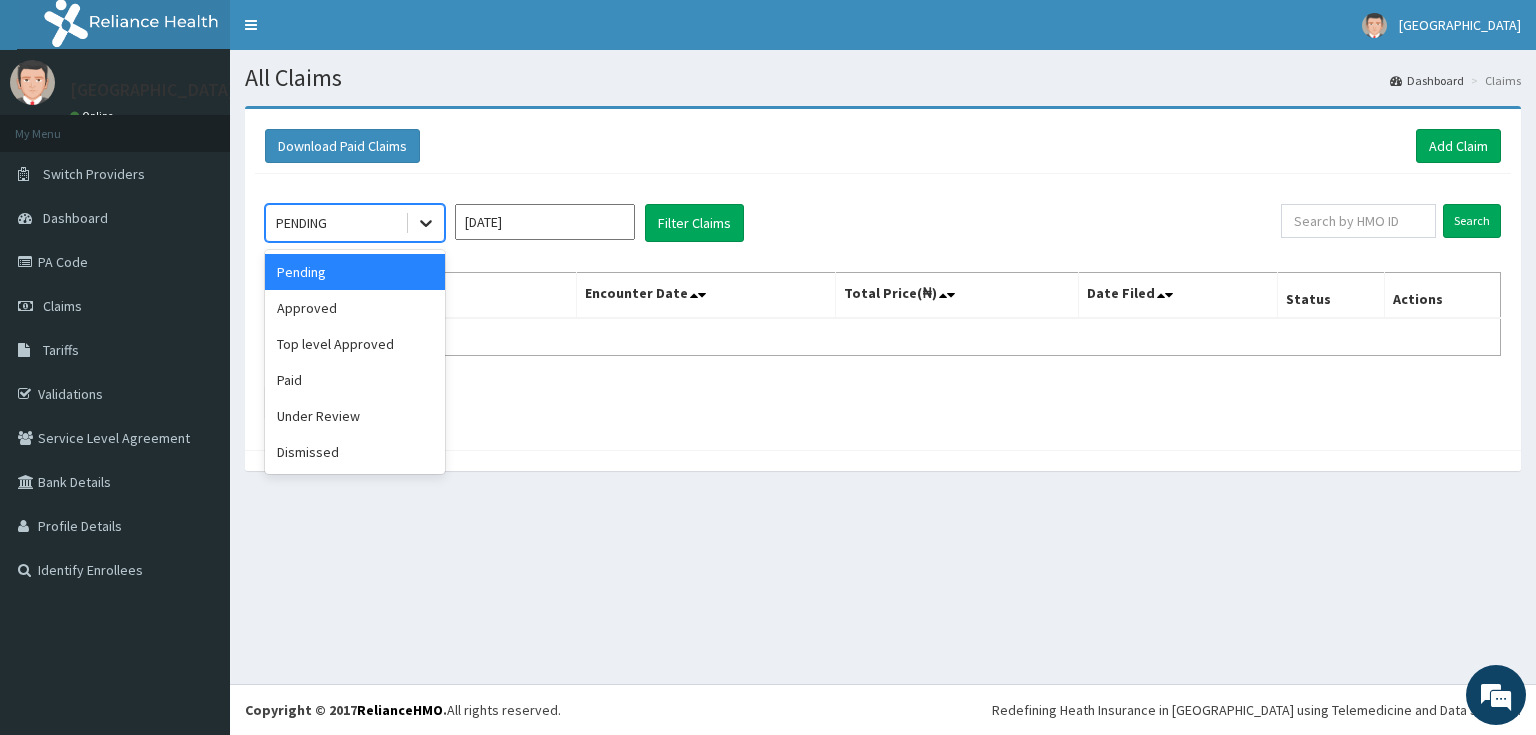 click 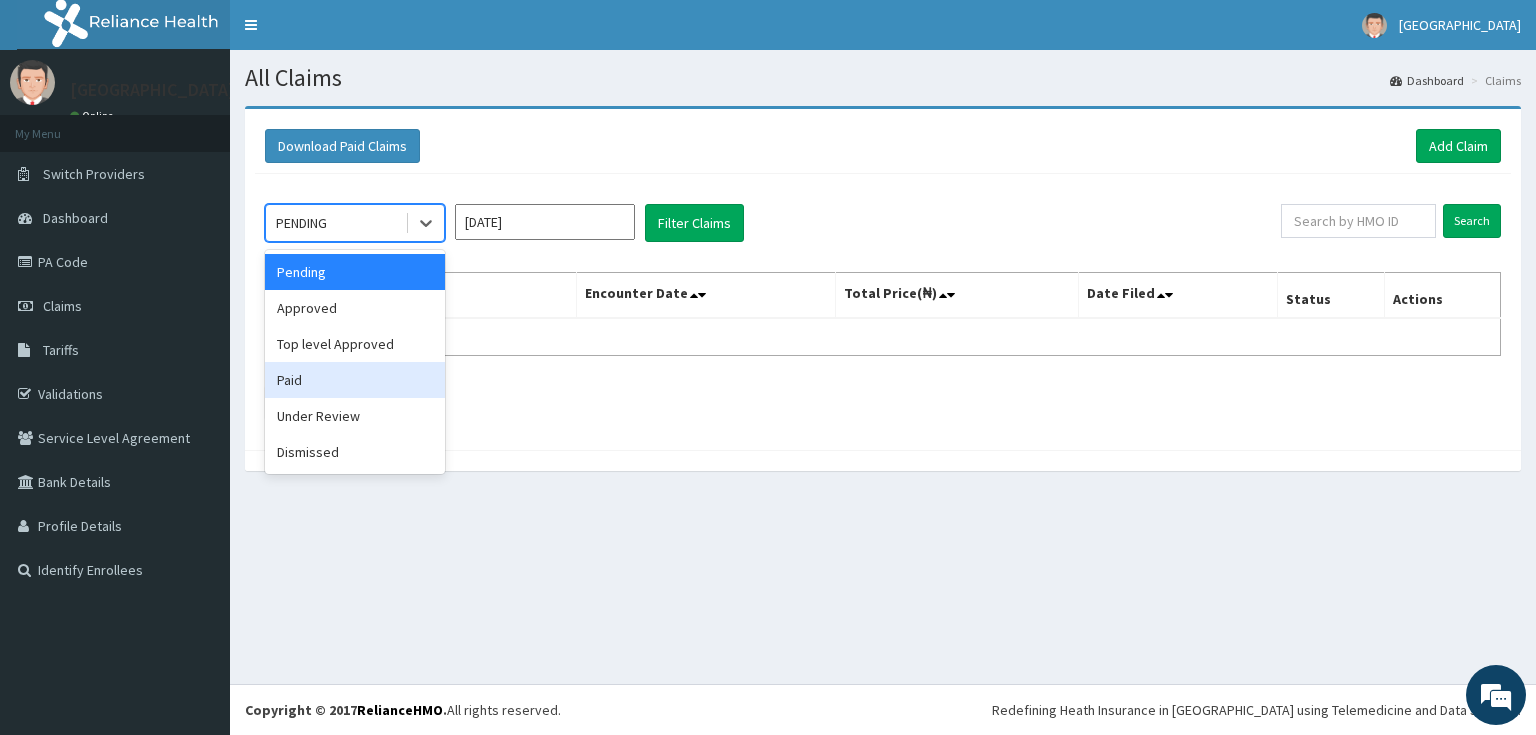 click on "Paid" at bounding box center [355, 380] 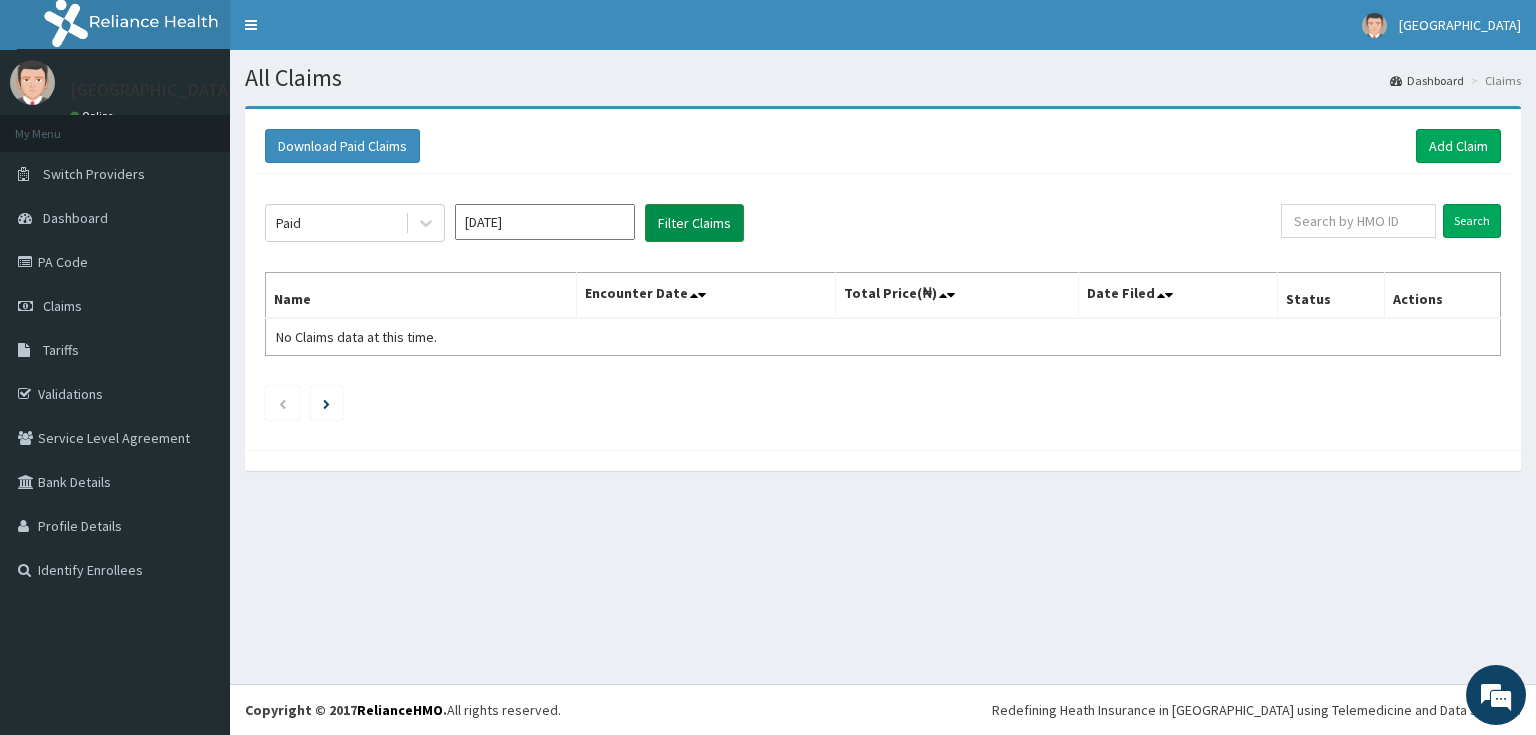 click on "Filter Claims" at bounding box center [694, 223] 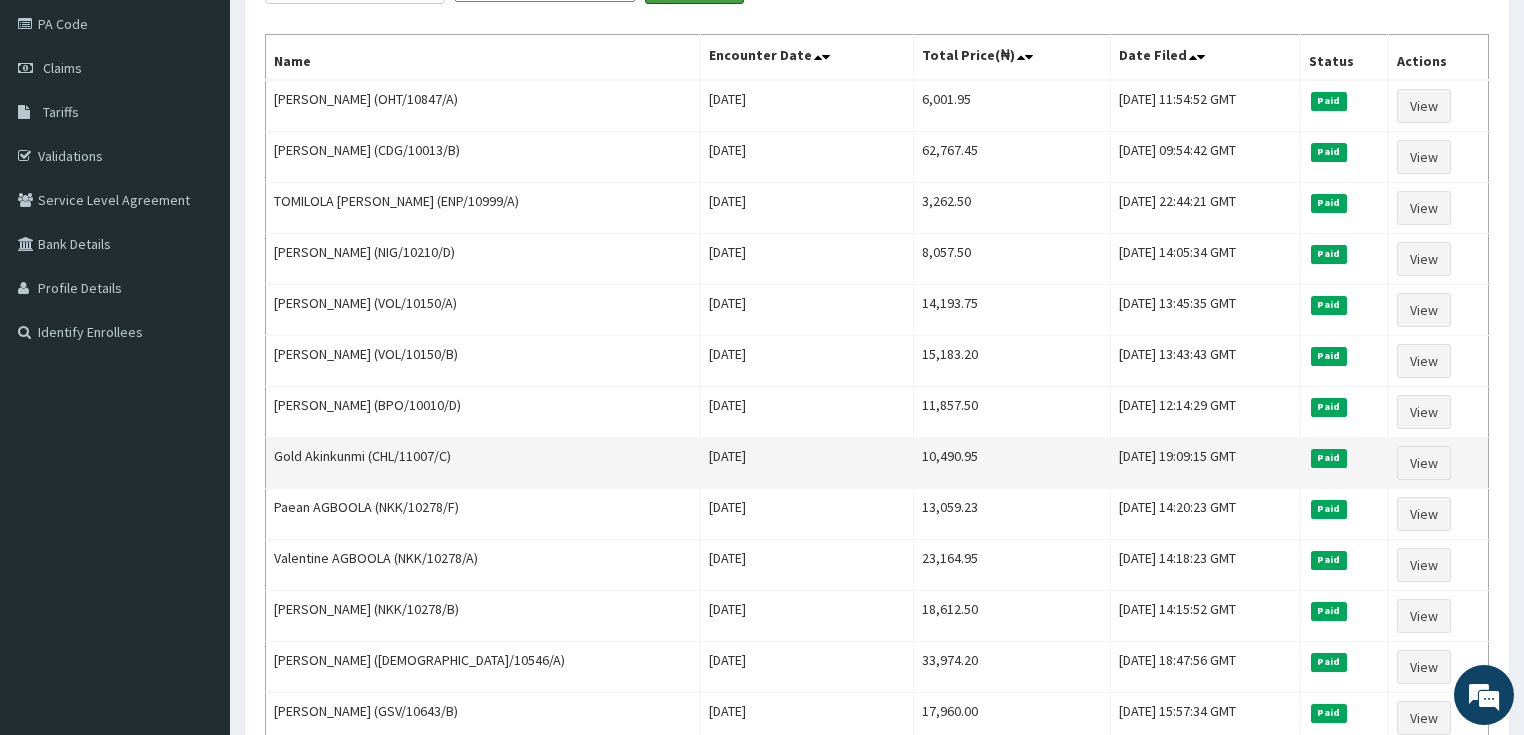 scroll, scrollTop: 240, scrollLeft: 0, axis: vertical 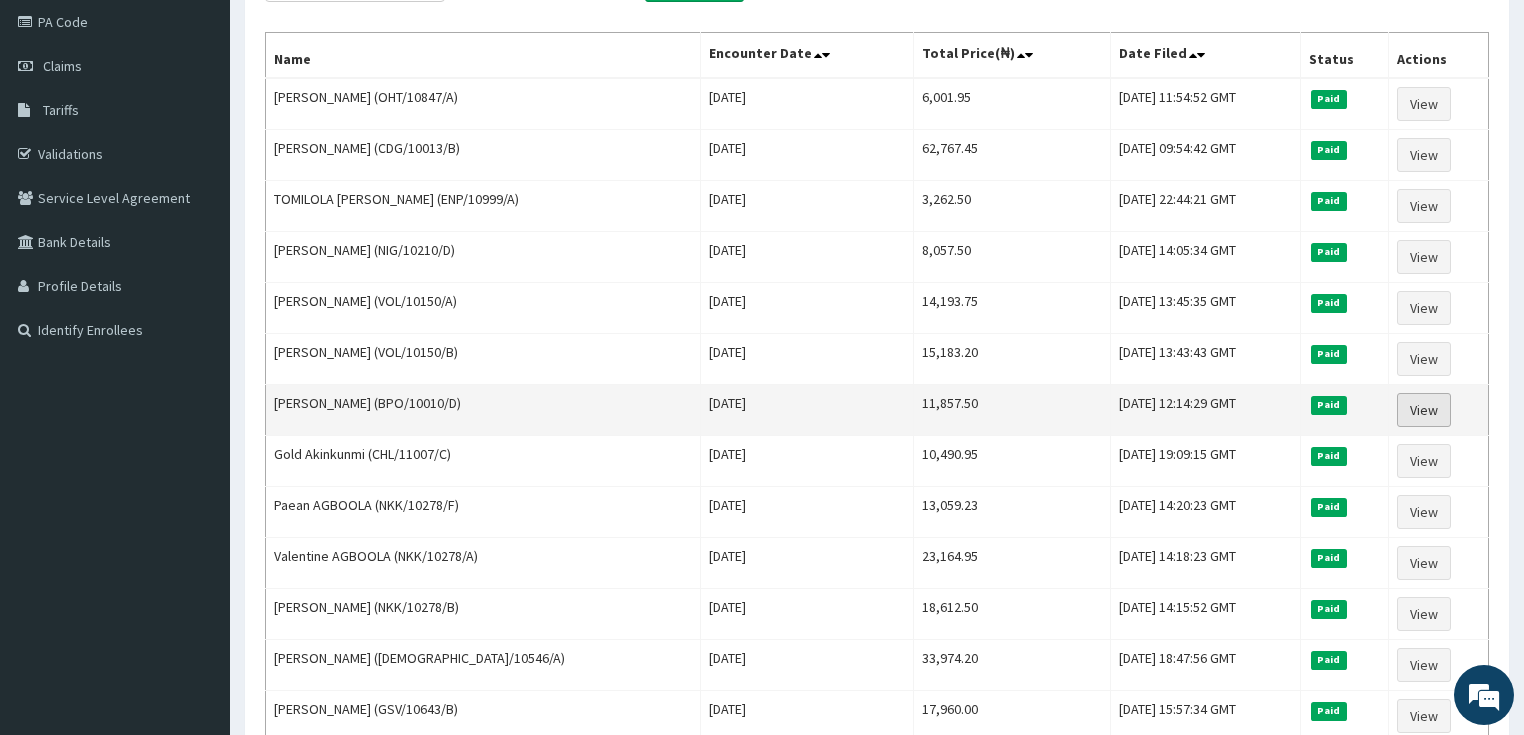 click on "View" at bounding box center [1424, 410] 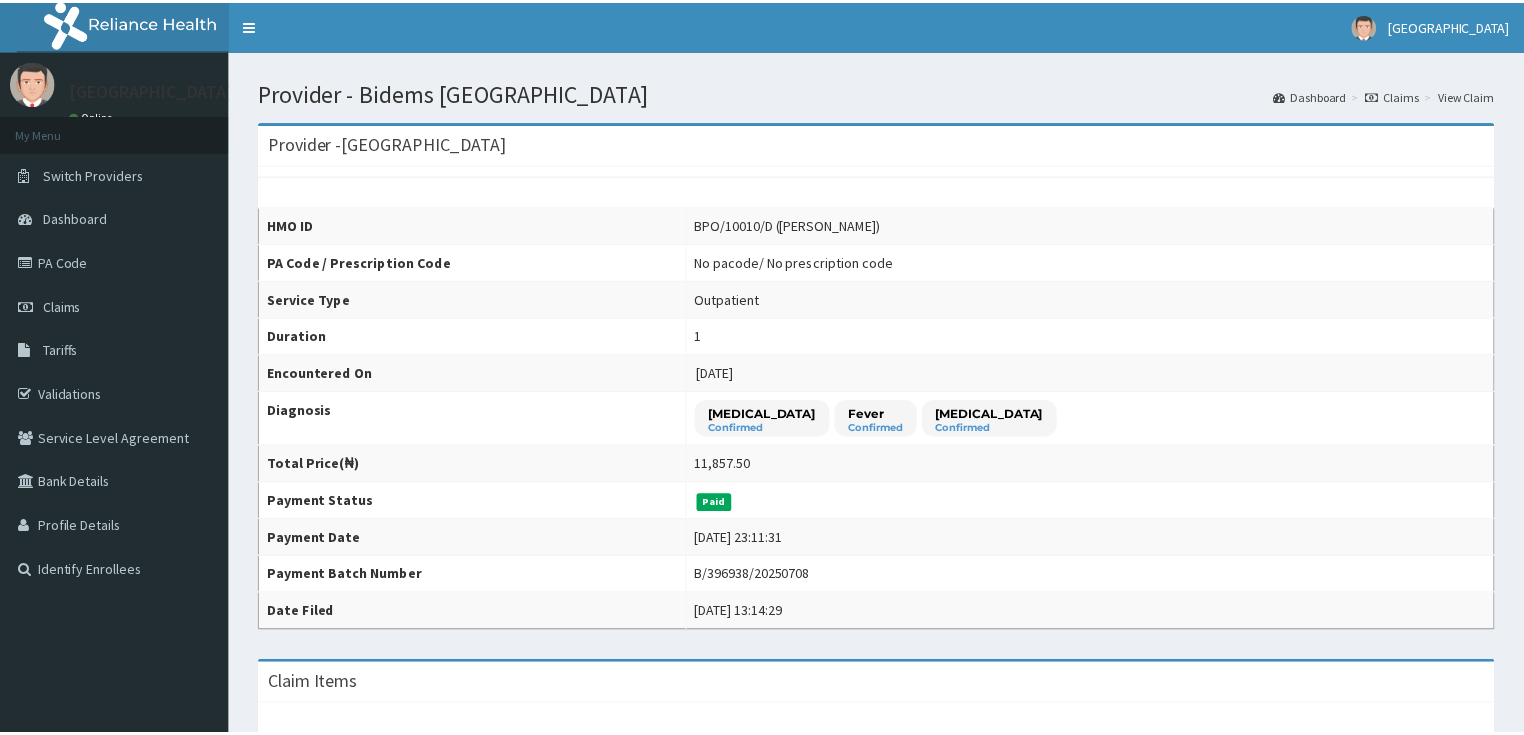 scroll, scrollTop: 0, scrollLeft: 0, axis: both 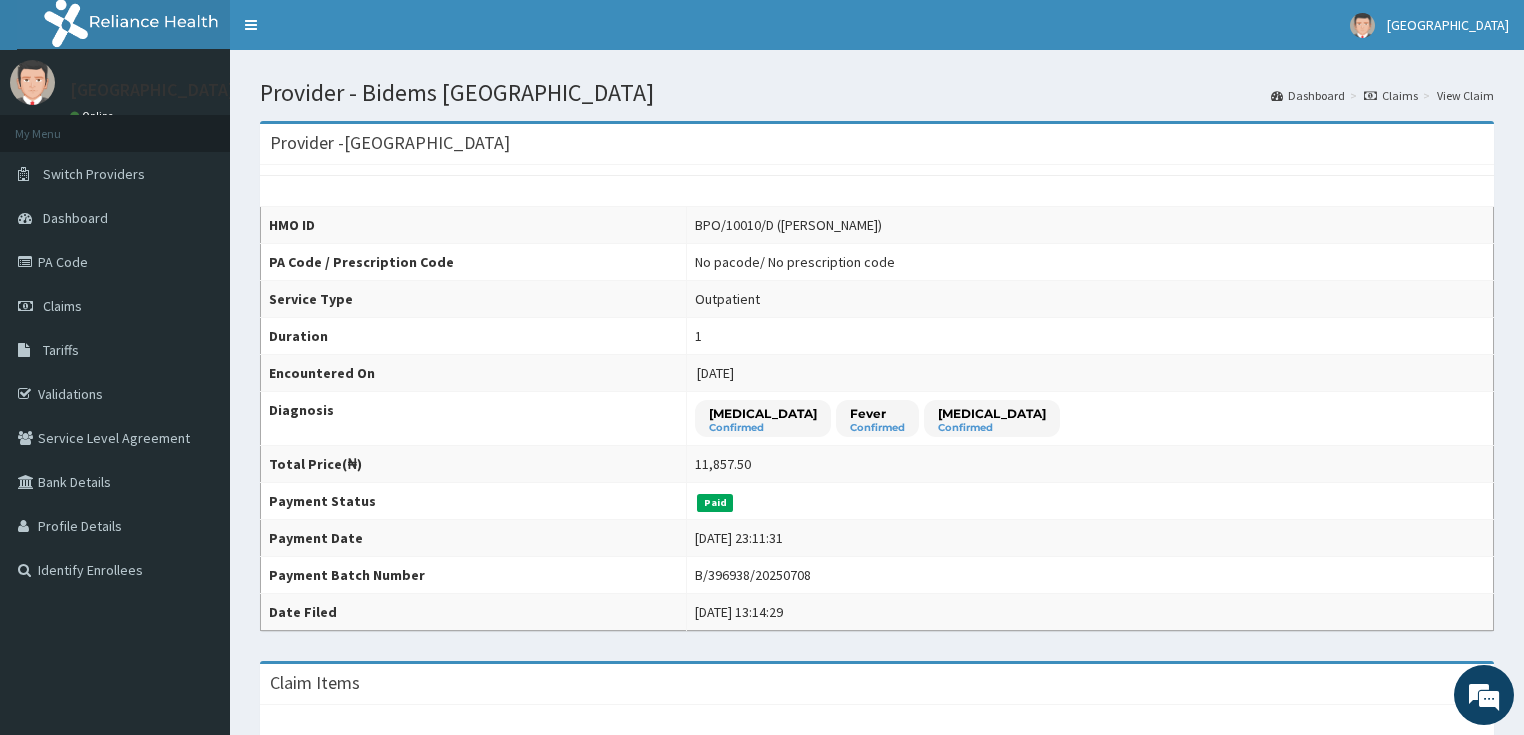 click on "Claims" at bounding box center (1391, 95) 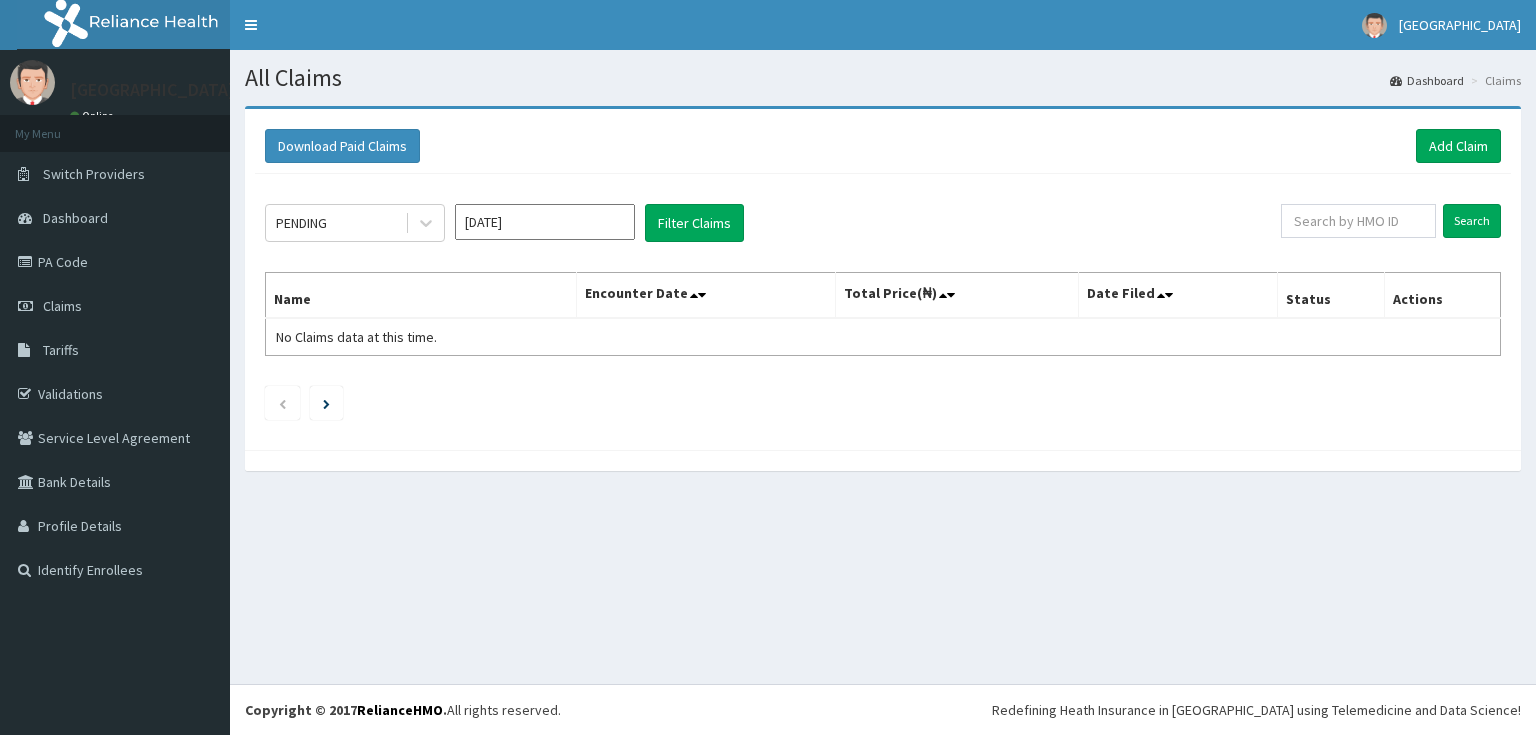 scroll, scrollTop: 0, scrollLeft: 0, axis: both 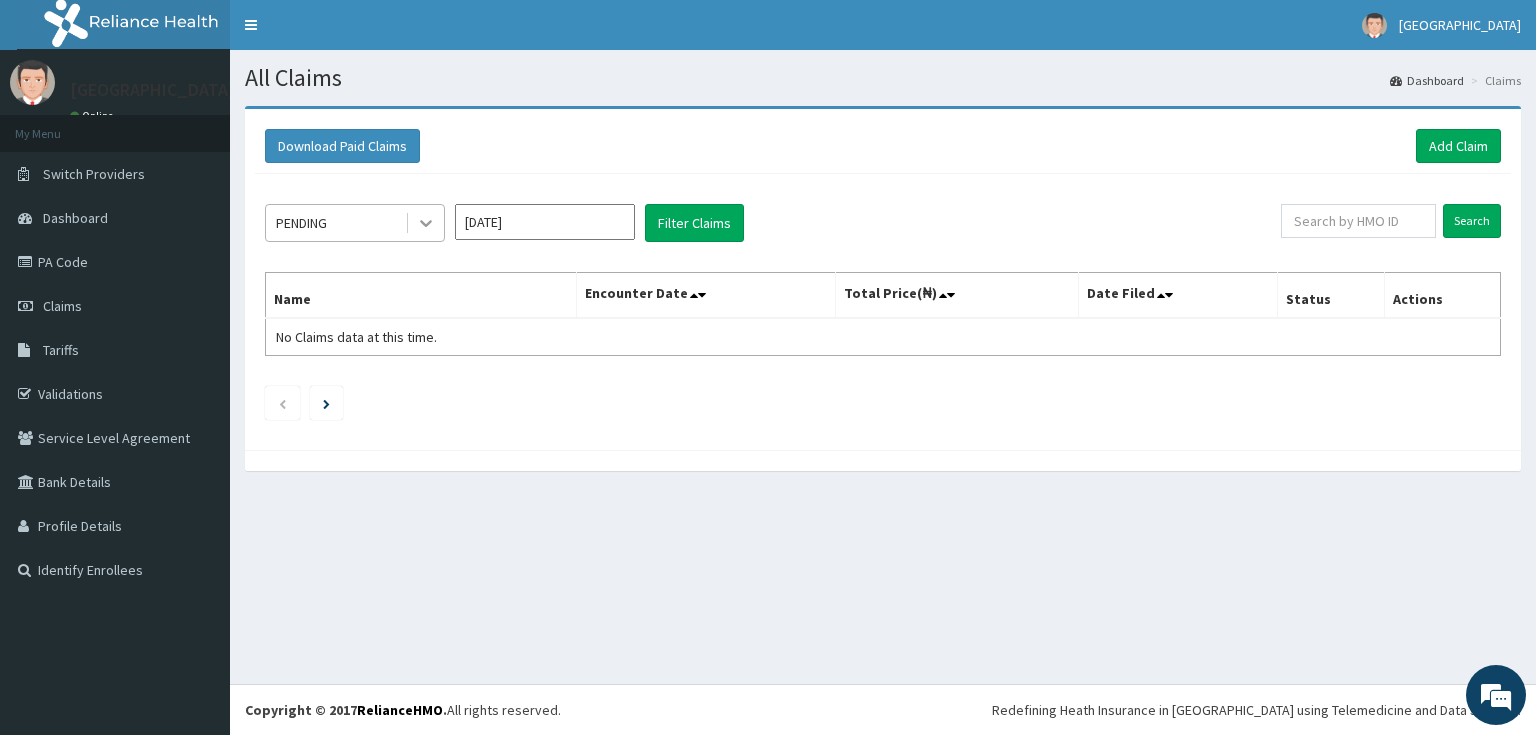 click 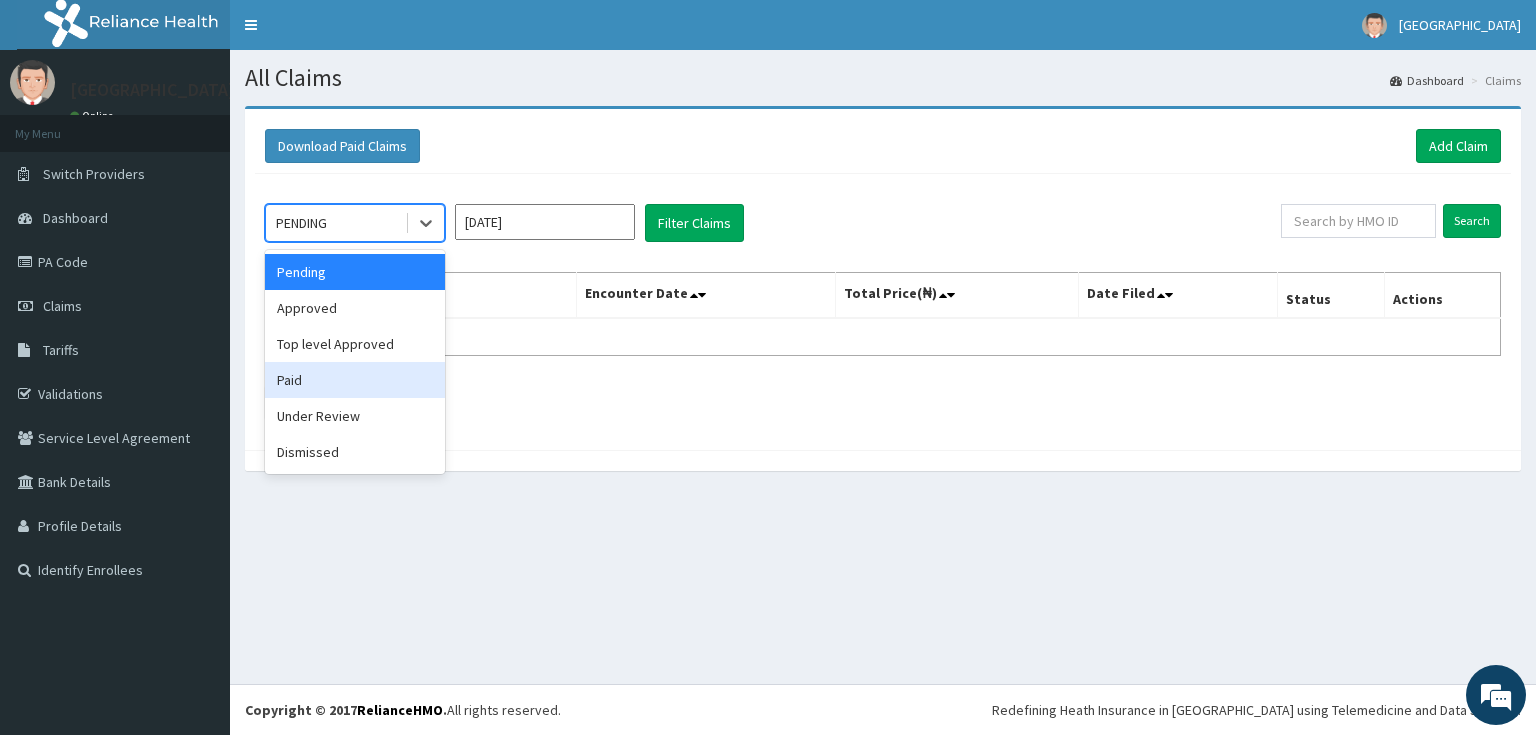 drag, startPoint x: 306, startPoint y: 382, endPoint x: 375, endPoint y: 354, distance: 74.46476 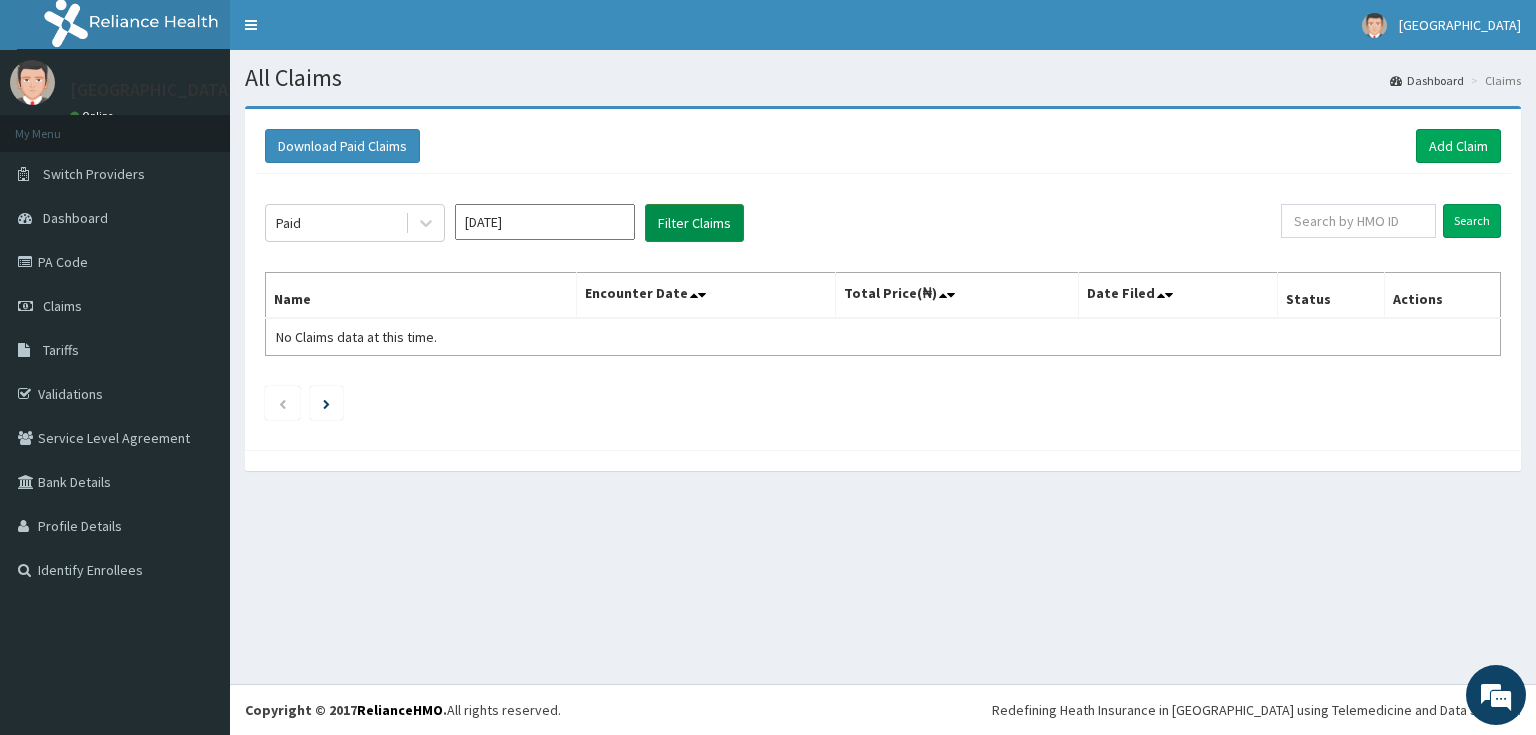 click on "Filter Claims" at bounding box center (694, 223) 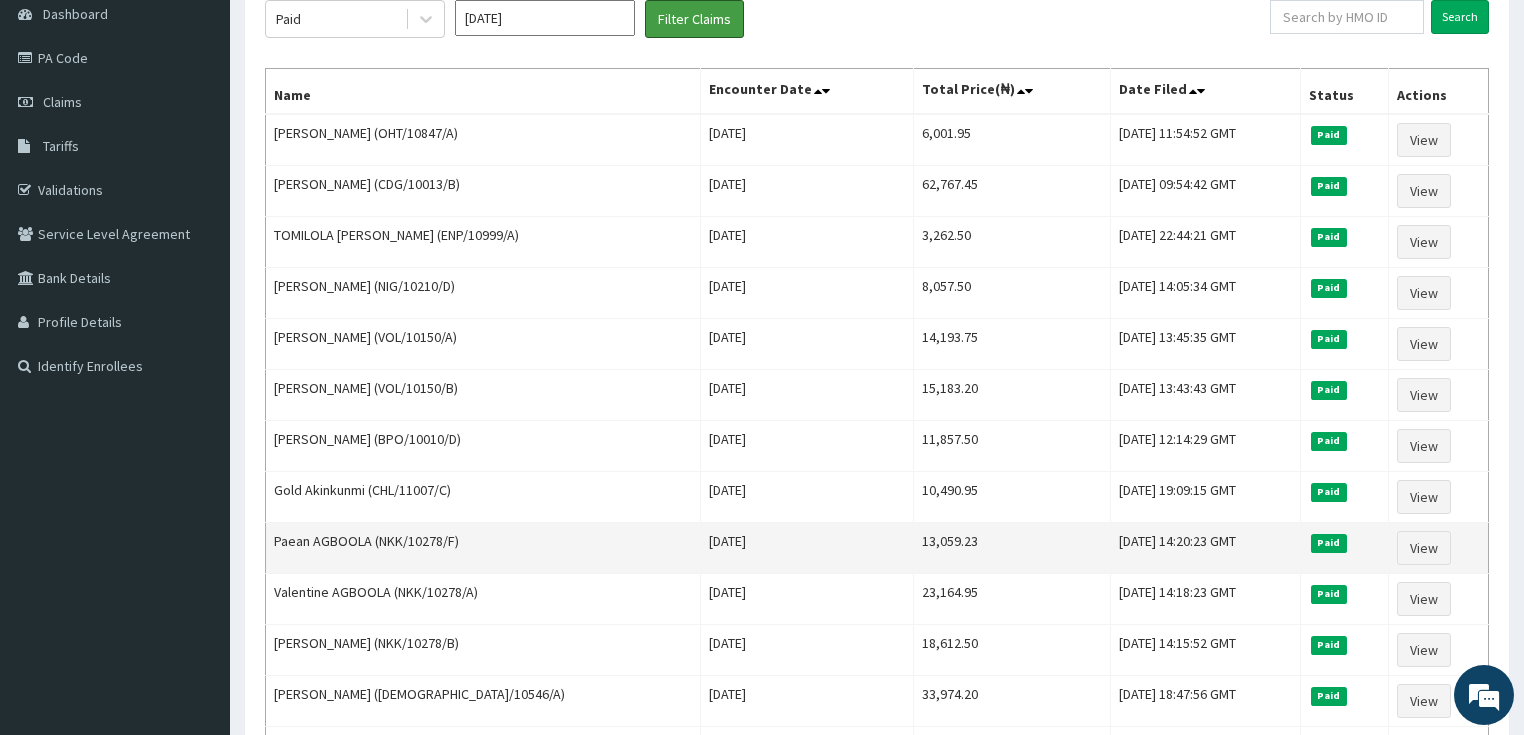 scroll, scrollTop: 240, scrollLeft: 0, axis: vertical 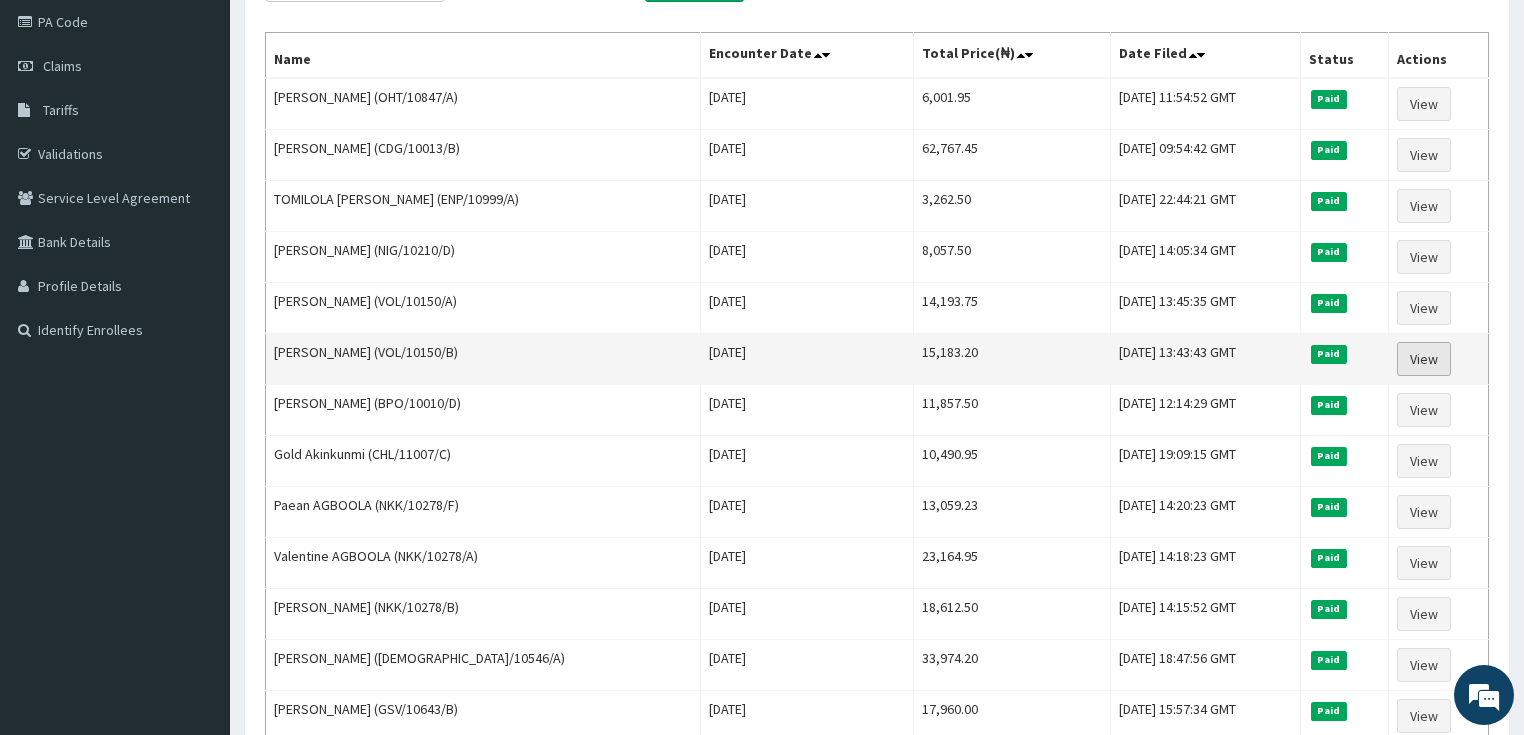 click on "View" at bounding box center [1424, 359] 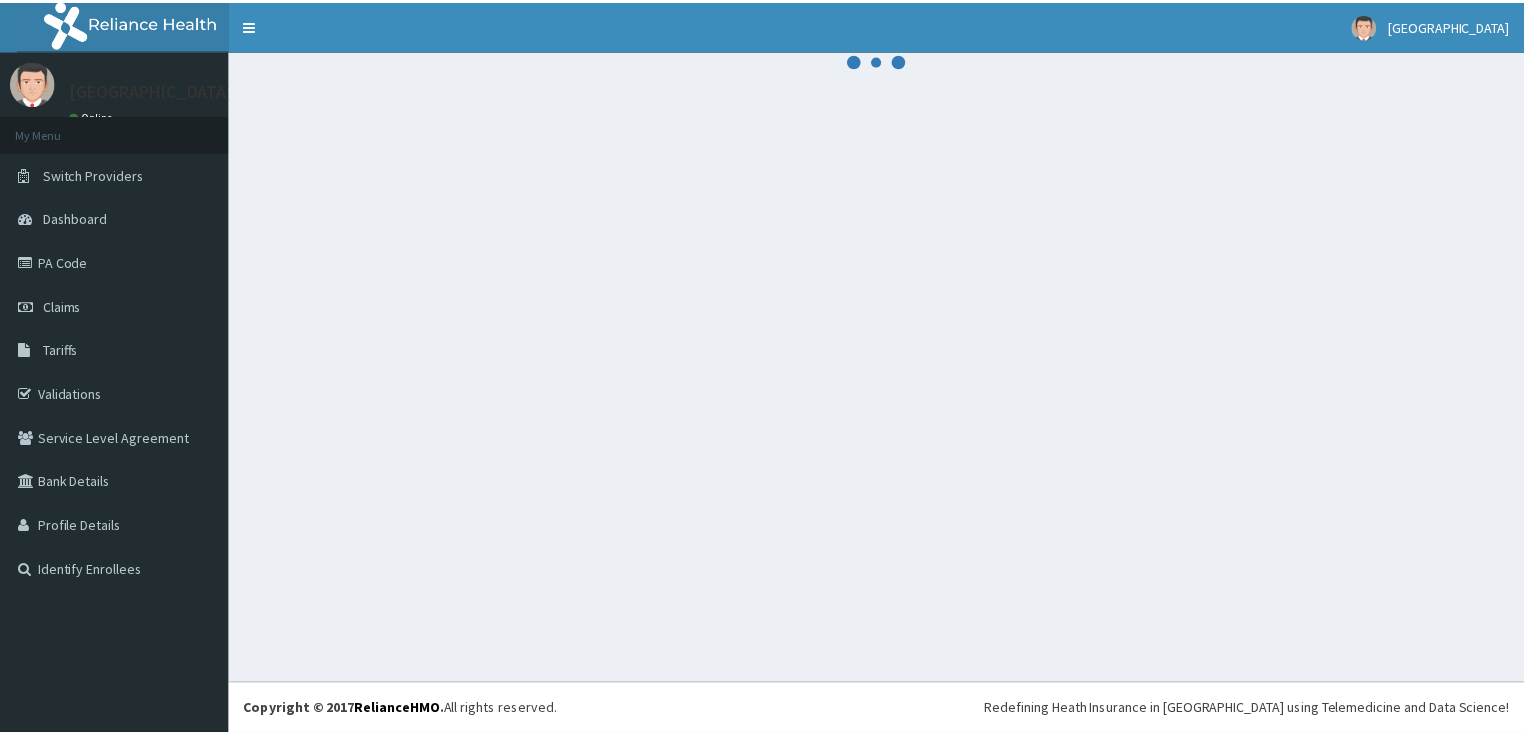 scroll, scrollTop: 0, scrollLeft: 0, axis: both 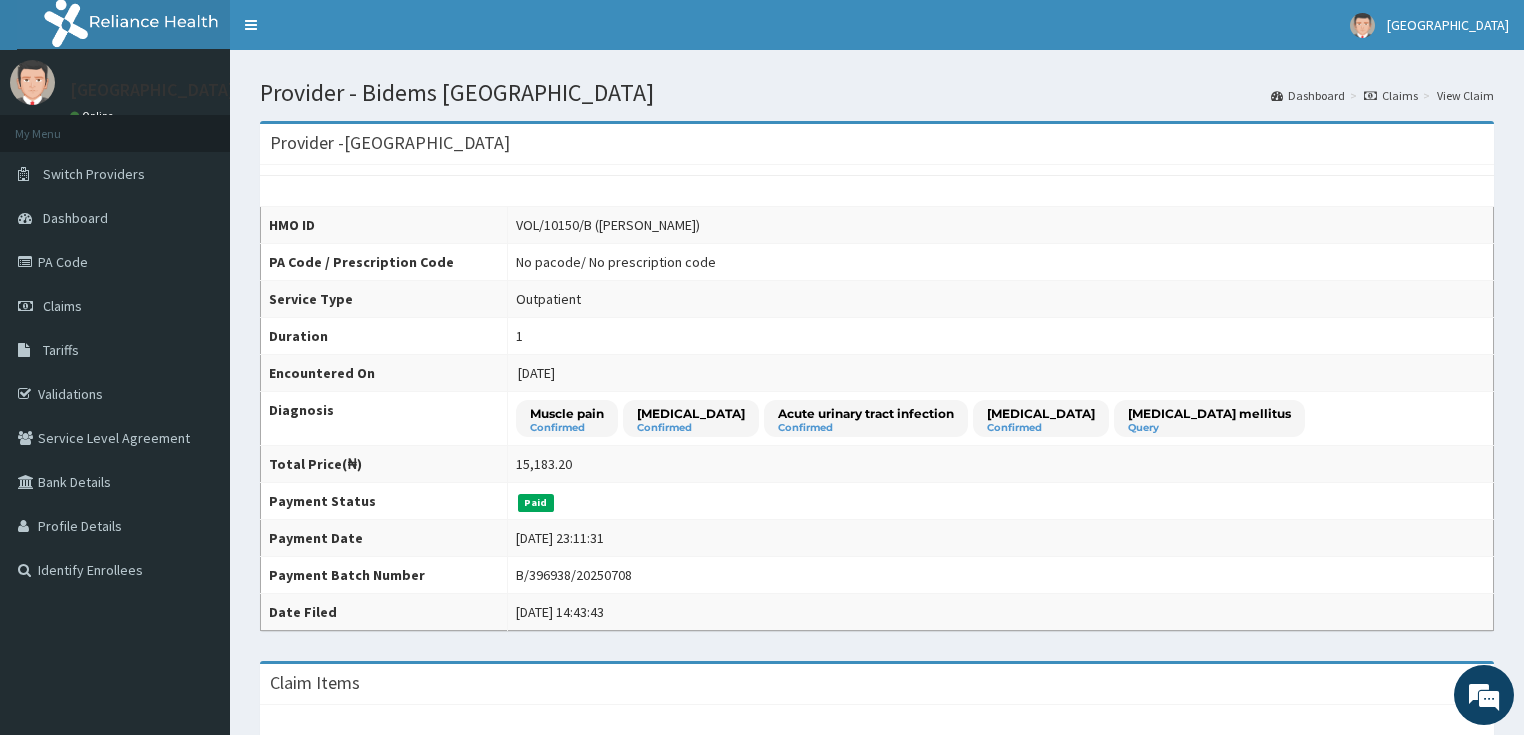 click on "Claims" at bounding box center (1391, 95) 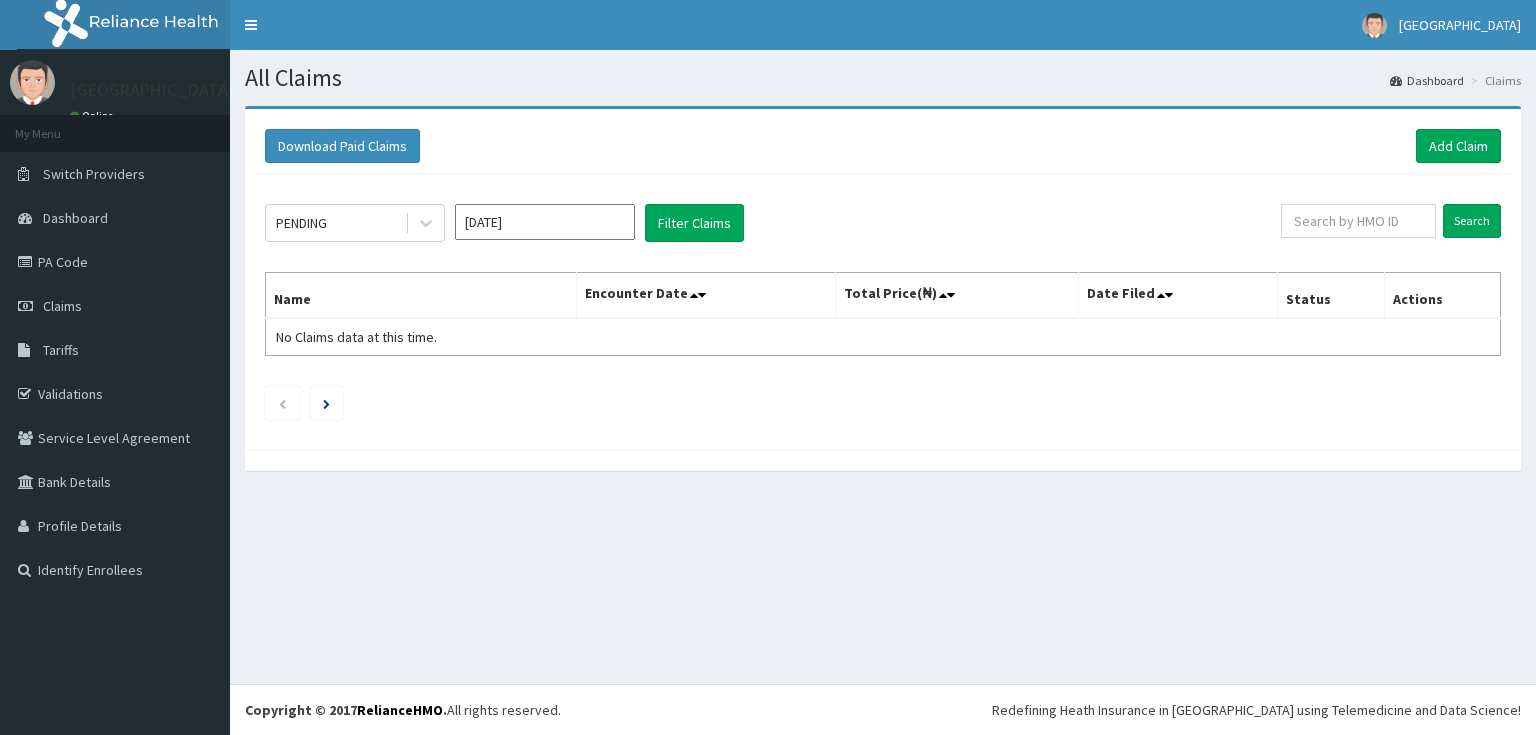 scroll, scrollTop: 0, scrollLeft: 0, axis: both 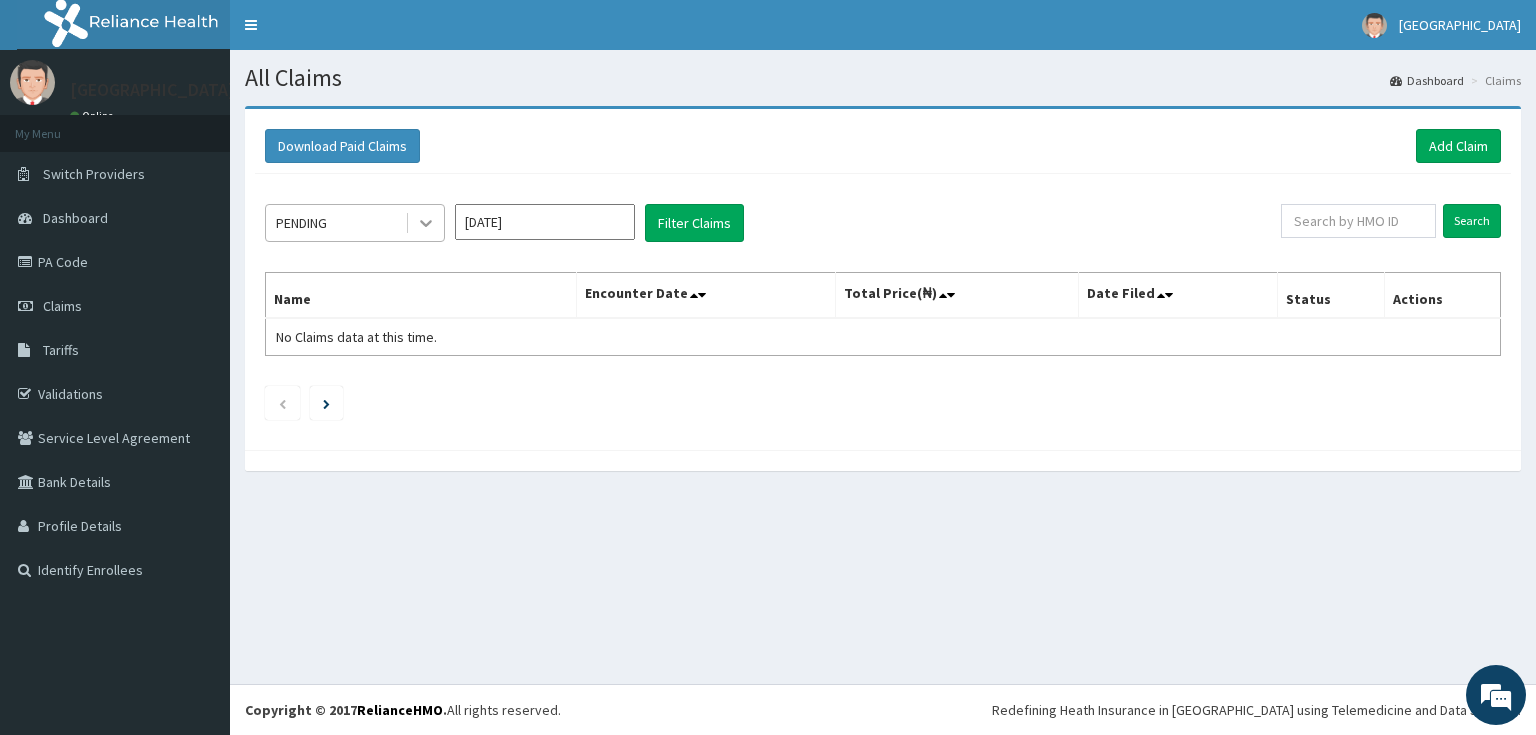 click 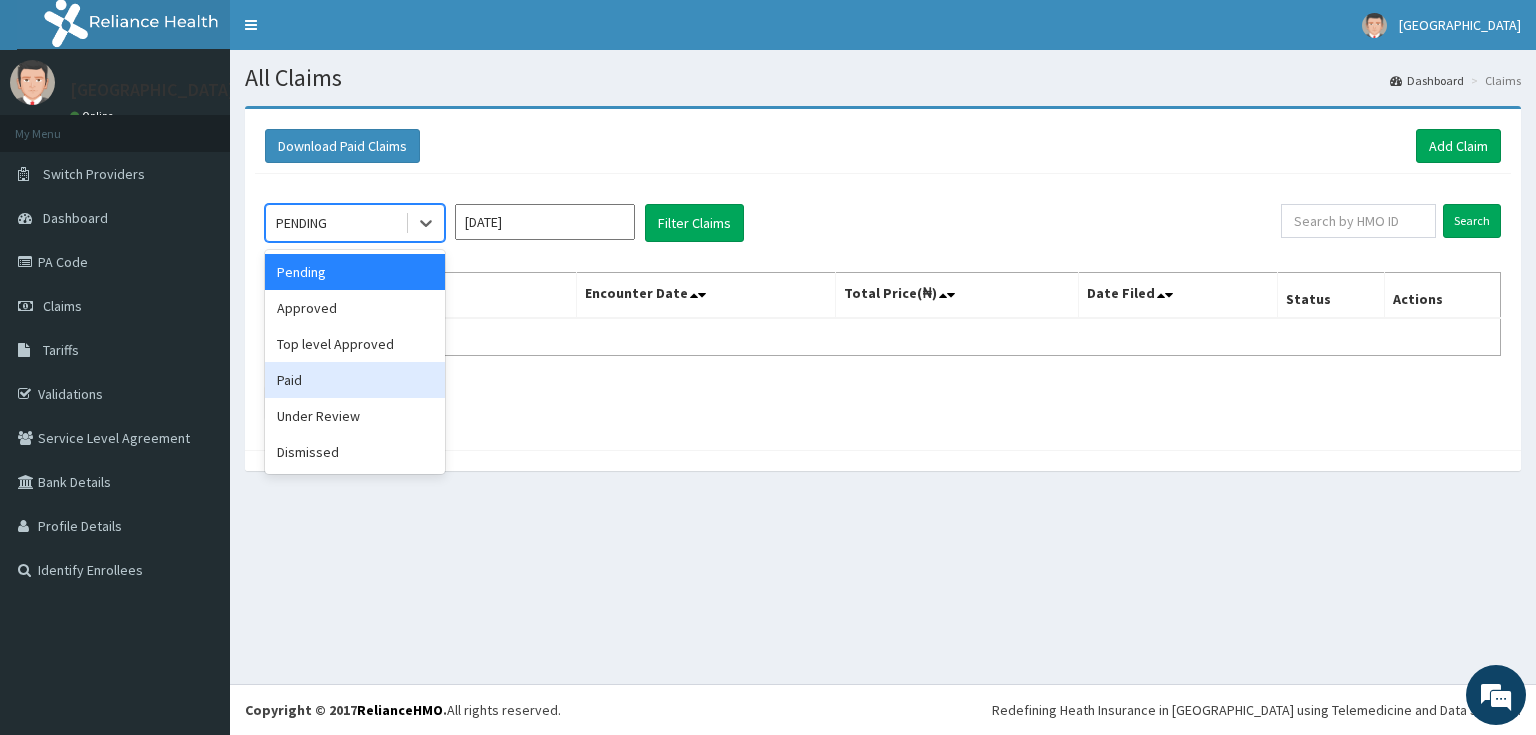 click on "Paid" at bounding box center [355, 380] 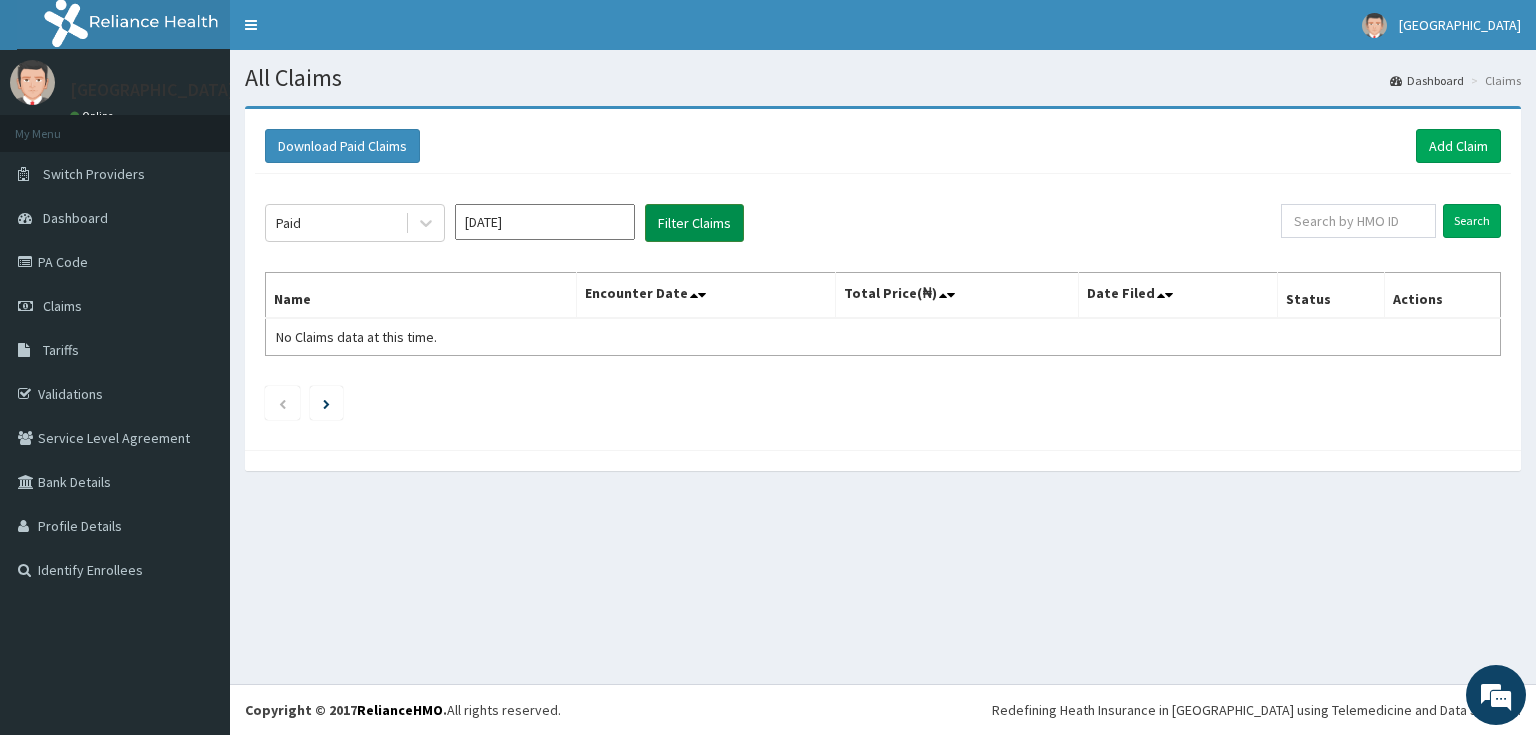 click on "Filter Claims" at bounding box center (694, 223) 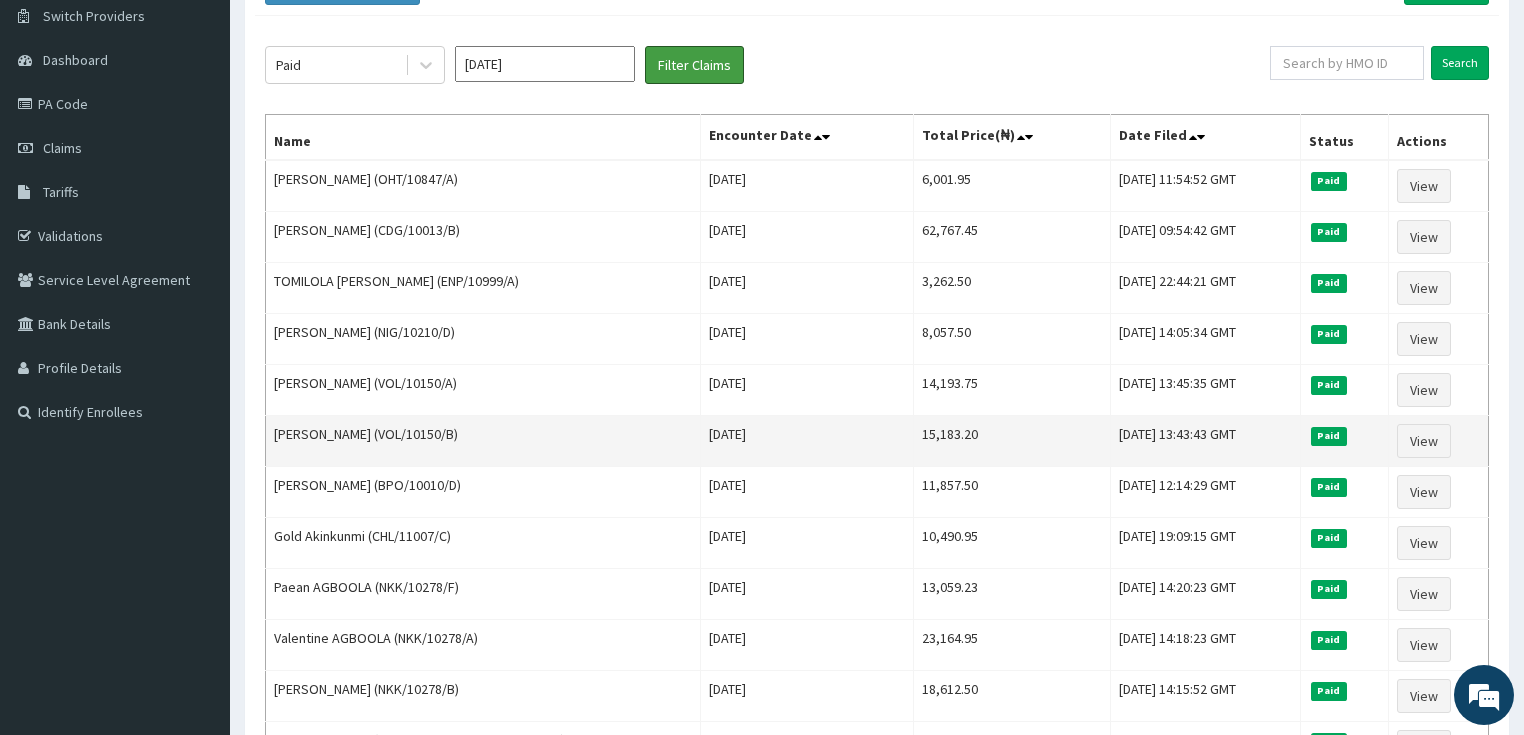 scroll, scrollTop: 160, scrollLeft: 0, axis: vertical 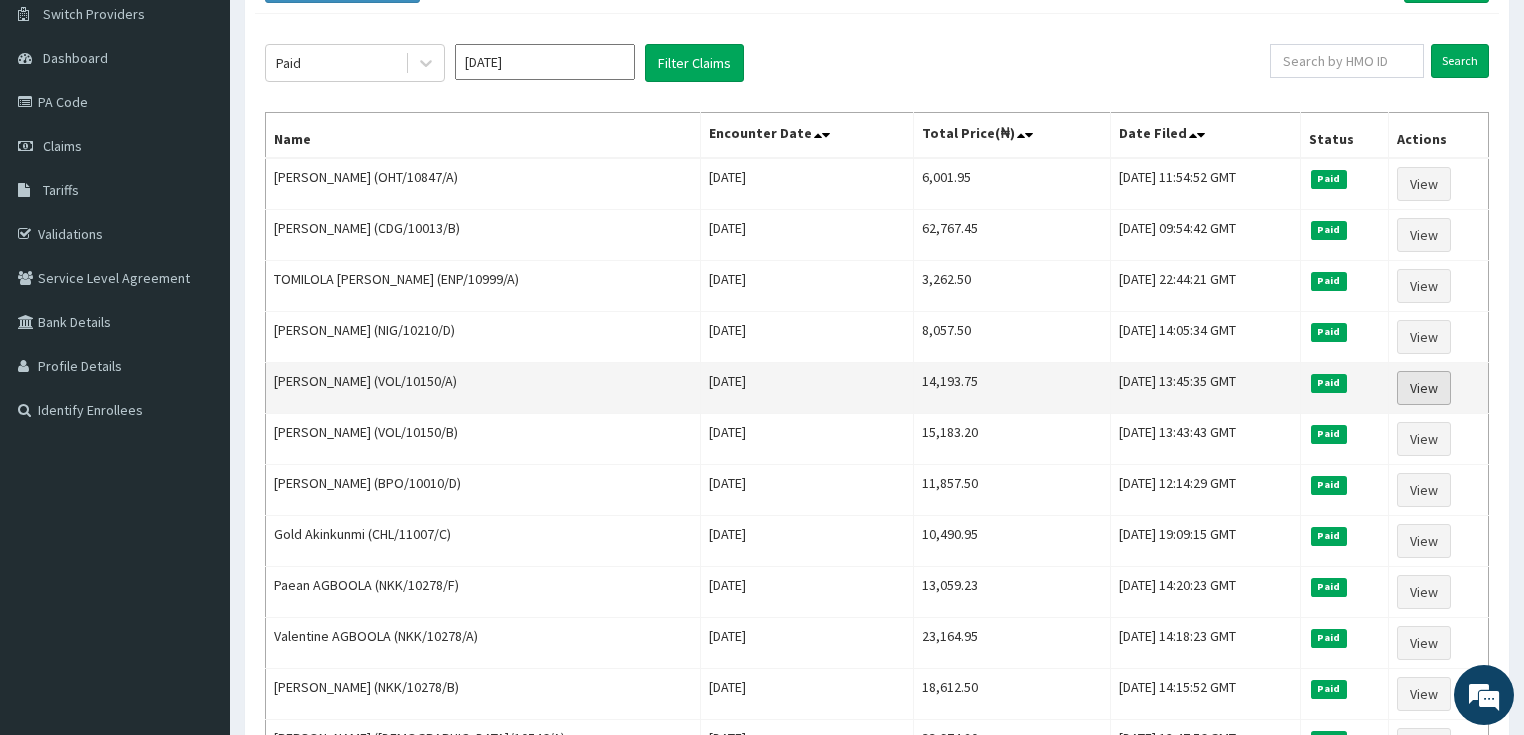 click on "View" at bounding box center (1424, 388) 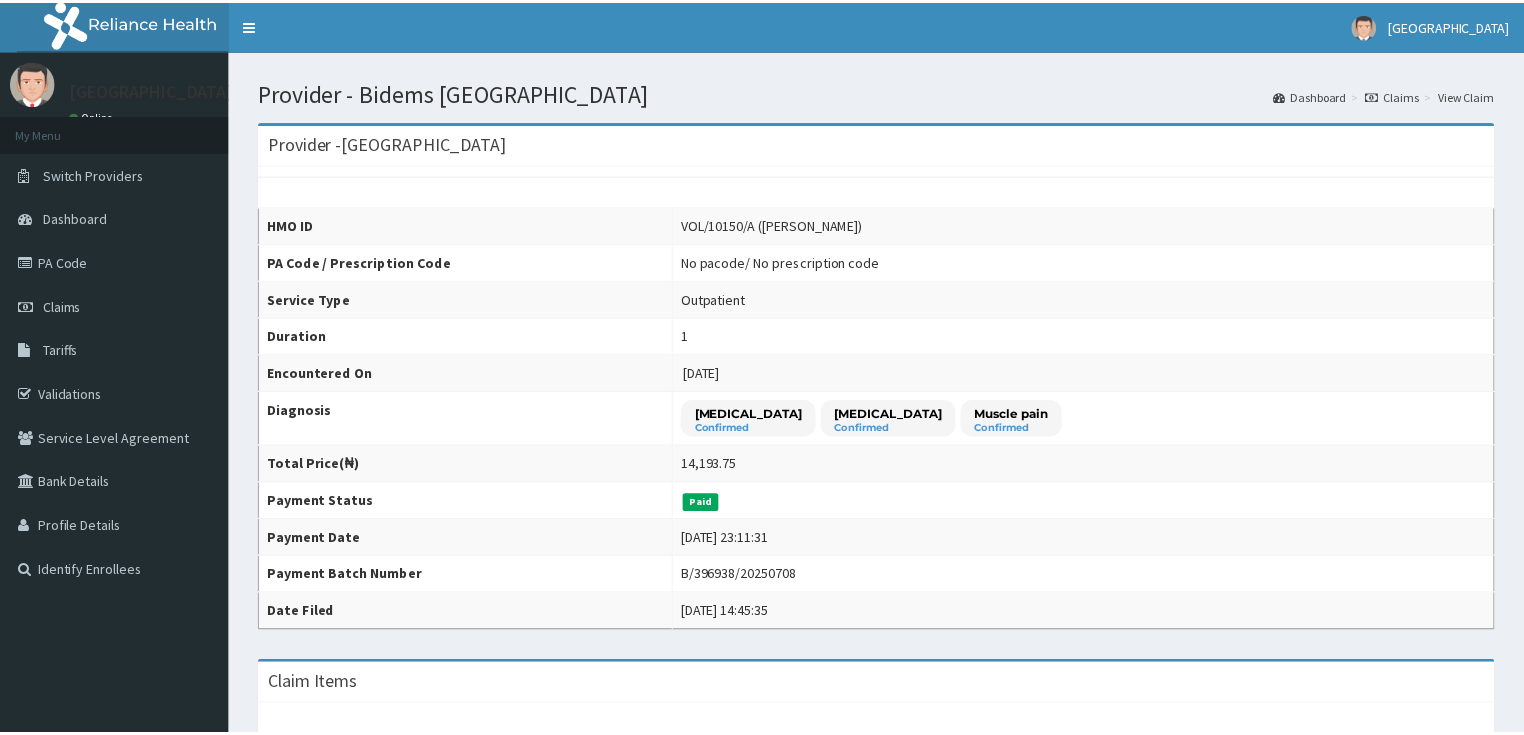 scroll, scrollTop: 0, scrollLeft: 0, axis: both 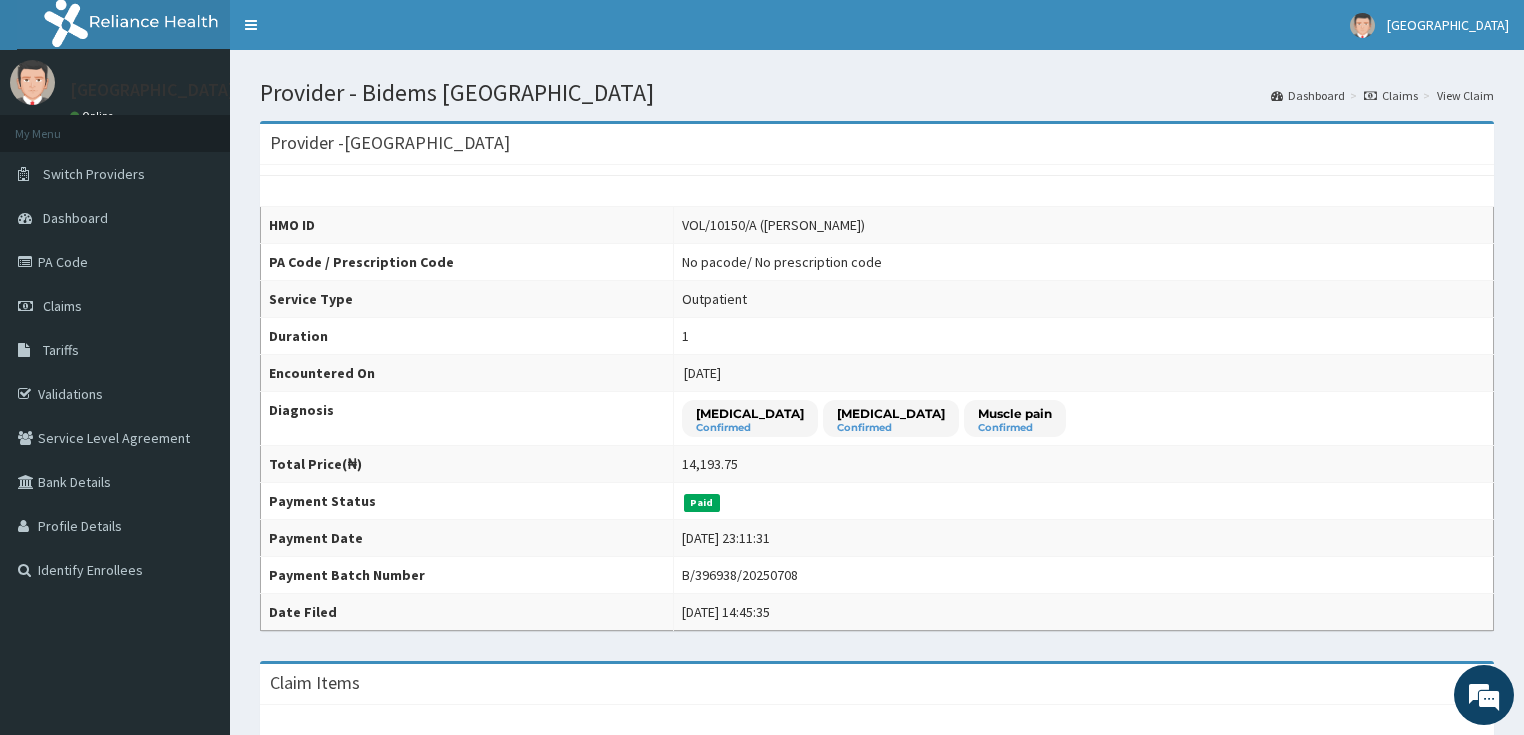 click on "Claims" at bounding box center (1391, 95) 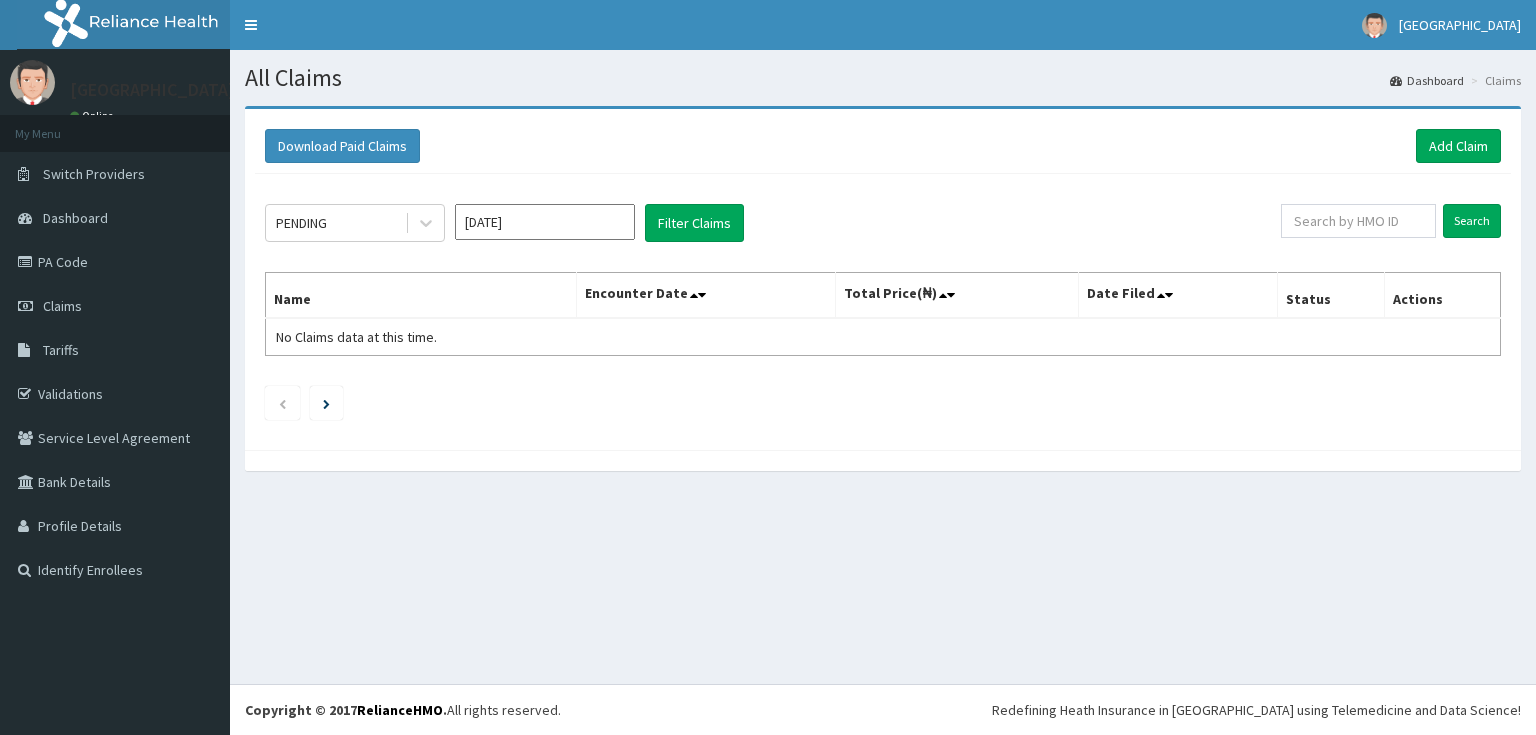 scroll, scrollTop: 0, scrollLeft: 0, axis: both 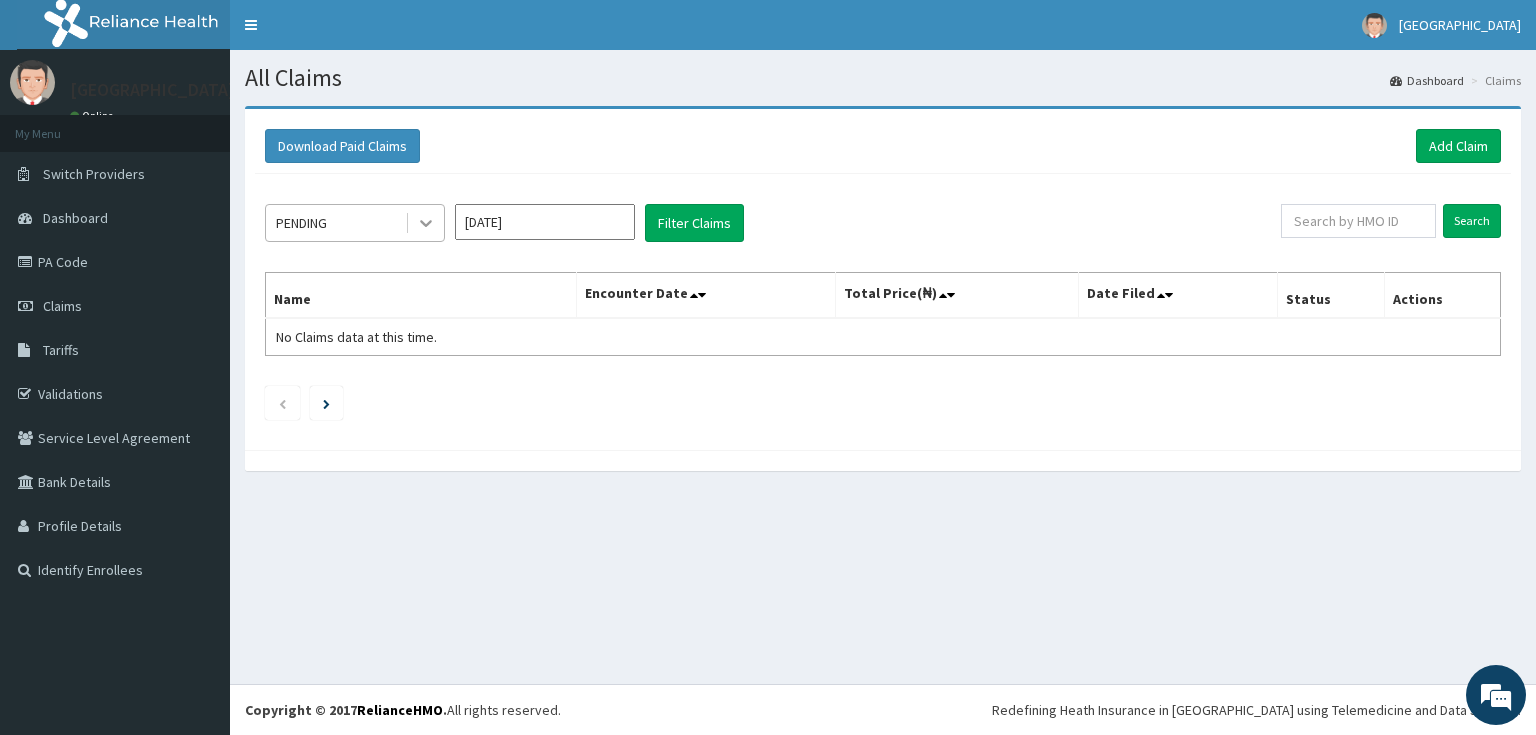 click 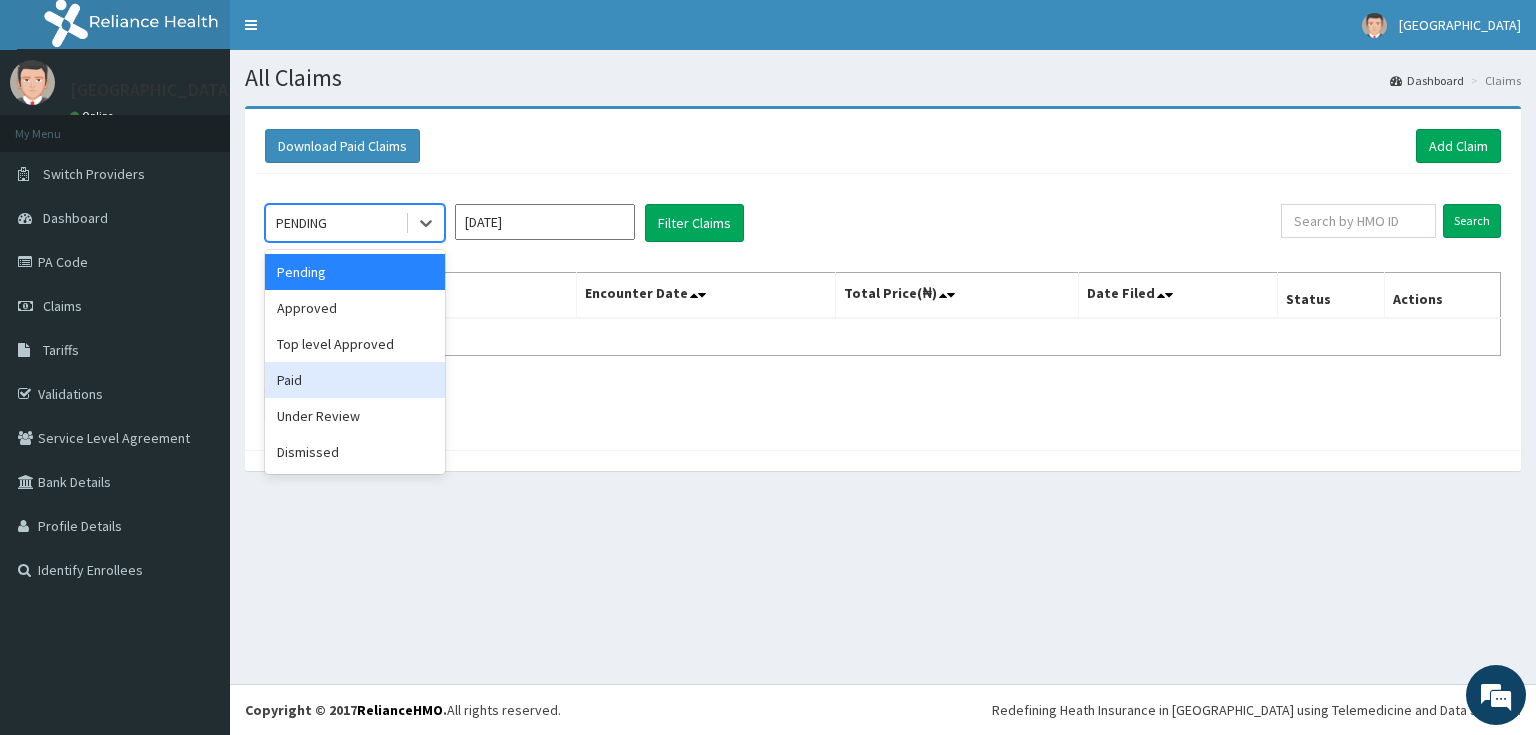 click on "Paid" at bounding box center [355, 380] 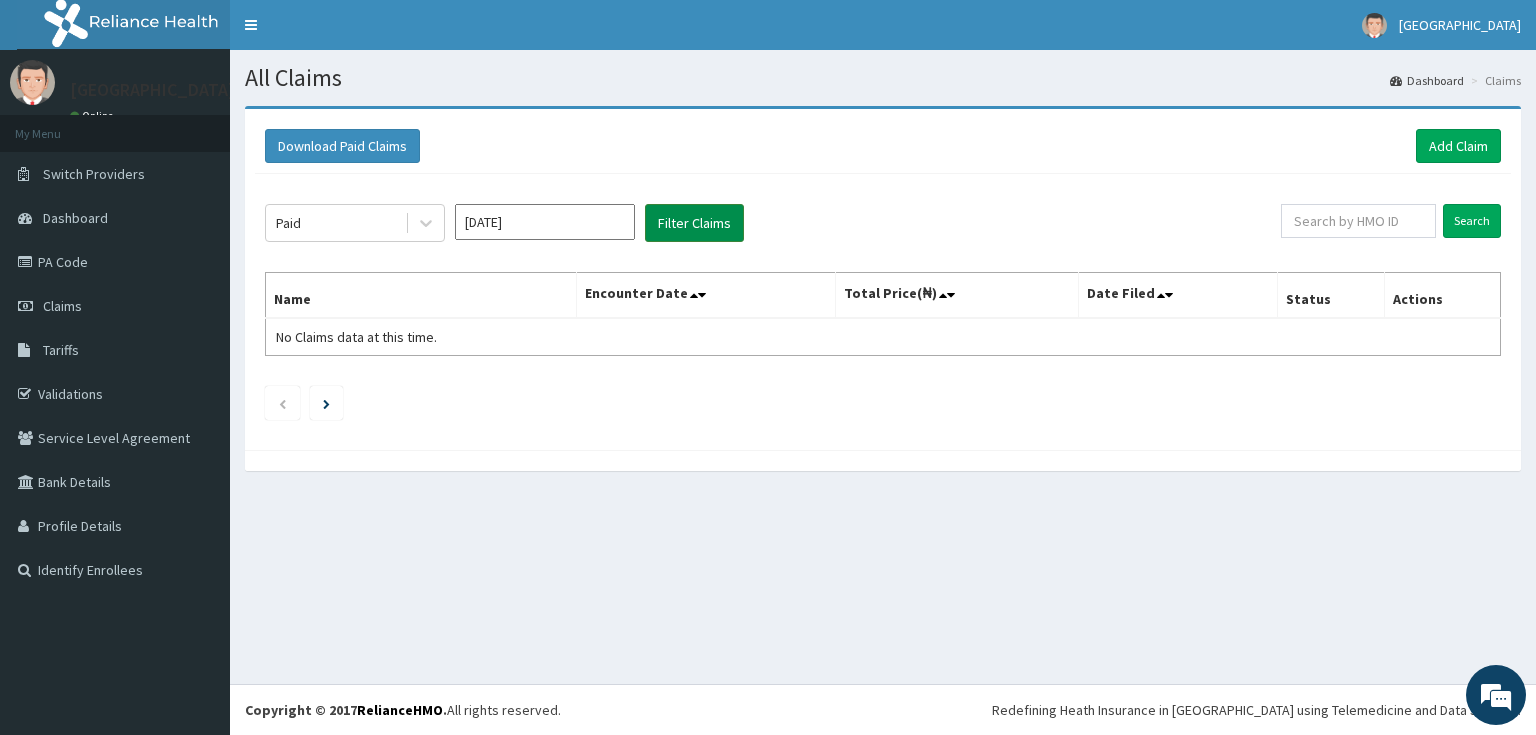 click on "Filter Claims" at bounding box center [694, 223] 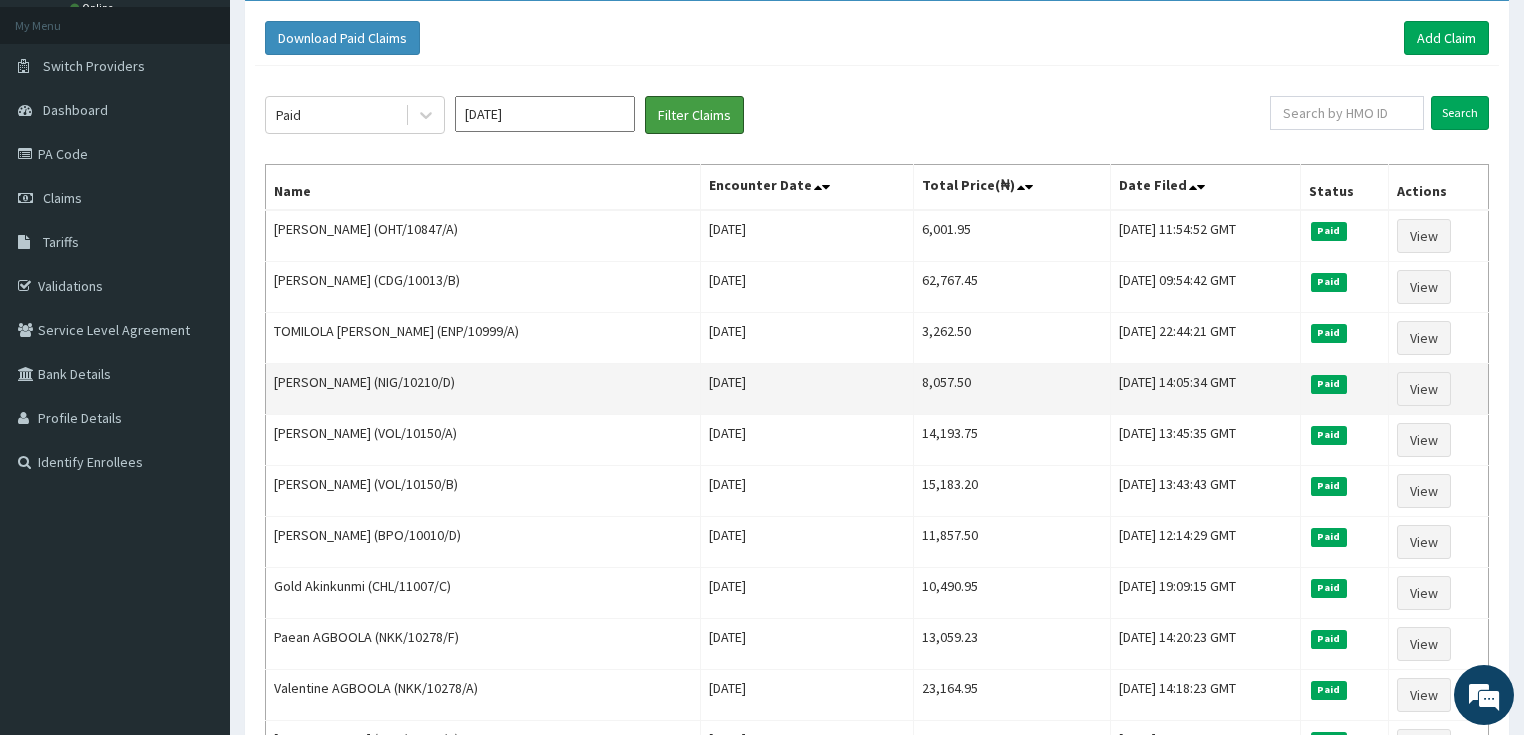 scroll, scrollTop: 160, scrollLeft: 0, axis: vertical 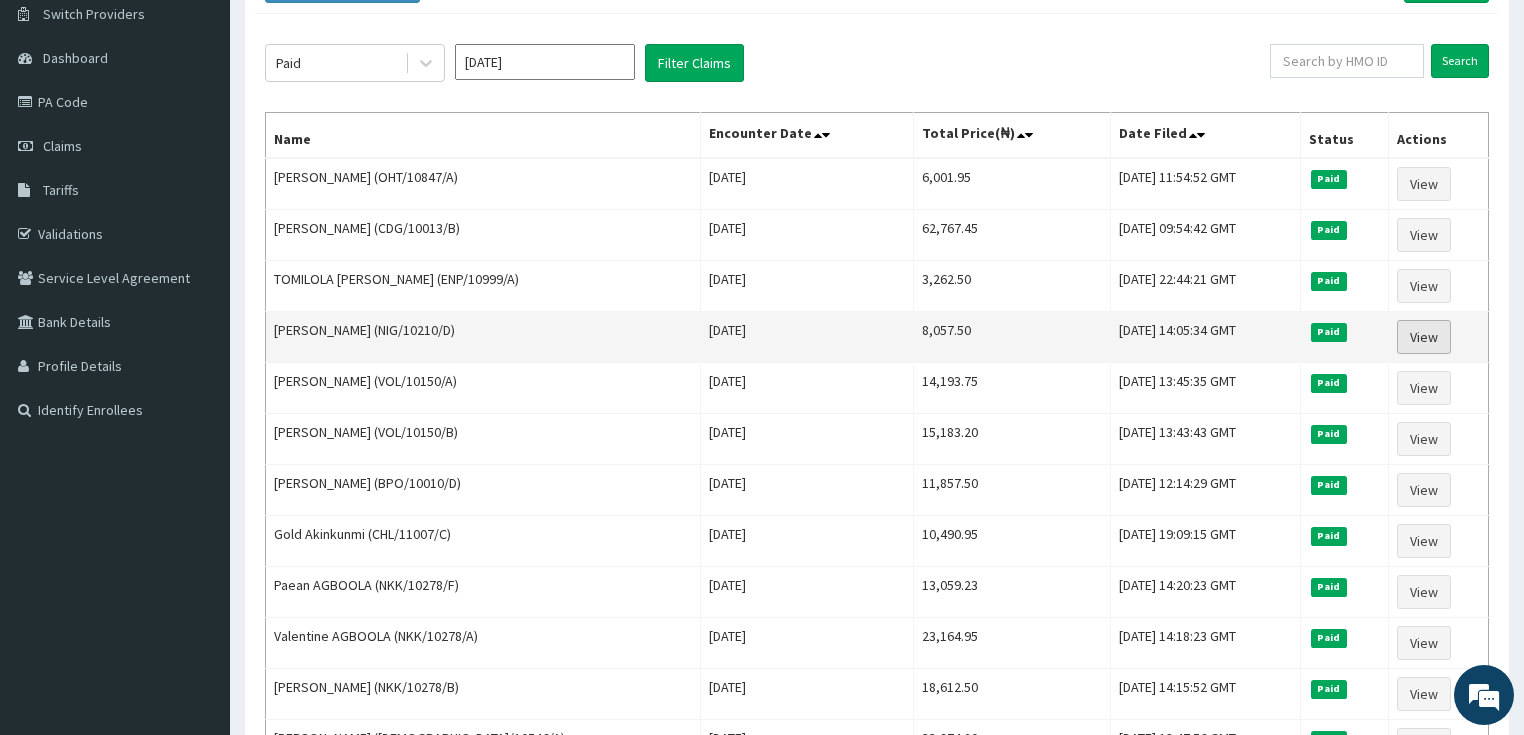 click on "View" at bounding box center [1424, 337] 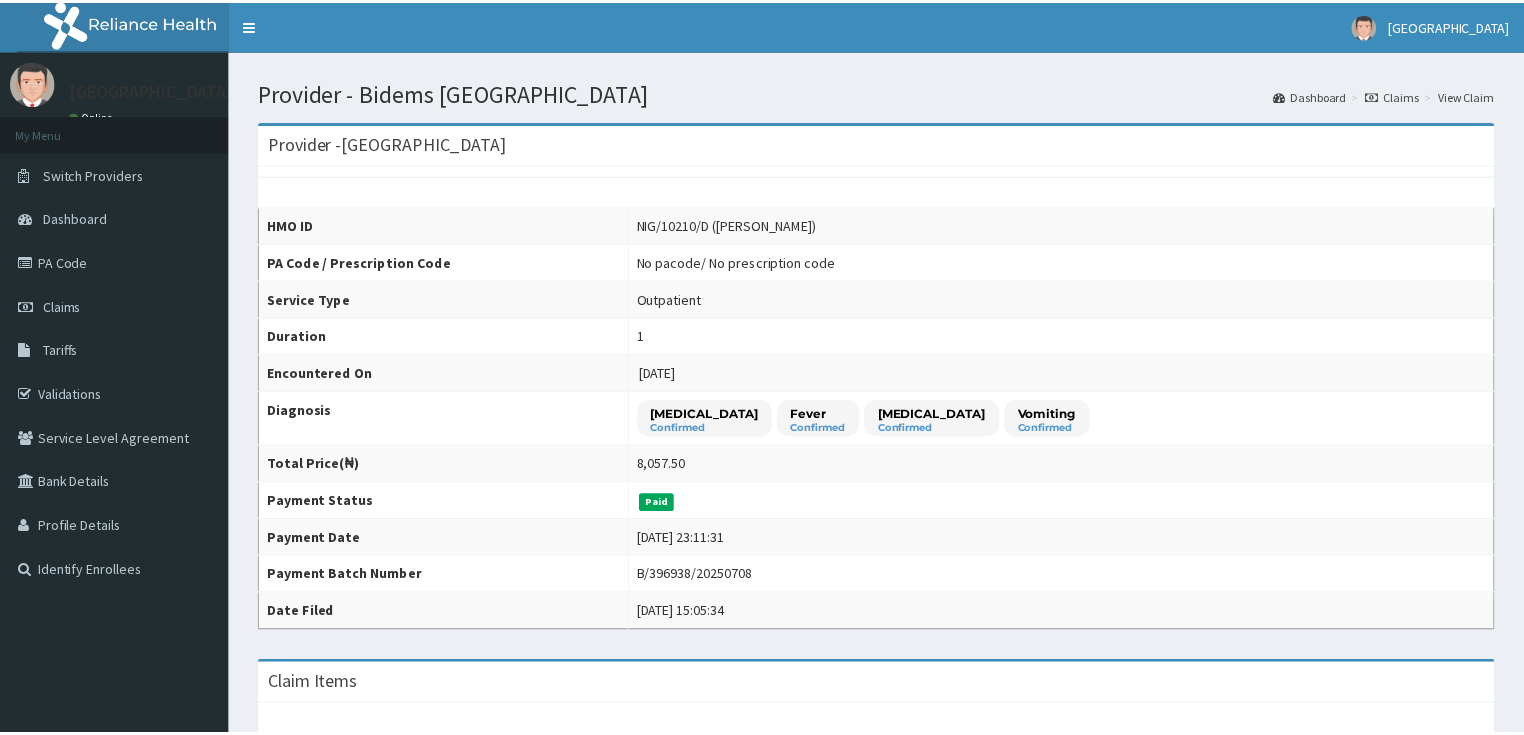 scroll, scrollTop: 0, scrollLeft: 0, axis: both 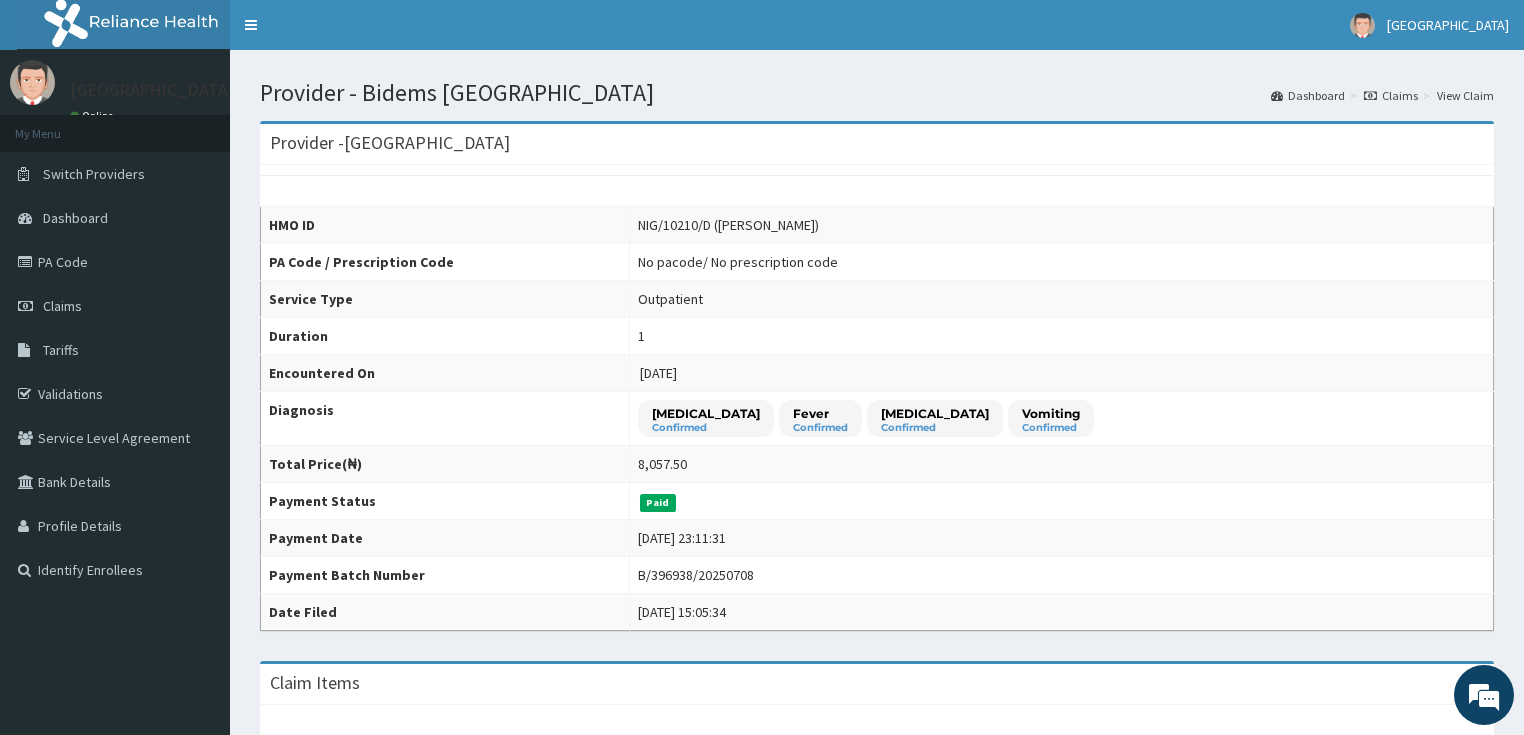 click on "Dashboard Claims View Claim" at bounding box center [1382, 95] 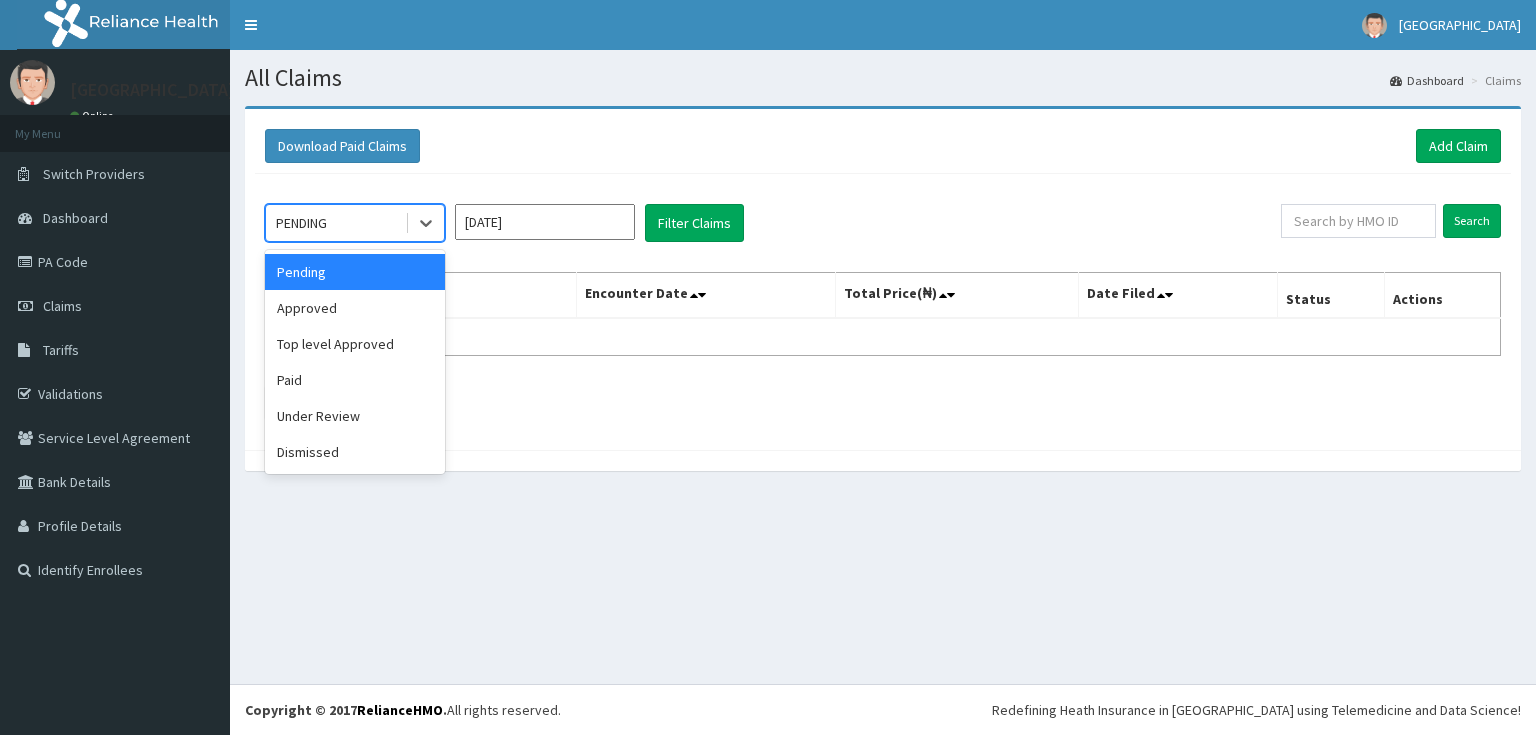 scroll, scrollTop: 0, scrollLeft: 0, axis: both 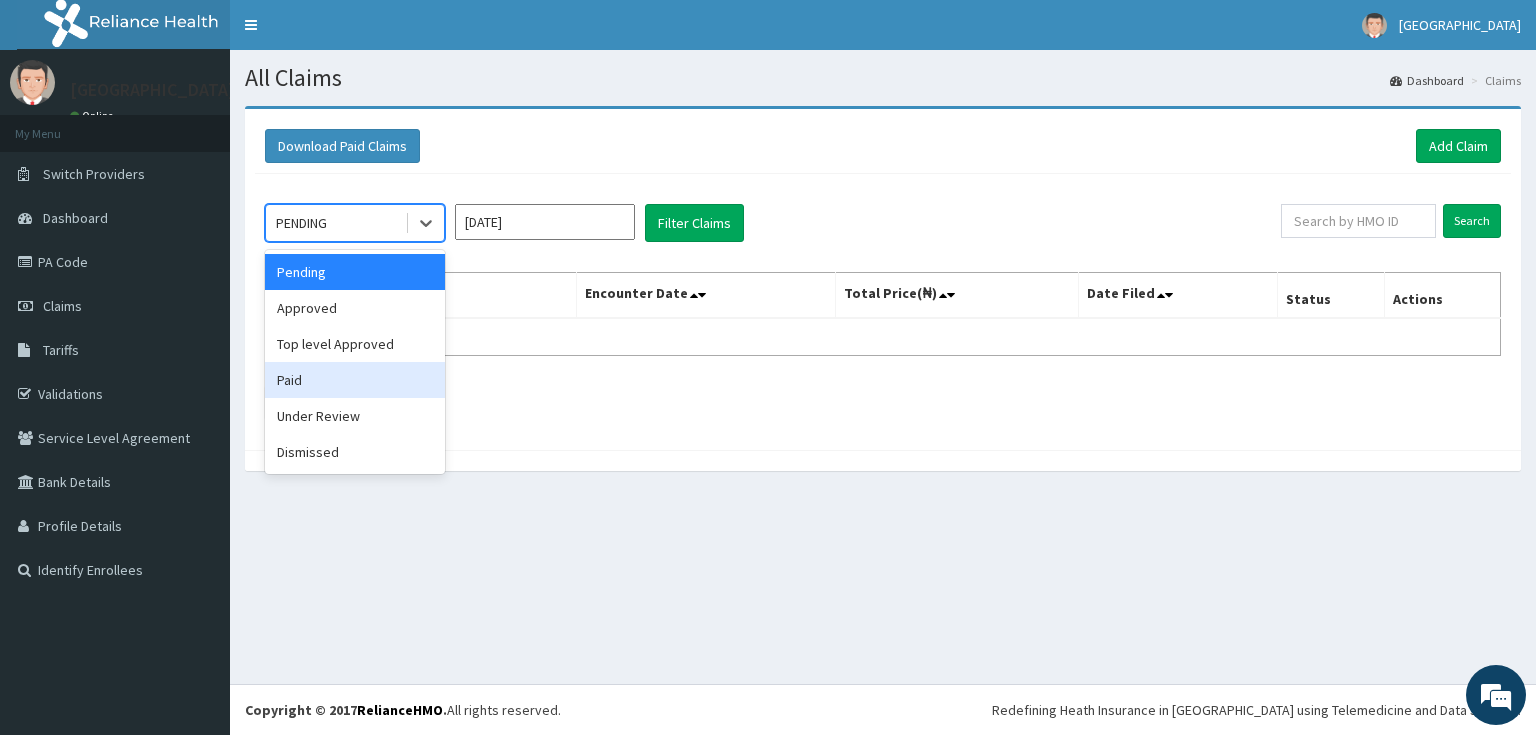 click on "Paid" at bounding box center (355, 380) 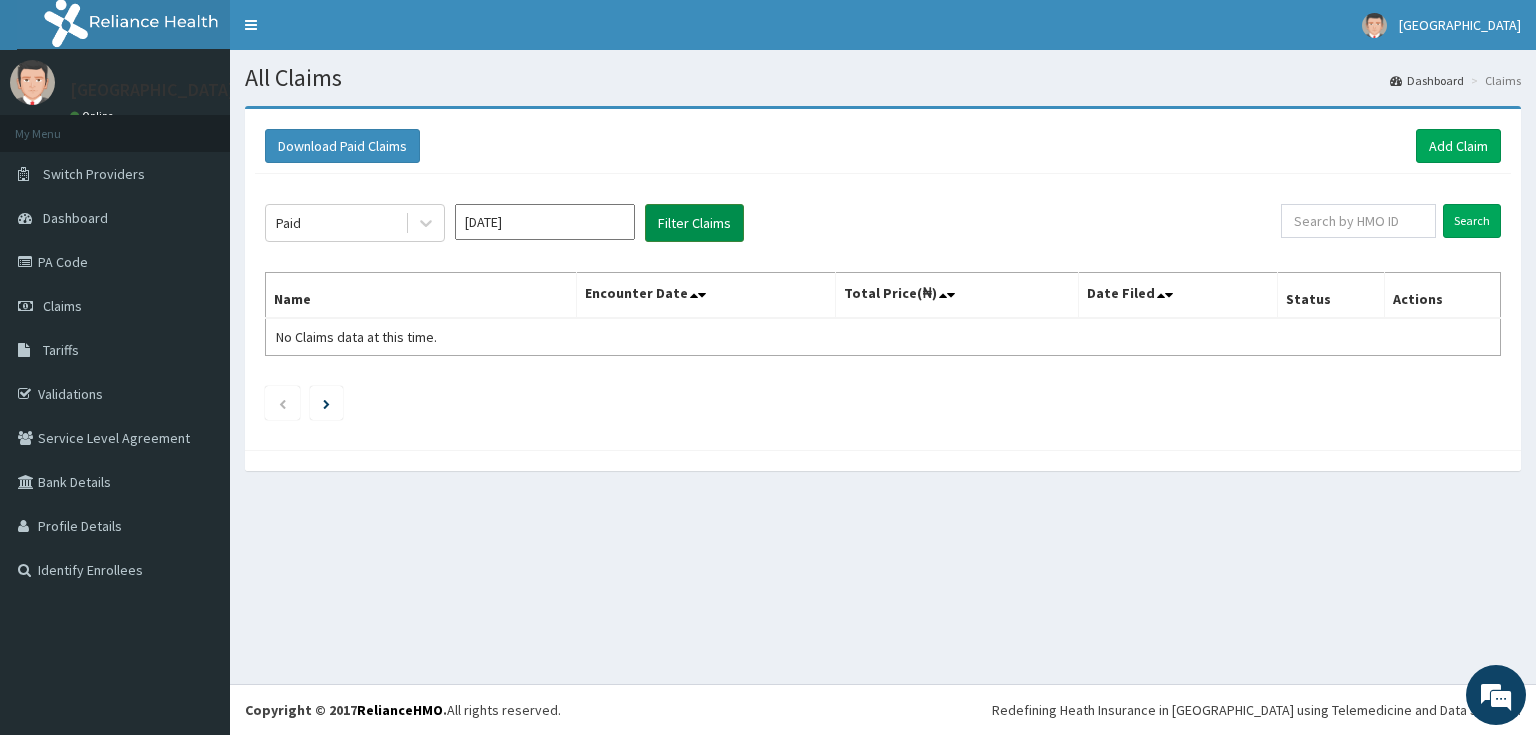click on "Filter Claims" at bounding box center (694, 223) 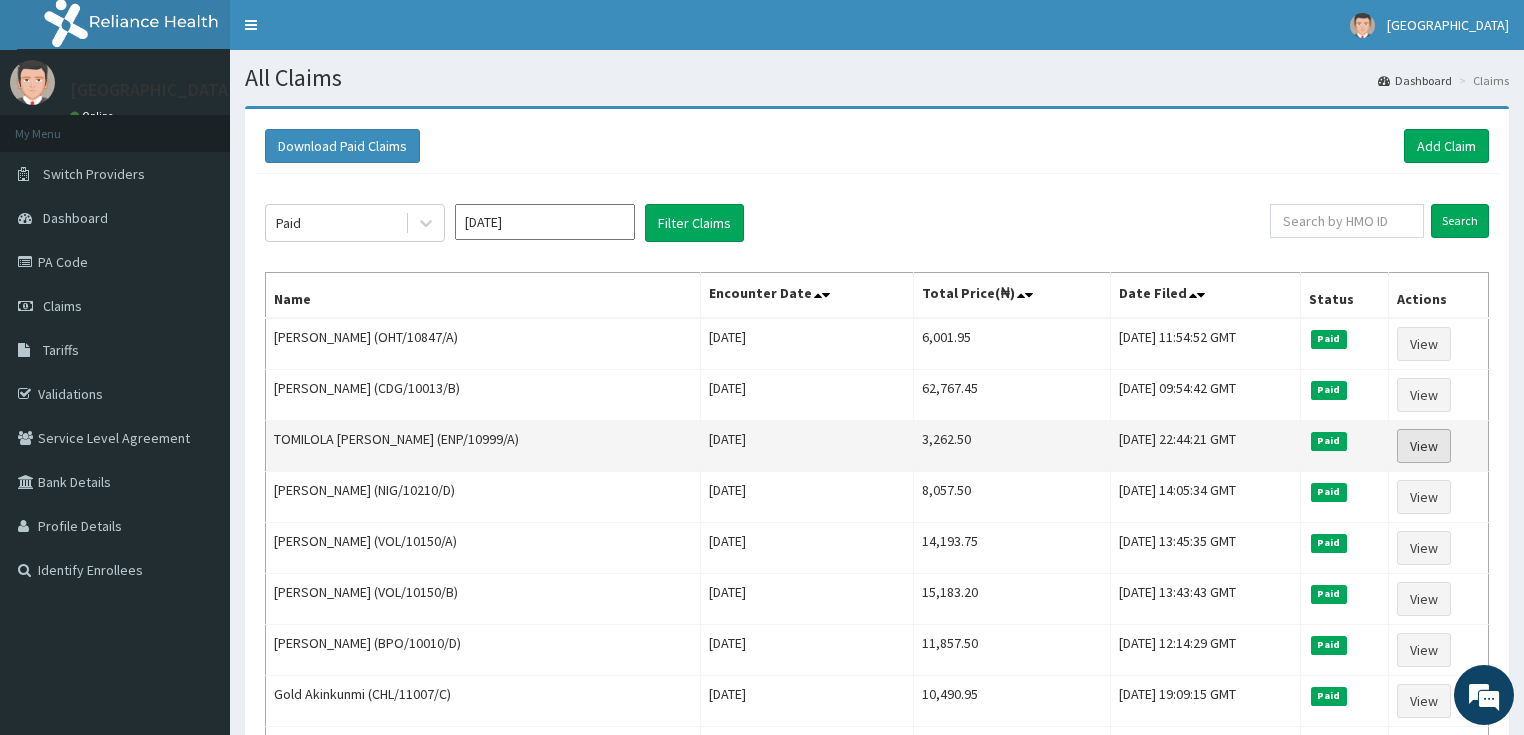 click on "View" at bounding box center (1424, 446) 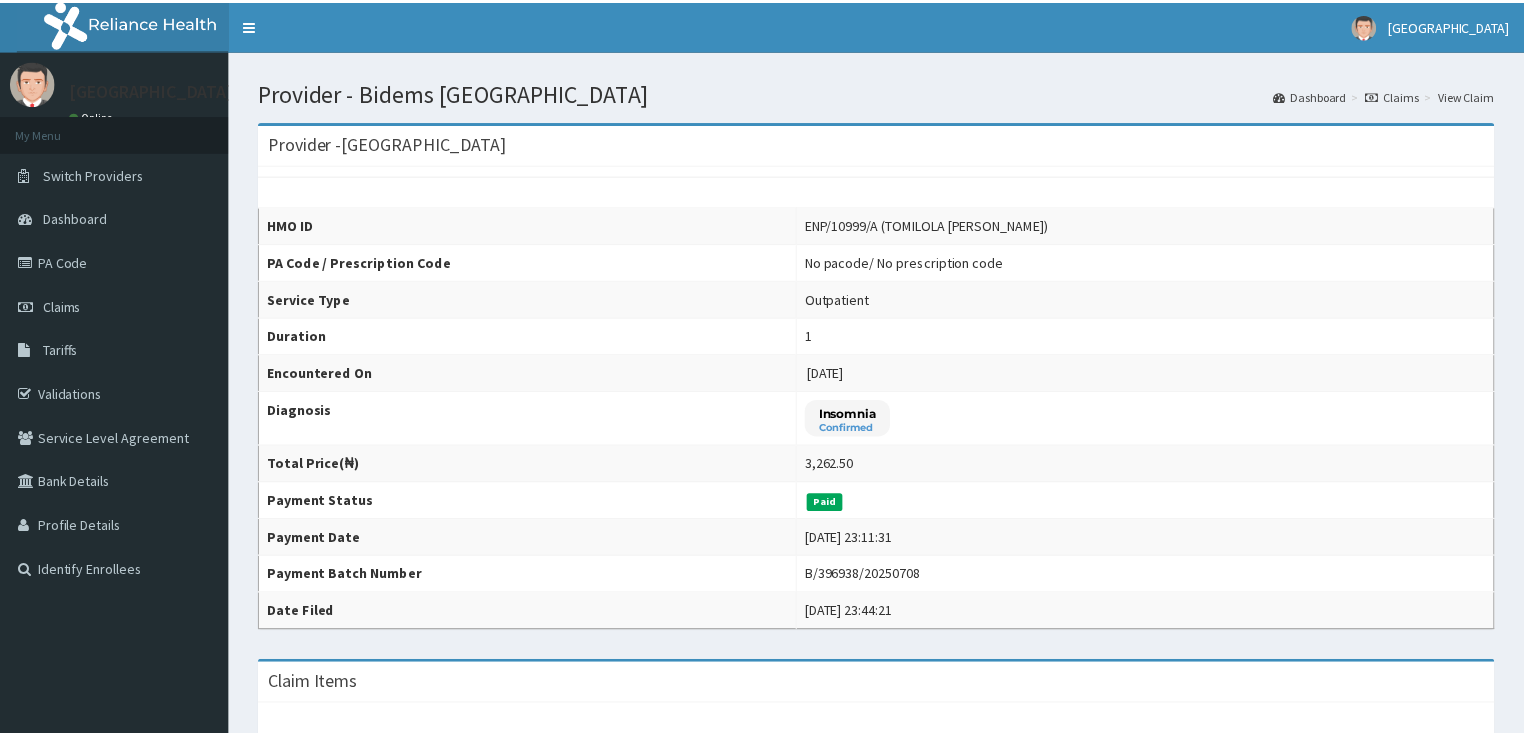 scroll, scrollTop: 0, scrollLeft: 0, axis: both 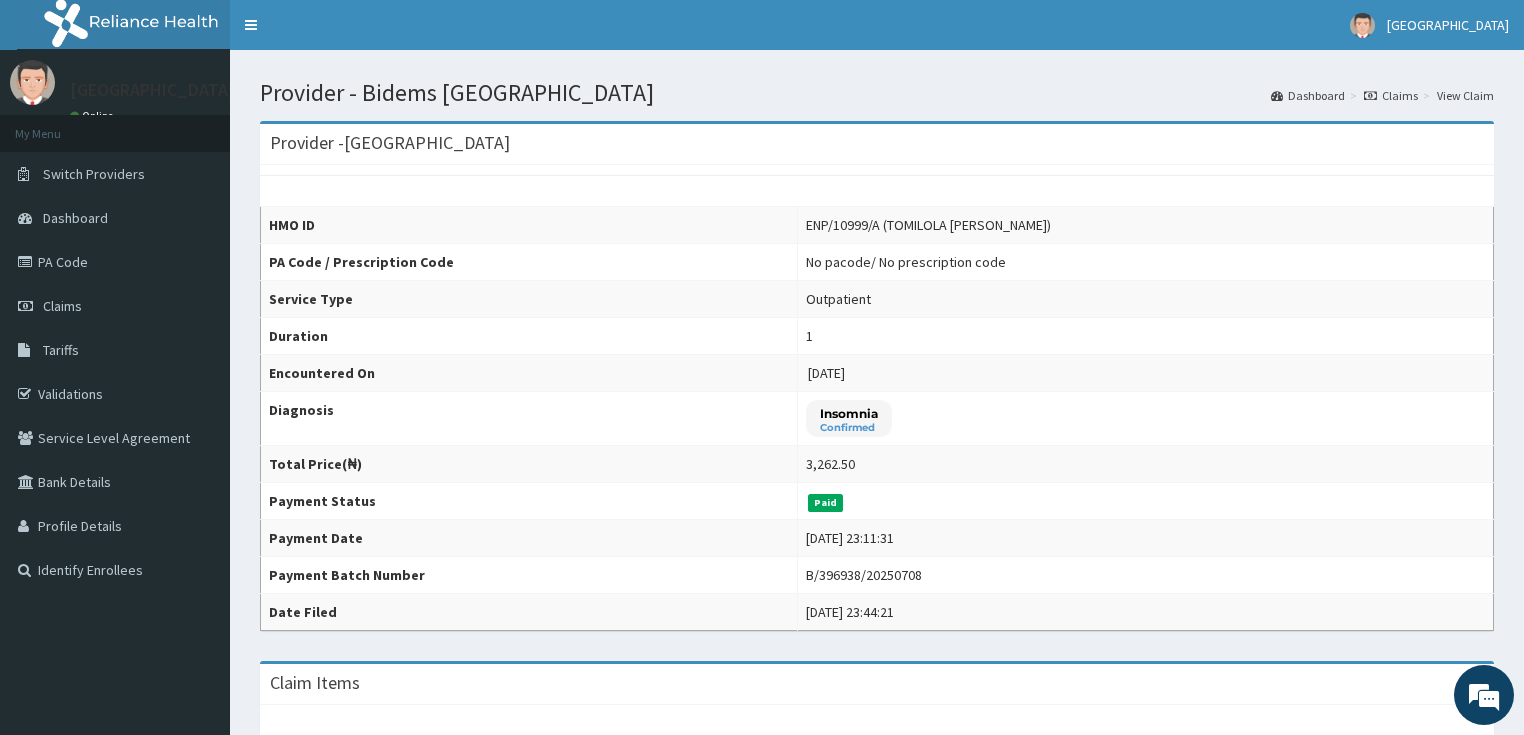 click on "Claims" at bounding box center [1391, 95] 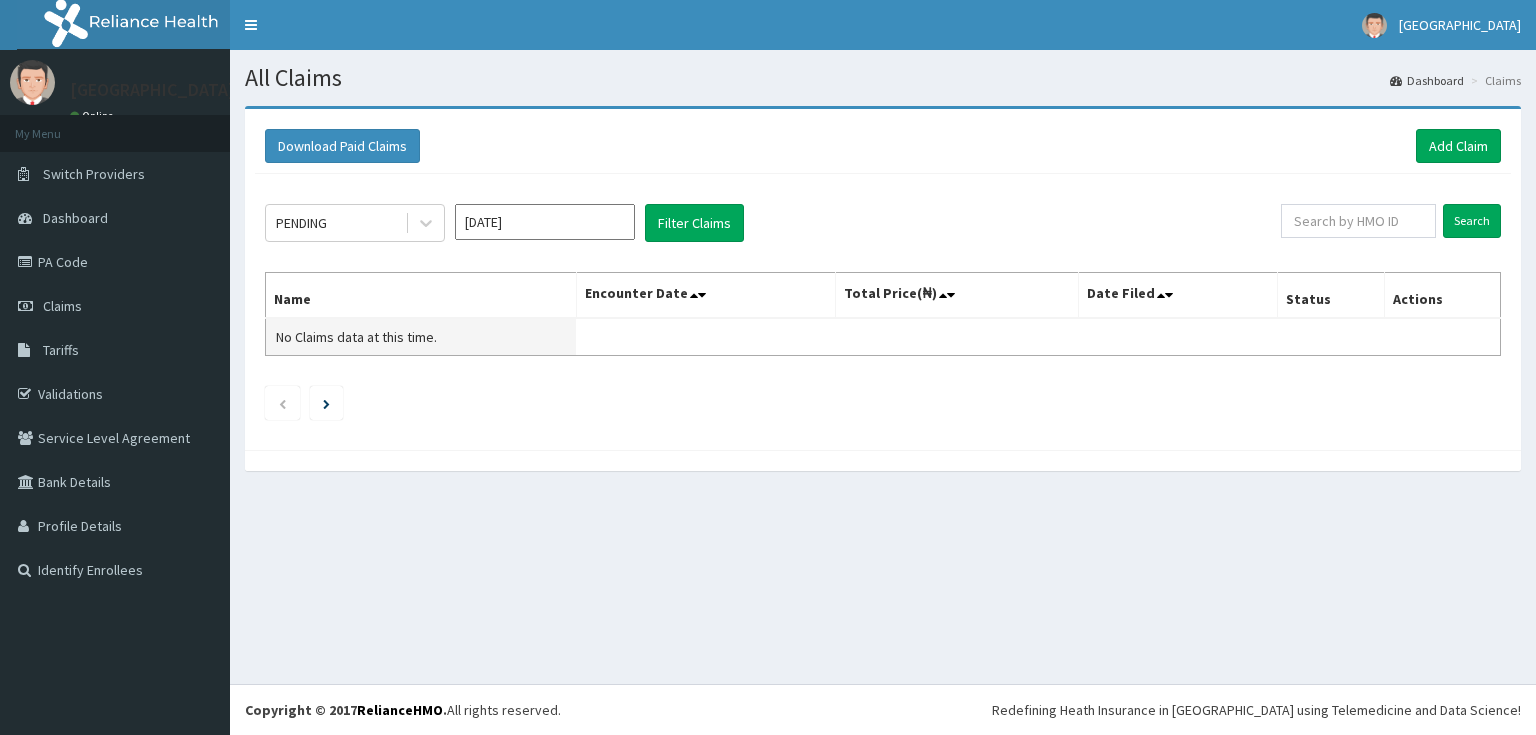 scroll, scrollTop: 0, scrollLeft: 0, axis: both 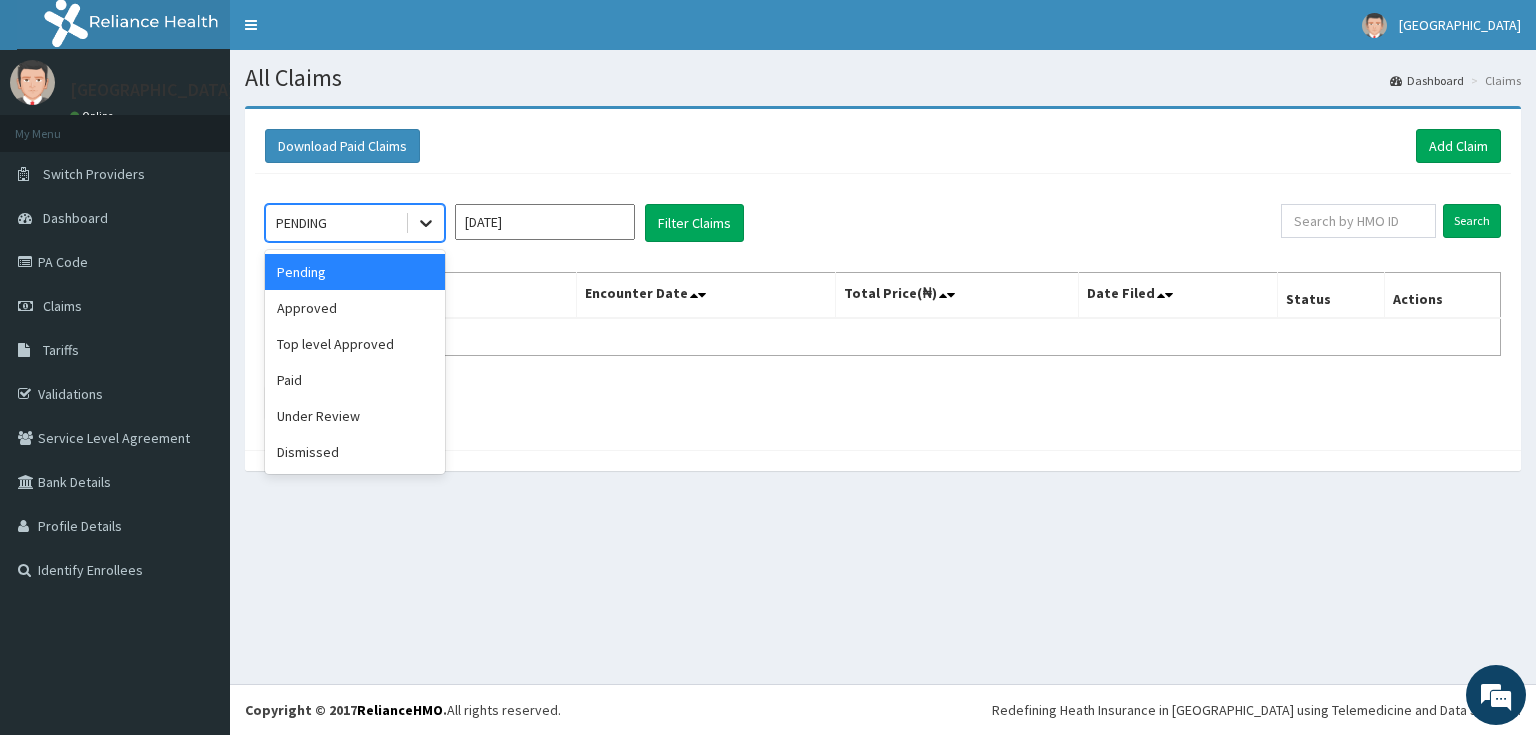 click 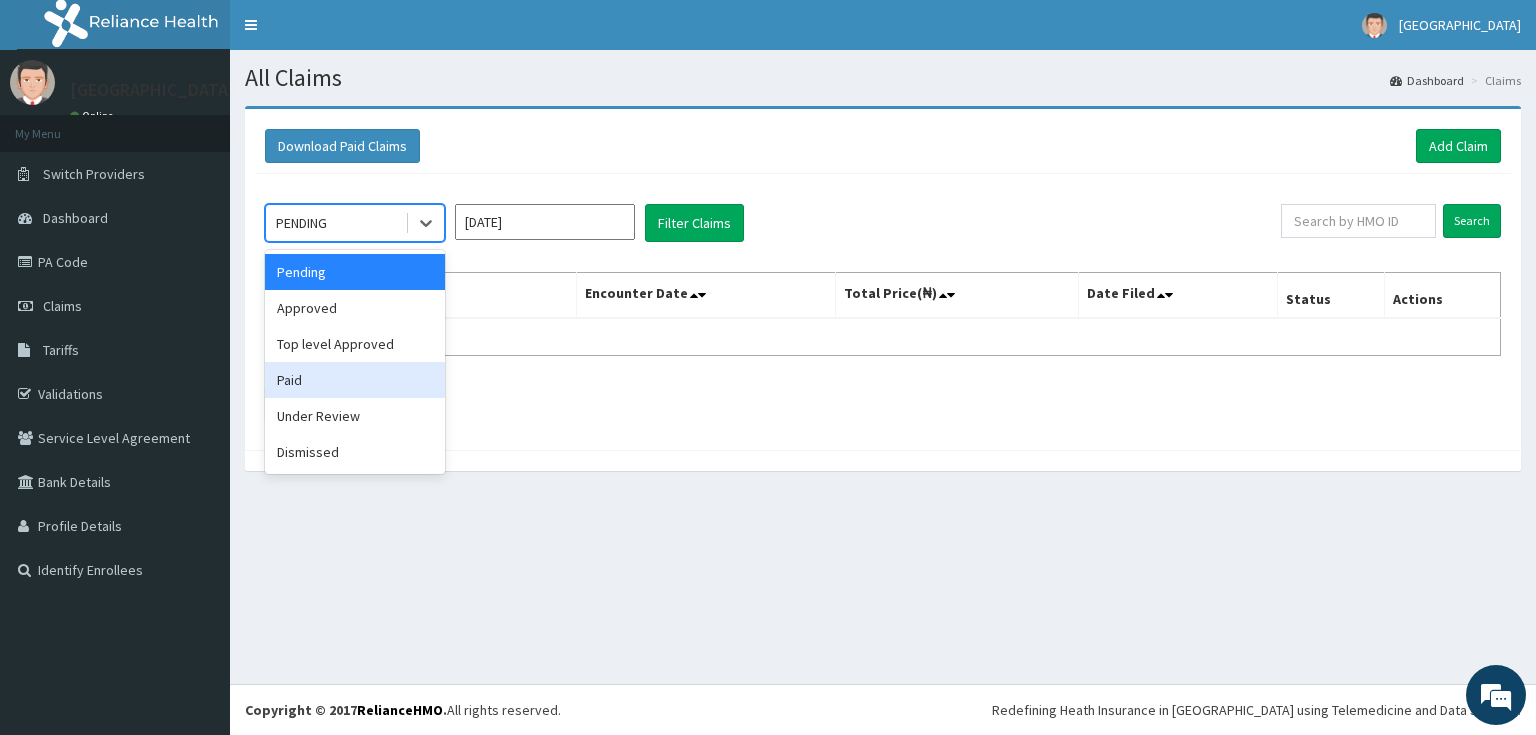 click on "Paid" at bounding box center (355, 380) 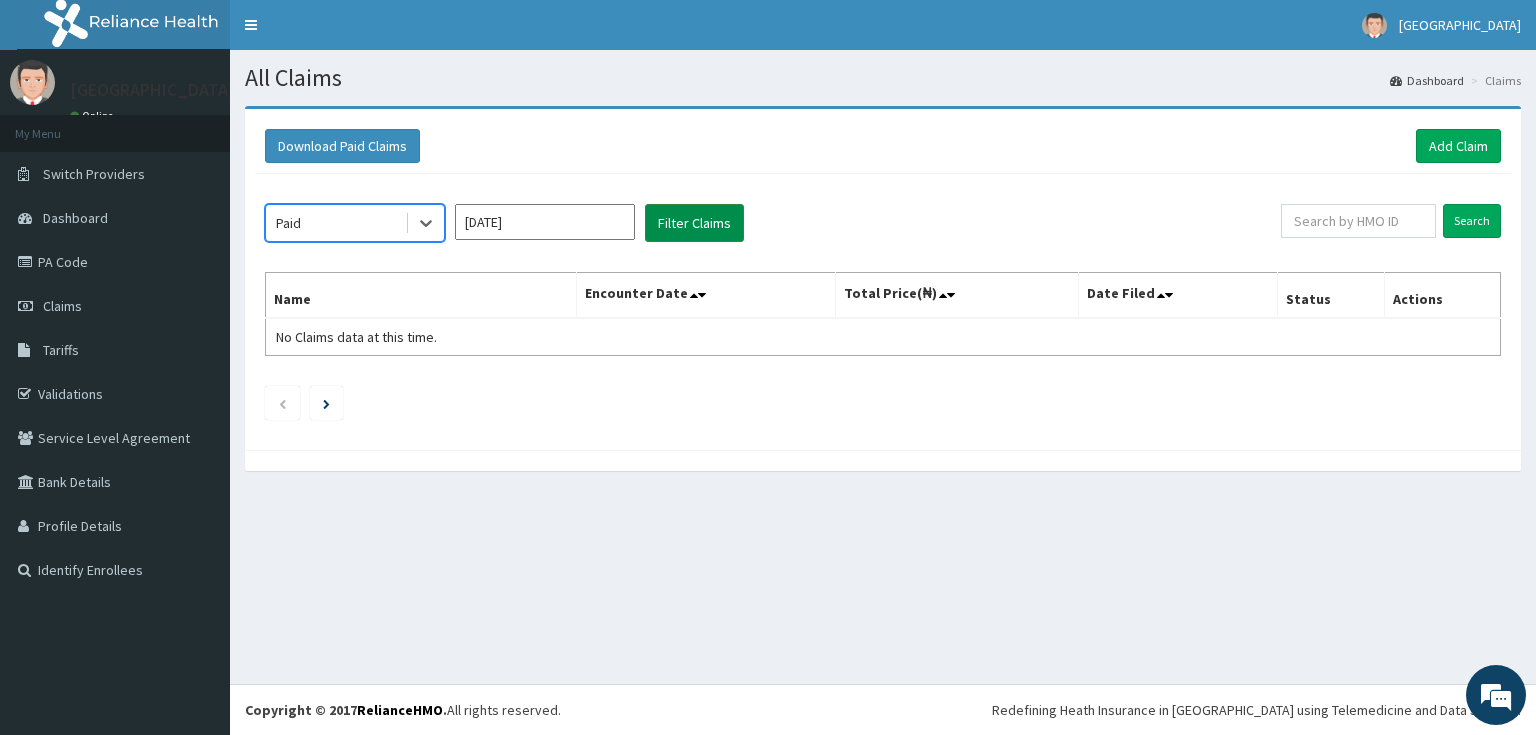 click on "Filter Claims" at bounding box center [694, 223] 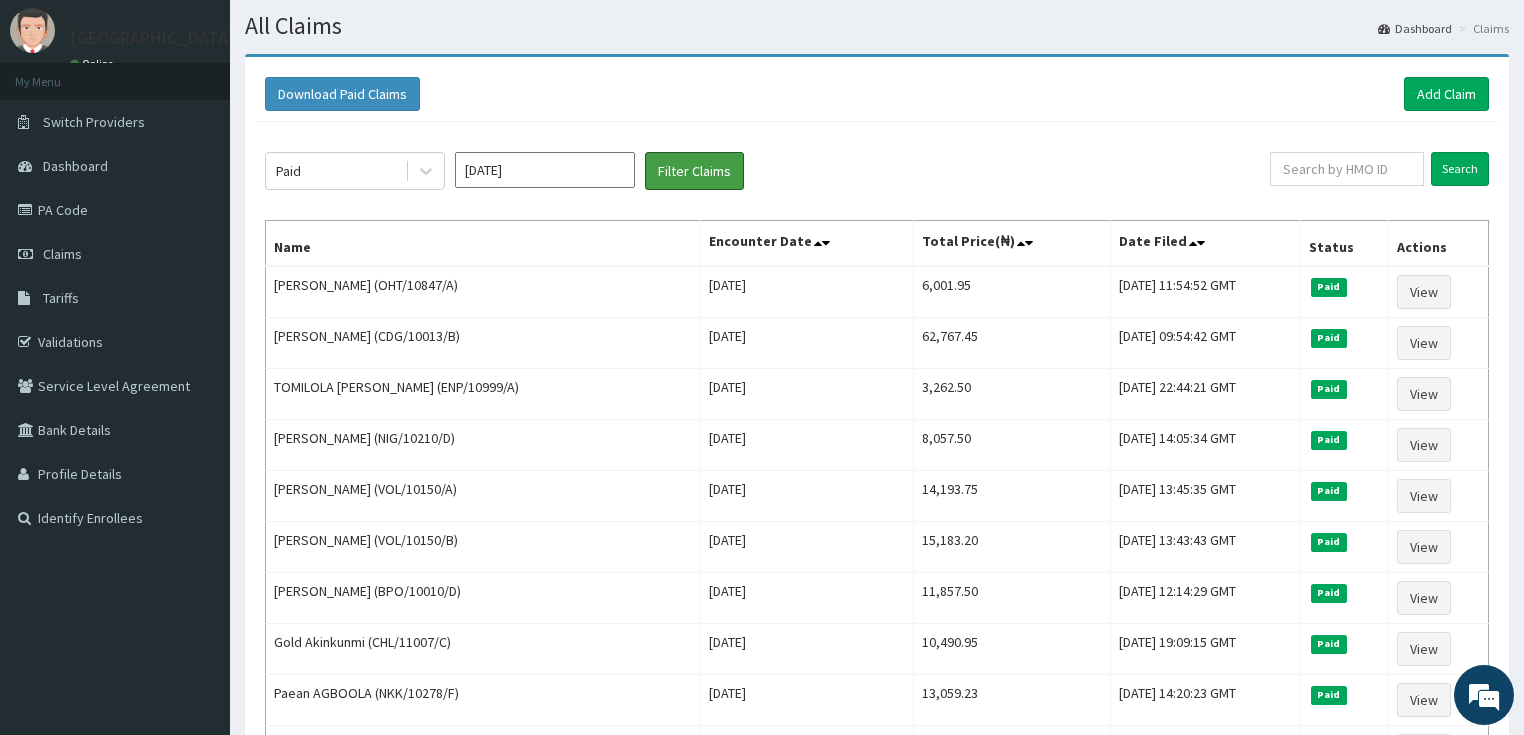 scroll, scrollTop: 80, scrollLeft: 0, axis: vertical 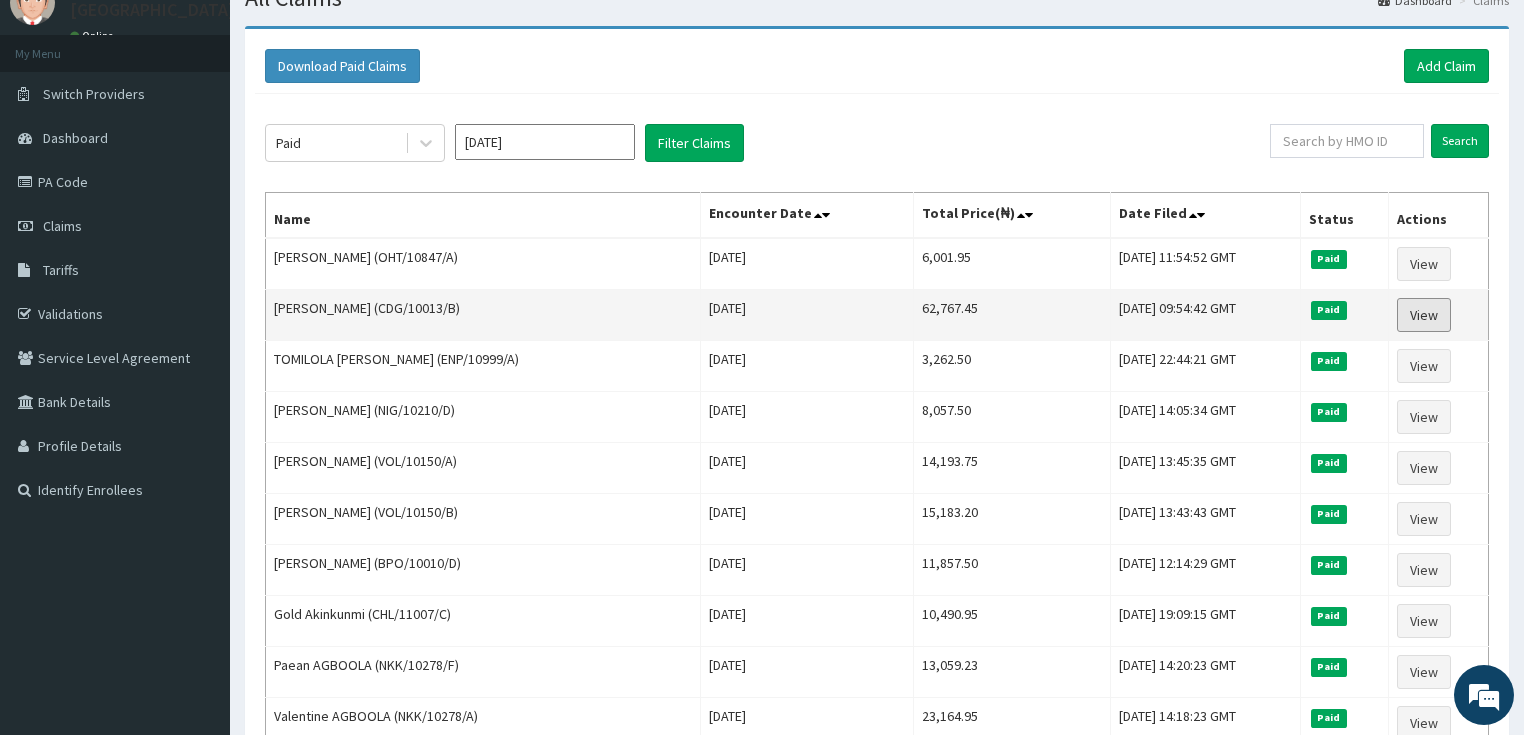 drag, startPoint x: 1423, startPoint y: 308, endPoint x: 1304, endPoint y: 333, distance: 121.597694 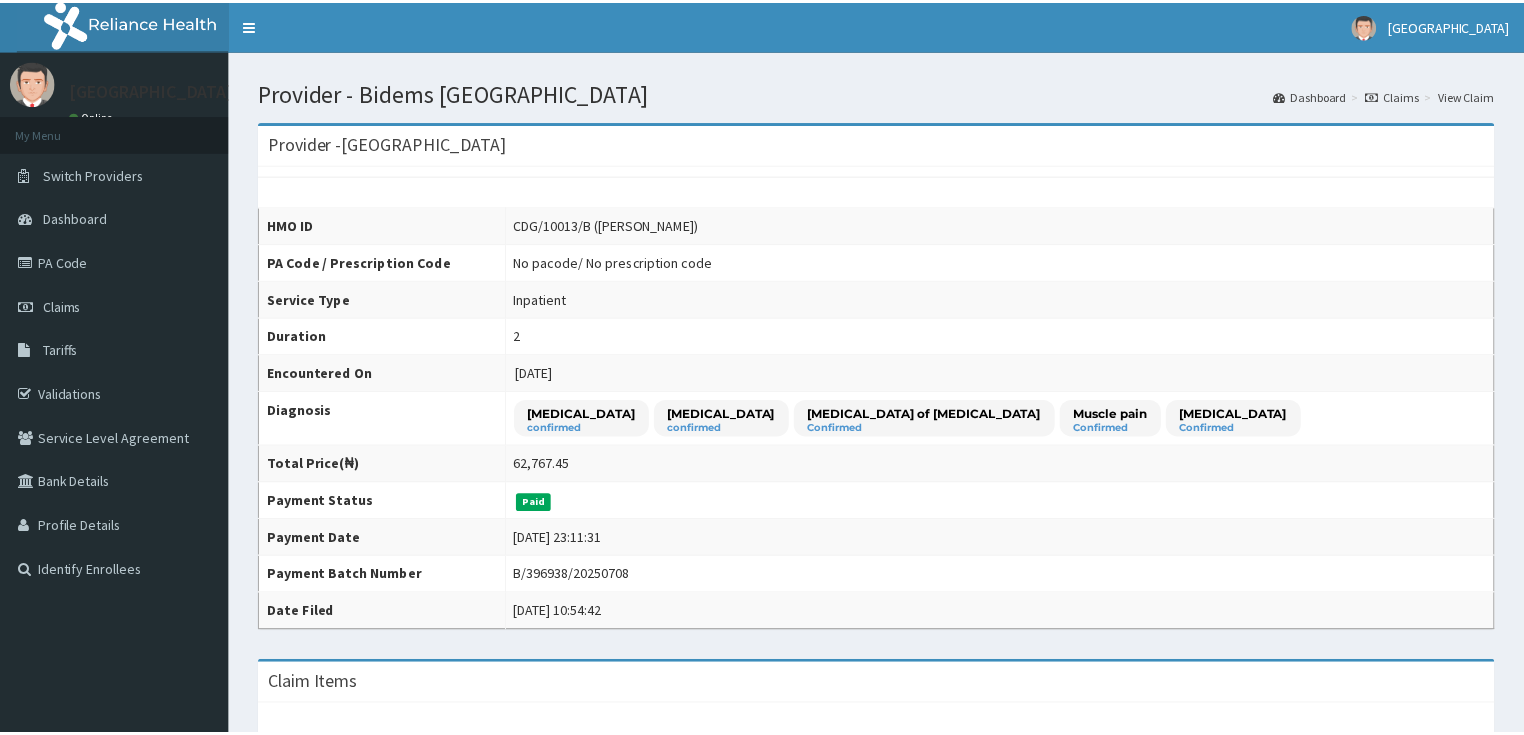 scroll, scrollTop: 0, scrollLeft: 0, axis: both 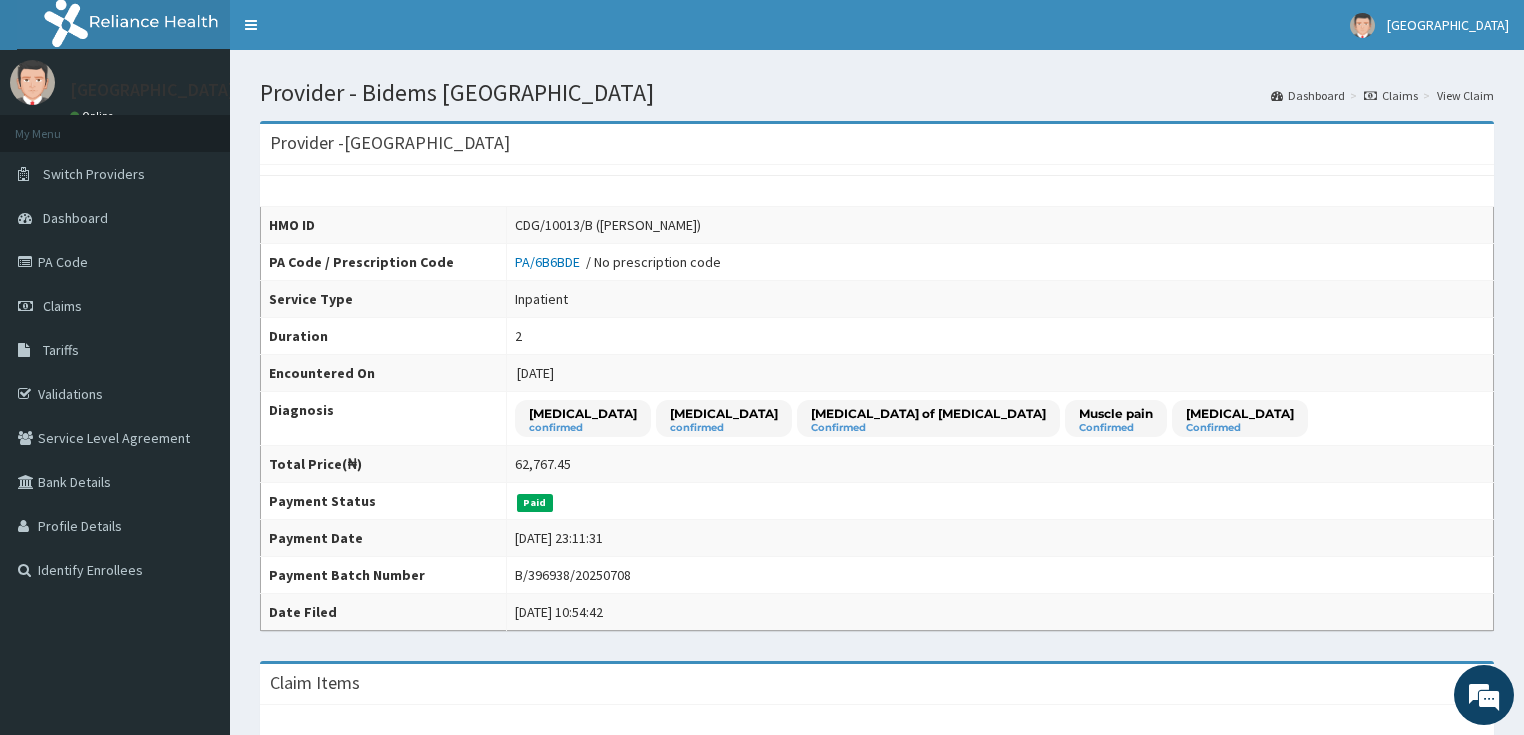 click on "Claims" at bounding box center [1391, 95] 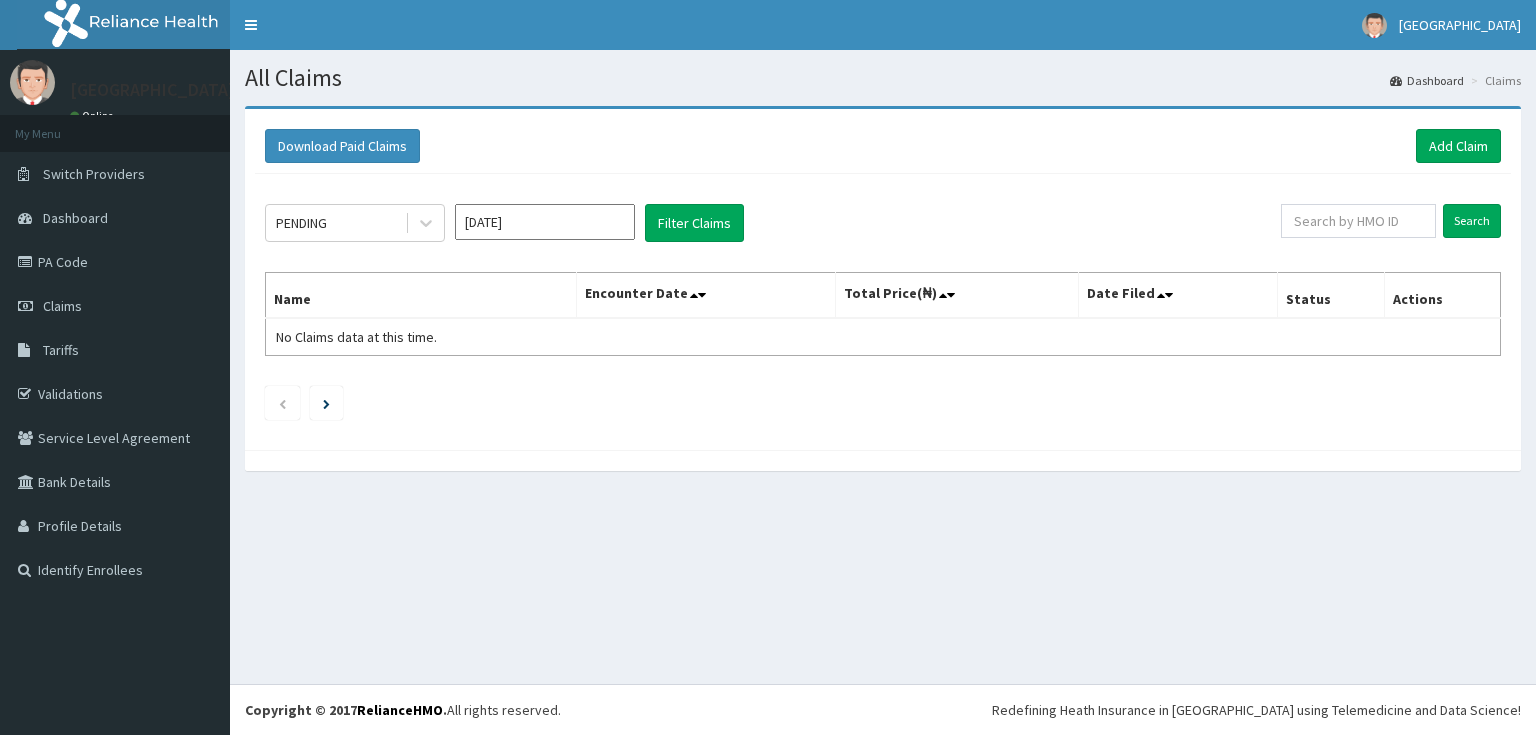 scroll, scrollTop: 0, scrollLeft: 0, axis: both 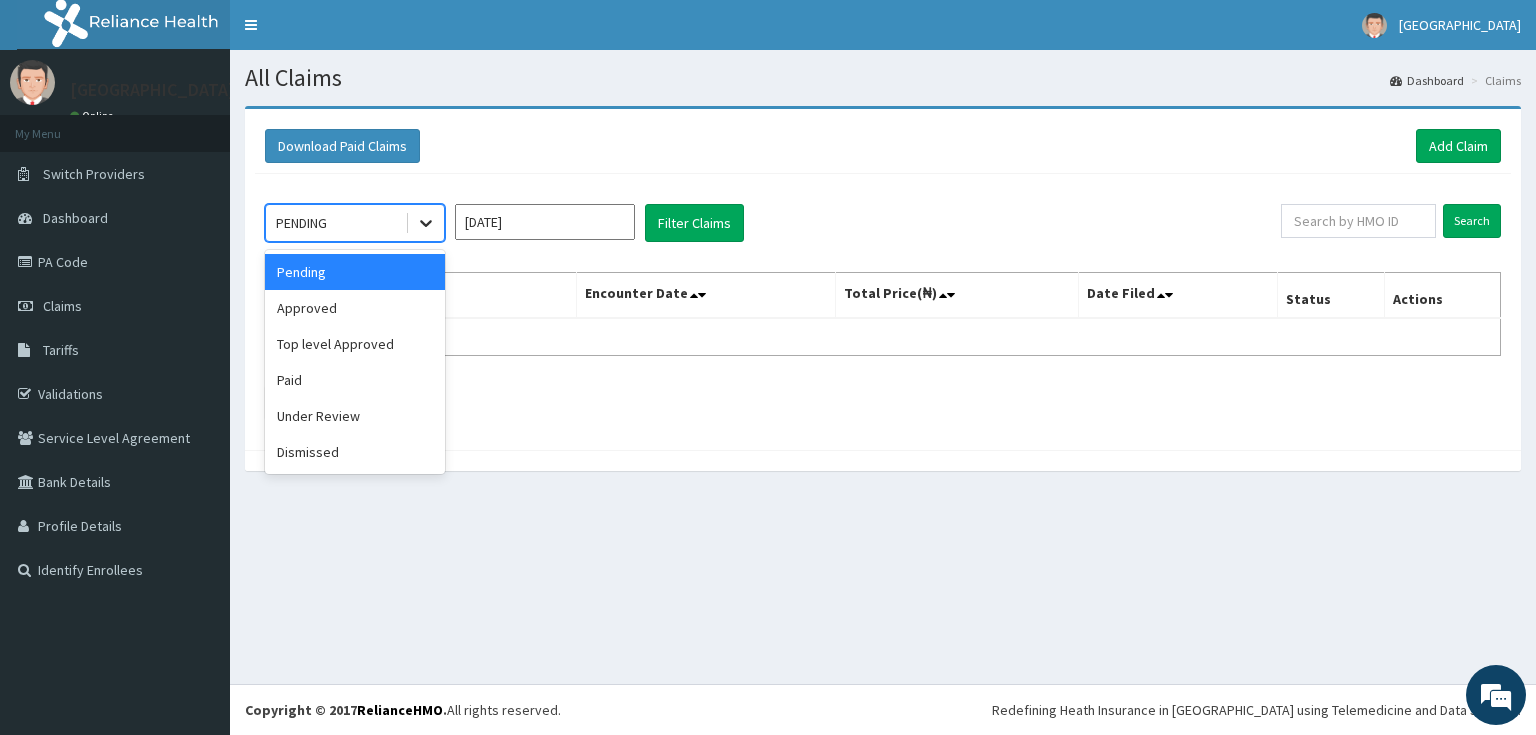 click 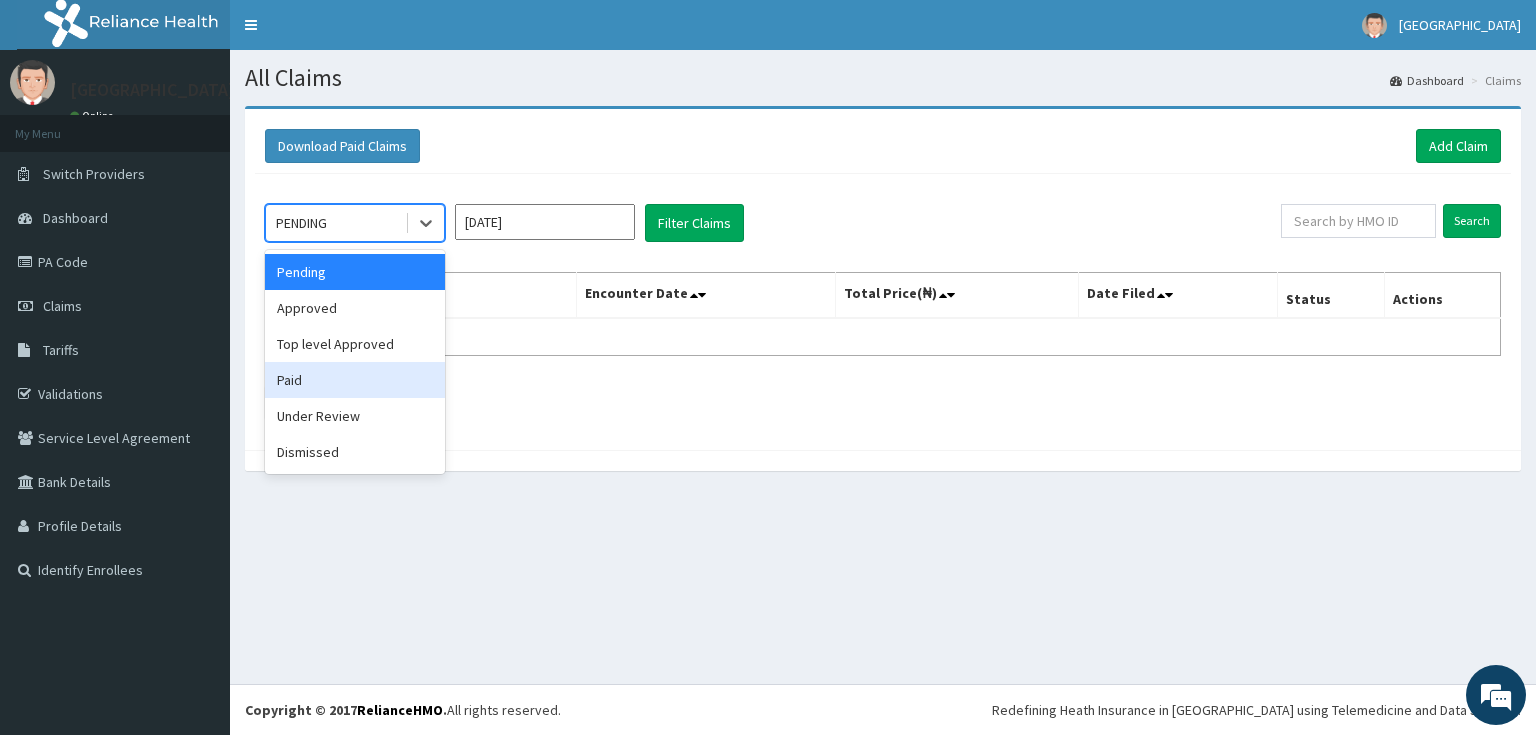 click on "Paid" at bounding box center [355, 380] 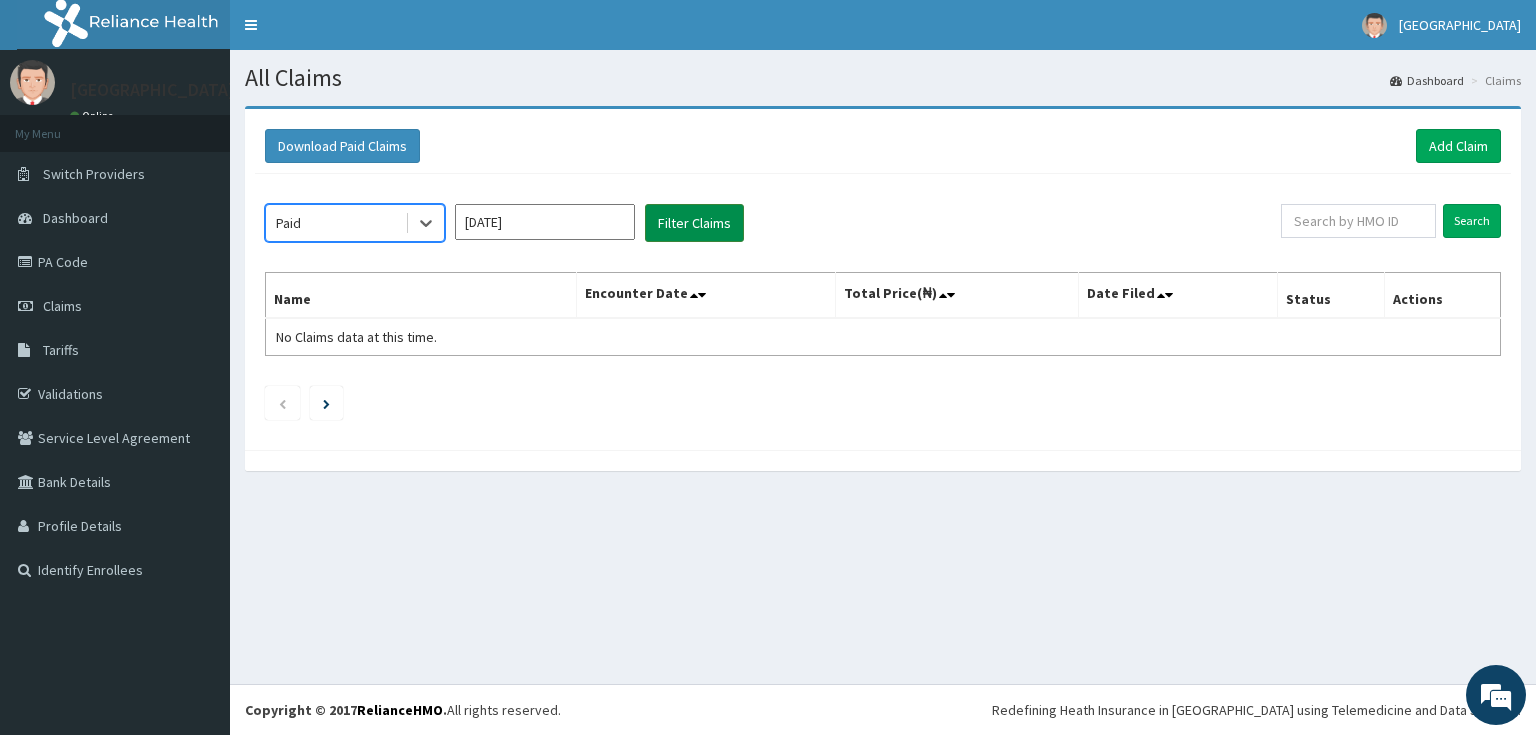 click on "Filter Claims" at bounding box center [694, 223] 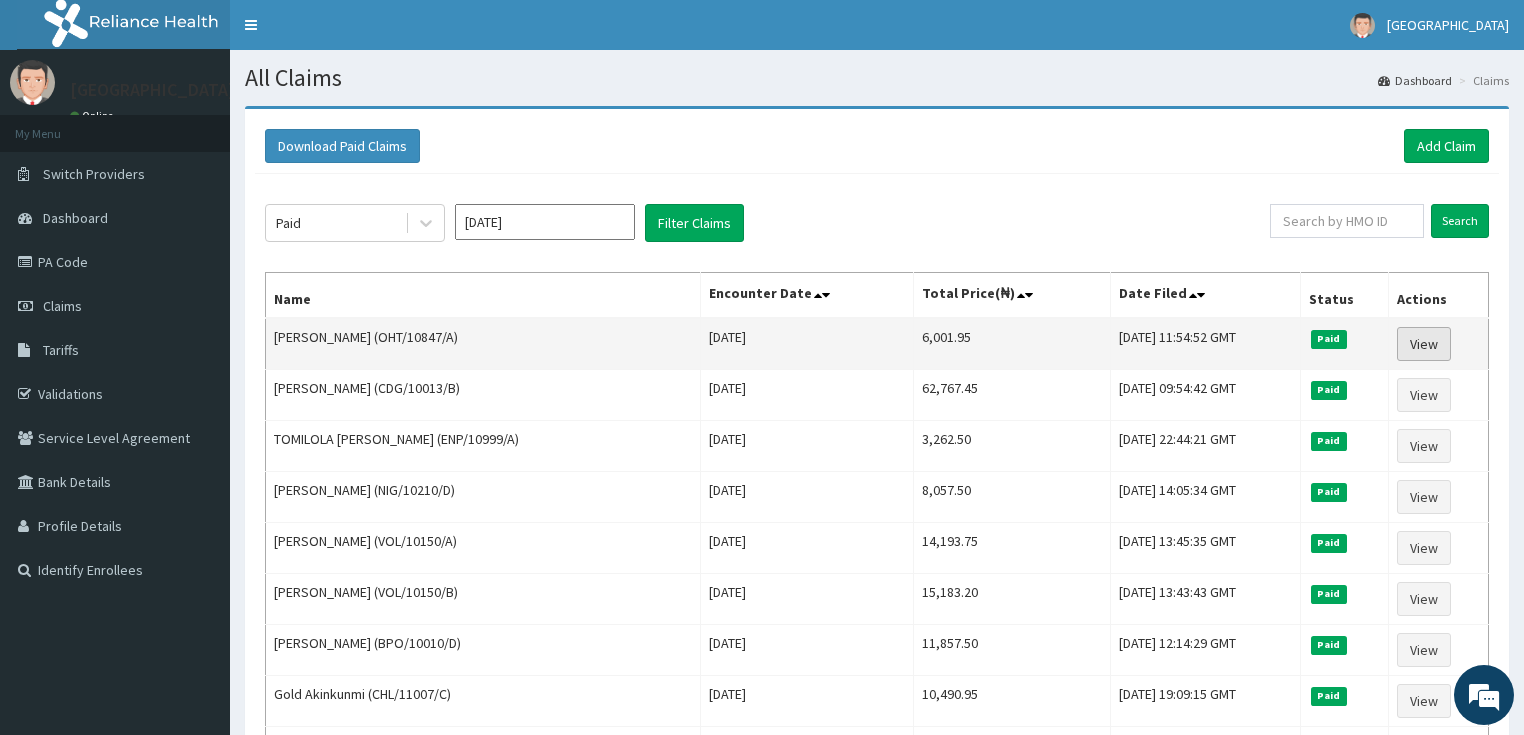 click on "View" at bounding box center [1424, 344] 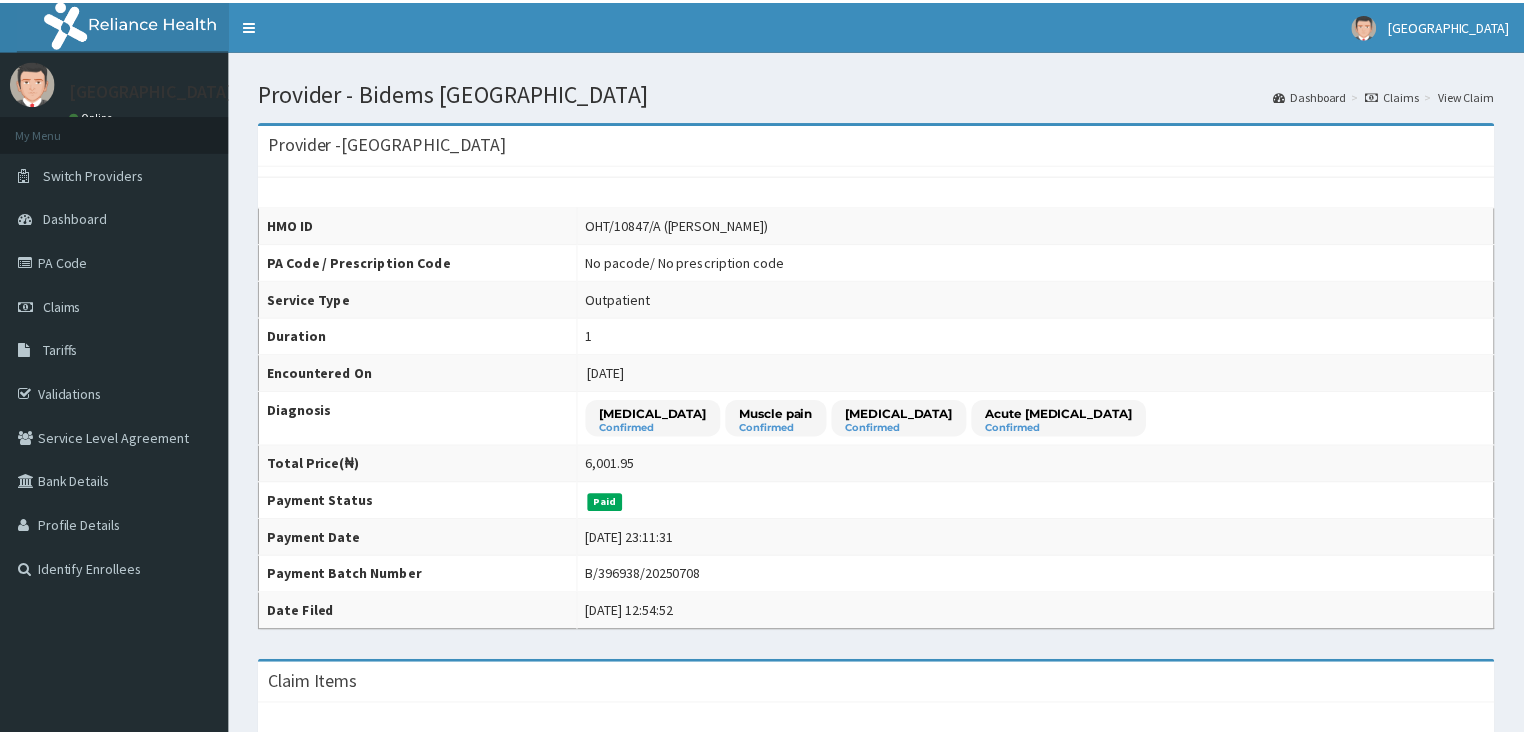 scroll, scrollTop: 0, scrollLeft: 0, axis: both 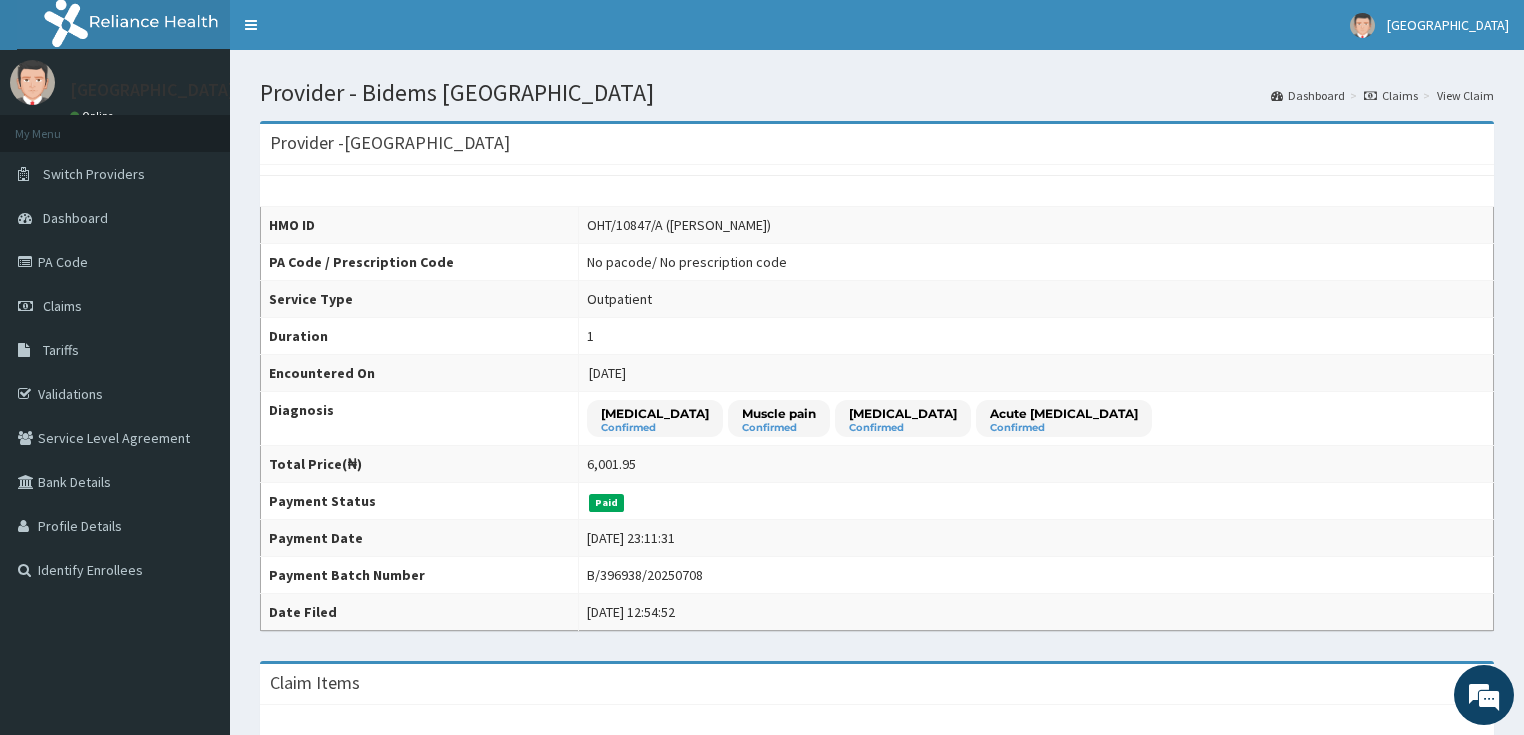 click on "Claims" at bounding box center [1391, 95] 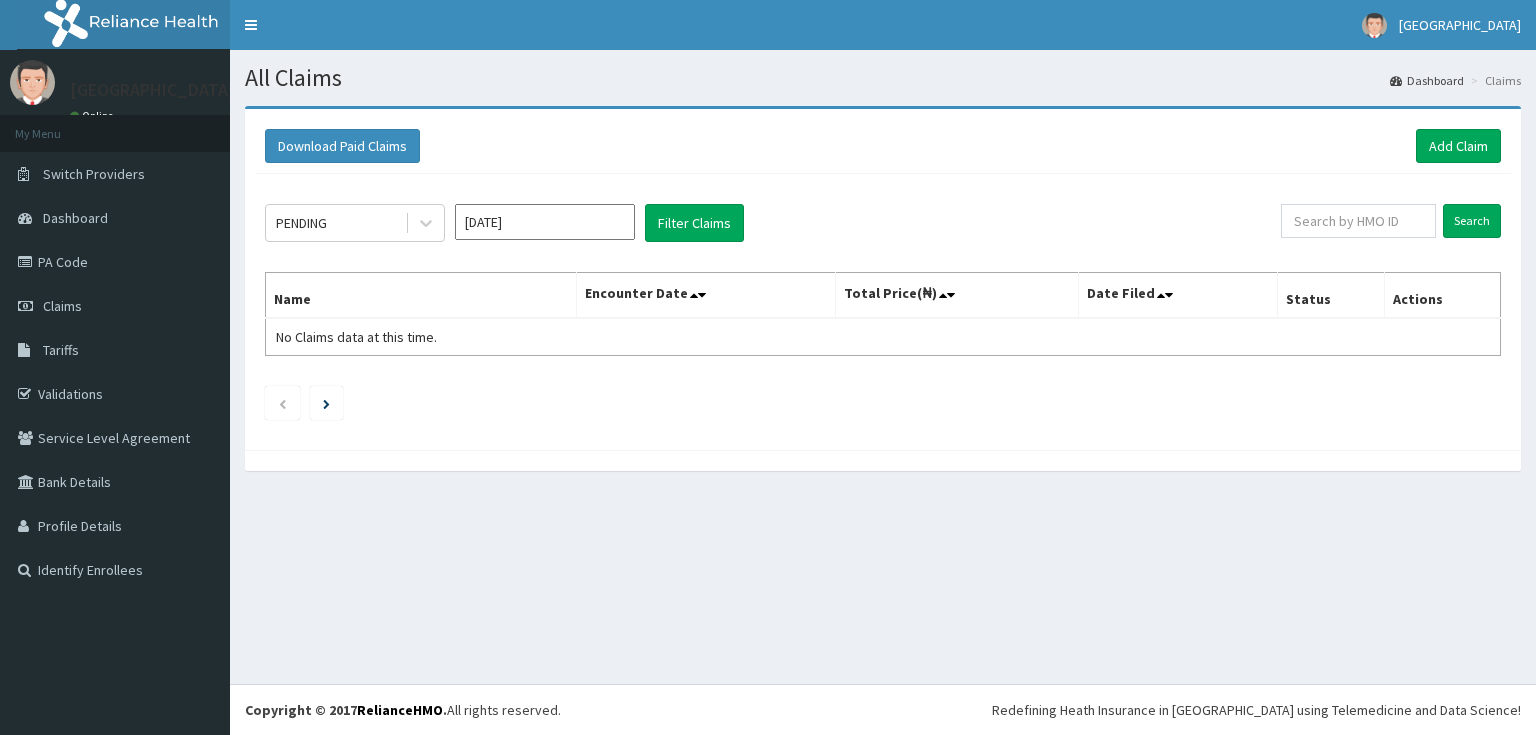 scroll, scrollTop: 0, scrollLeft: 0, axis: both 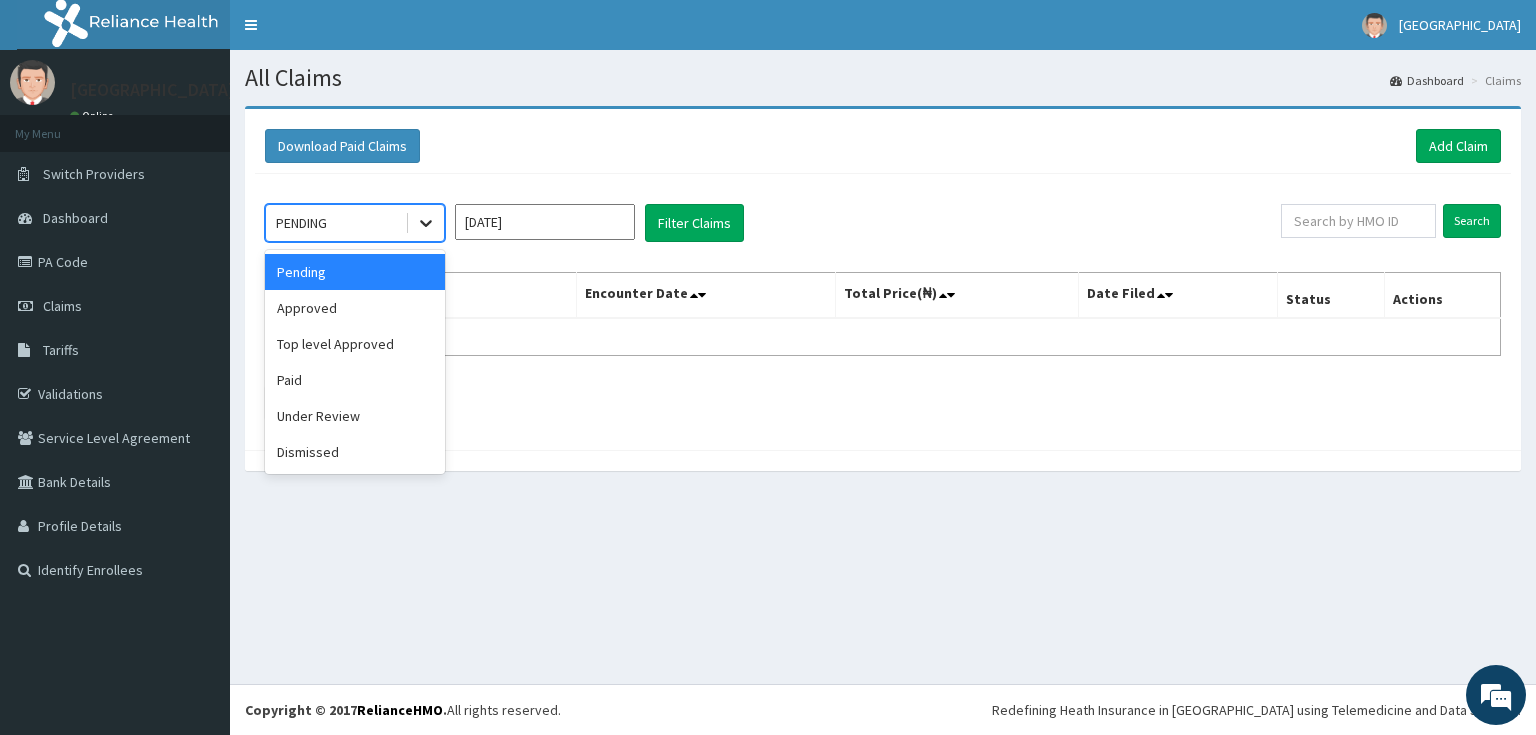 click 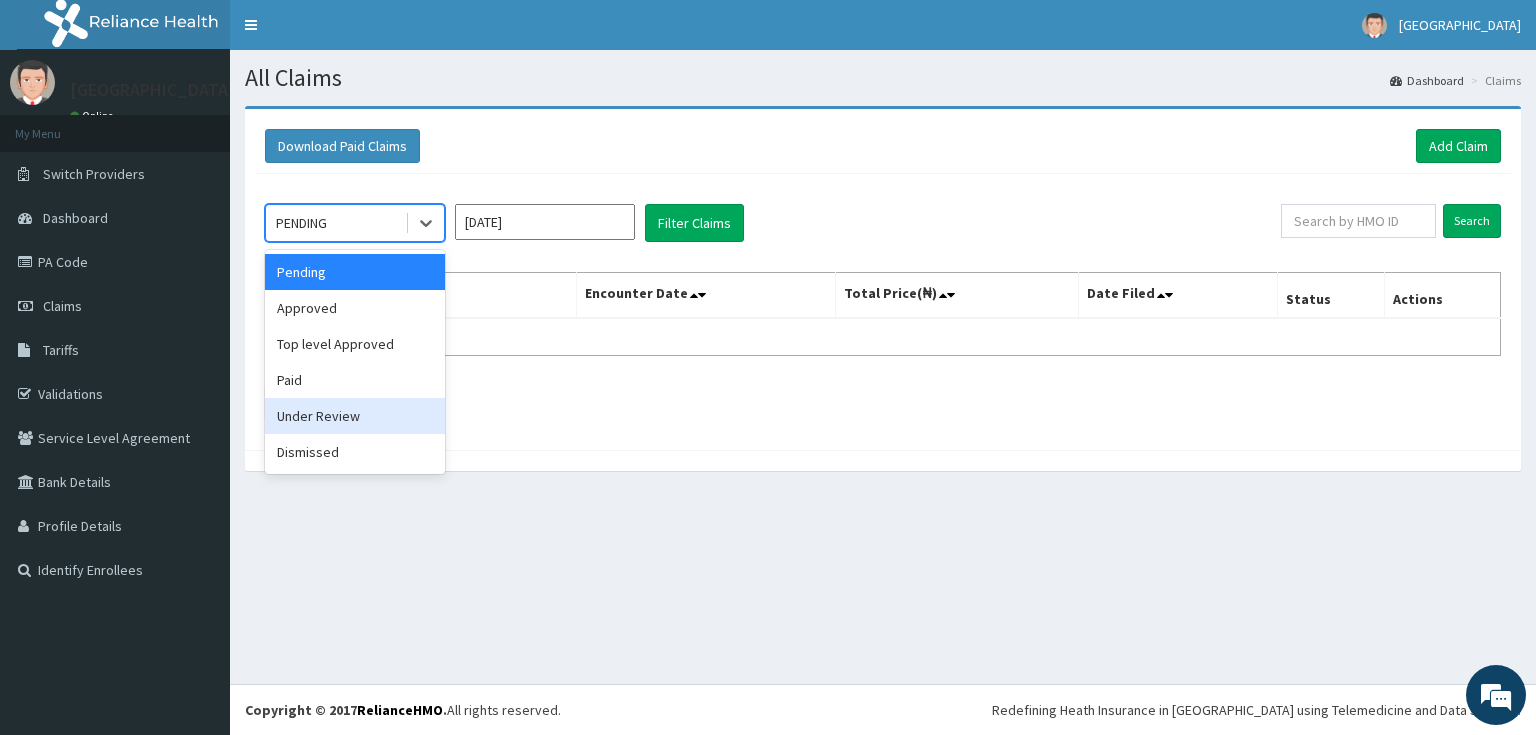 click on "Under Review" at bounding box center (355, 416) 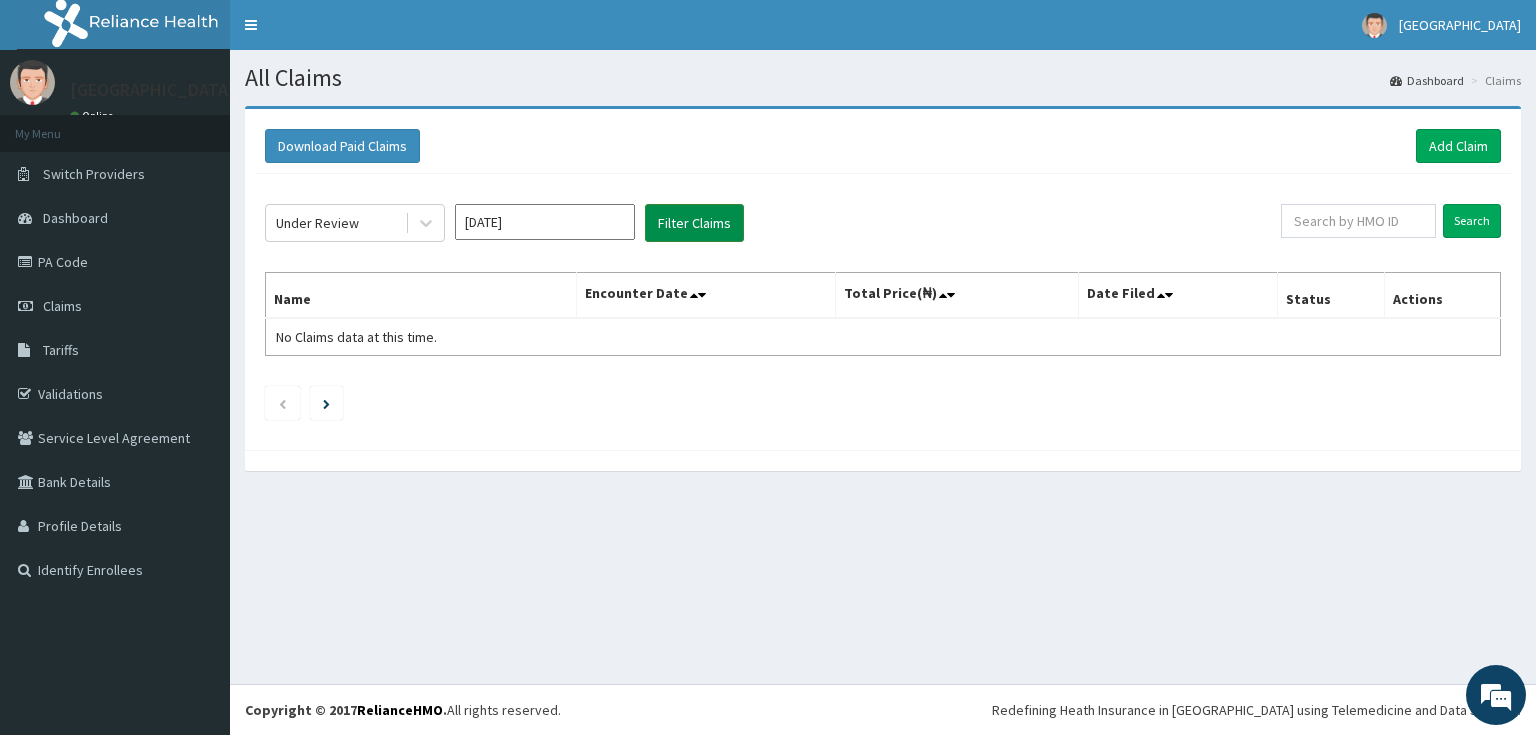 click on "Filter Claims" at bounding box center [694, 223] 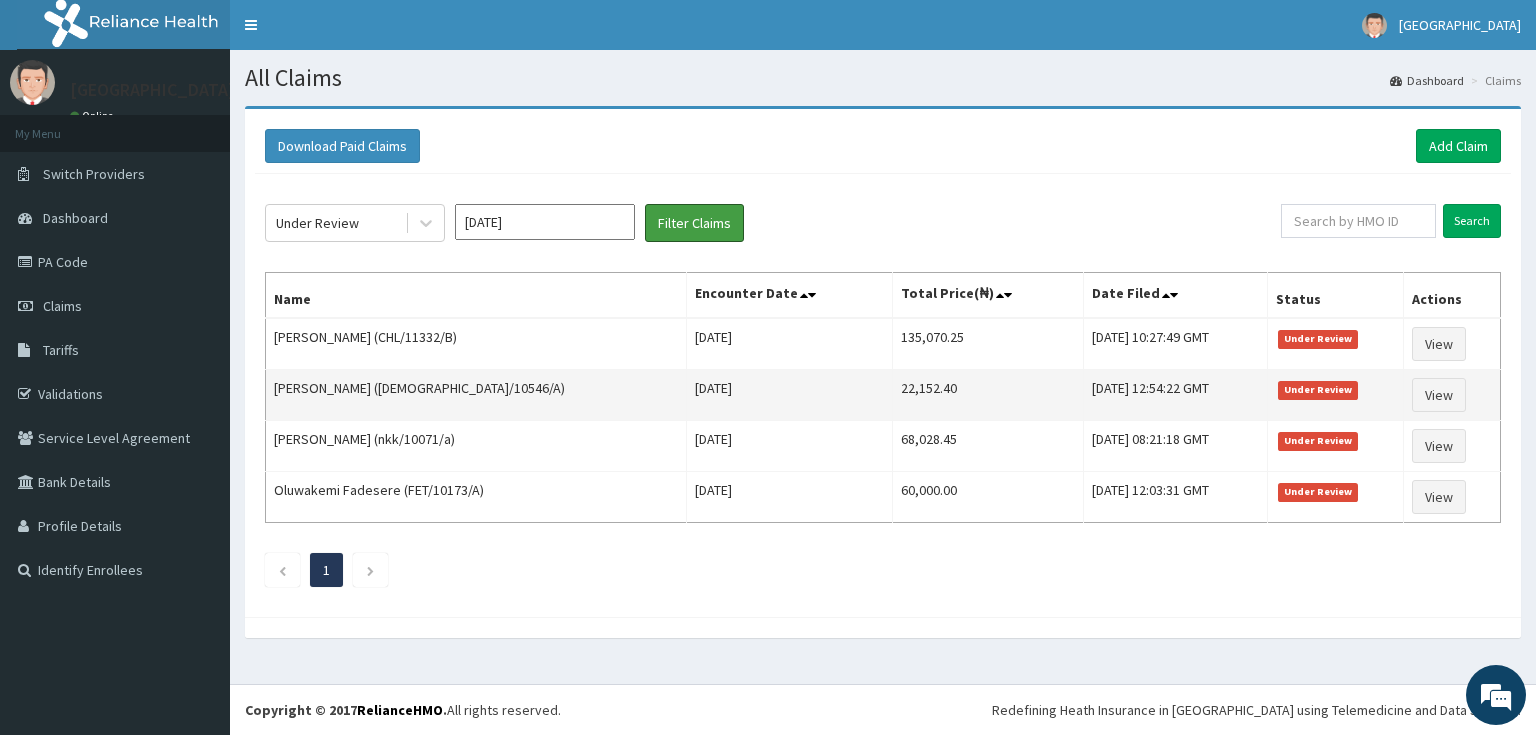 scroll, scrollTop: 0, scrollLeft: 0, axis: both 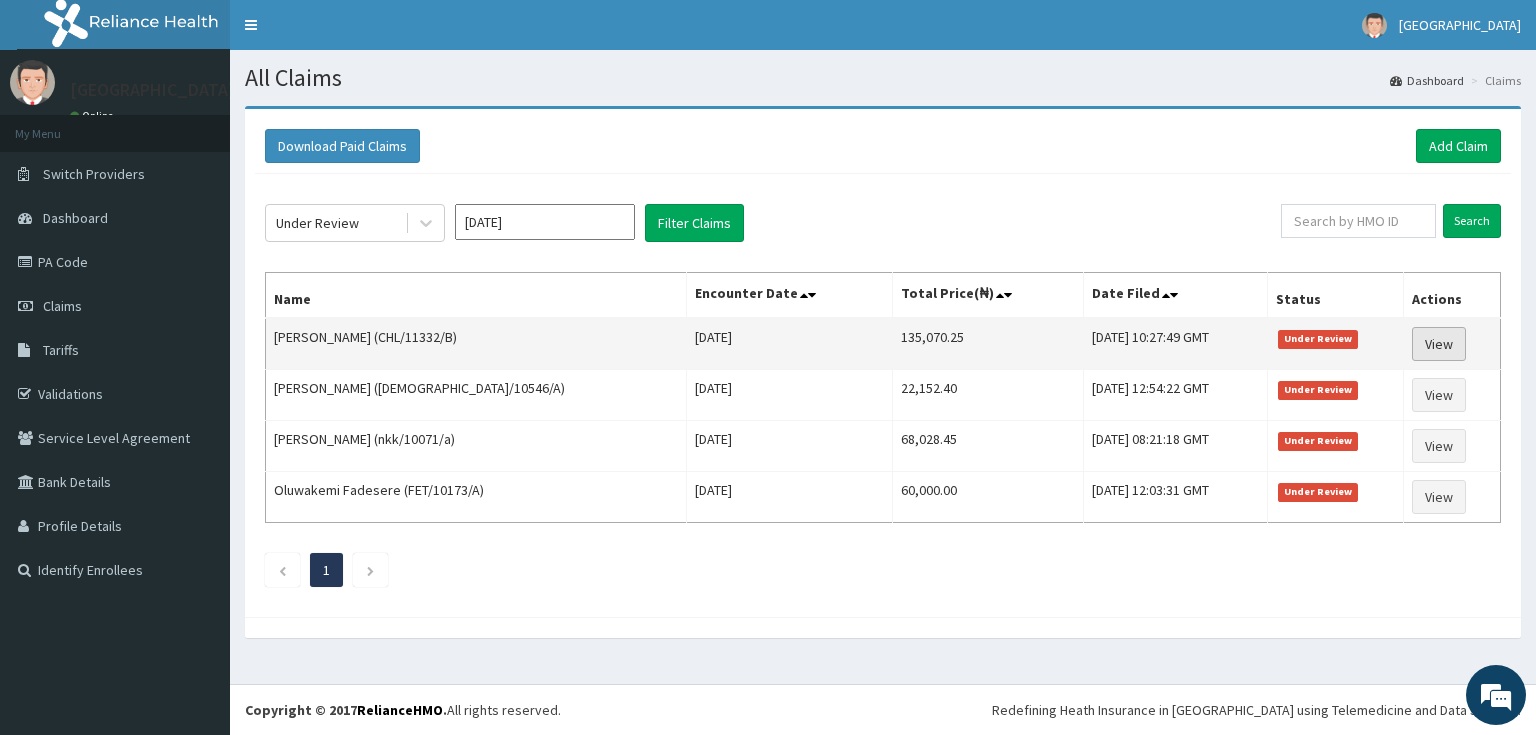 click on "View" at bounding box center [1439, 344] 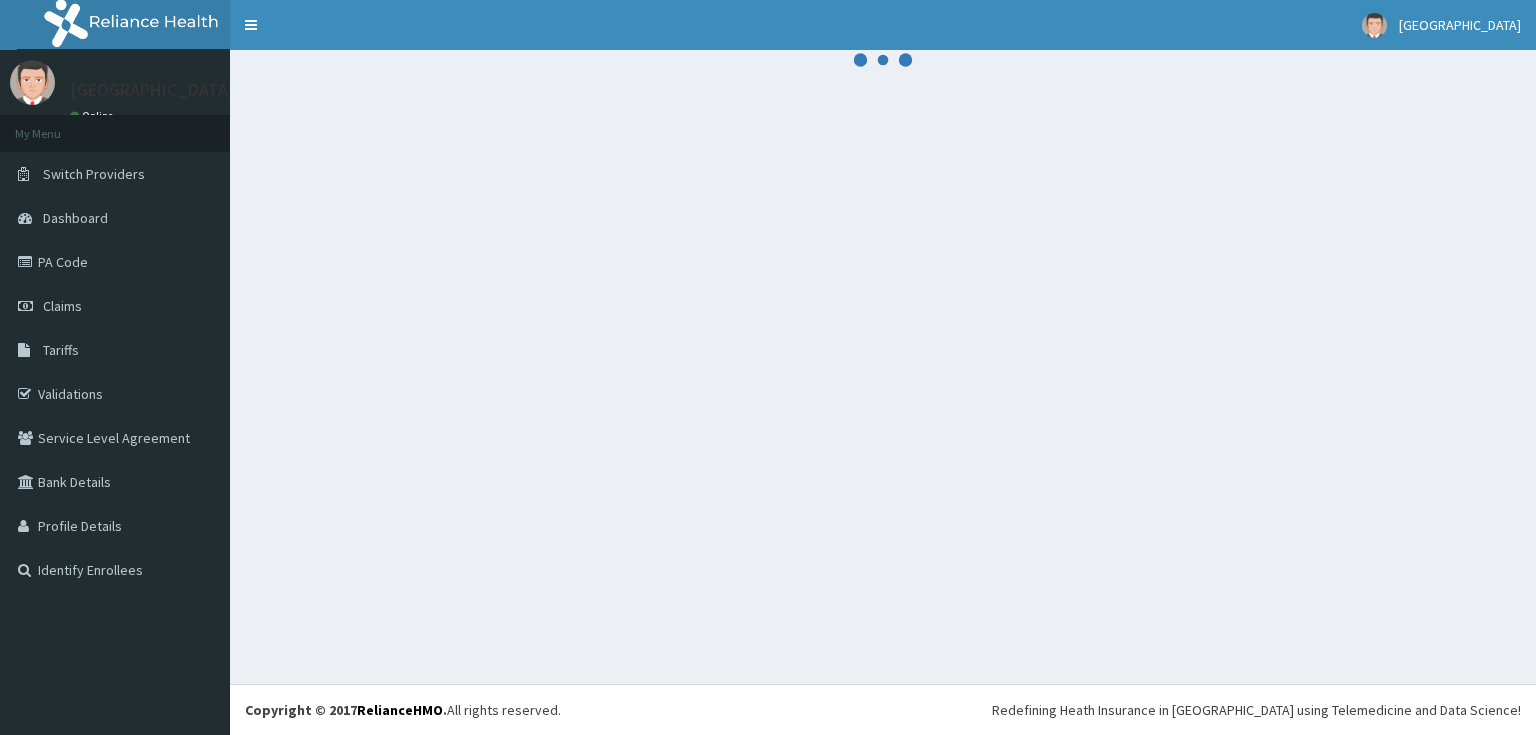 scroll, scrollTop: 0, scrollLeft: 0, axis: both 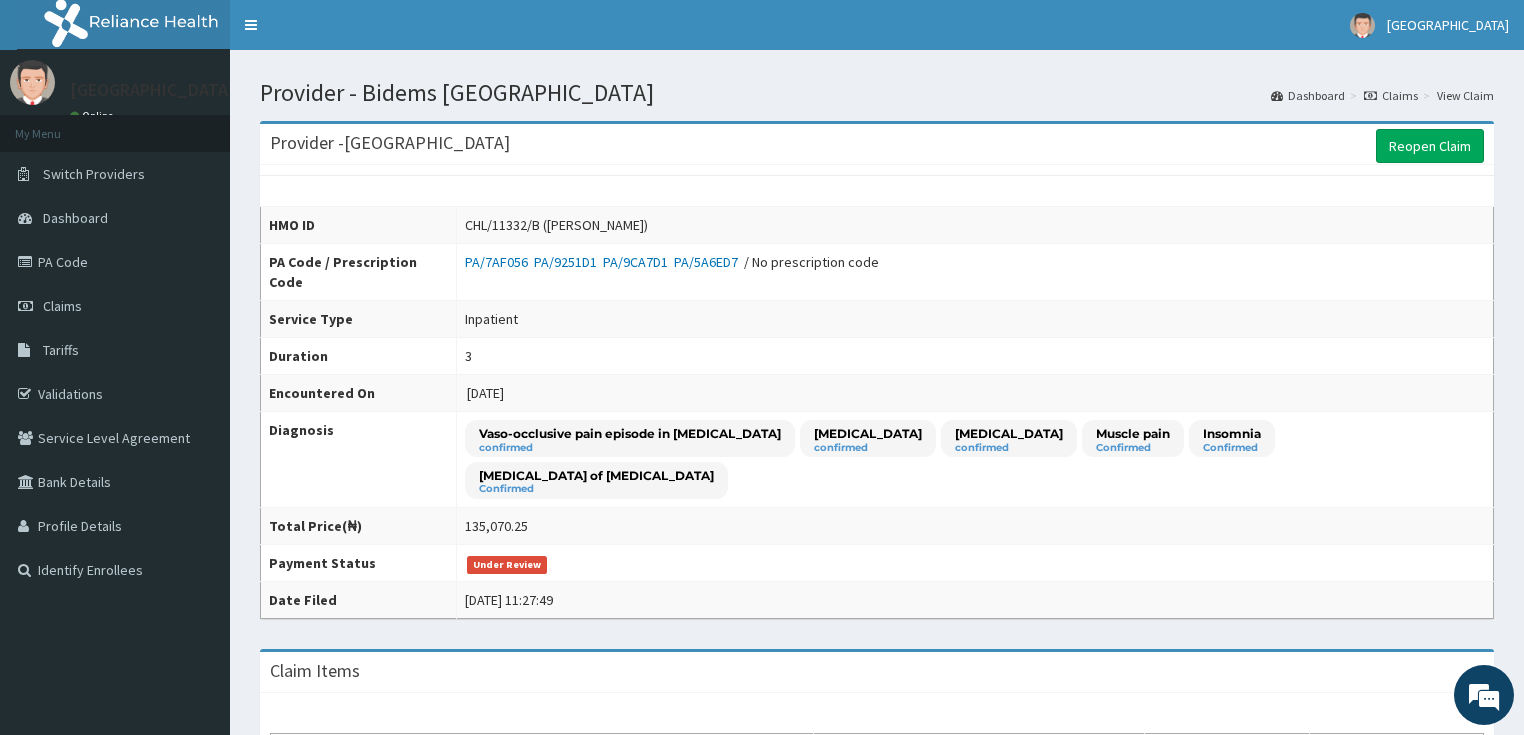 click on "Claims" at bounding box center [1391, 95] 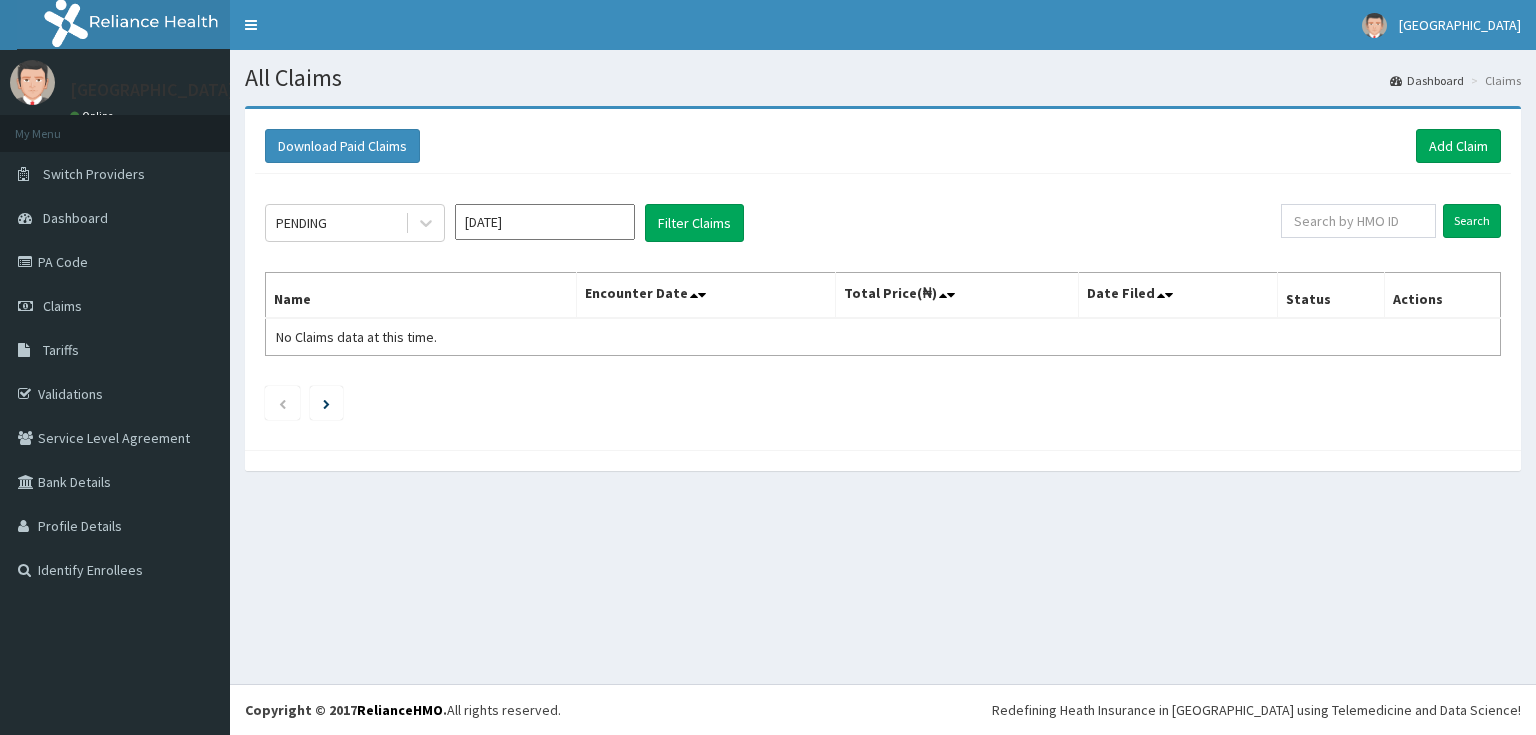 scroll, scrollTop: 0, scrollLeft: 0, axis: both 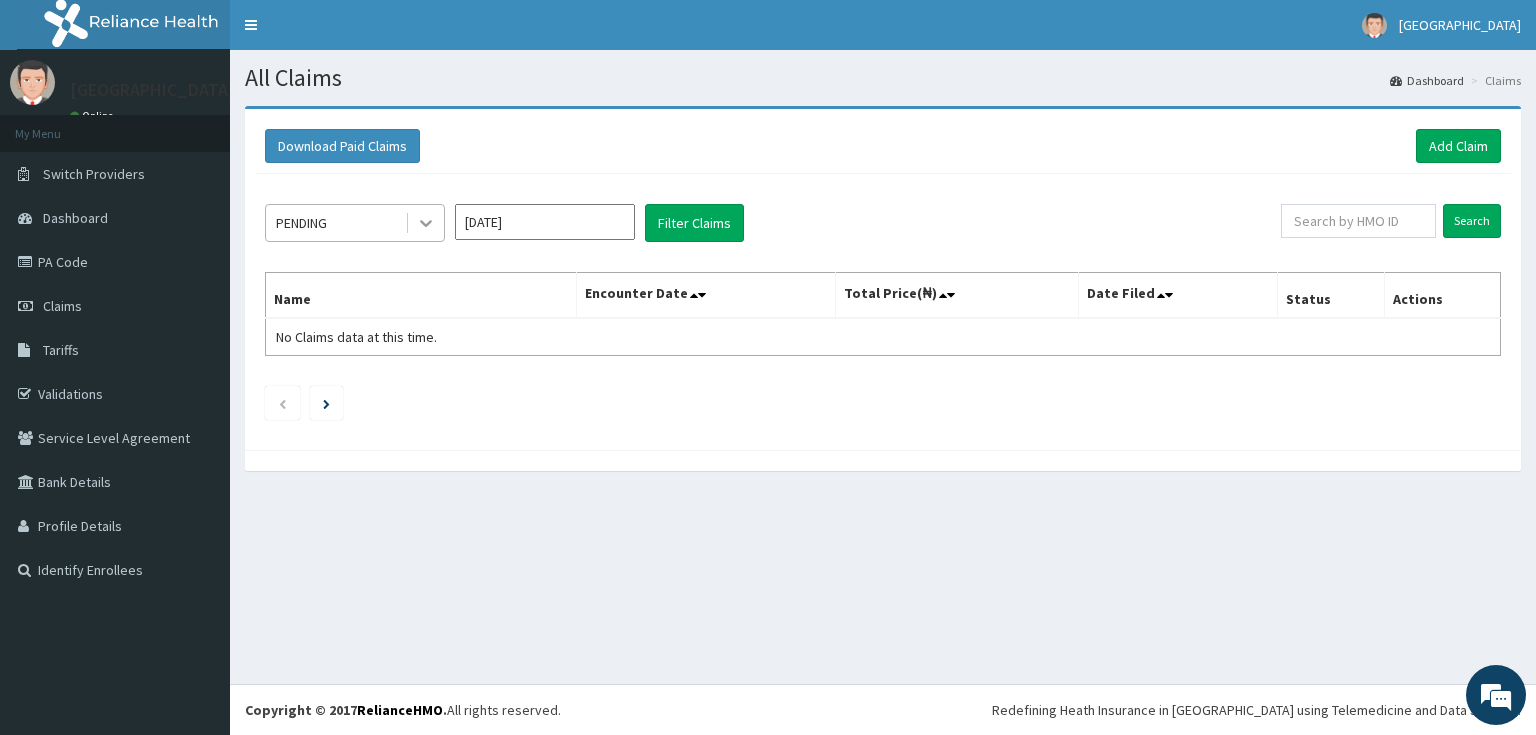 click 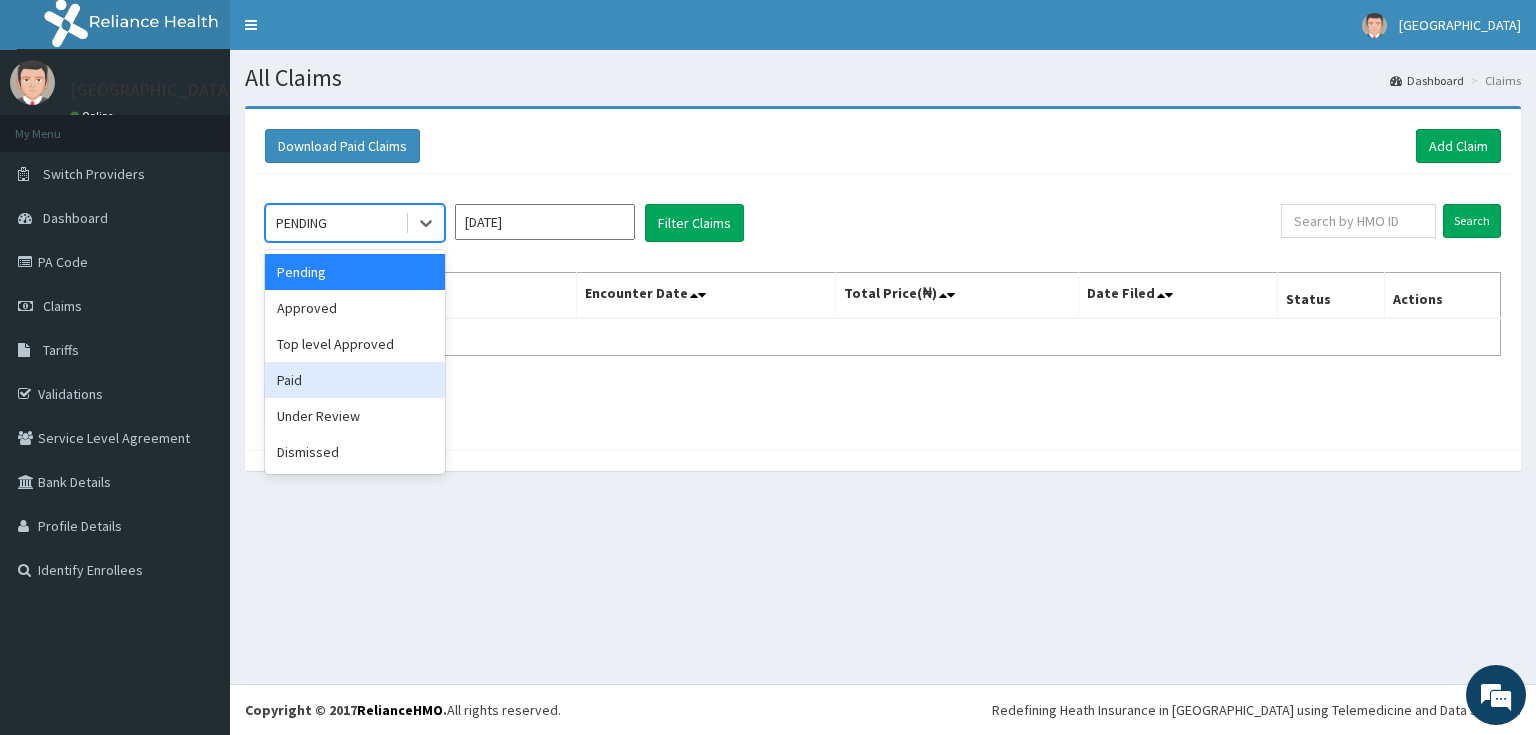 click on "Paid" at bounding box center [355, 380] 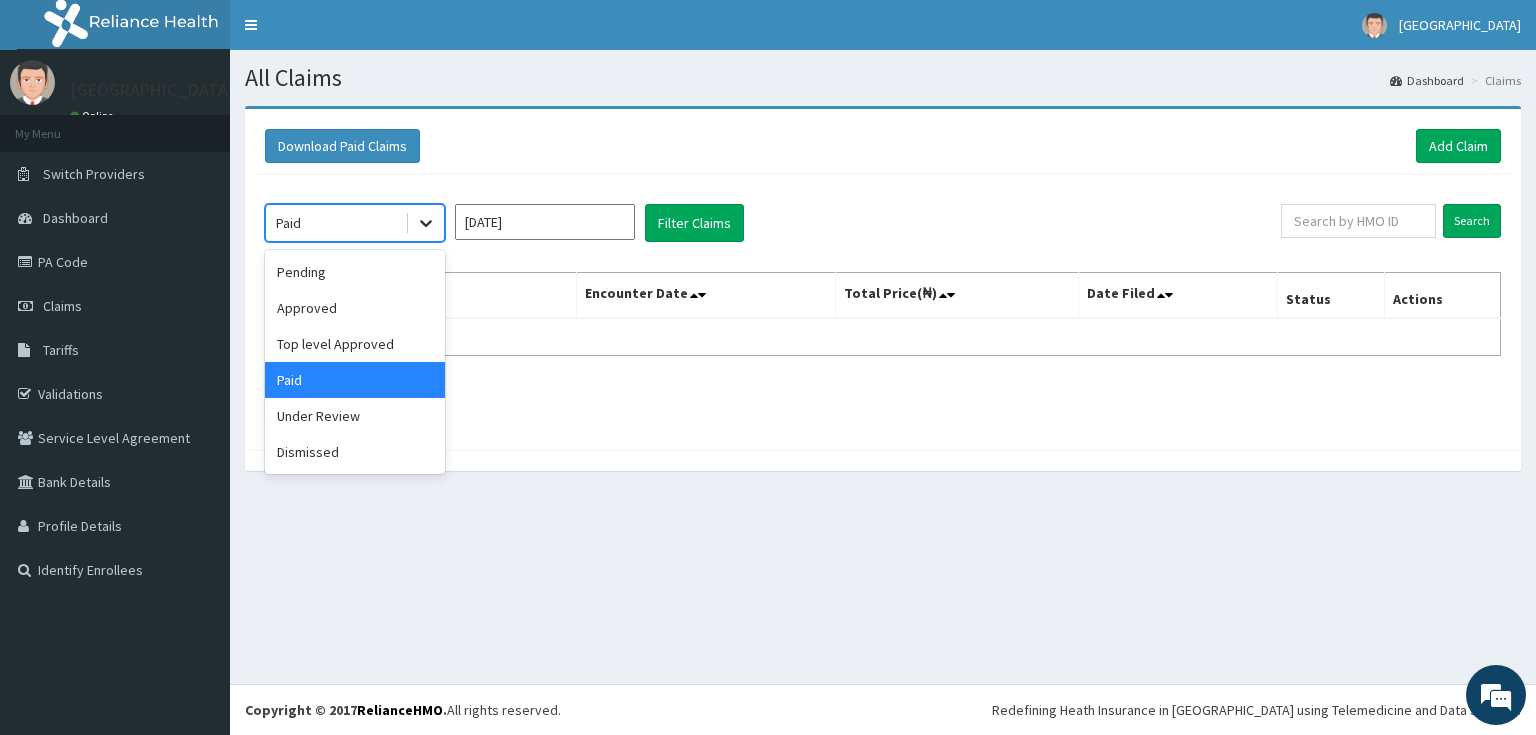 click 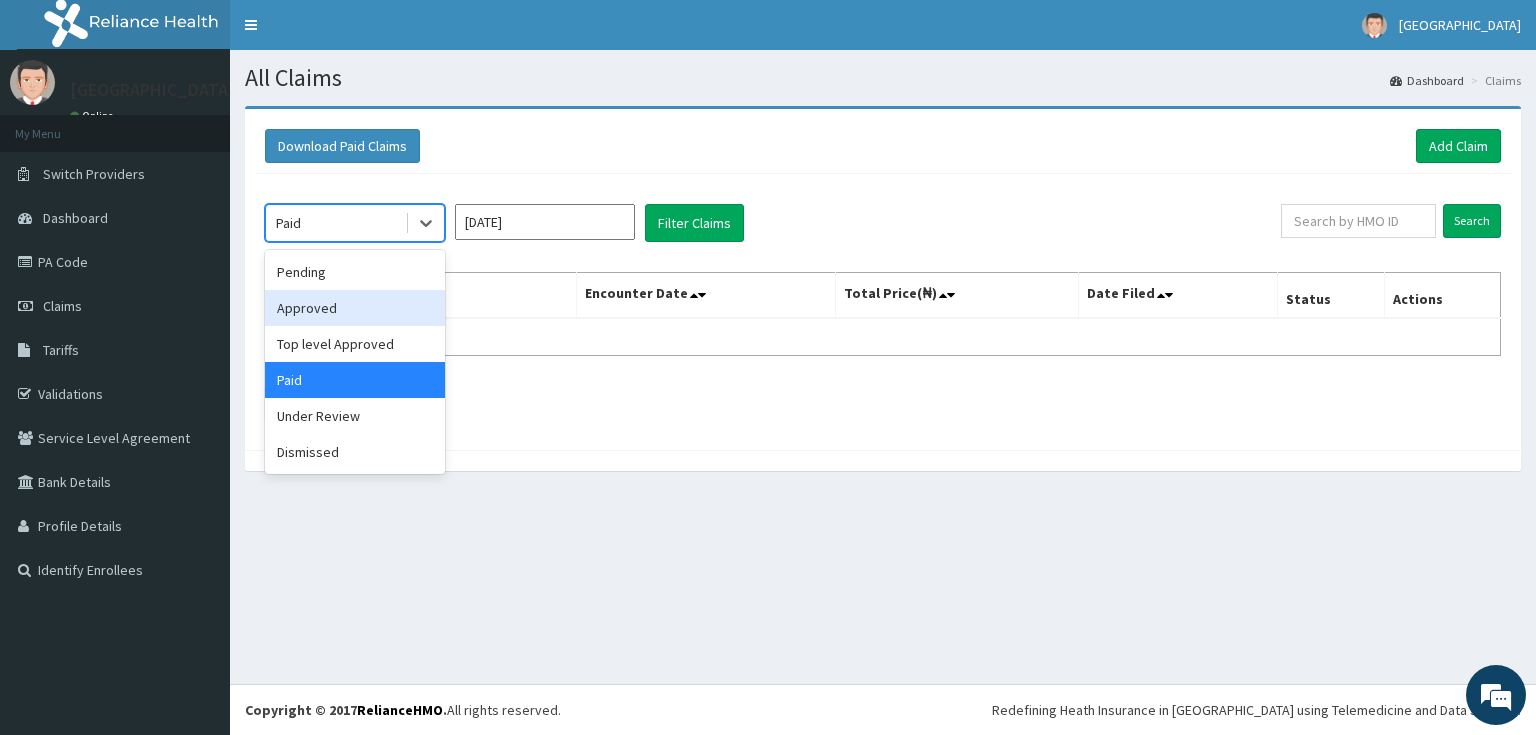 click on "Approved" at bounding box center [355, 308] 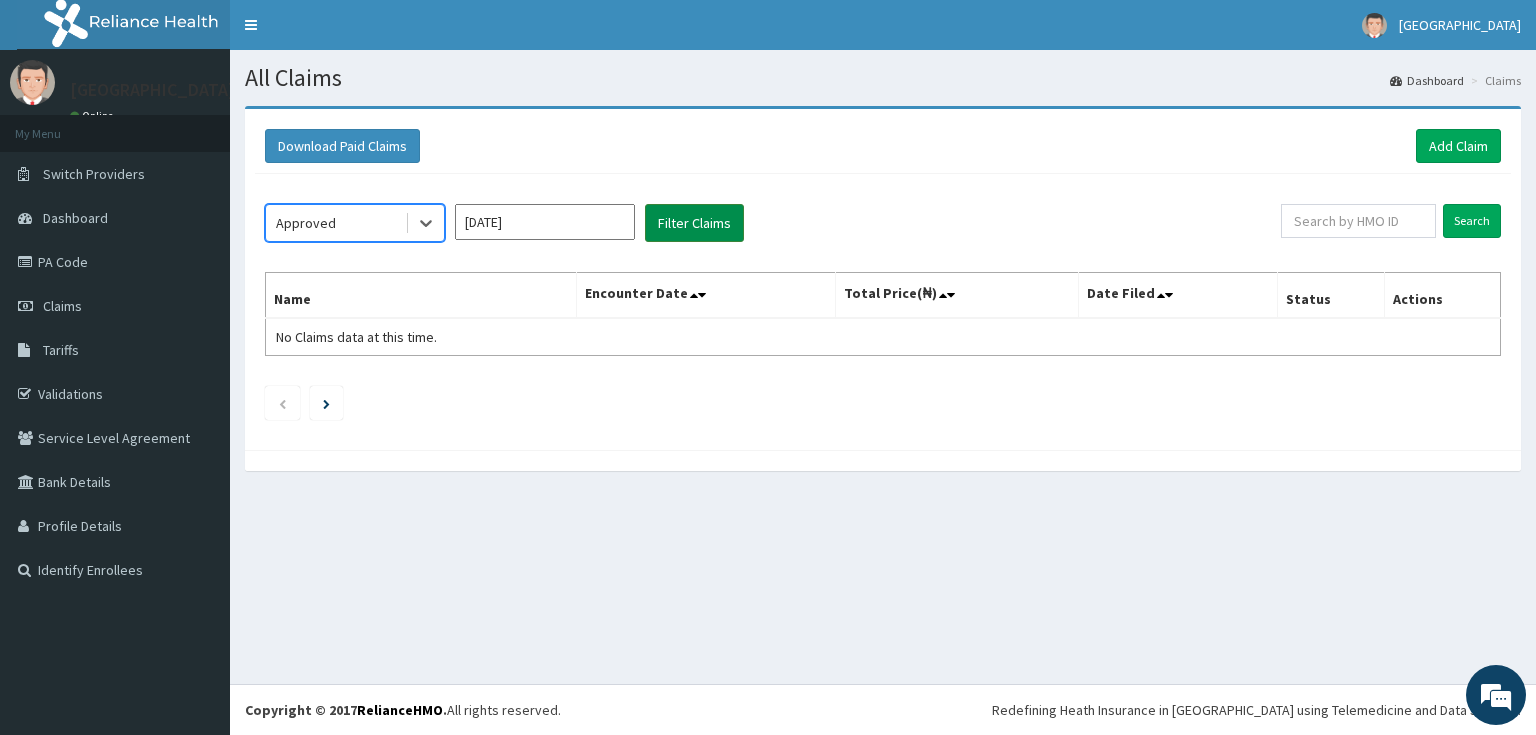 click on "Filter Claims" at bounding box center (694, 223) 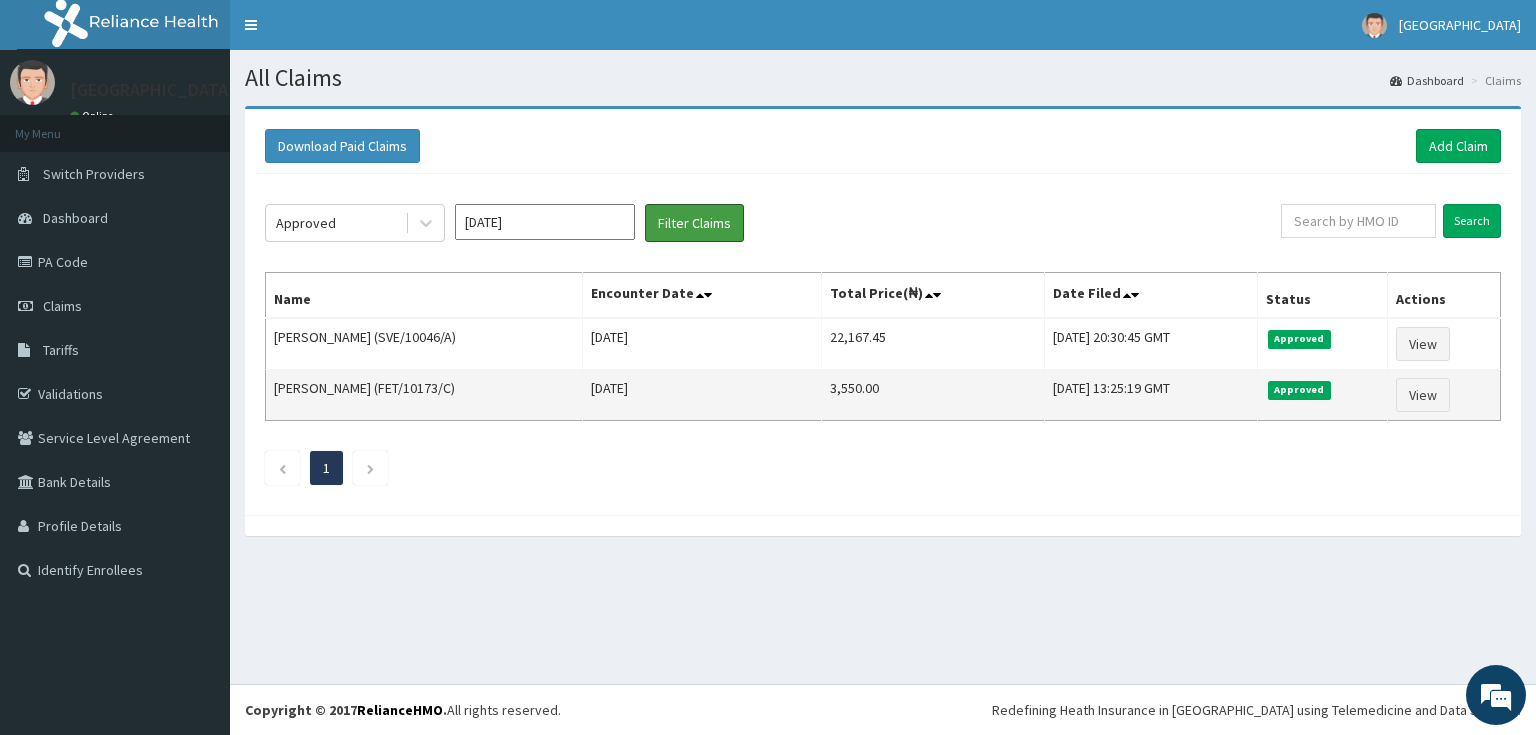 scroll, scrollTop: 0, scrollLeft: 0, axis: both 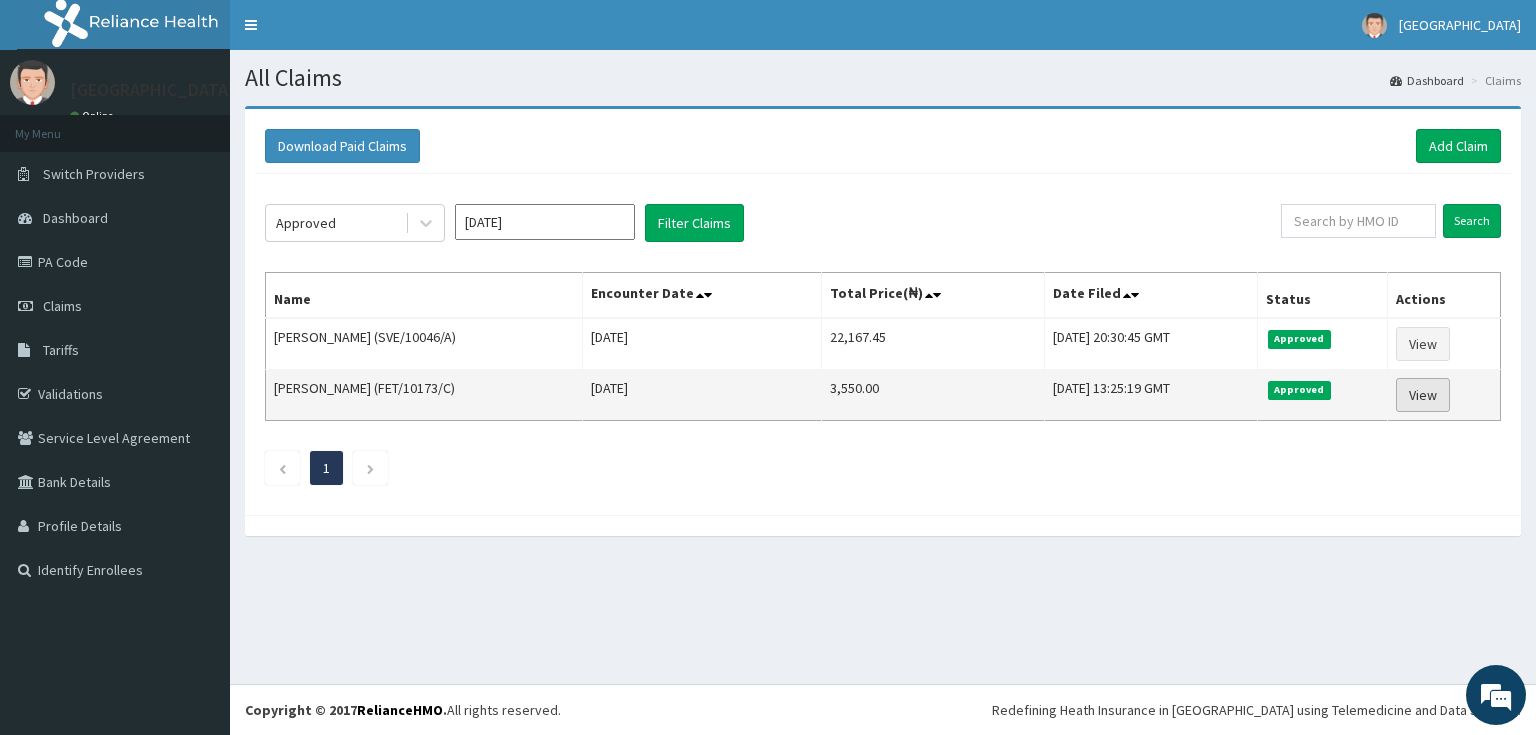click on "View" at bounding box center (1423, 395) 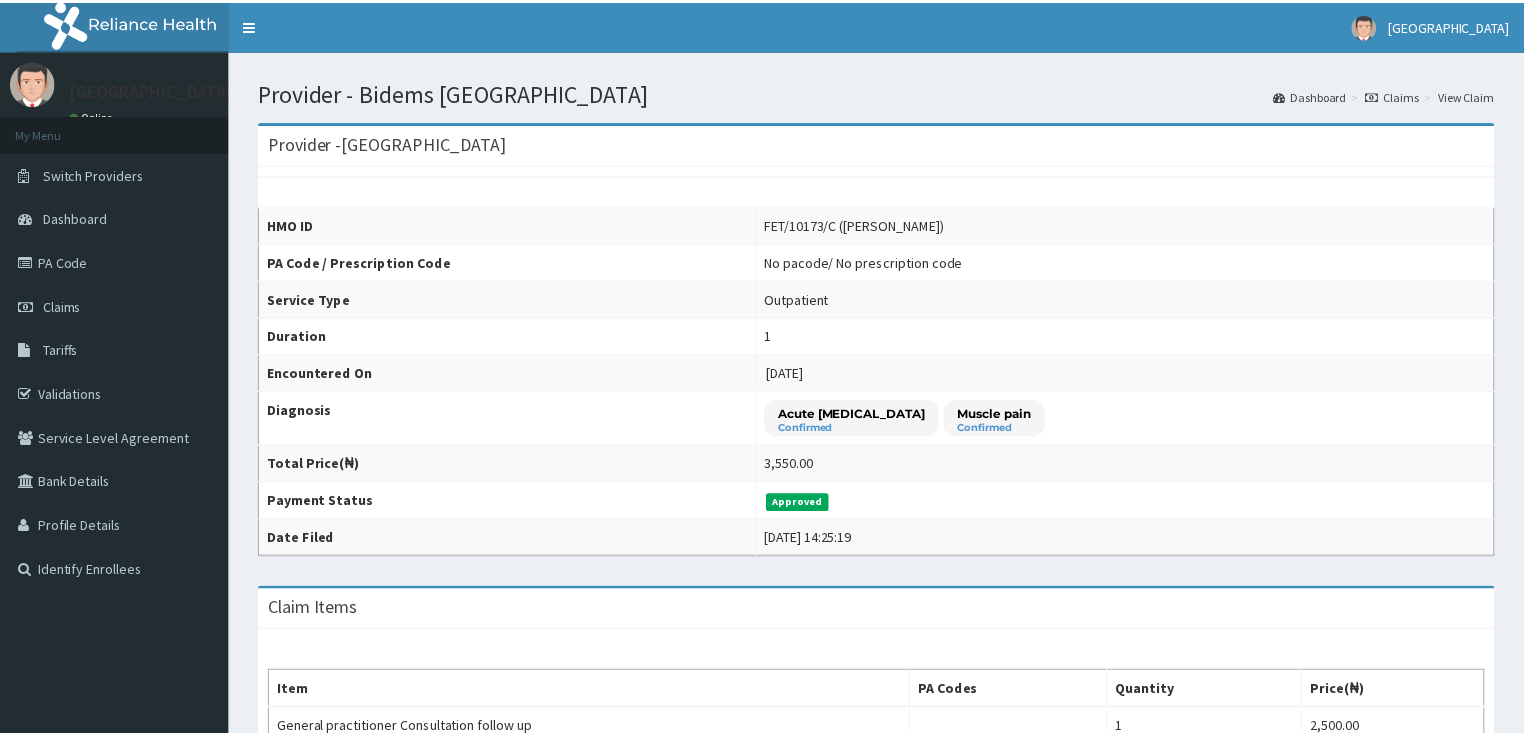 scroll, scrollTop: 0, scrollLeft: 0, axis: both 